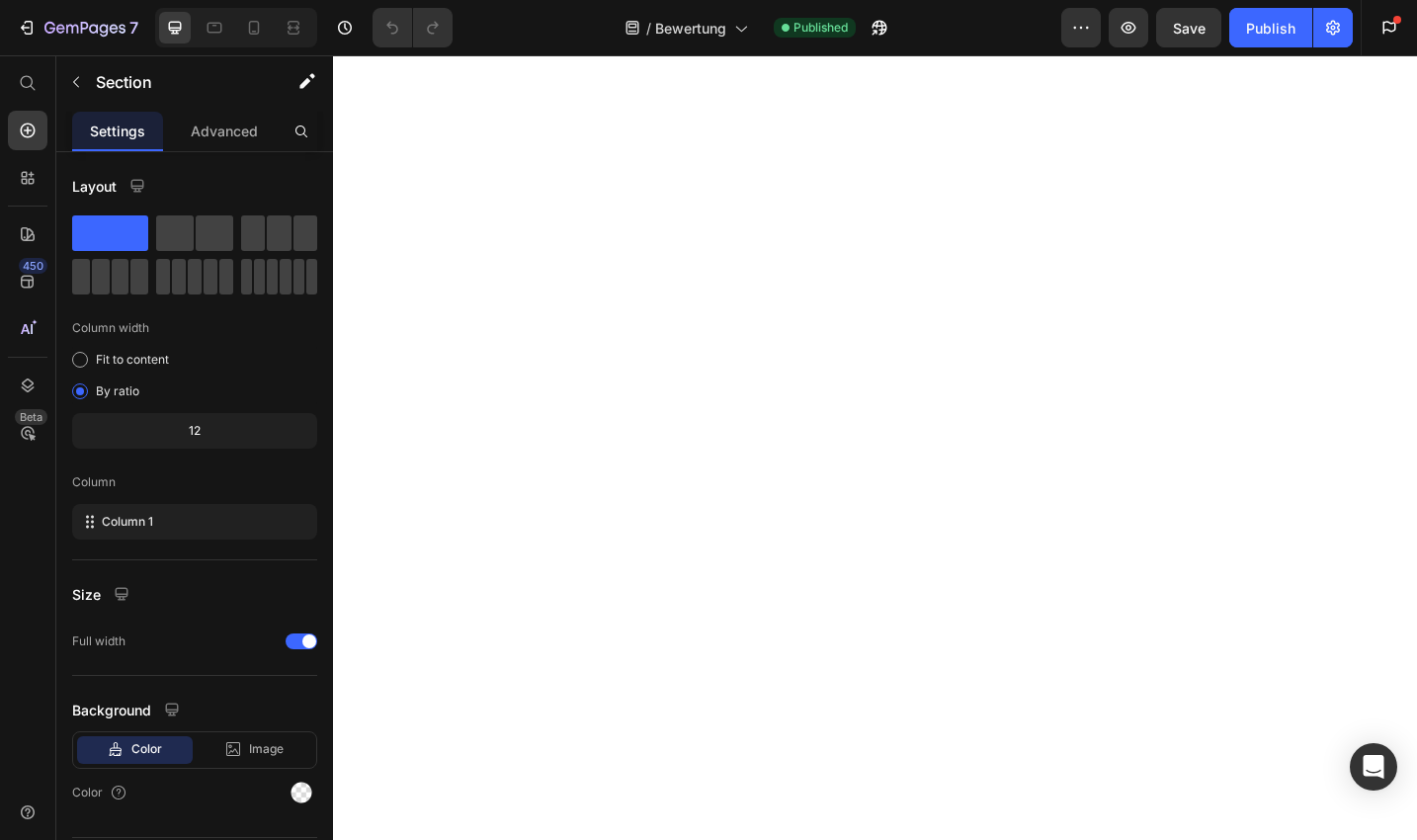 scroll, scrollTop: 0, scrollLeft: 0, axis: both 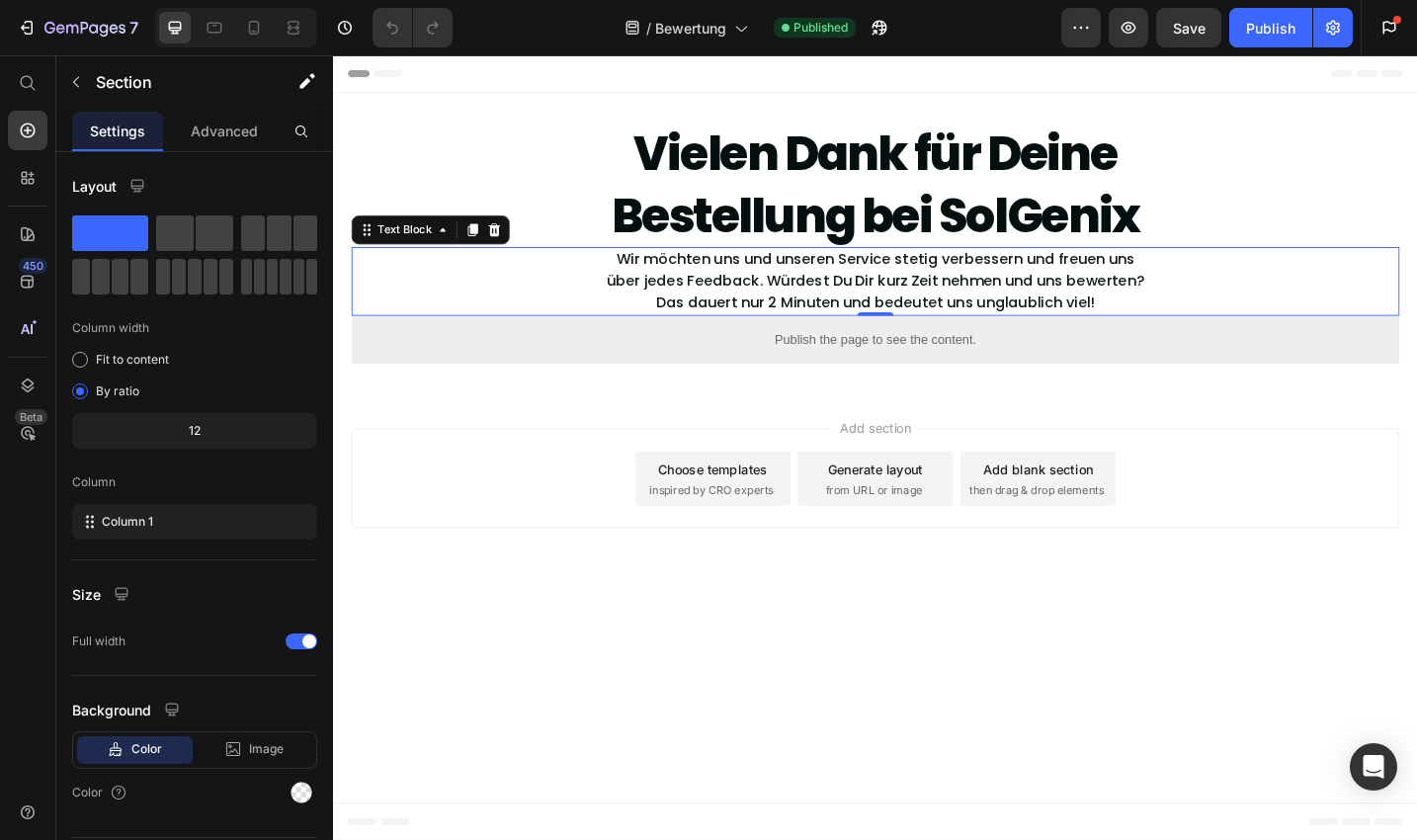 click on "Wir möchten uns und unseren Service stetig verbessern und freuen uns über jedes Feedback. Würdest Du Dir kurz Zeit nehmen und uns bewerten? Das dauert nur 2 Minuten und bedeutet uns unglaublich viel!" at bounding box center (926, 302) 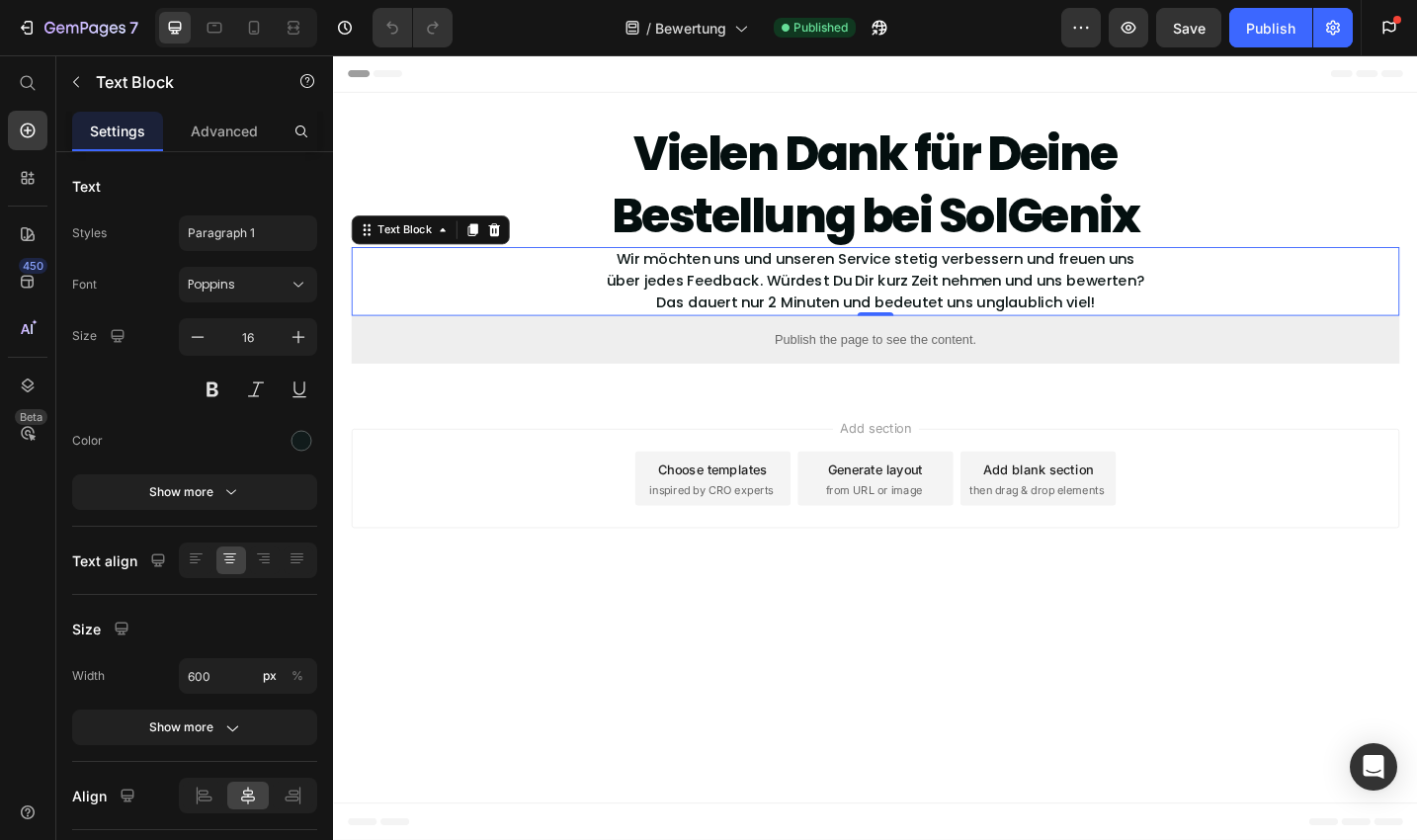 click on "Wir möchten uns und unseren Service stetig verbessern und freuen uns über jedes Feedback. Würdest Du Dir kurz Zeit nehmen und uns bewerten? Das dauert nur 2 Minuten und bedeutet uns unglaublich viel!" at bounding box center [926, 302] 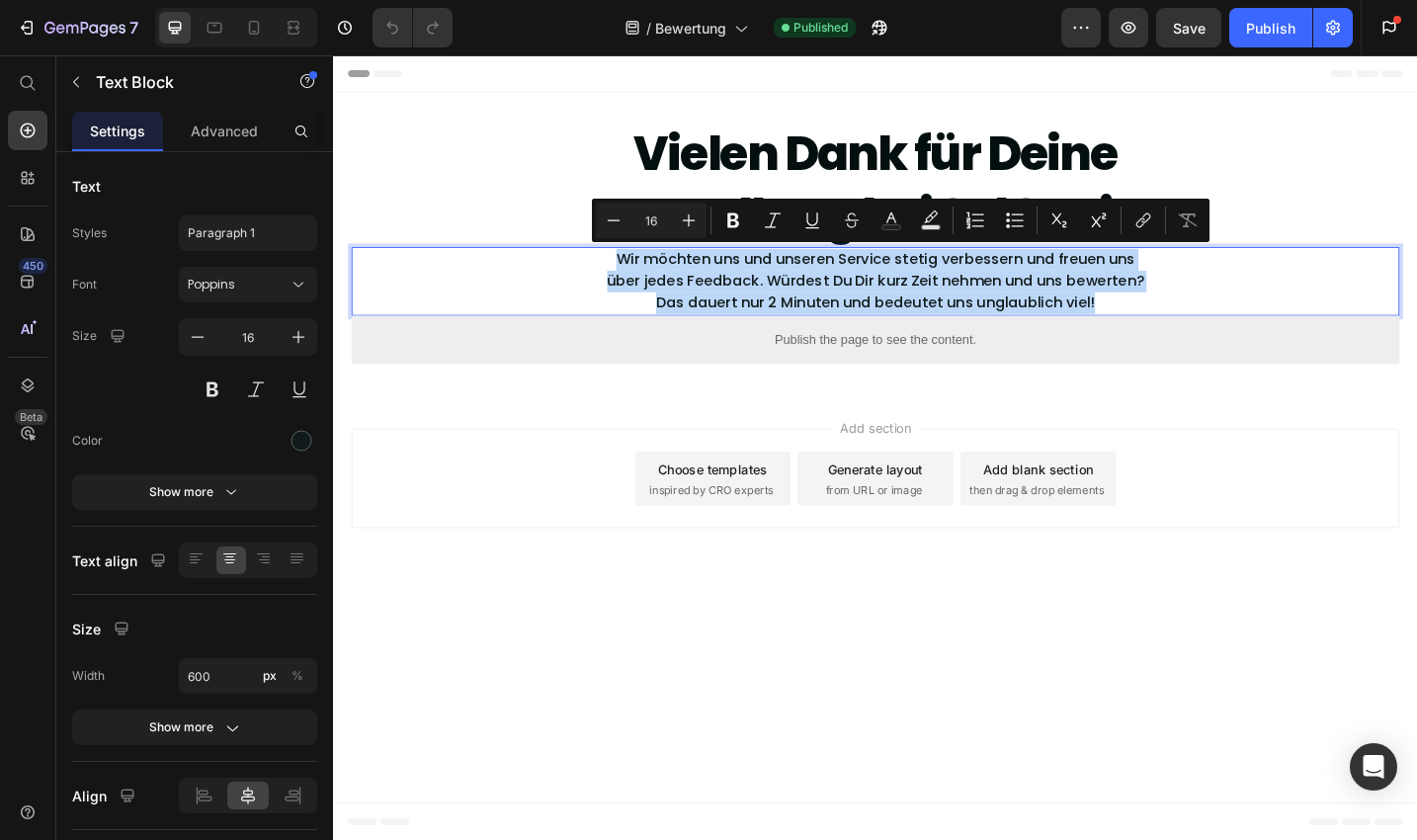 copy on "Wir möchten uns und unseren Service stetig verbessern und freuen uns über jedes Feedback. Würdest Du Dir kurz Zeit nehmen und uns bewerten? Das dauert nur 2 Minuten und bedeutet uns unglaublich viel!" 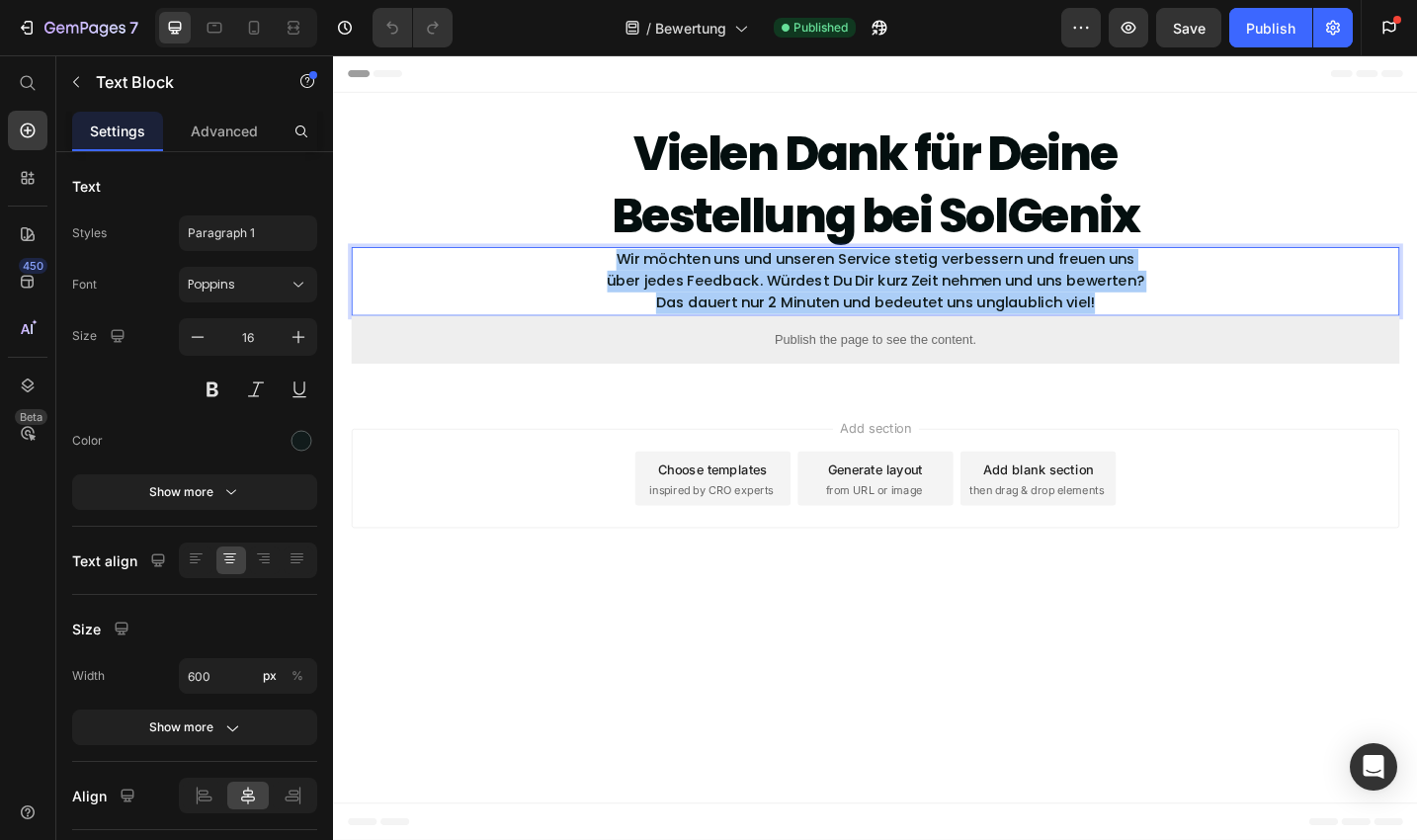 click on "Publish the page to see the content." at bounding box center [926, 366] 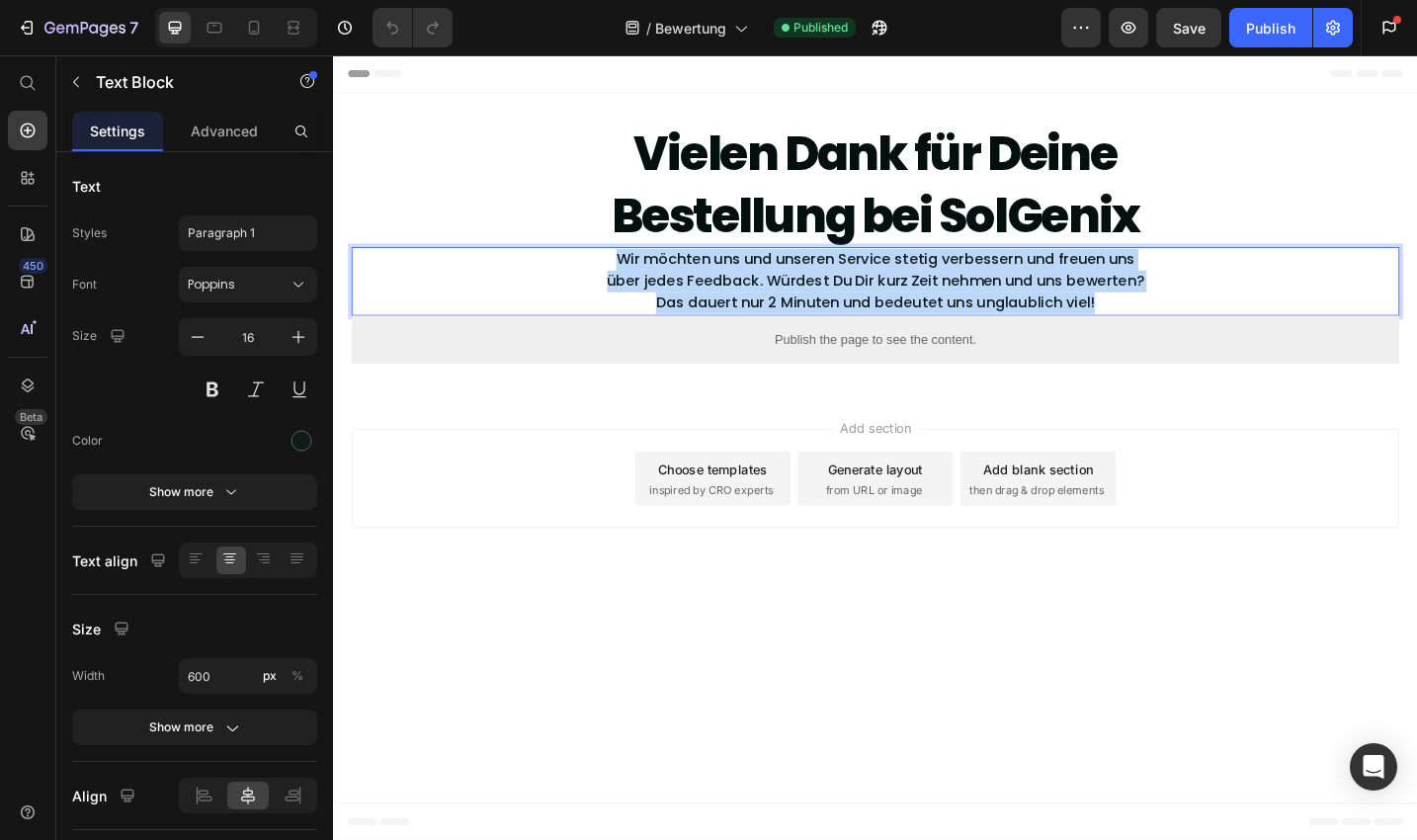 click on "Publish the page to see the content." at bounding box center [926, 366] 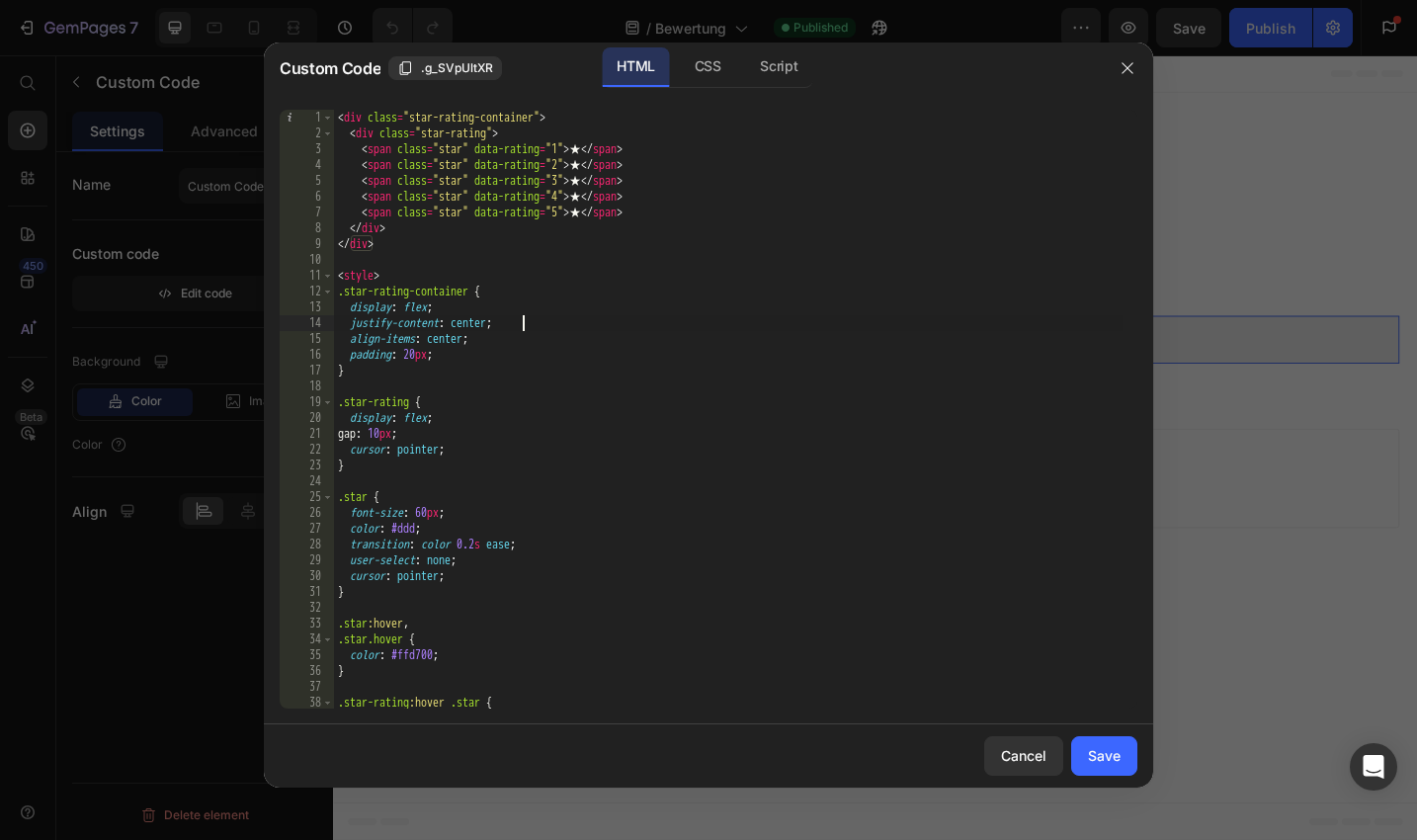 click on "< div   class = "star-rating-container" >    < div   class = "star-rating" >      < span   class = "star"   data-rating = "1" > ★ </ span >      < span   class = "star"   data-rating = "2" > ★ </ span >      < span   class = "star"   data-rating = "3" > ★ </ span >      < span   class = "star"   data-rating = "4" > ★ </ span >      < span   class = "star"   data-rating = "5" > ★ </ span >    </ div > </ div > < style > .star-rating-container   {    display :   flex ;    justify-content :   center ;    align-items :   center ;    padding :   20 px ; } .star-rating   {    display :   flex ;   gap :   10 px ;    cursor :   pointer ; } .star   {    font-size :   60 px ;    color :   #ddd ;    transition :   color   0.2 s   ease ;    user-select :   none ;    cursor :   pointer ; } .star :hover , .star.hover   {    color :   #ffd700 ; } .star-rating :hover   .star   {    color :   #ddd ;" at bounding box center (728, 425) 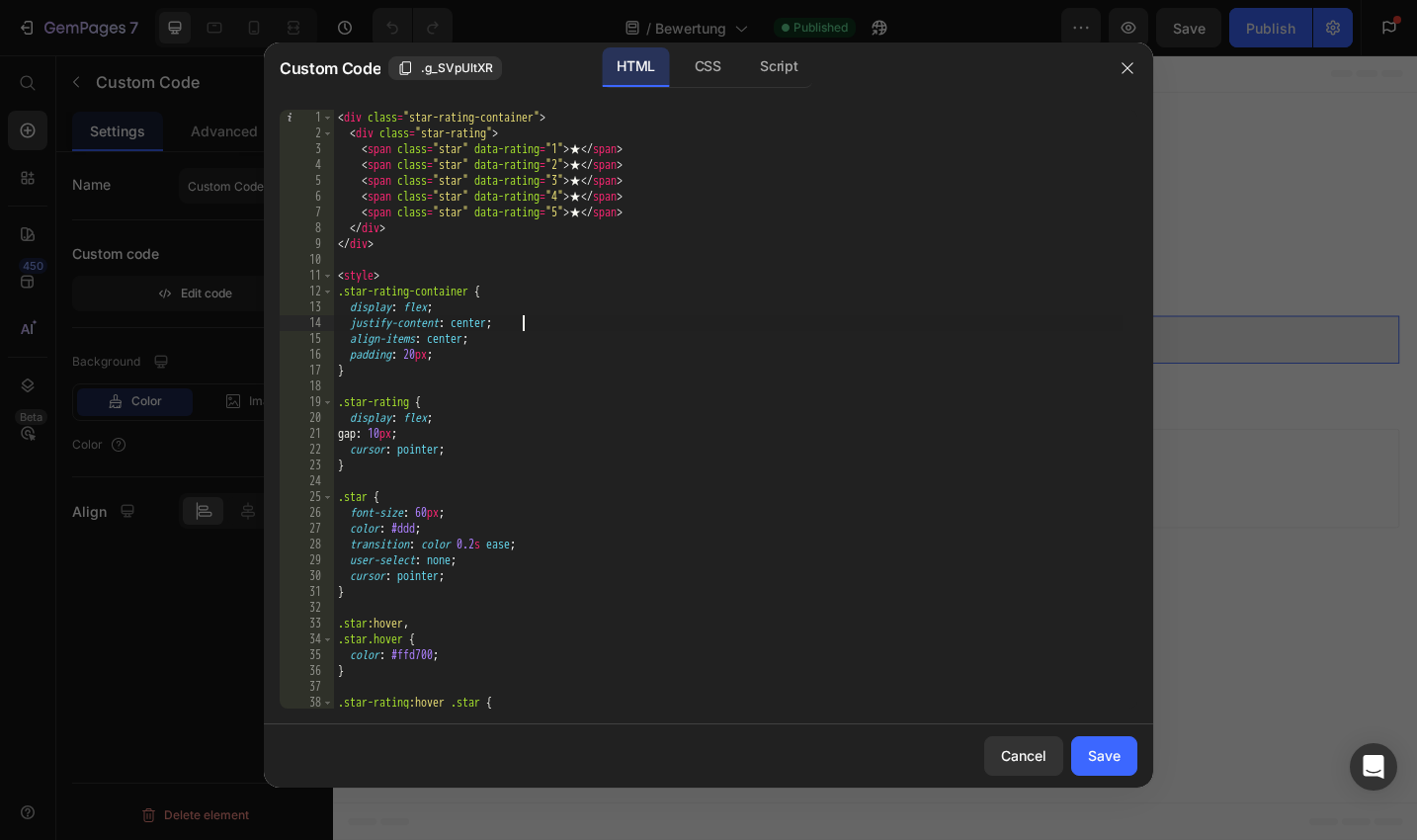 type on "</script>" 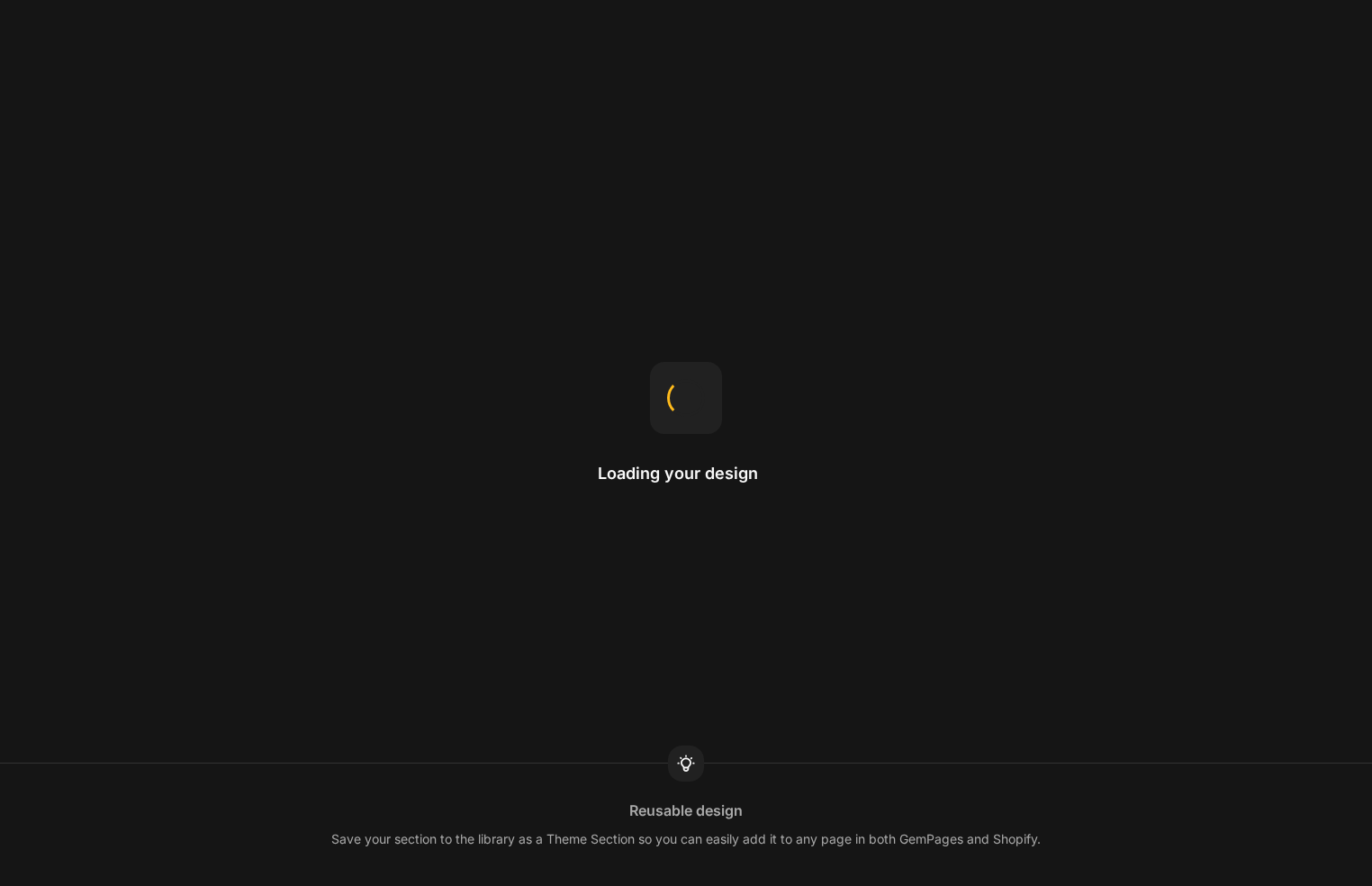 scroll, scrollTop: 0, scrollLeft: 0, axis: both 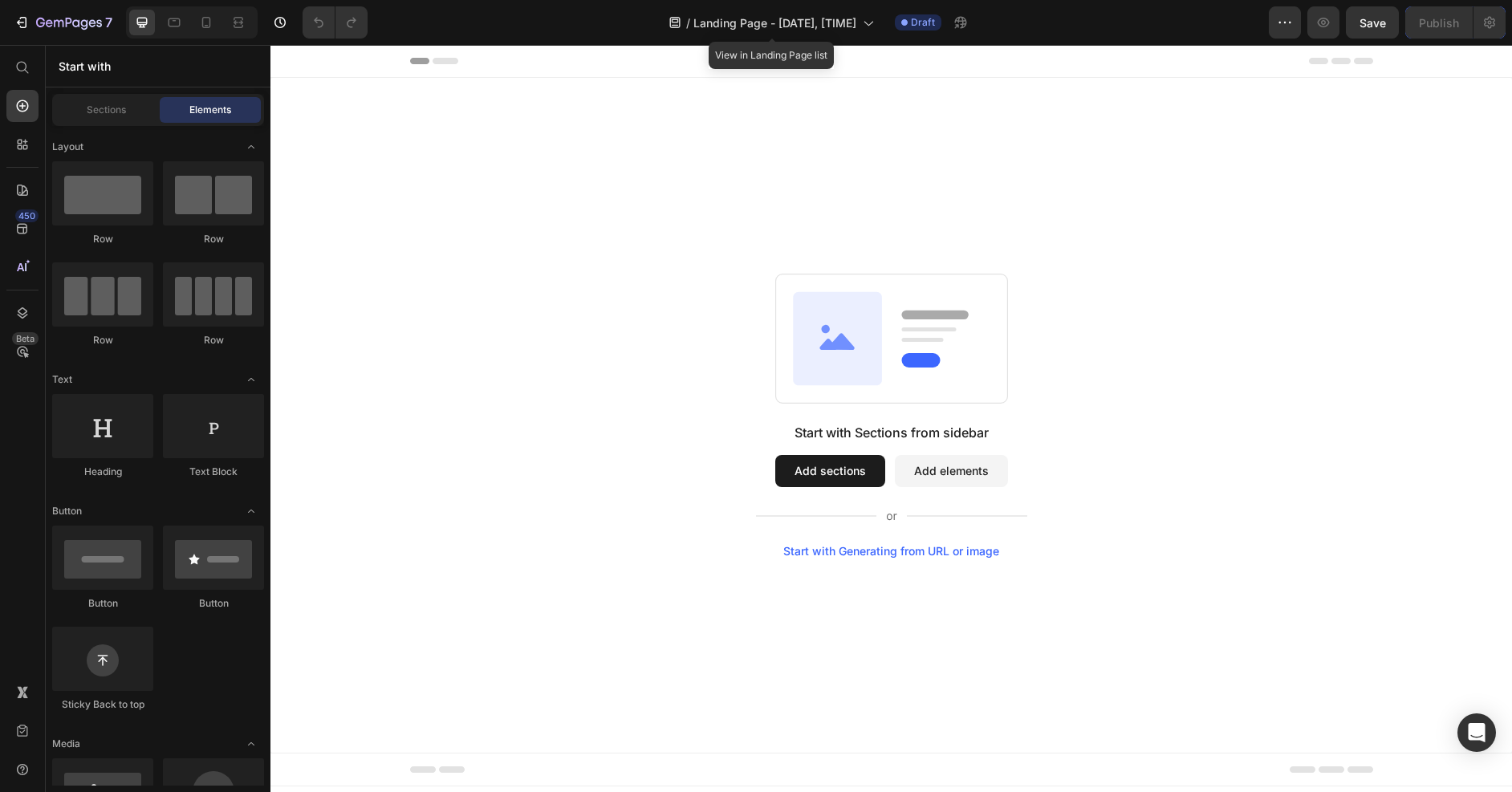 click on "/  Landing Page - [DATE] [TIME]" 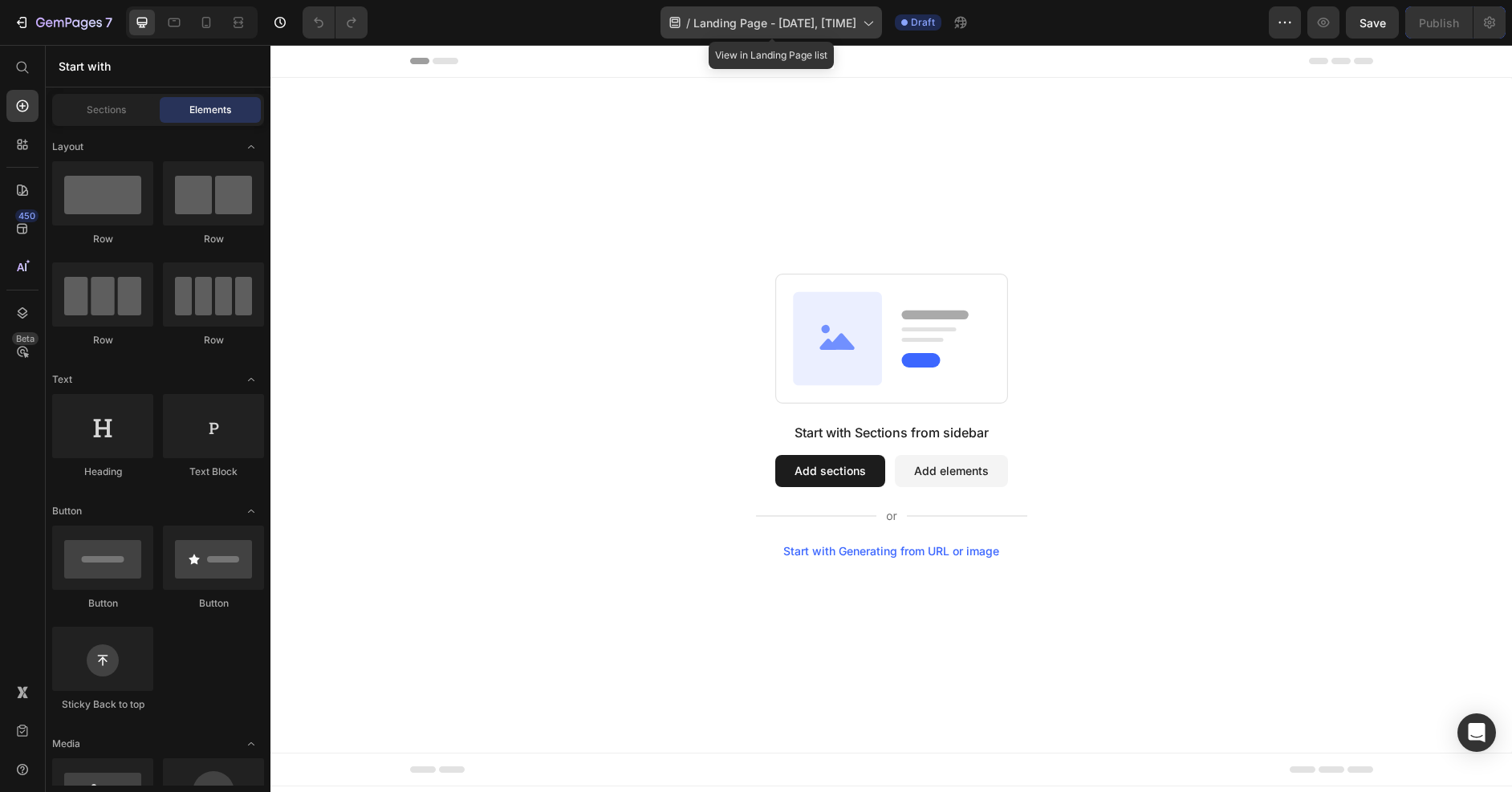 click on "Landing Page - [DATE], [TIME]" at bounding box center [774, 22] 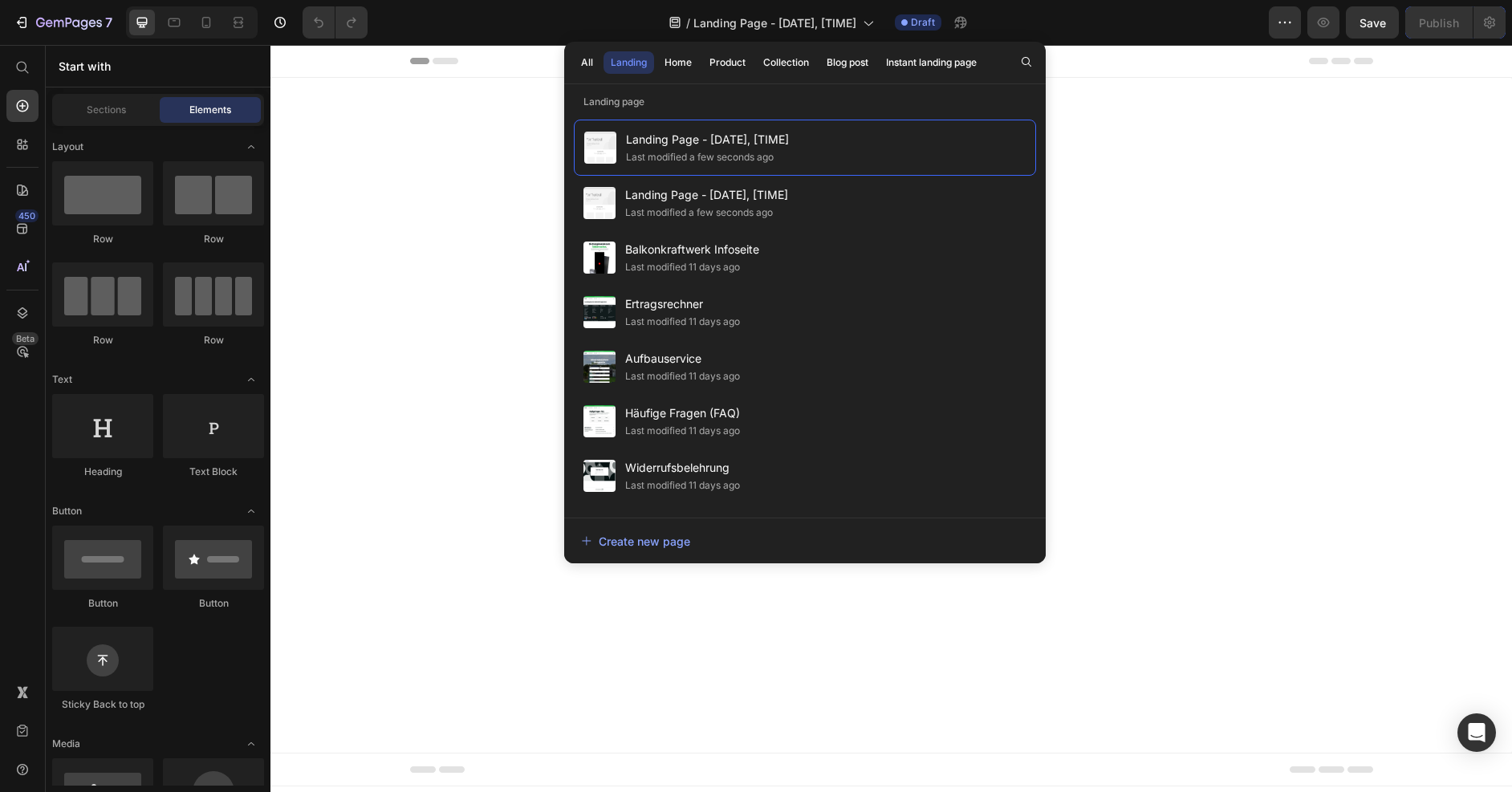 click on "Start with Sections from sidebar Add sections Add elements Start with Generating from URL or image" at bounding box center (891, 415) 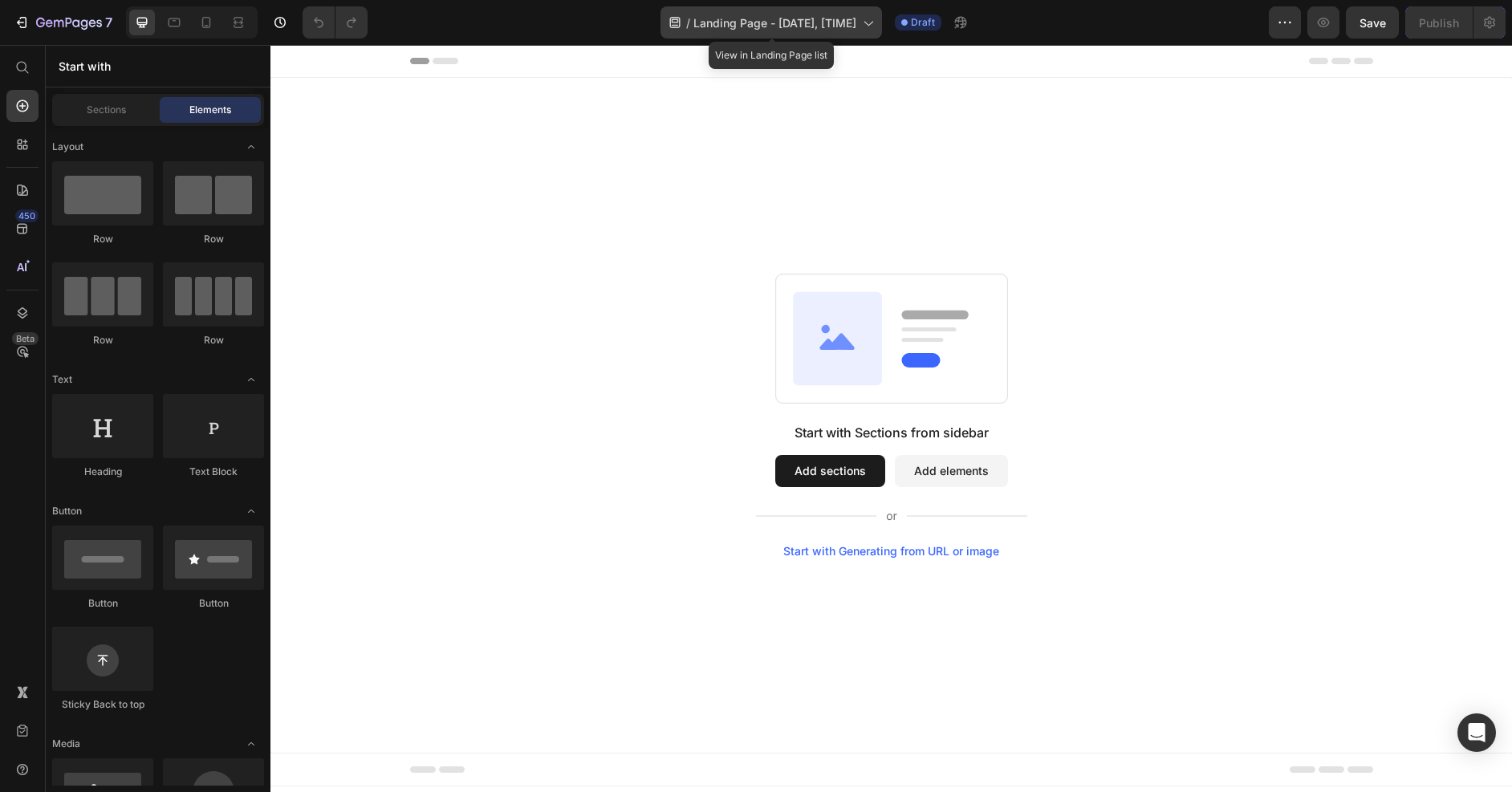 click 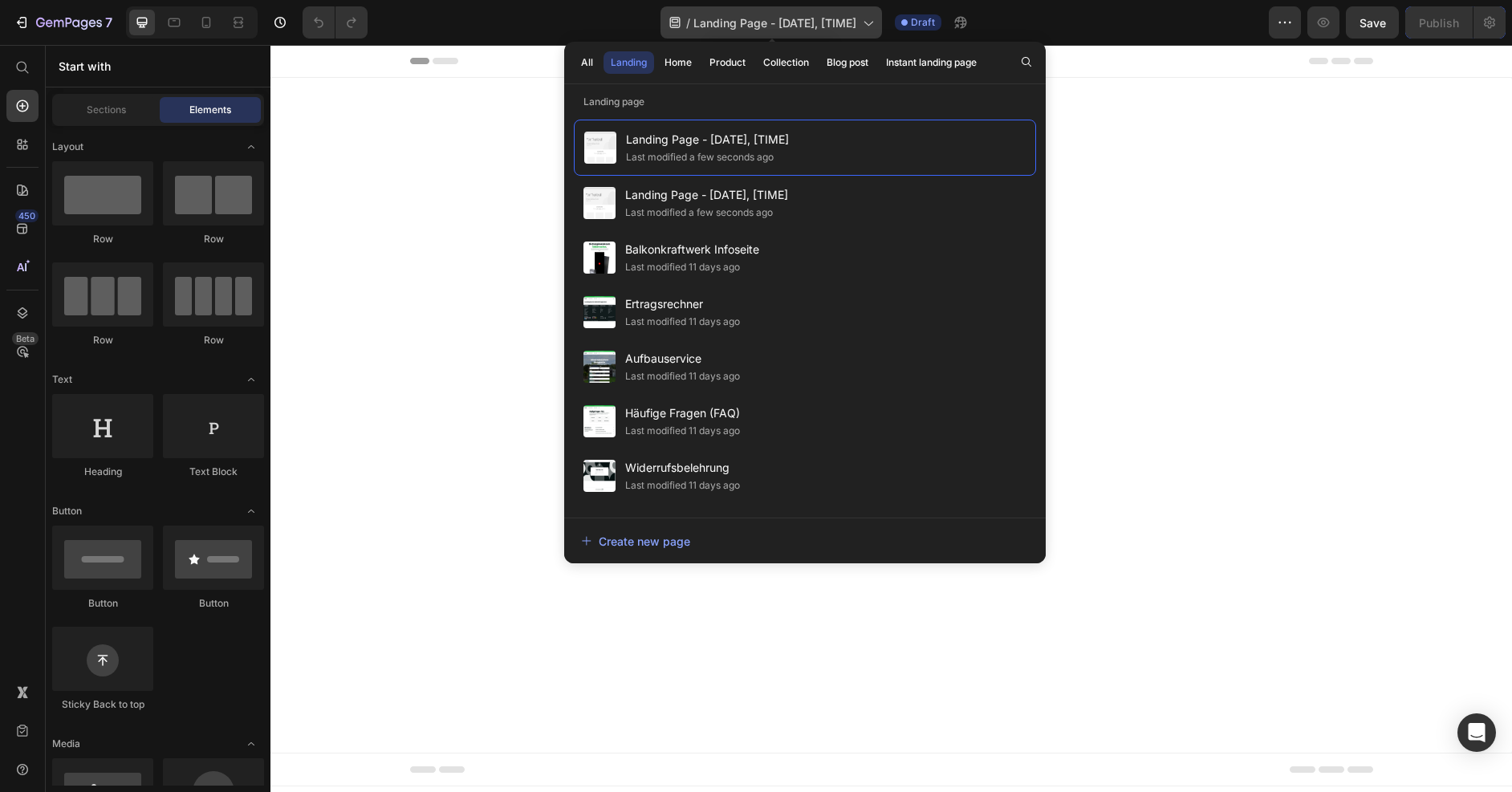 click on "Landing Page - [DATE], [TIME]" at bounding box center (774, 22) 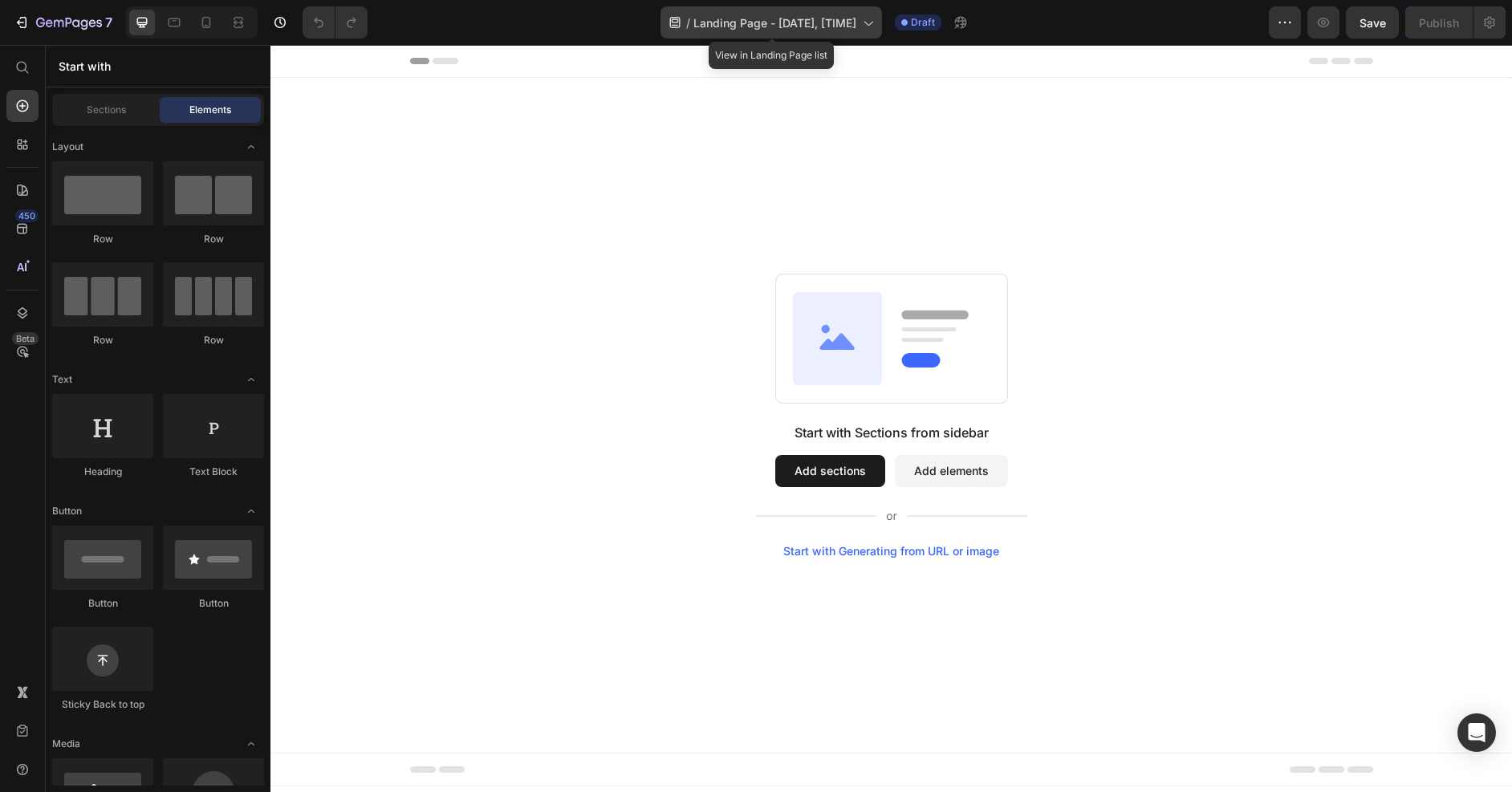 click on "Landing Page - [DATE], [TIME]" at bounding box center [774, 22] 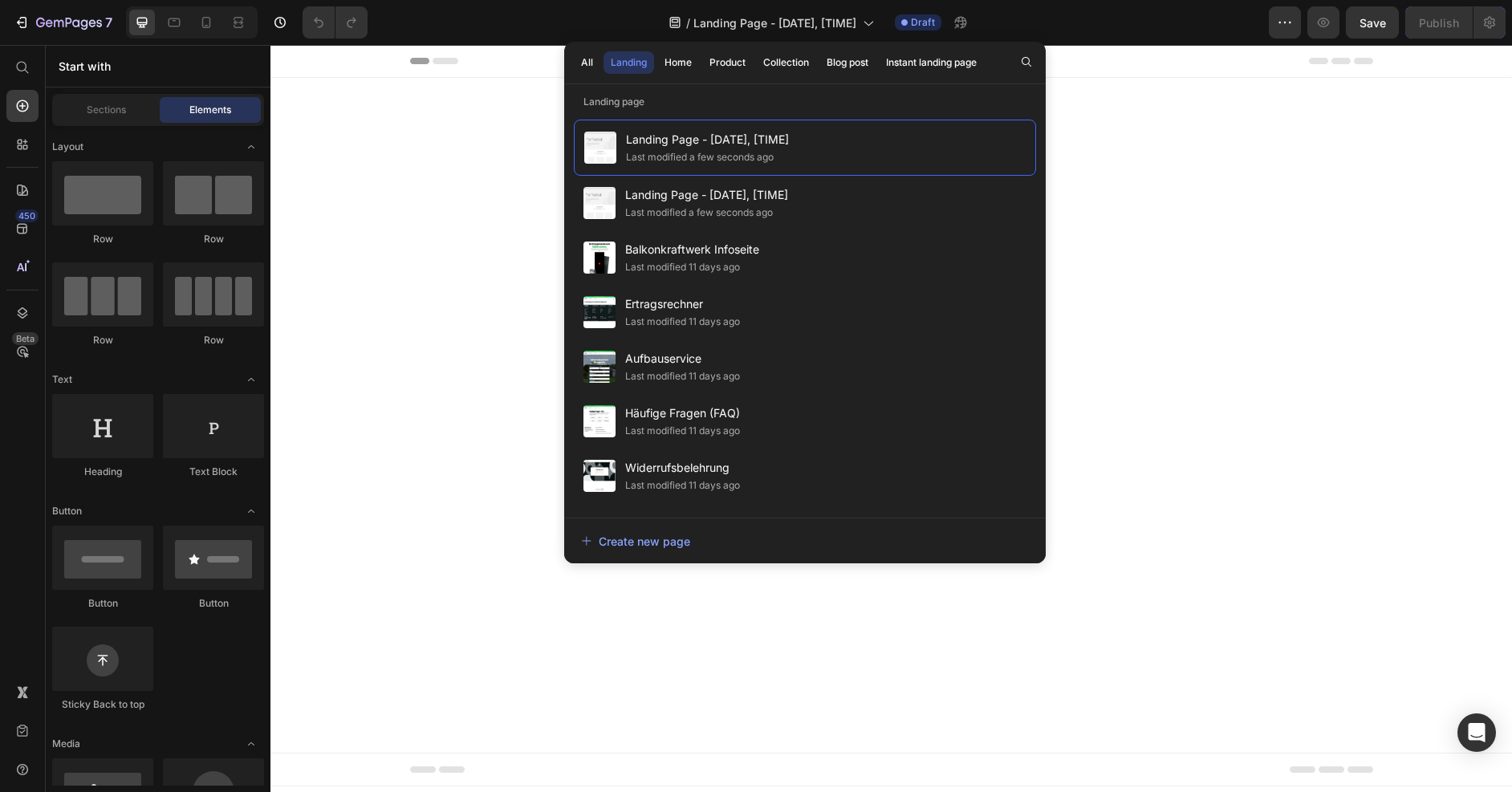 click on "Start with Sections from sidebar Add sections Add elements Start with Generating from URL or image" at bounding box center [891, 415] 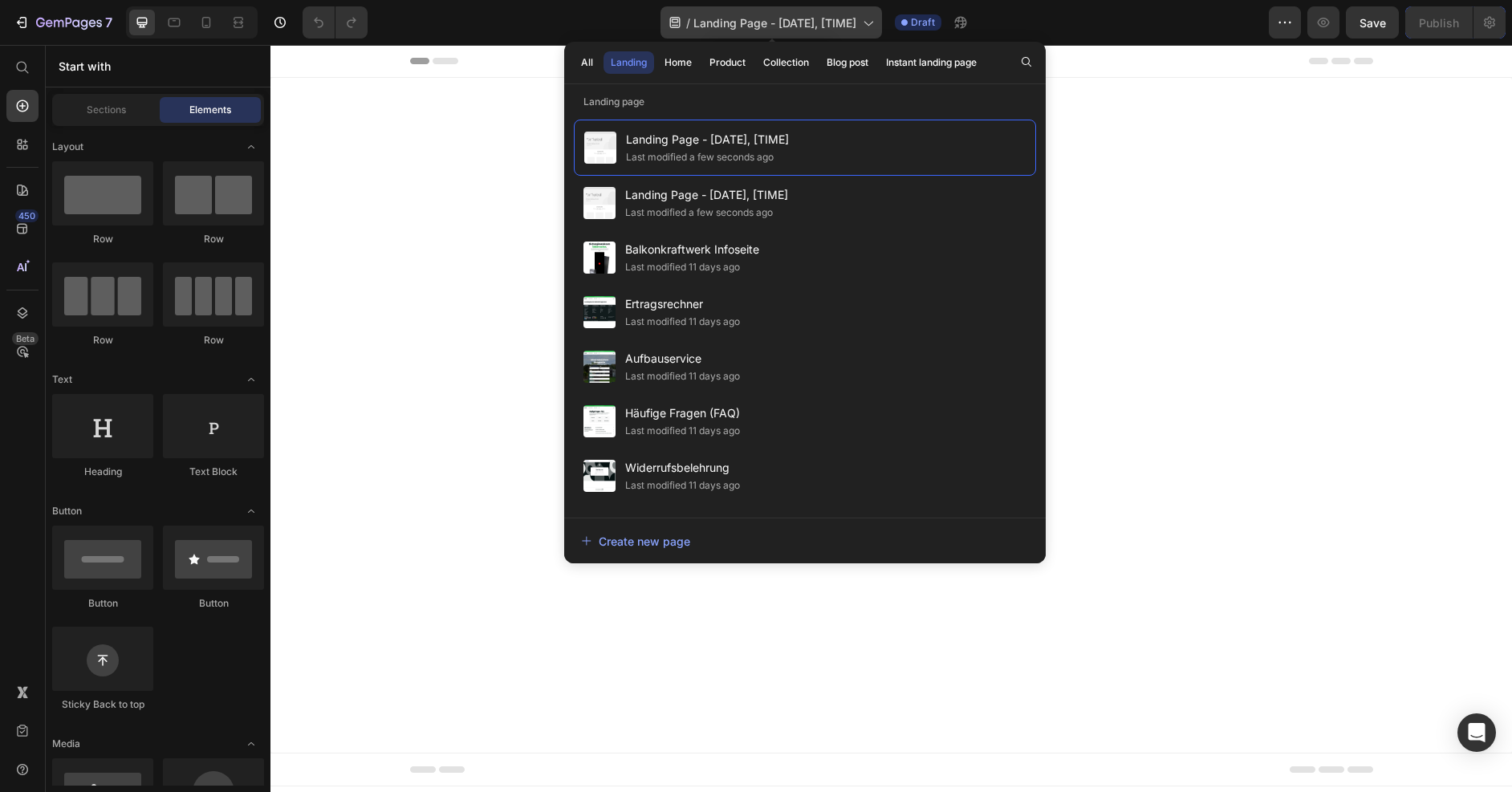 click on "/  Landing Page - [DATE] [TIME]" 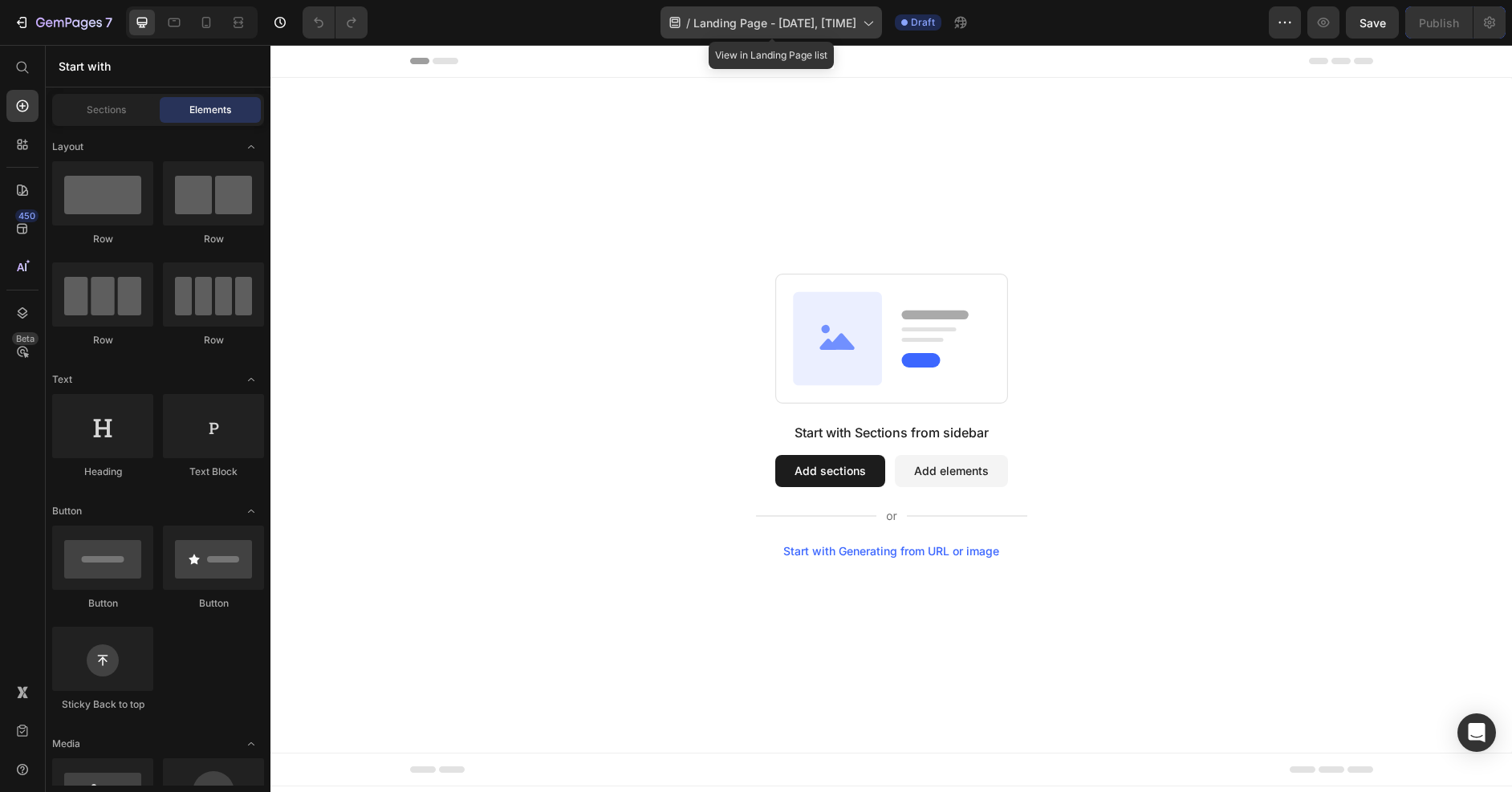 click 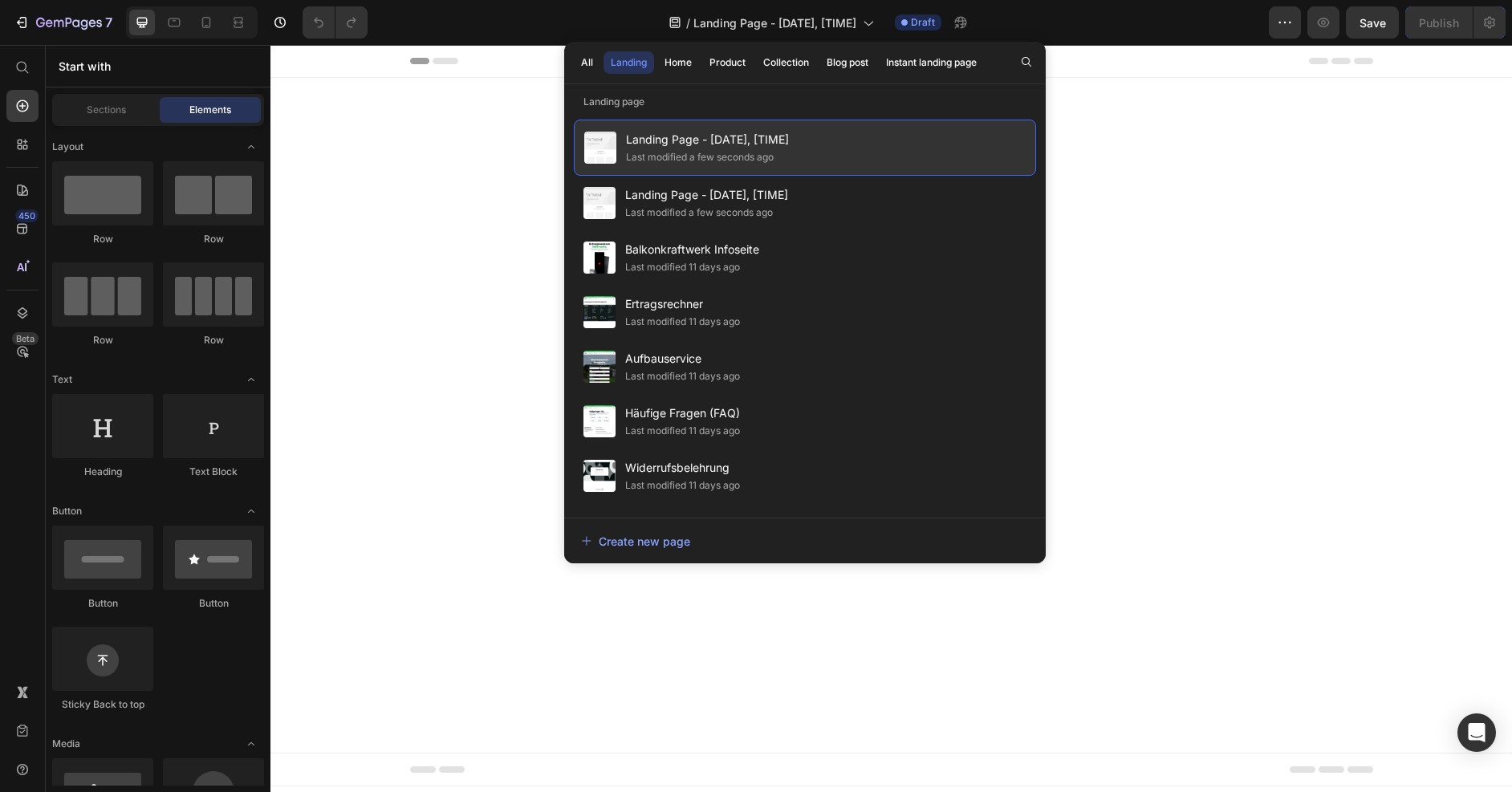 click on "Landing Page - [DATE], [TIME] Last modified a few seconds ago" 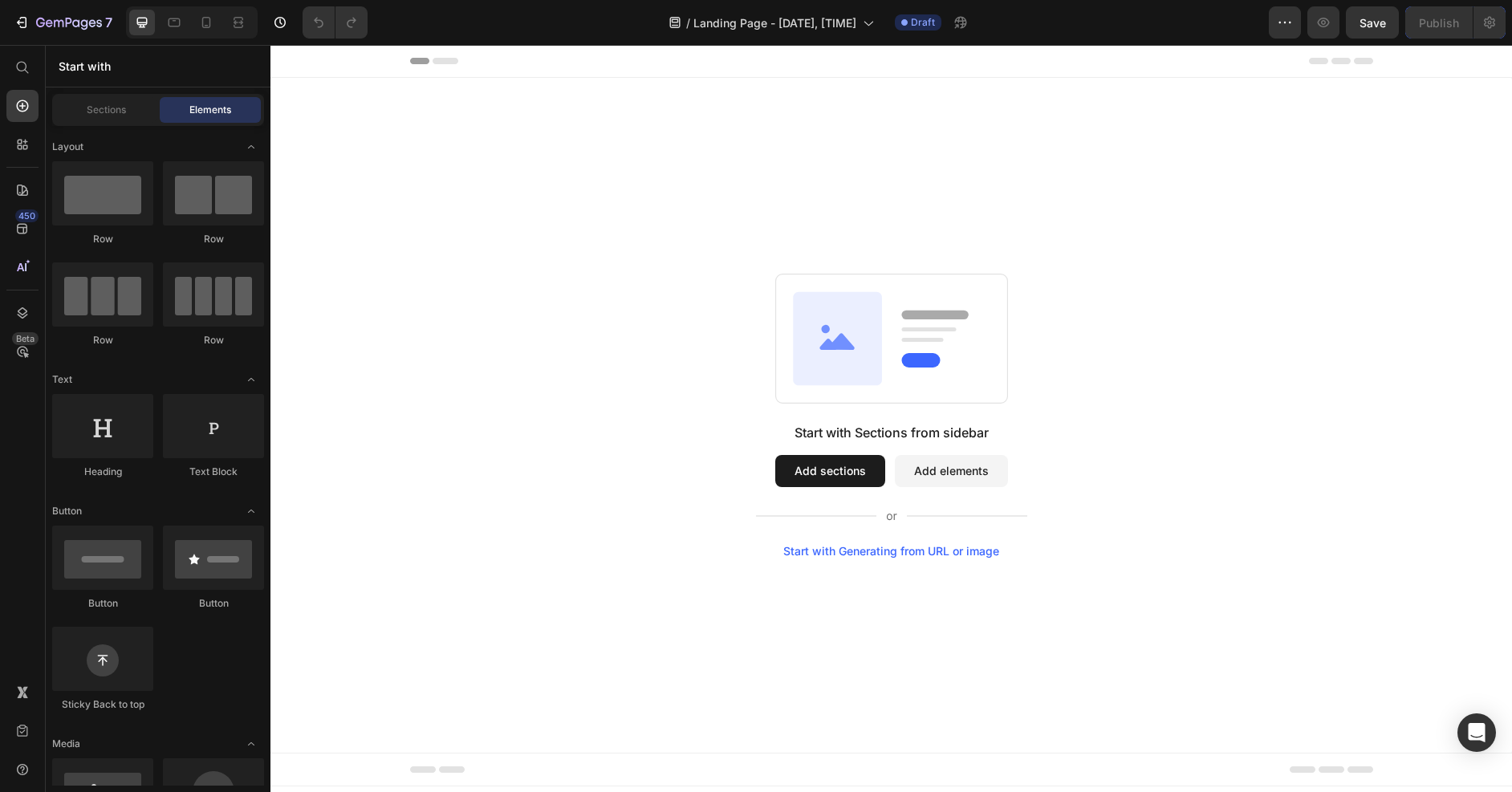 click on "Add sections" at bounding box center (830, 471) 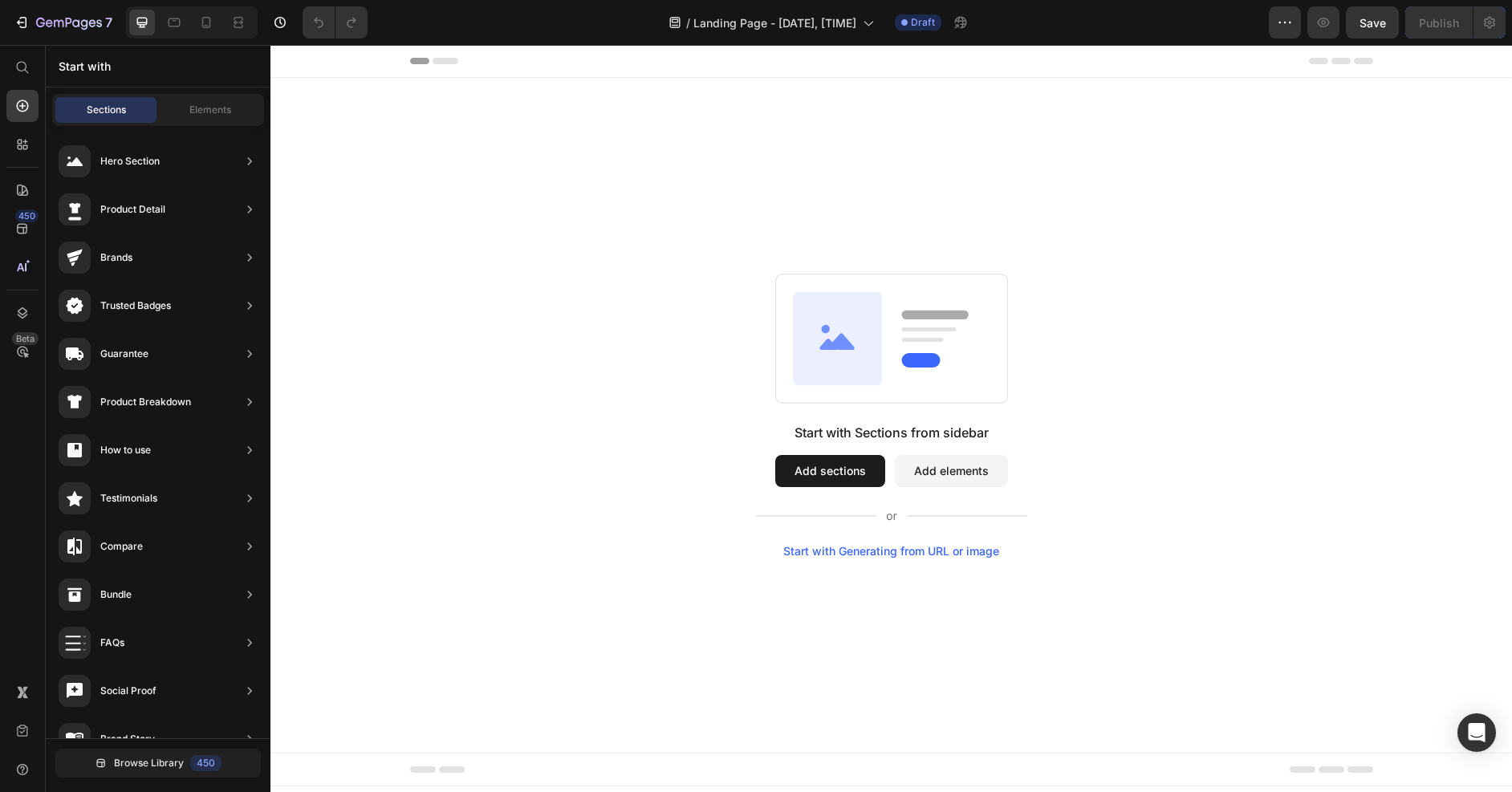 click on "Add sections" at bounding box center [830, 471] 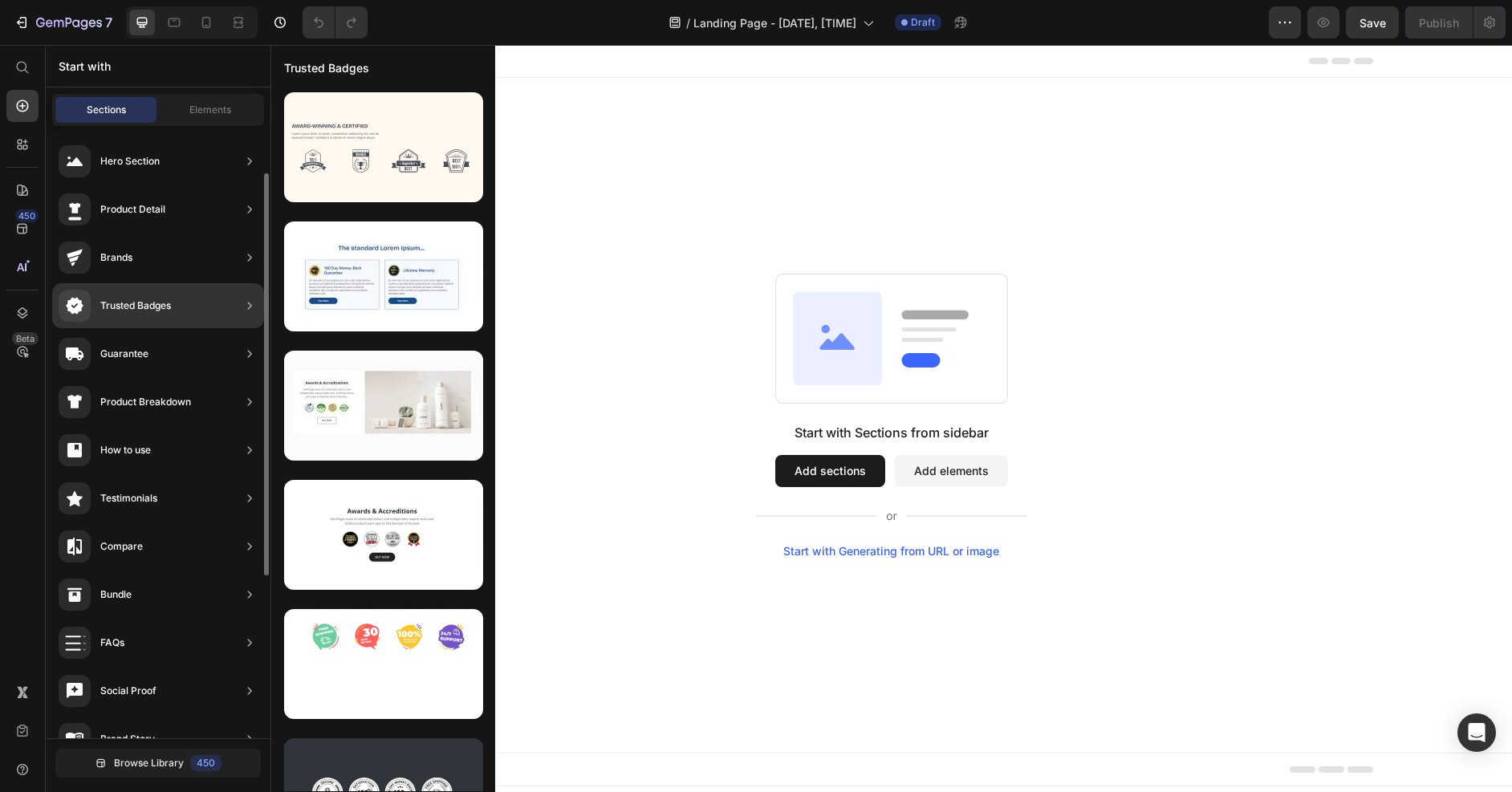 scroll, scrollTop: 319, scrollLeft: 0, axis: vertical 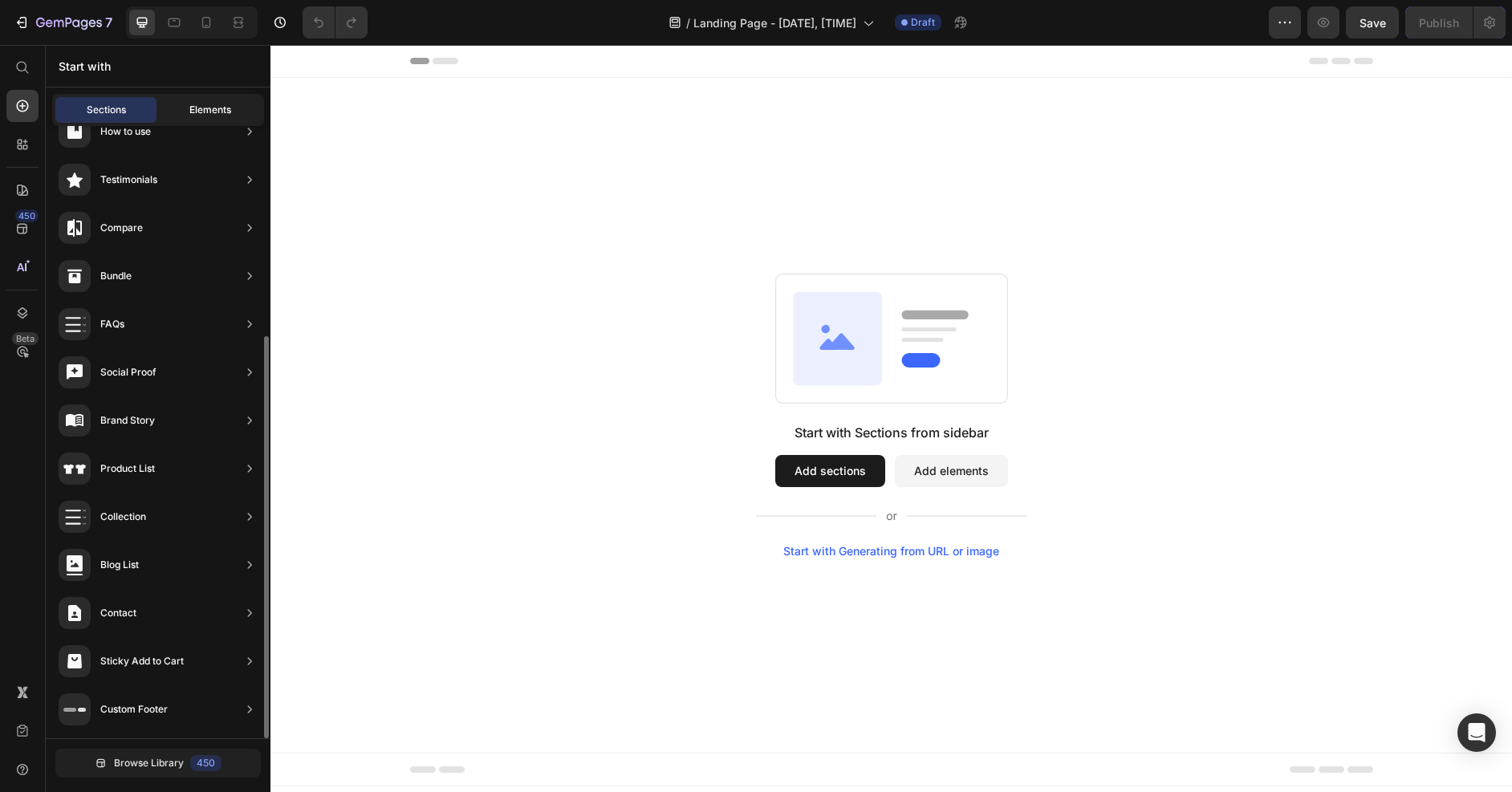 click on "Elements" 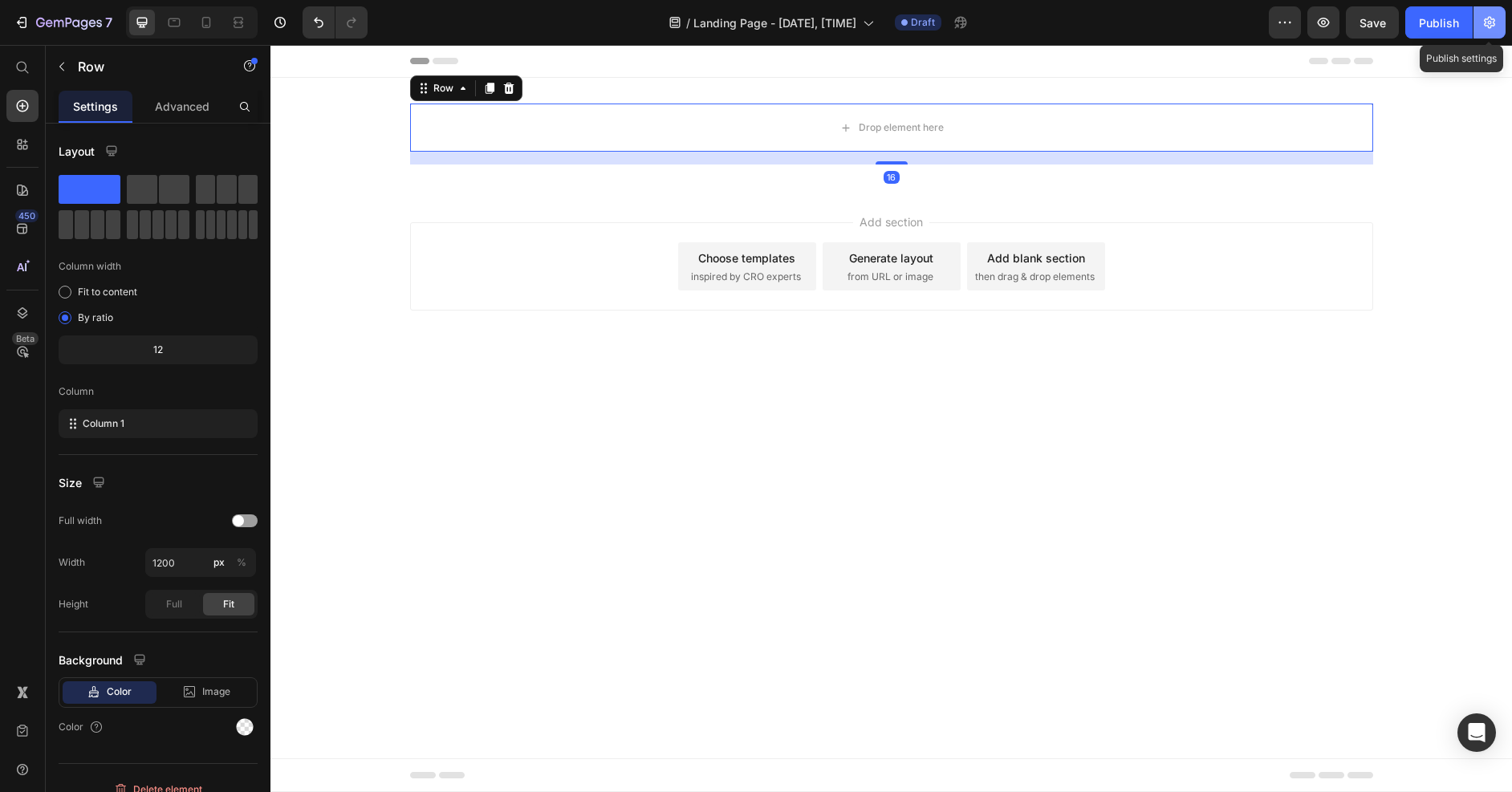 click 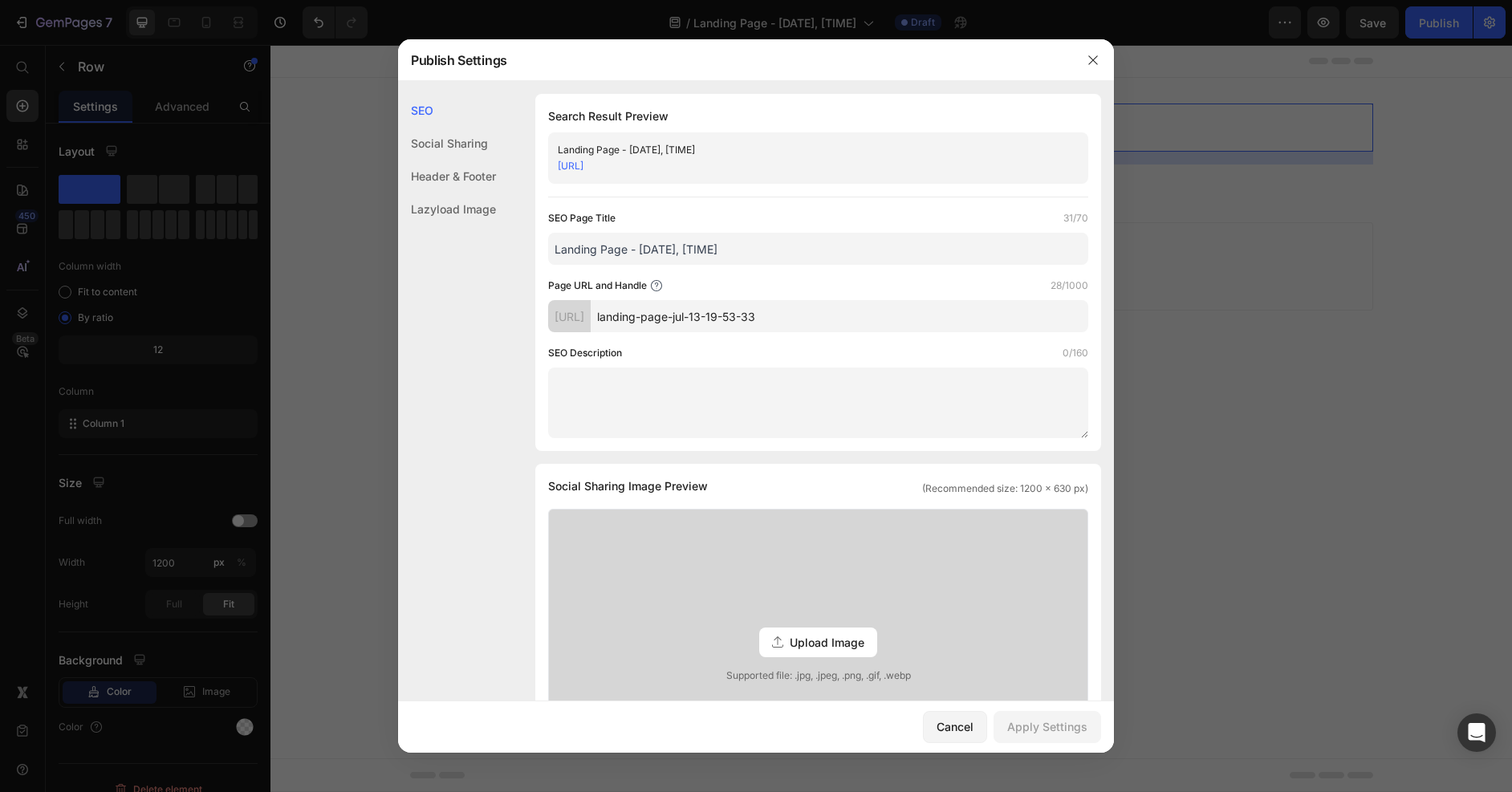 drag, startPoint x: 917, startPoint y: 319, endPoint x: 731, endPoint y: 311, distance: 186.172 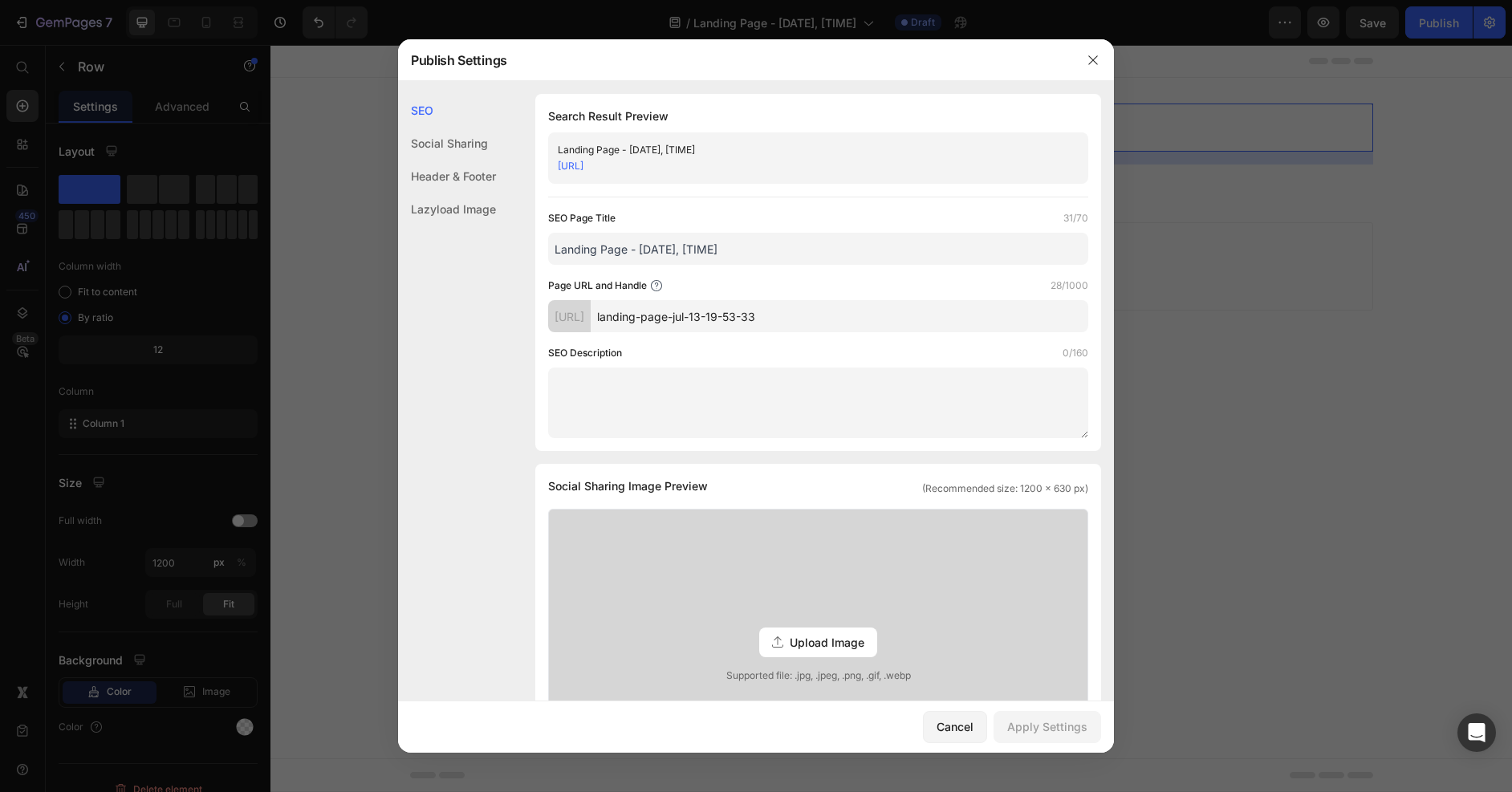 click on "[URL]" at bounding box center (818, 316) 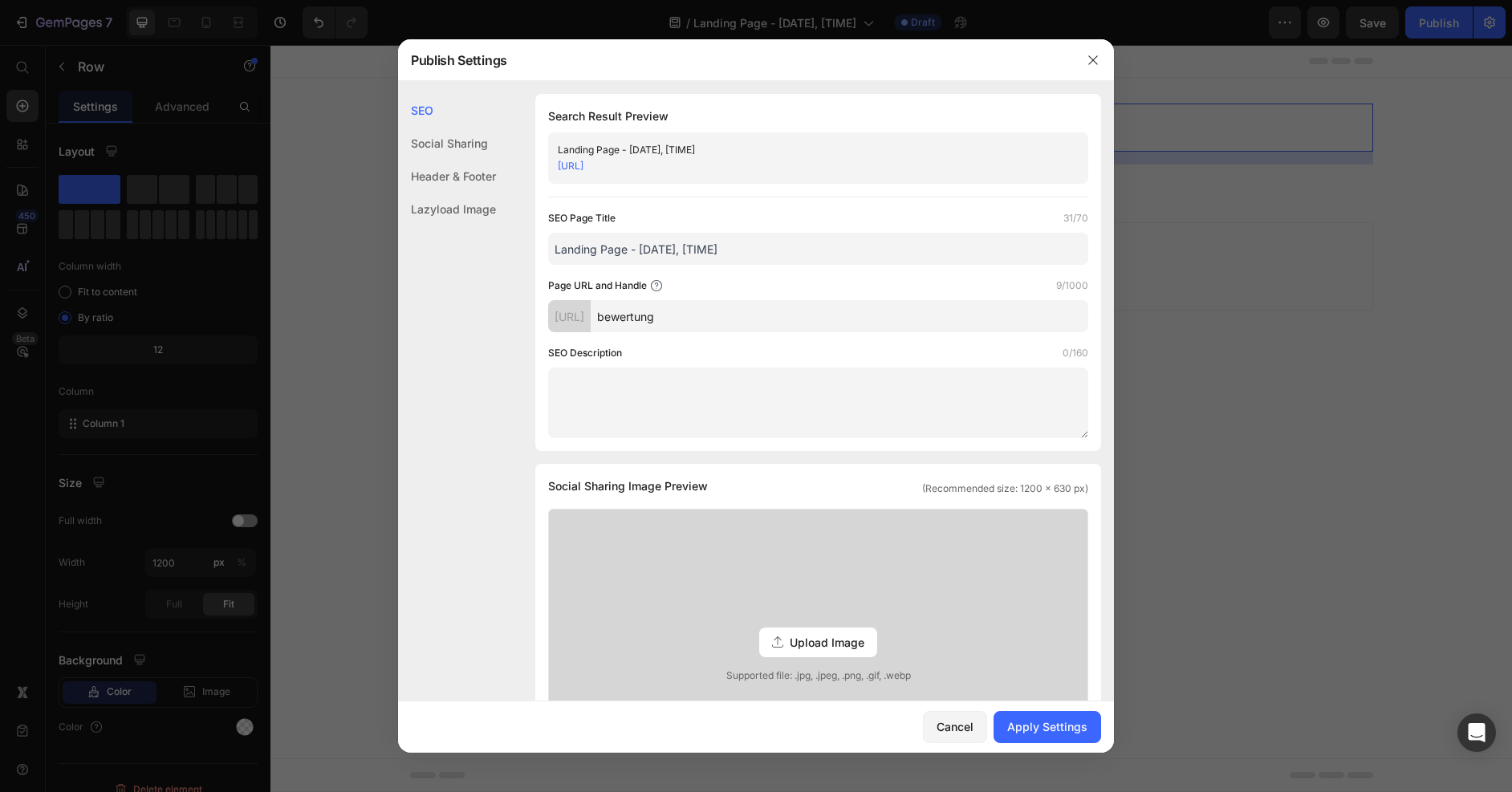 type on "bewertung" 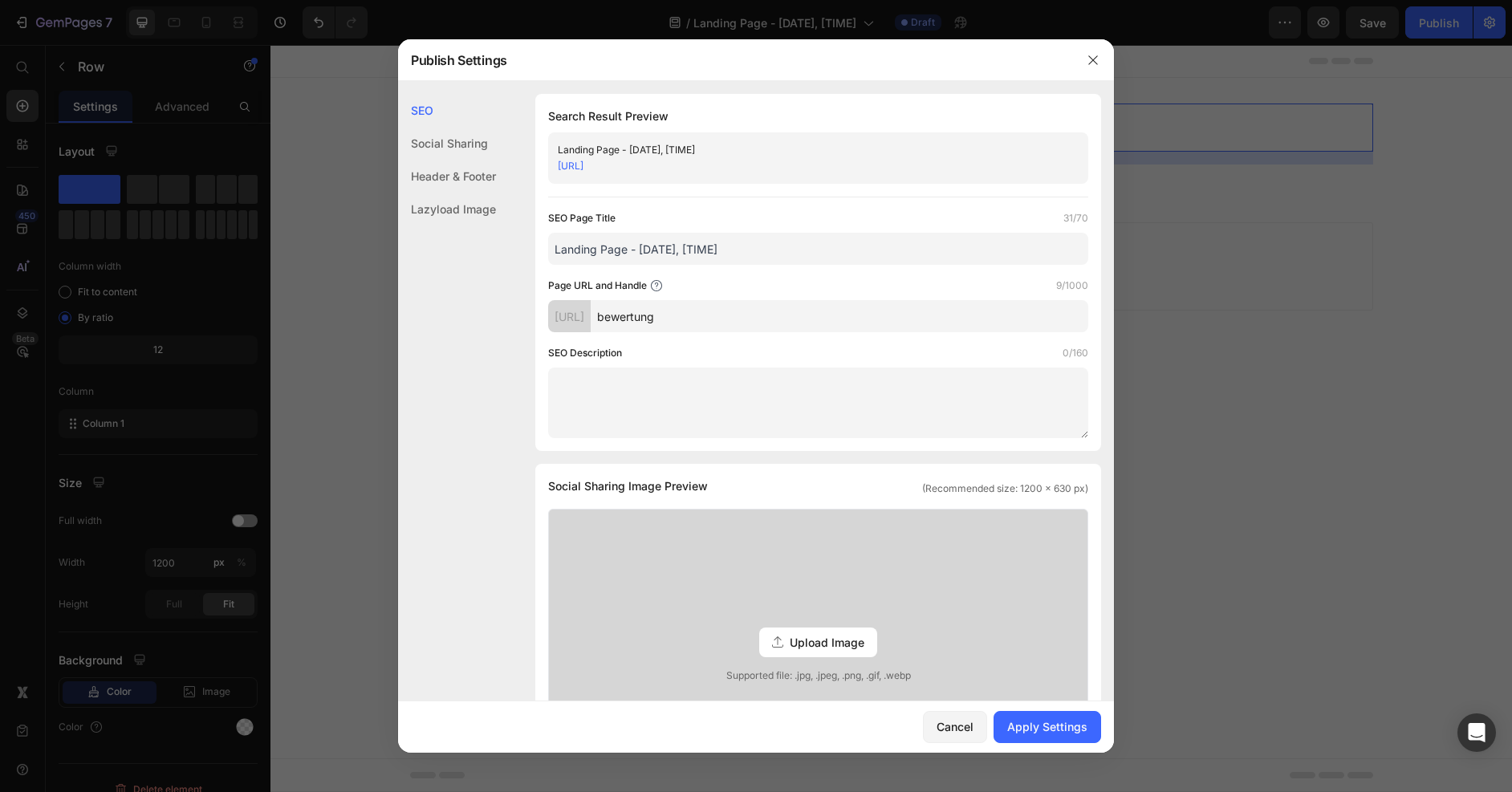 click on "SEO Description  0/160" at bounding box center [818, 353] 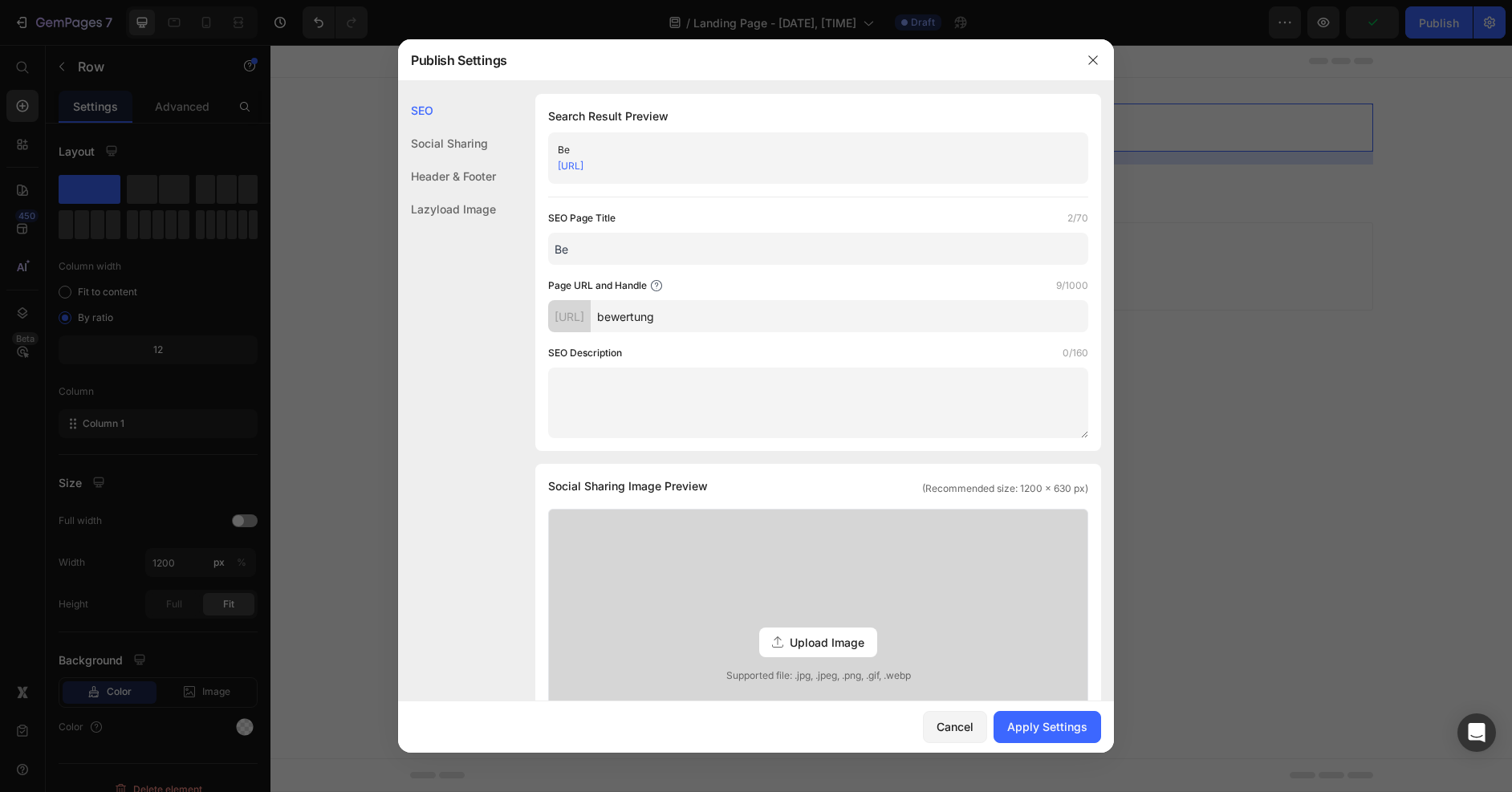 type on "B" 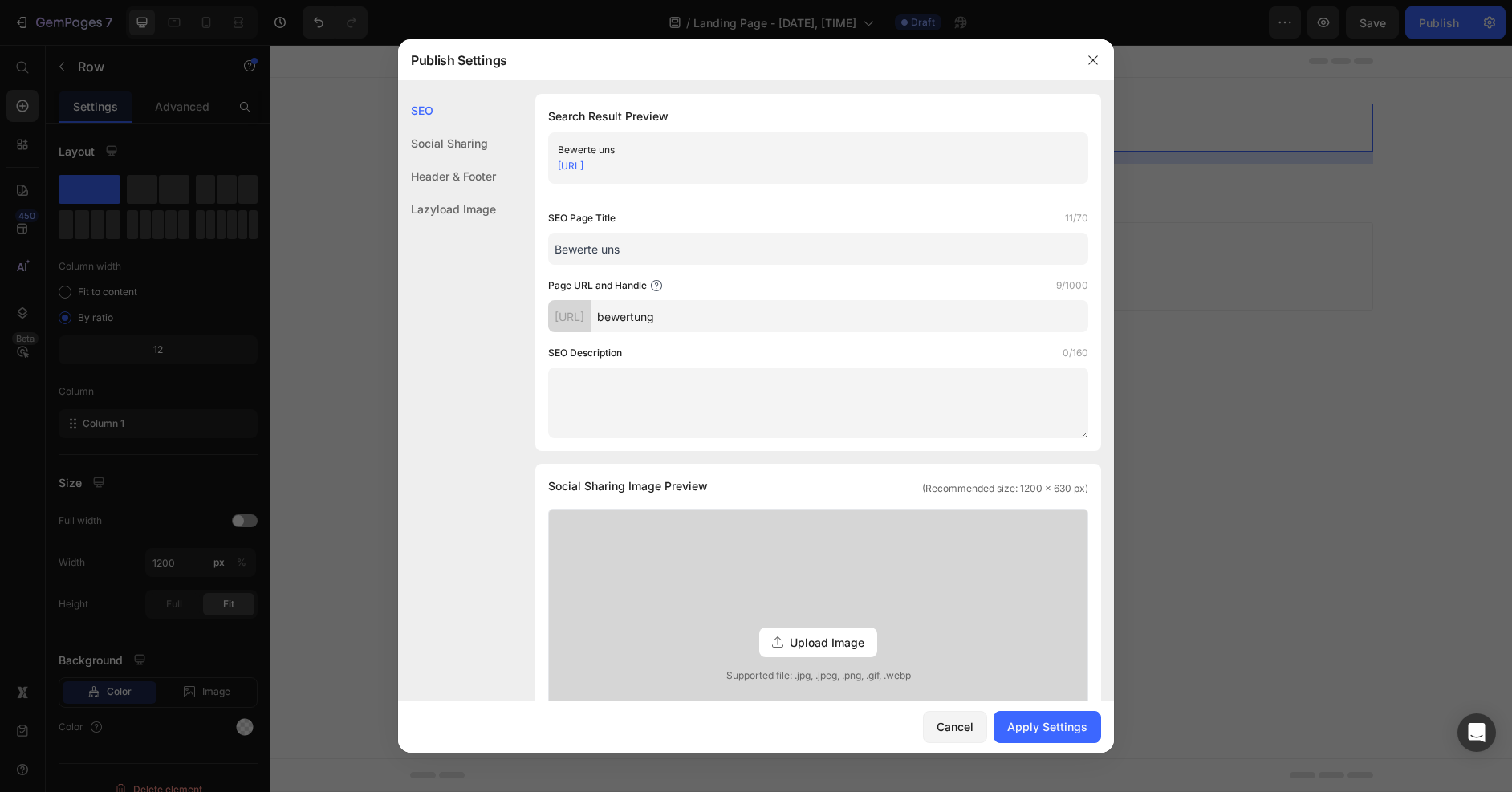 type on "Bewerte uns" 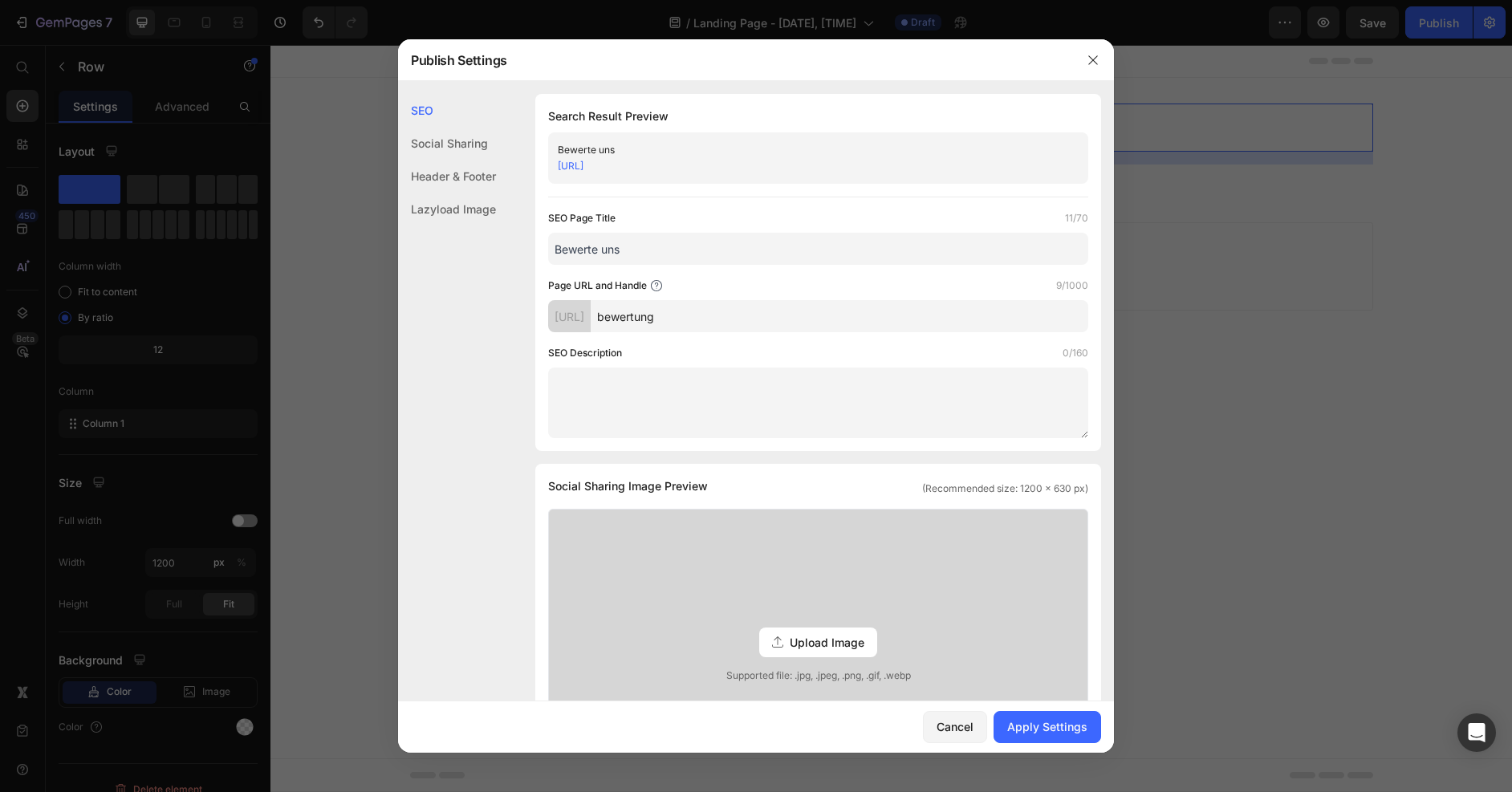 click at bounding box center [818, 403] 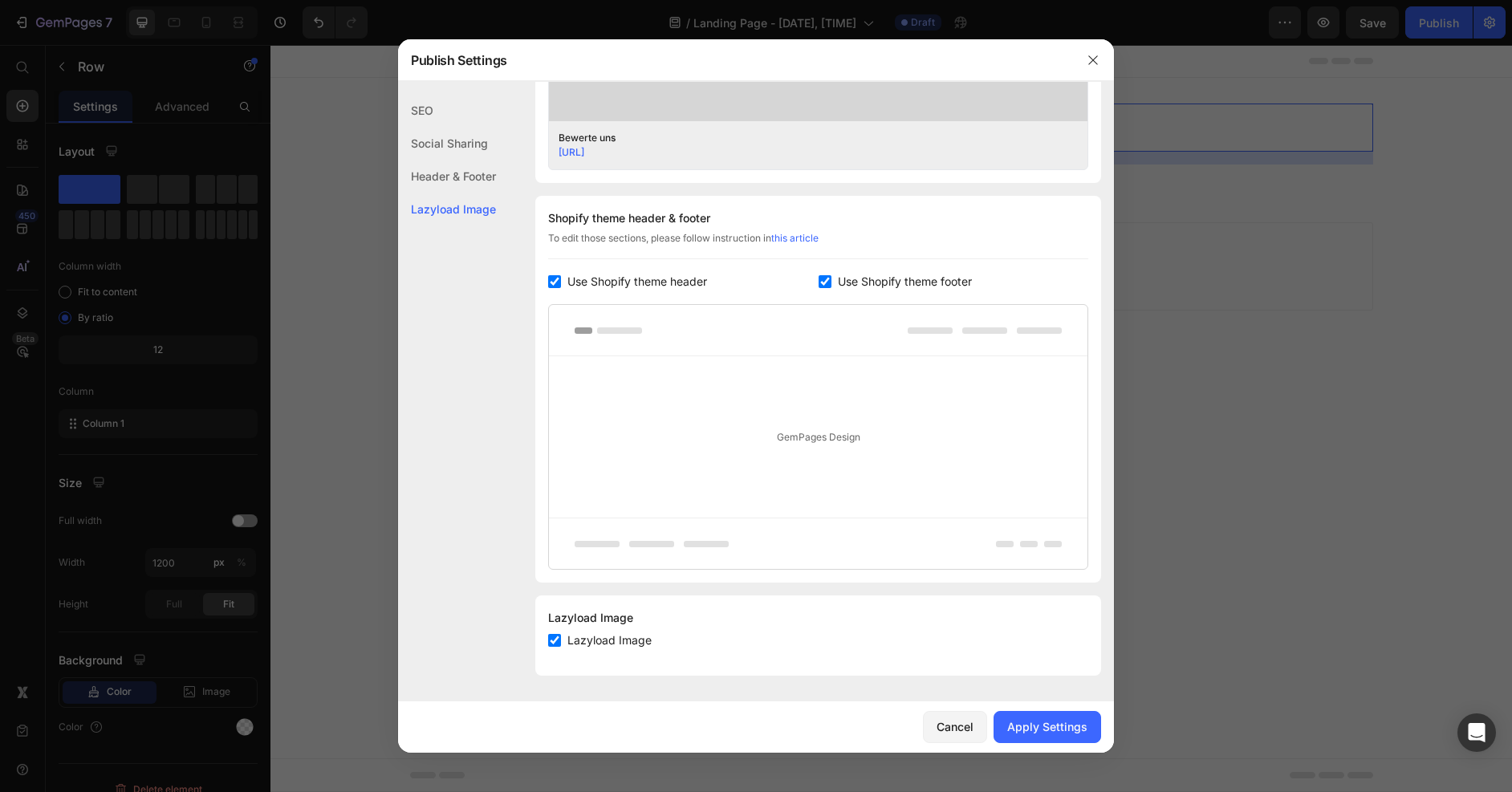 scroll, scrollTop: 650, scrollLeft: 0, axis: vertical 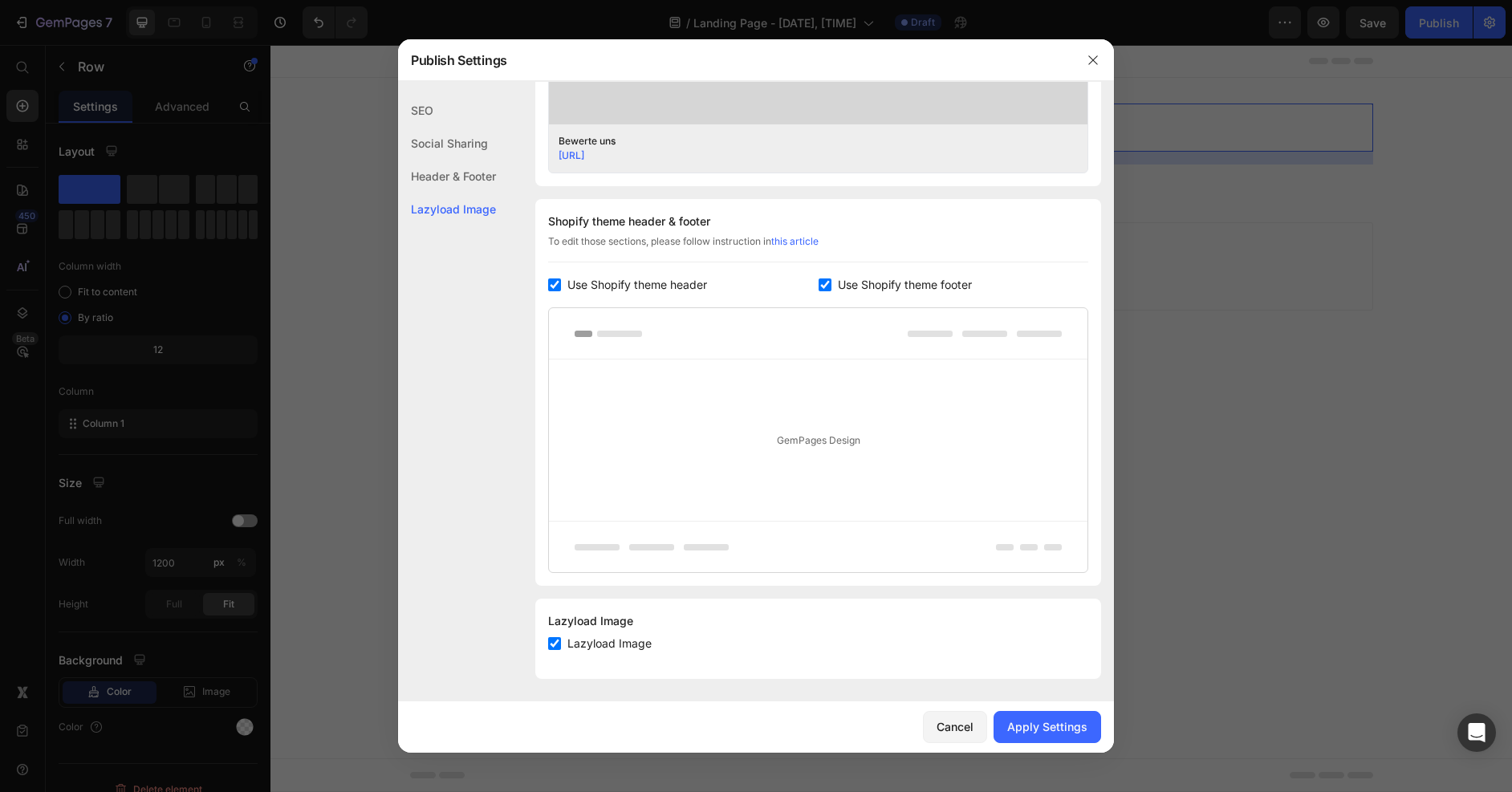 click on "Use Shopify theme header" at bounding box center [637, 285] 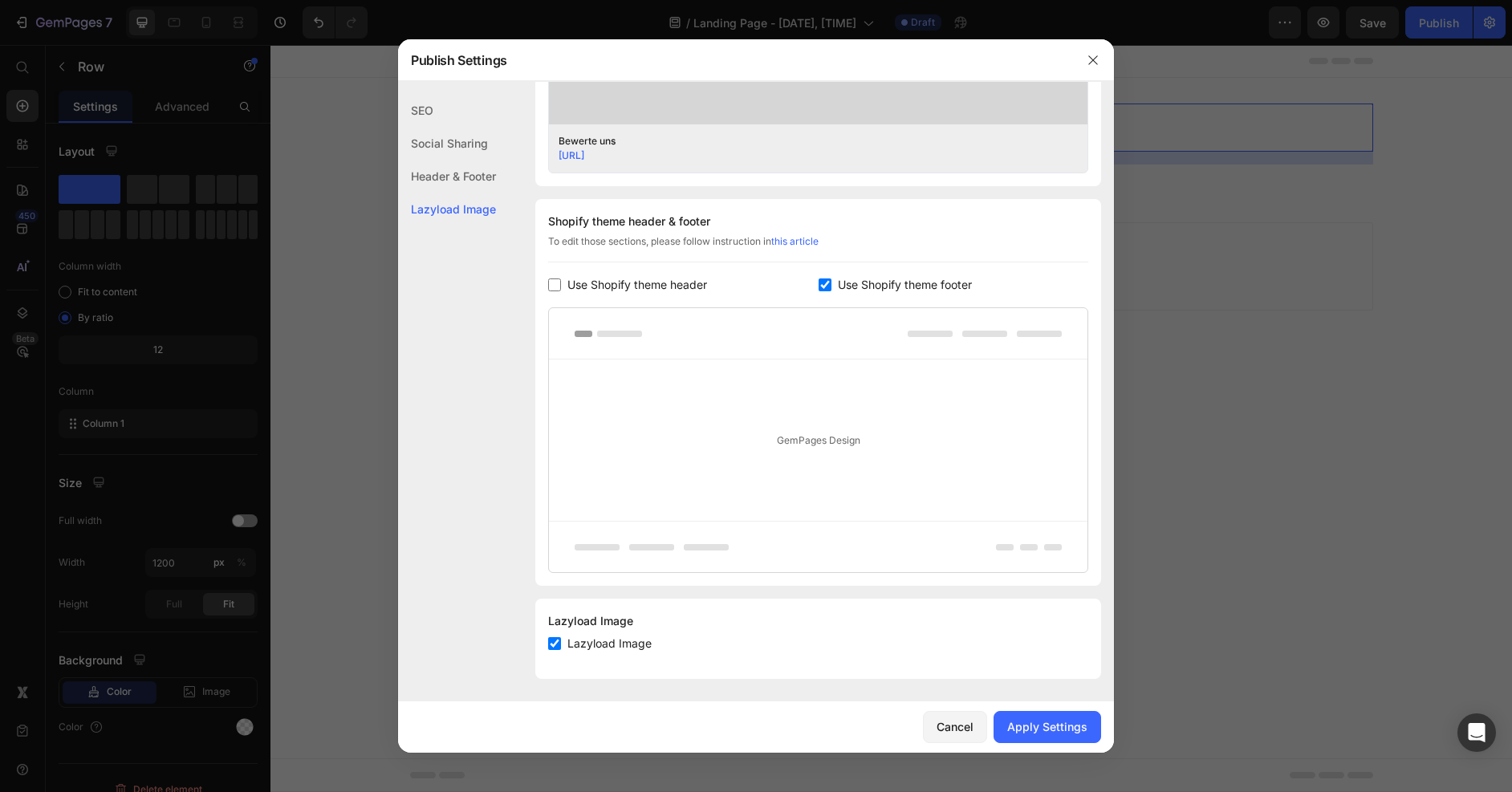 checkbox on "false" 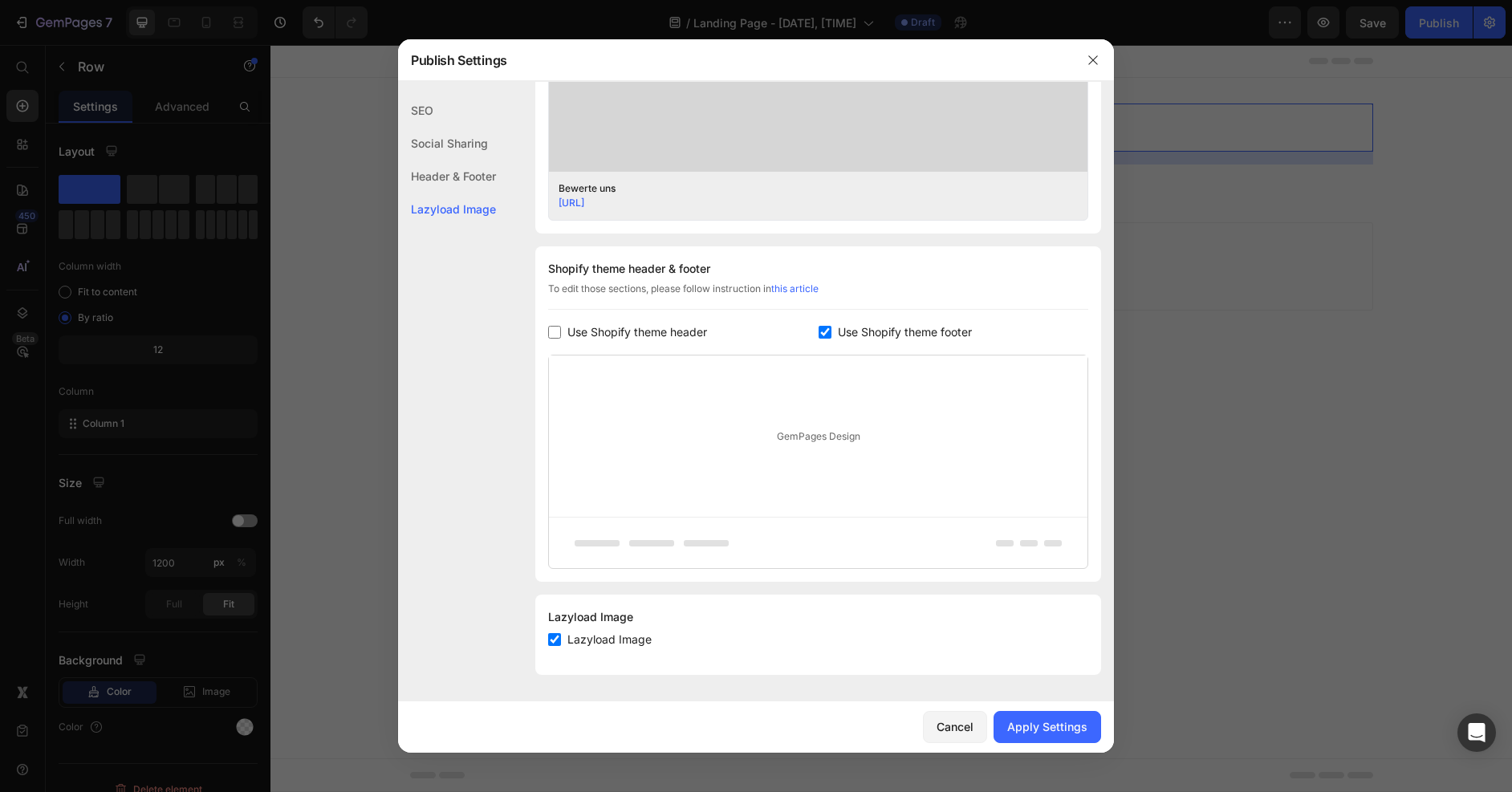 click on "Use Shopify theme footer" at bounding box center (904, 332) 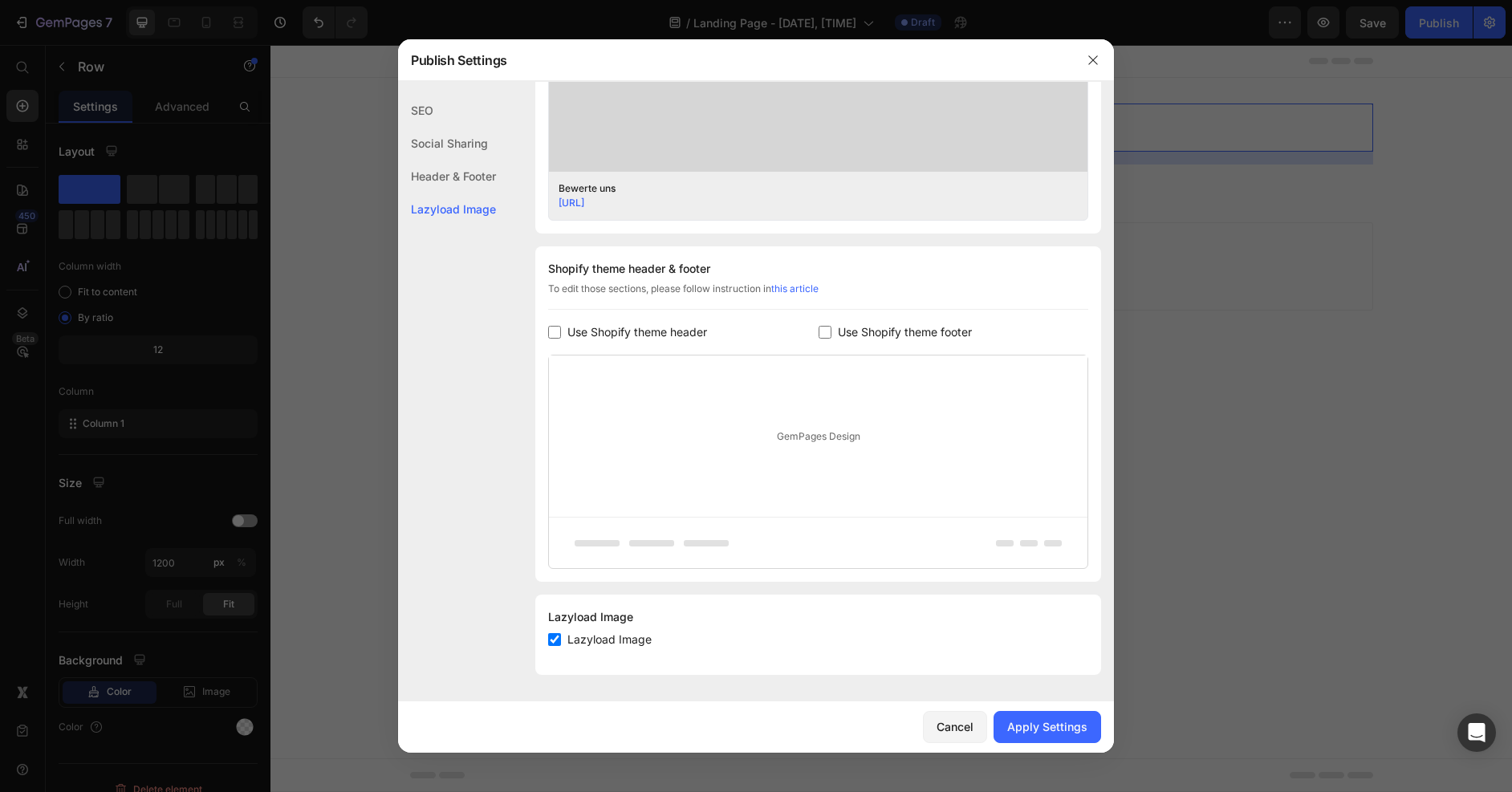 checkbox on "false" 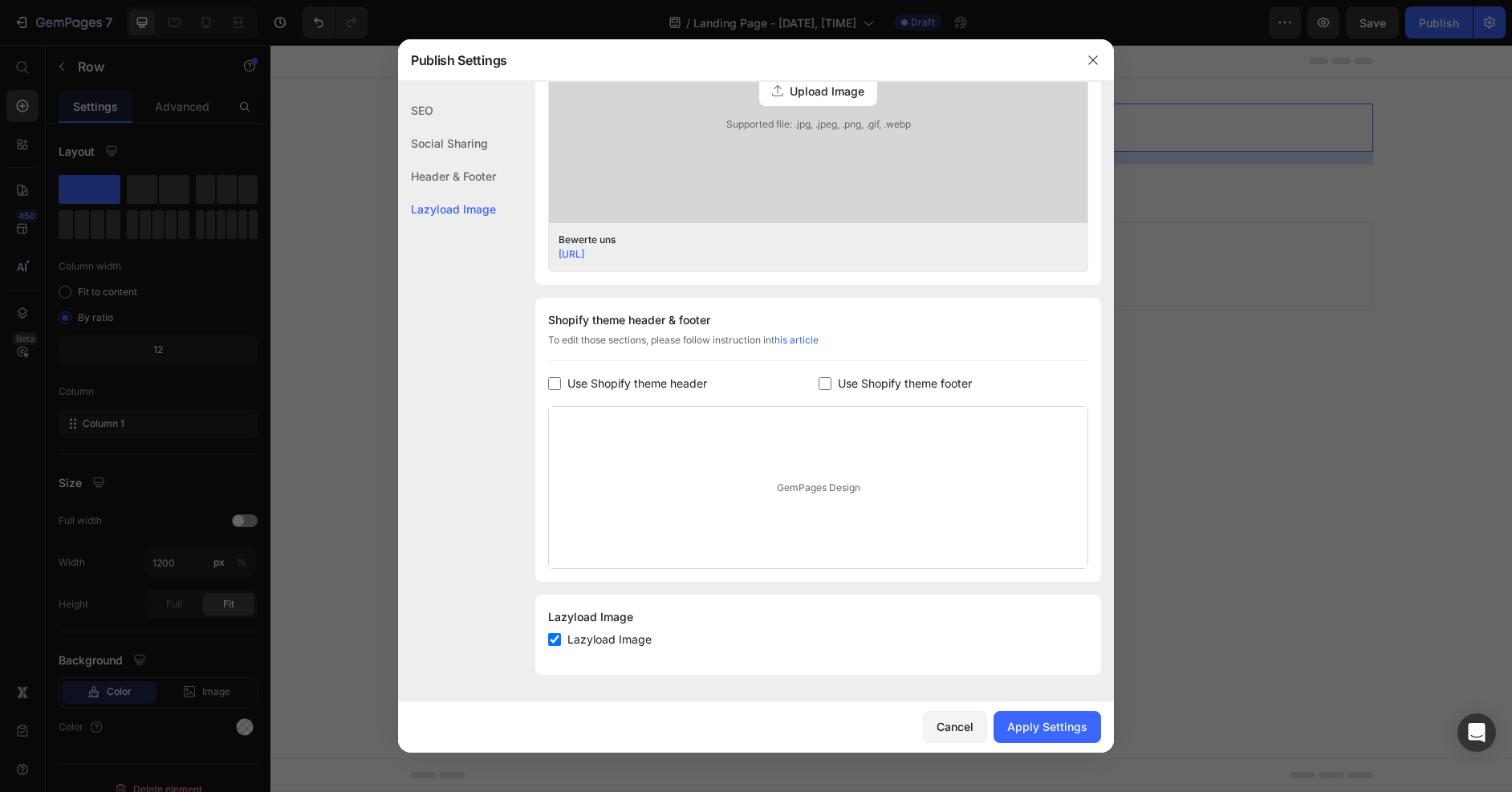 click on "Lazyload Image" at bounding box center (609, 640) 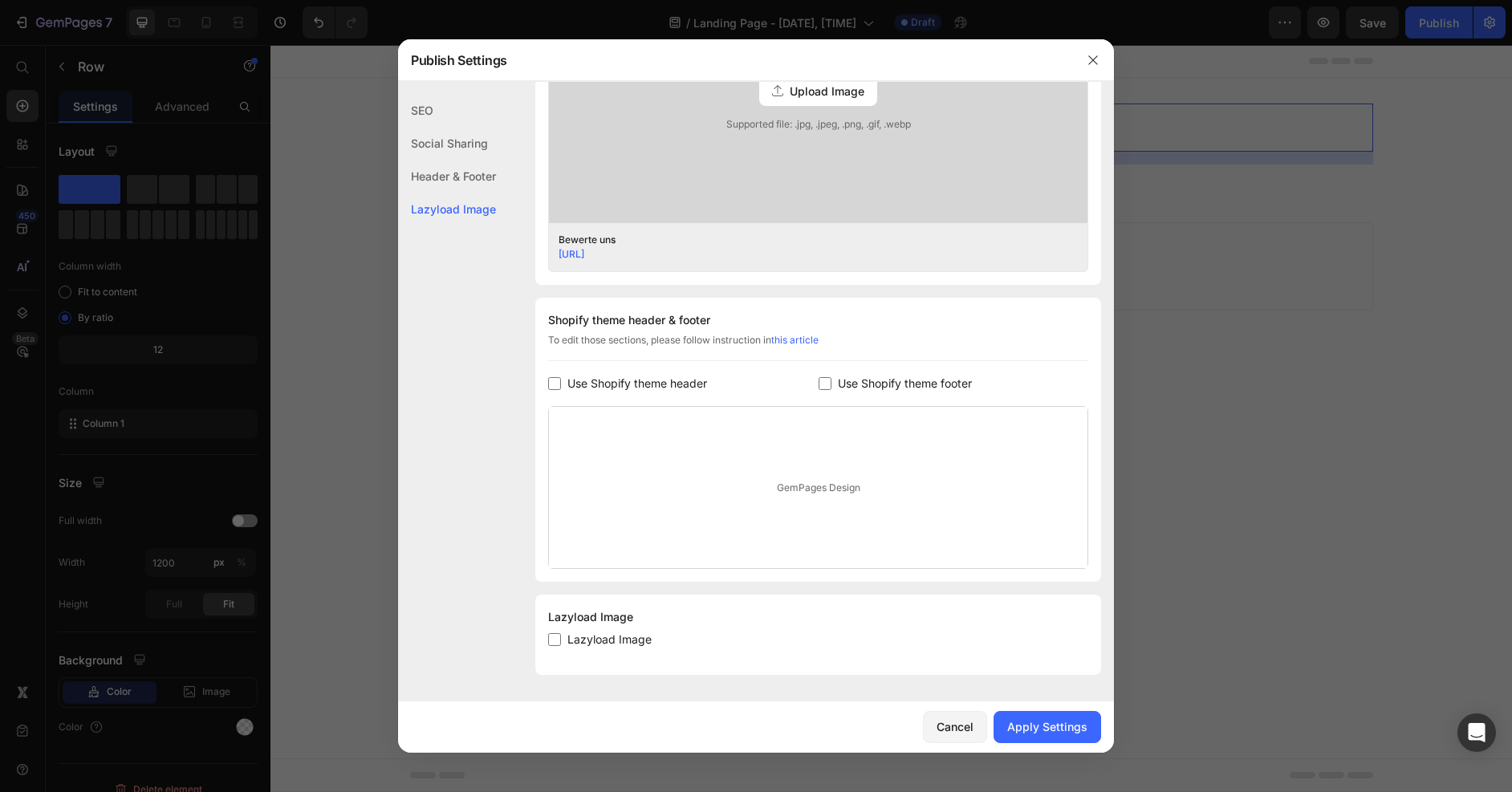click on "Lazyload Image" at bounding box center (609, 640) 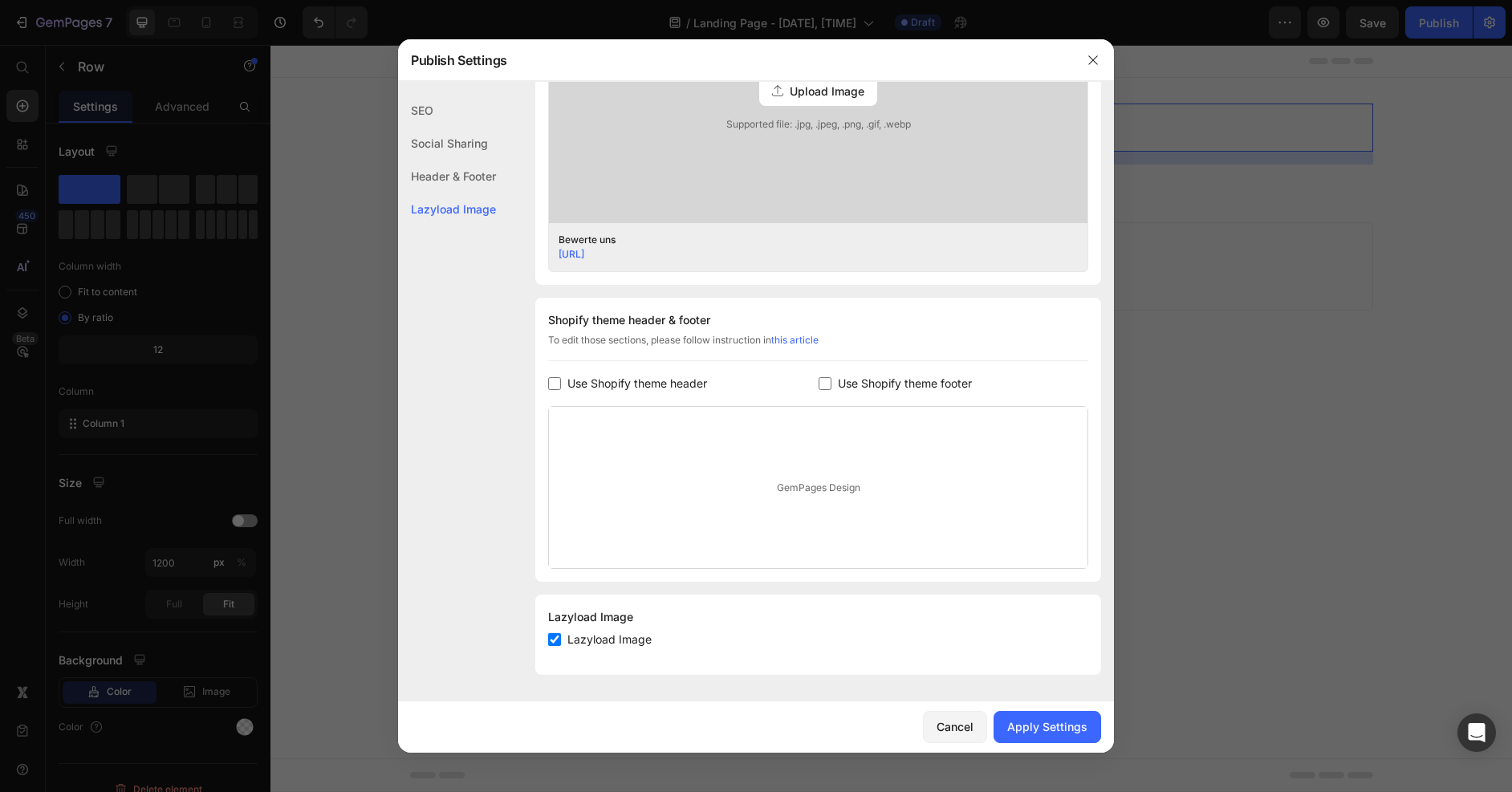 checkbox on "true" 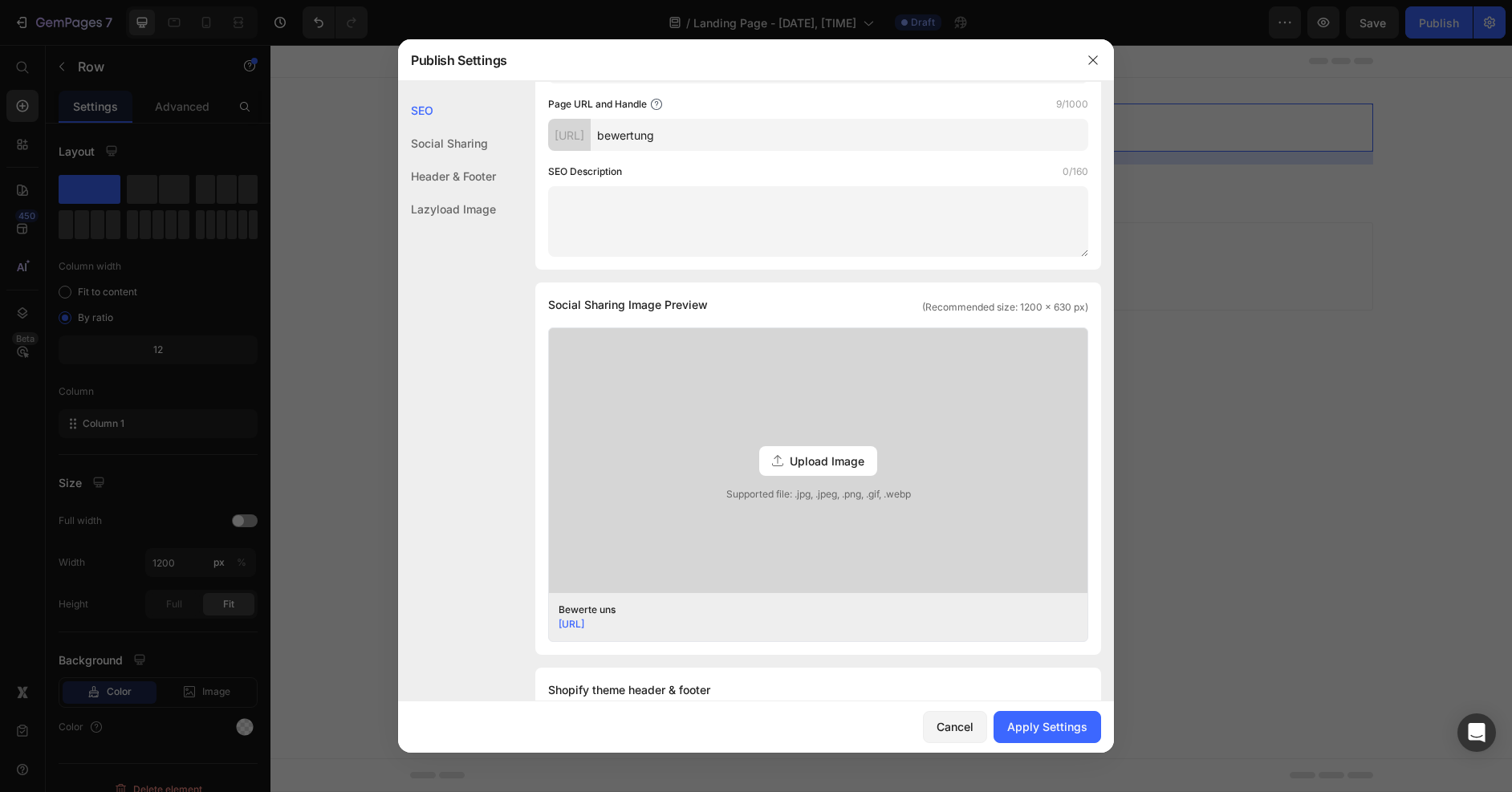 scroll, scrollTop: 0, scrollLeft: 0, axis: both 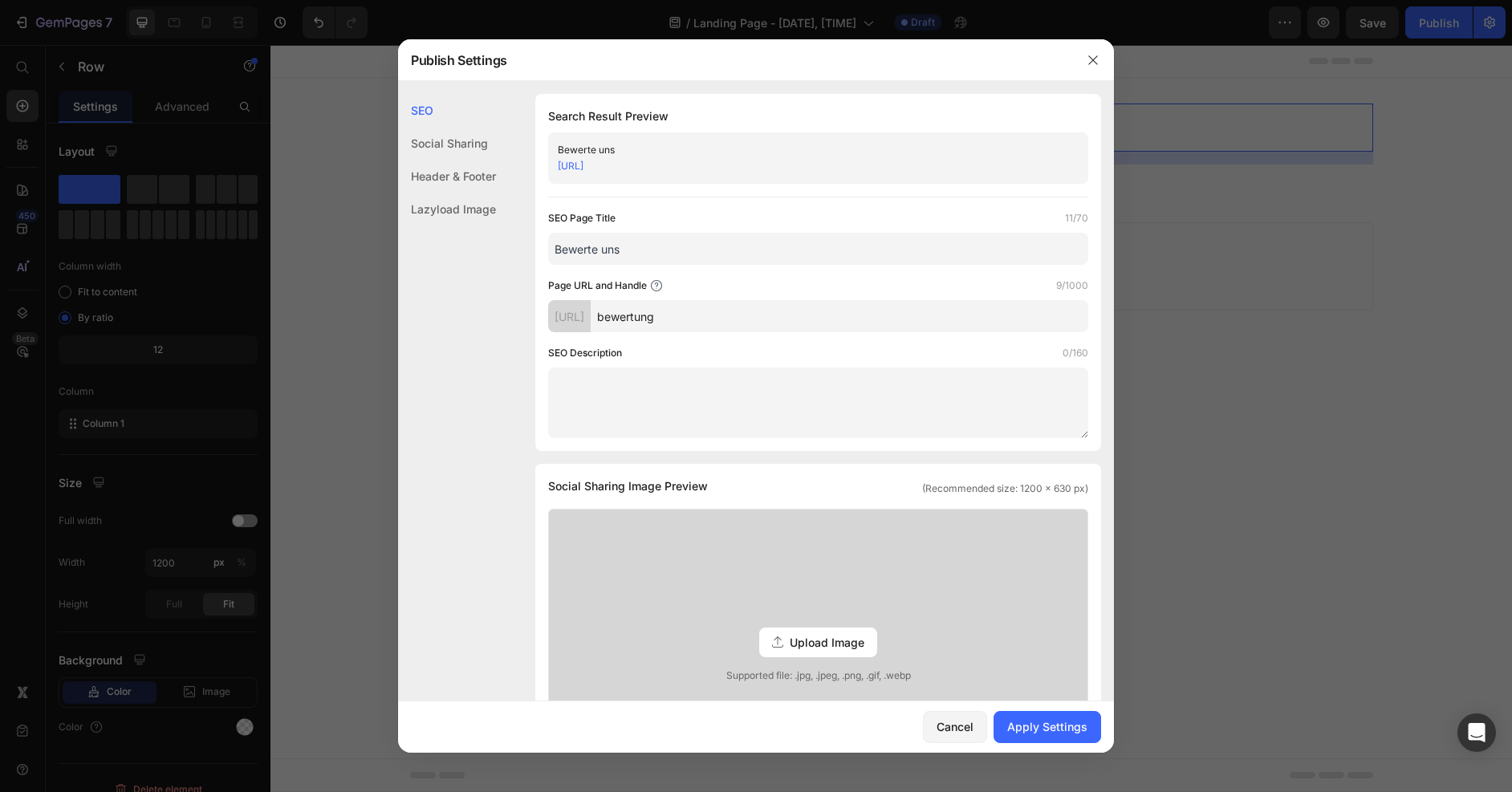 click at bounding box center (818, 403) 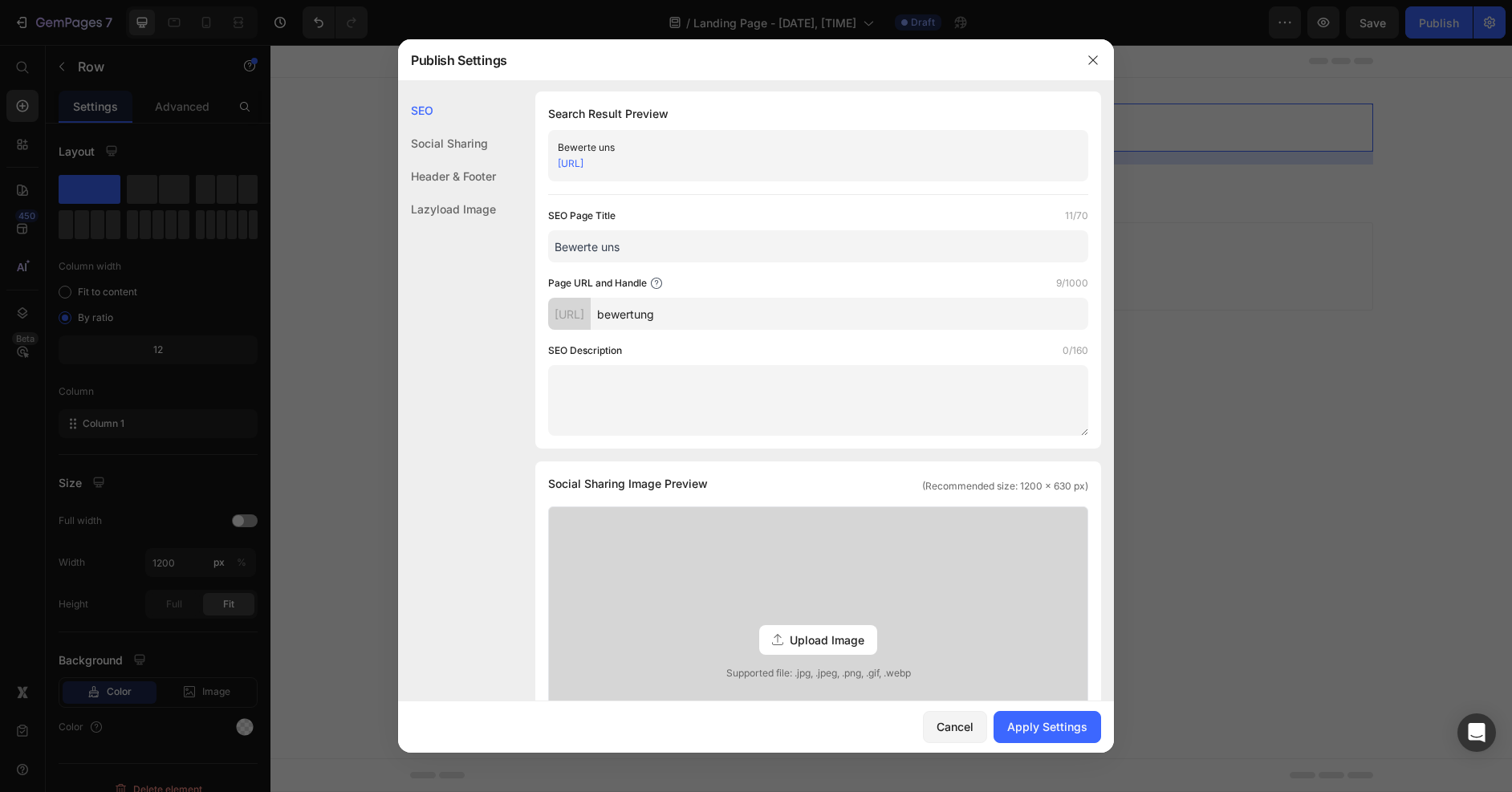 scroll, scrollTop: 3, scrollLeft: 0, axis: vertical 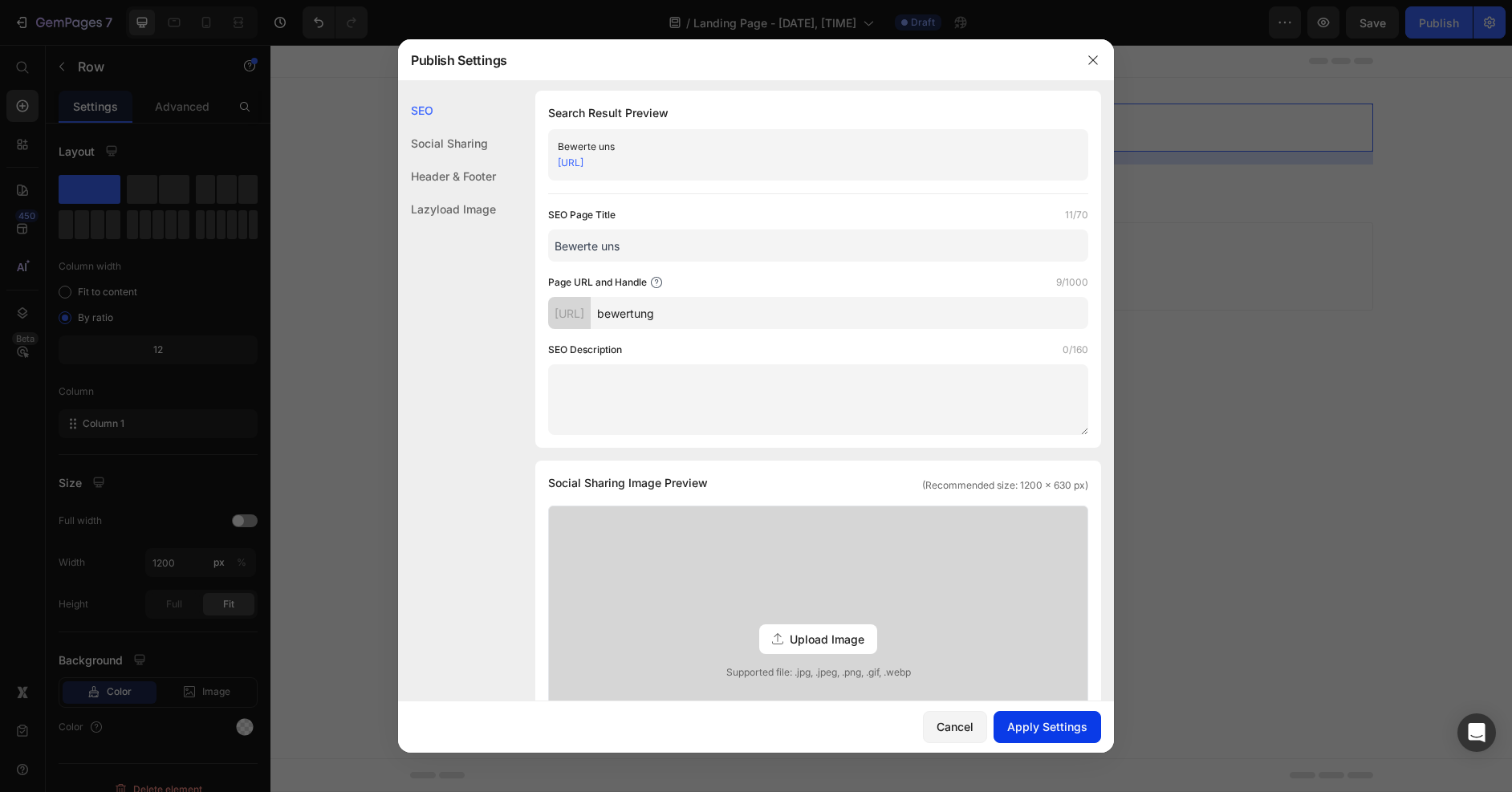 click on "Apply Settings" at bounding box center (1047, 726) 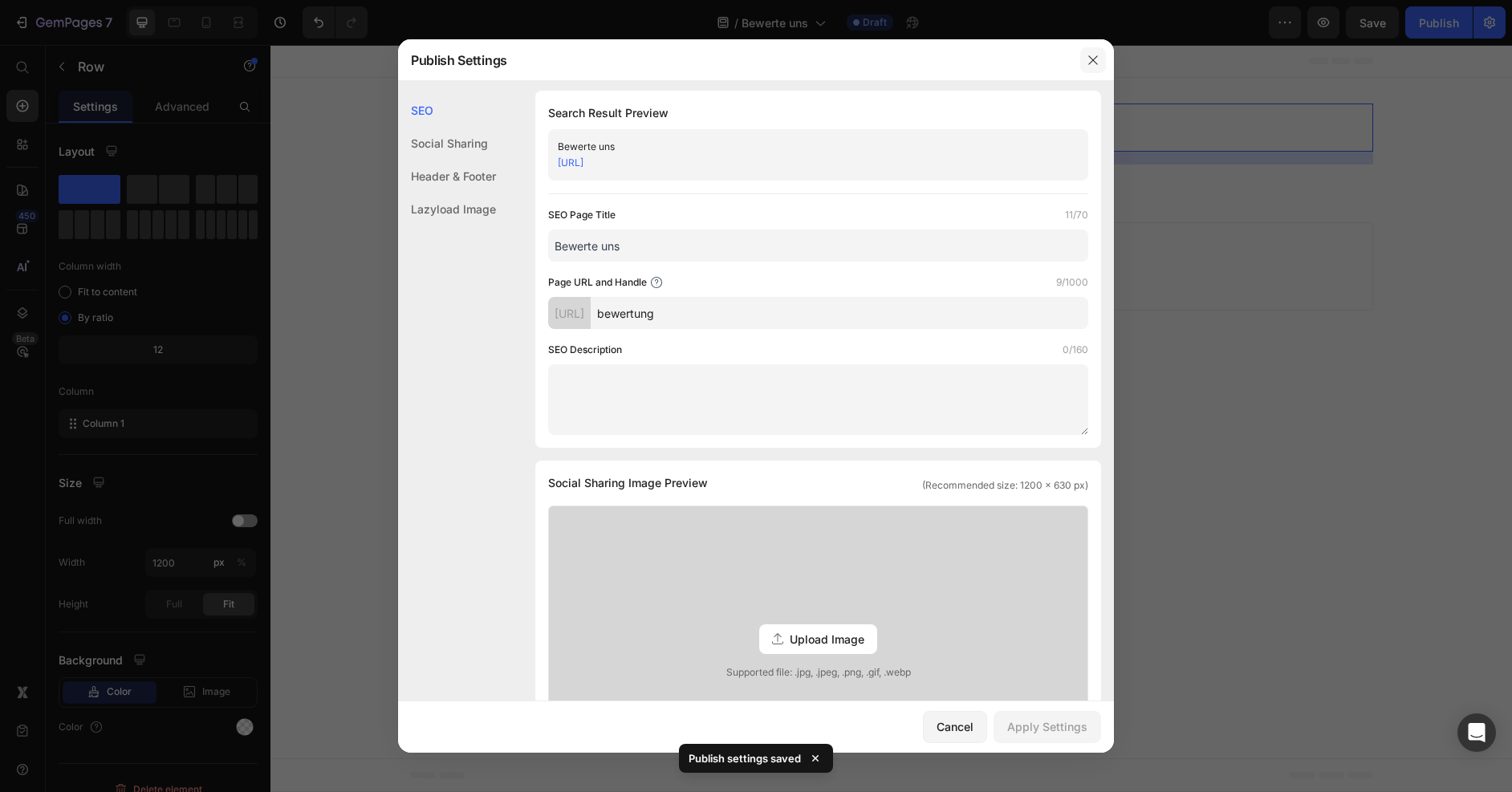click at bounding box center (1093, 60) 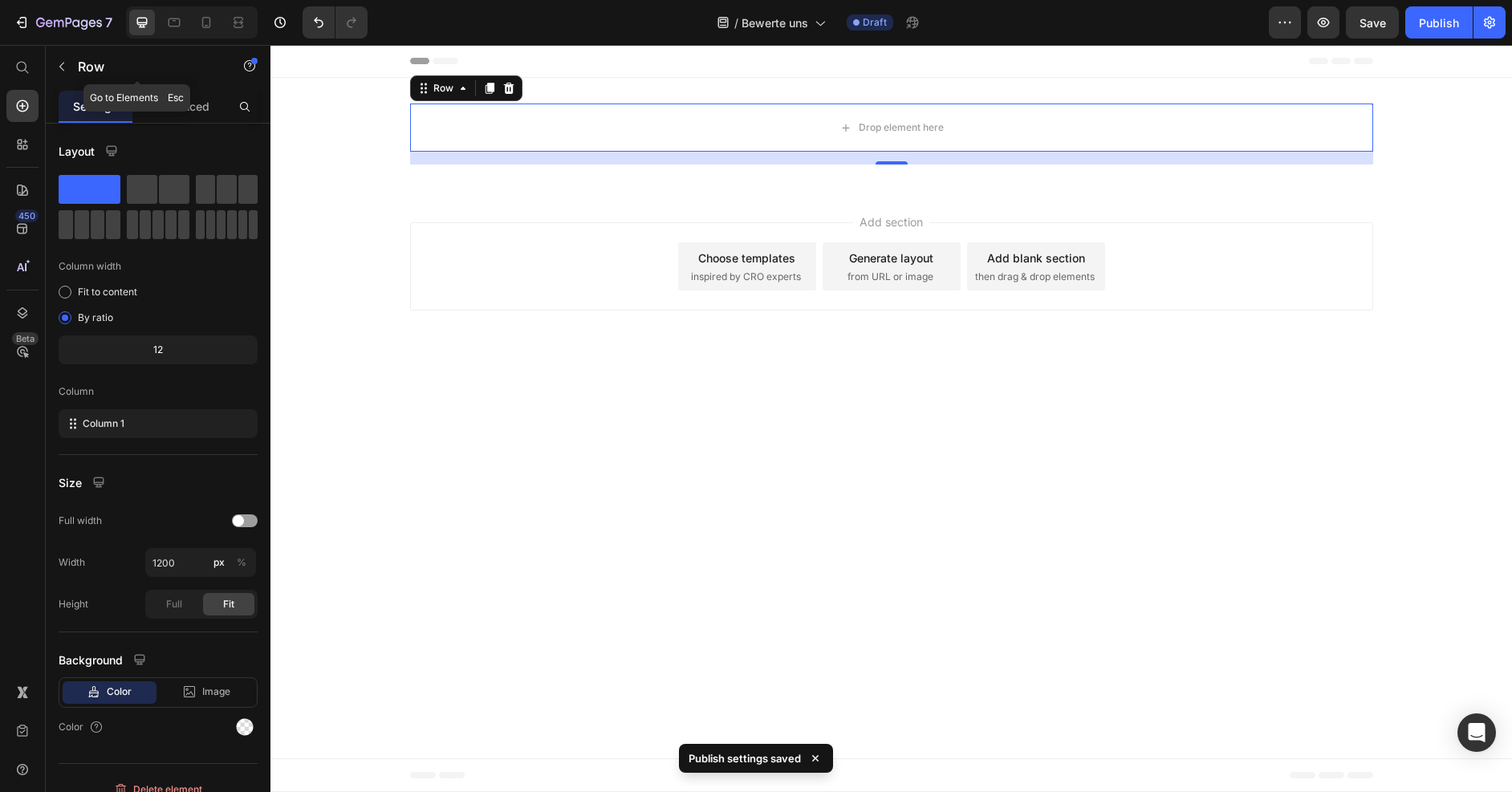 click 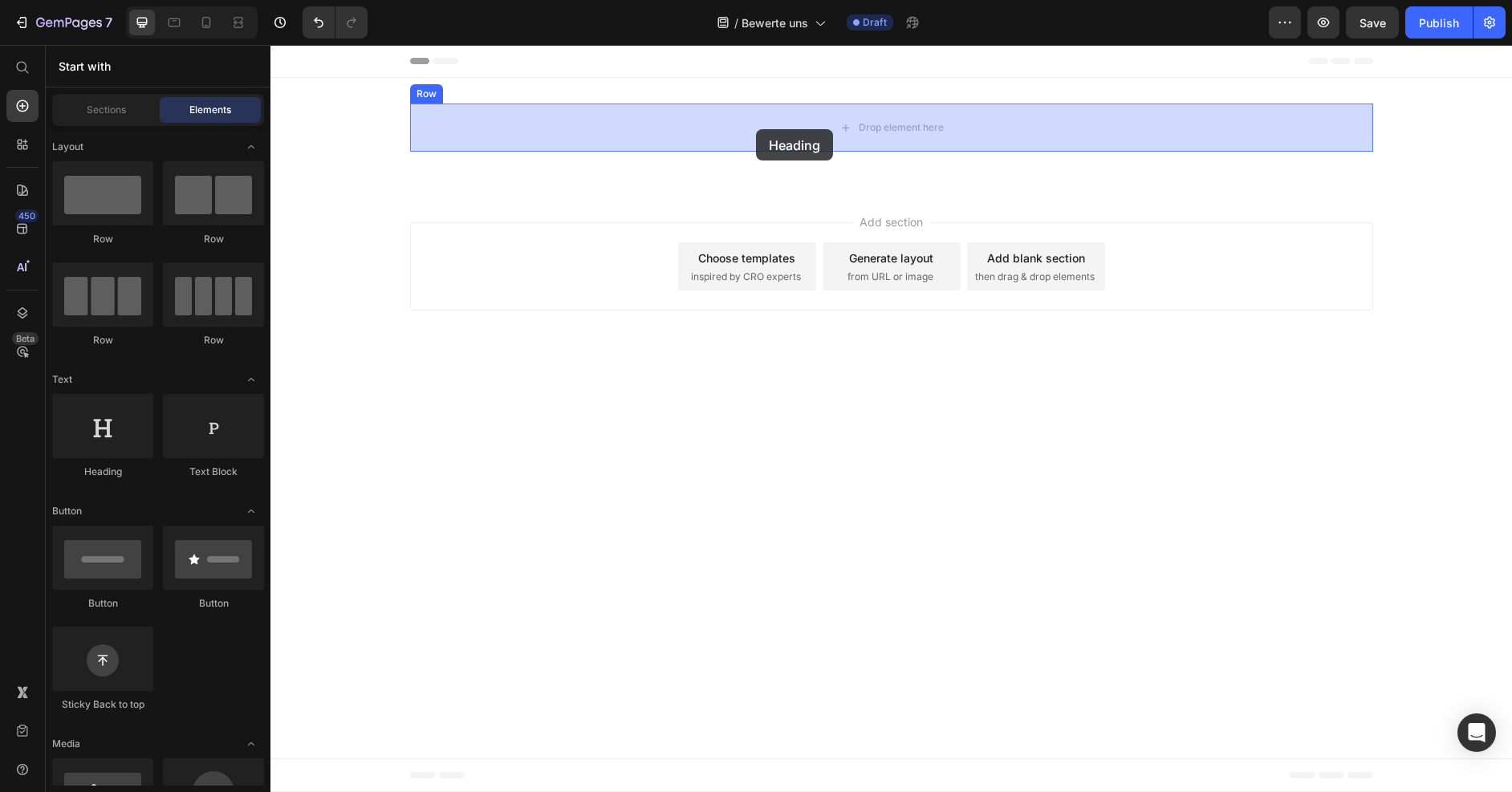 drag, startPoint x: 367, startPoint y: 478, endPoint x: 756, endPoint y: 129, distance: 522.6108 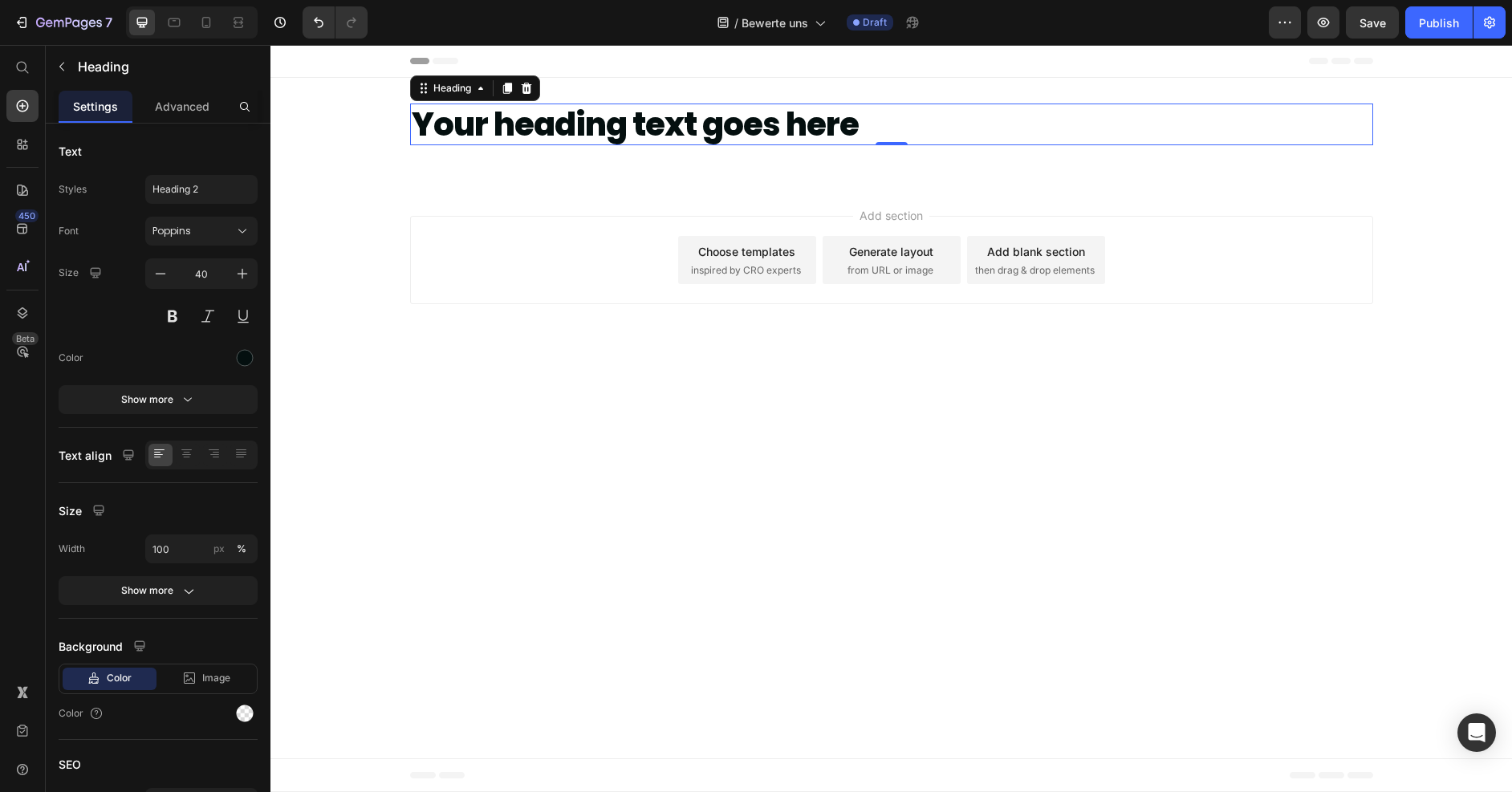 click on "Your heading text goes here" at bounding box center [892, 124] 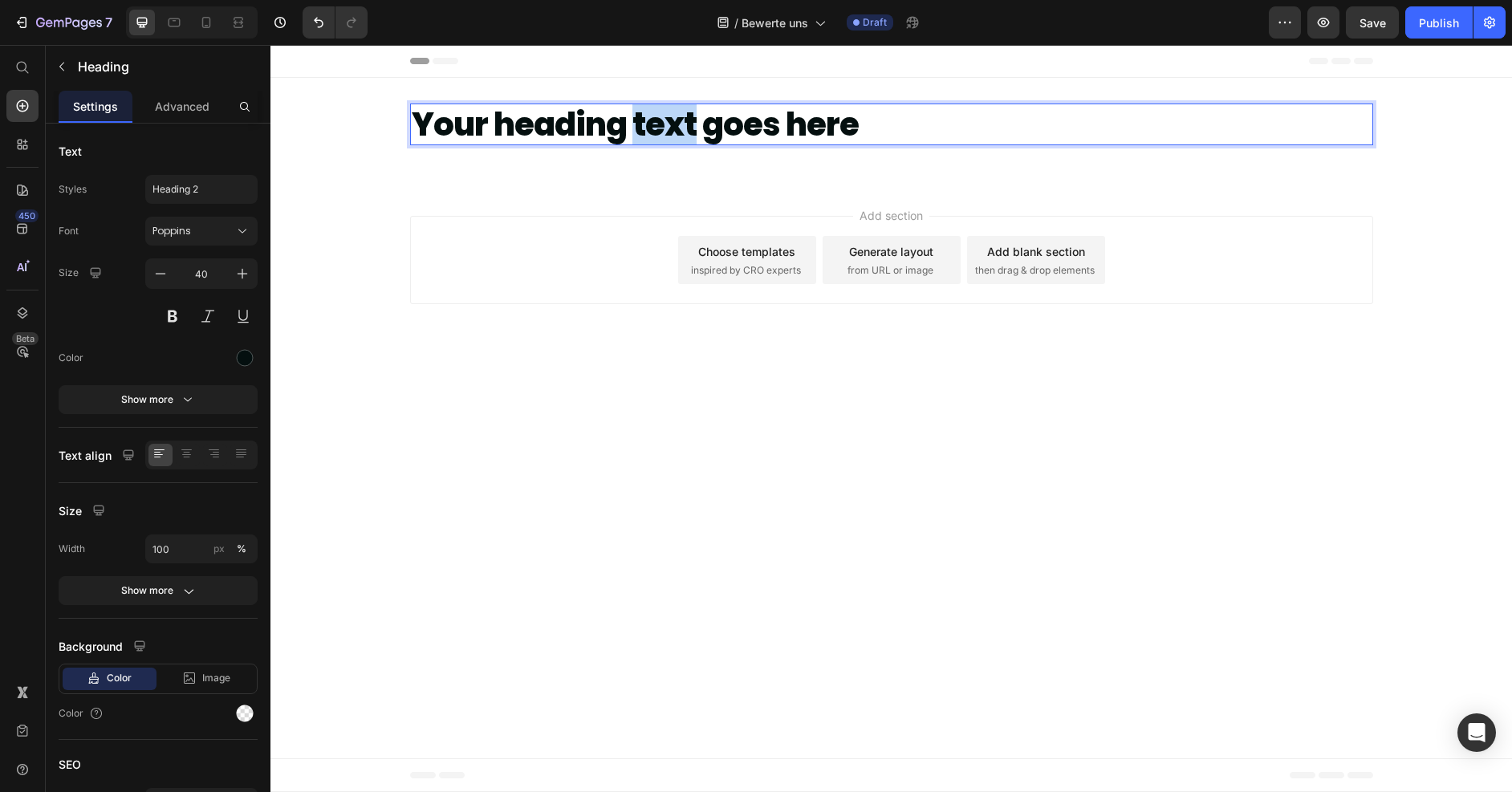 click on "Your heading text goes here" at bounding box center (892, 124) 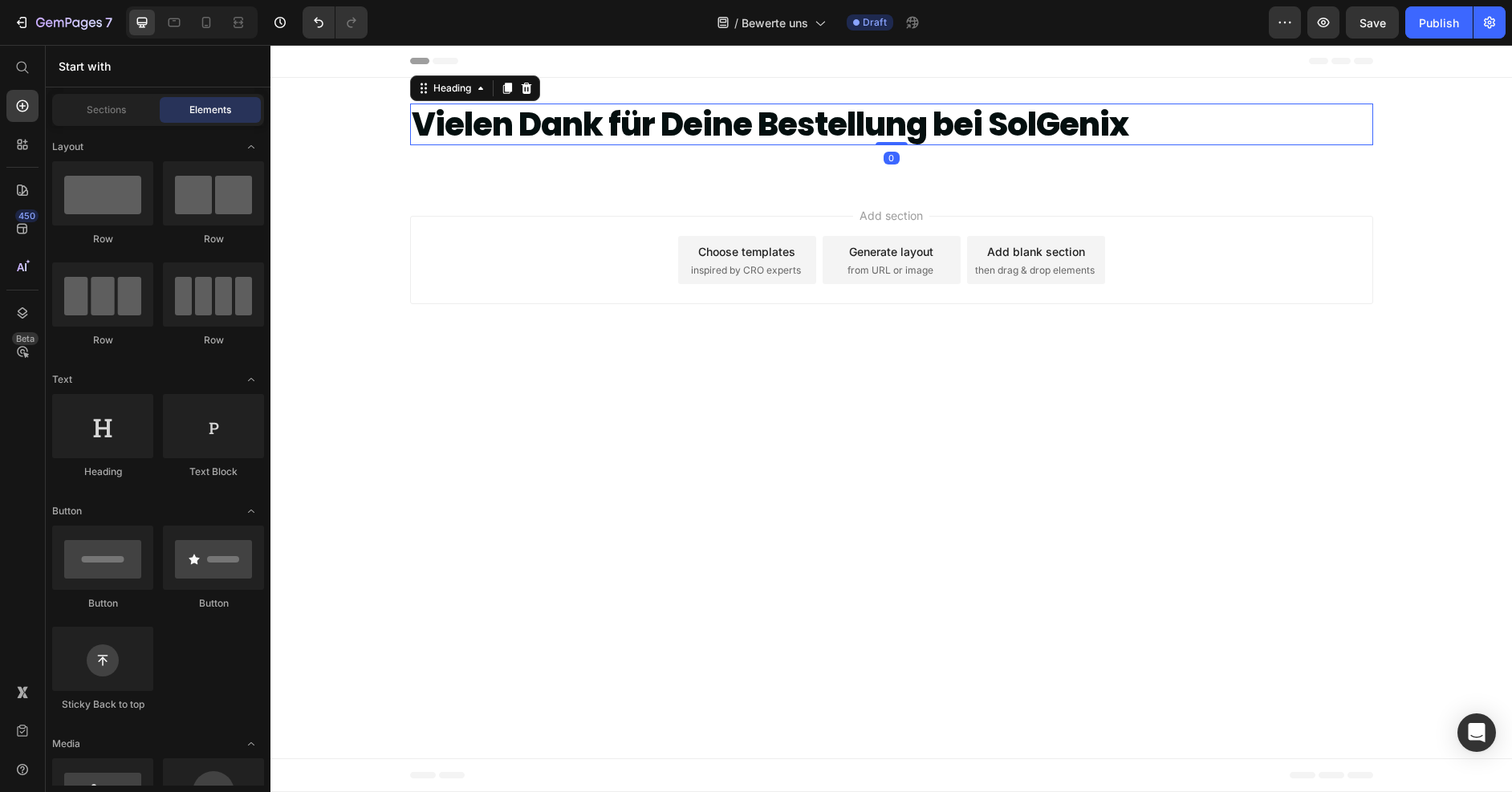 click on "Vielen Dank für Deine Bestellung bei SolGenix" at bounding box center (892, 124) 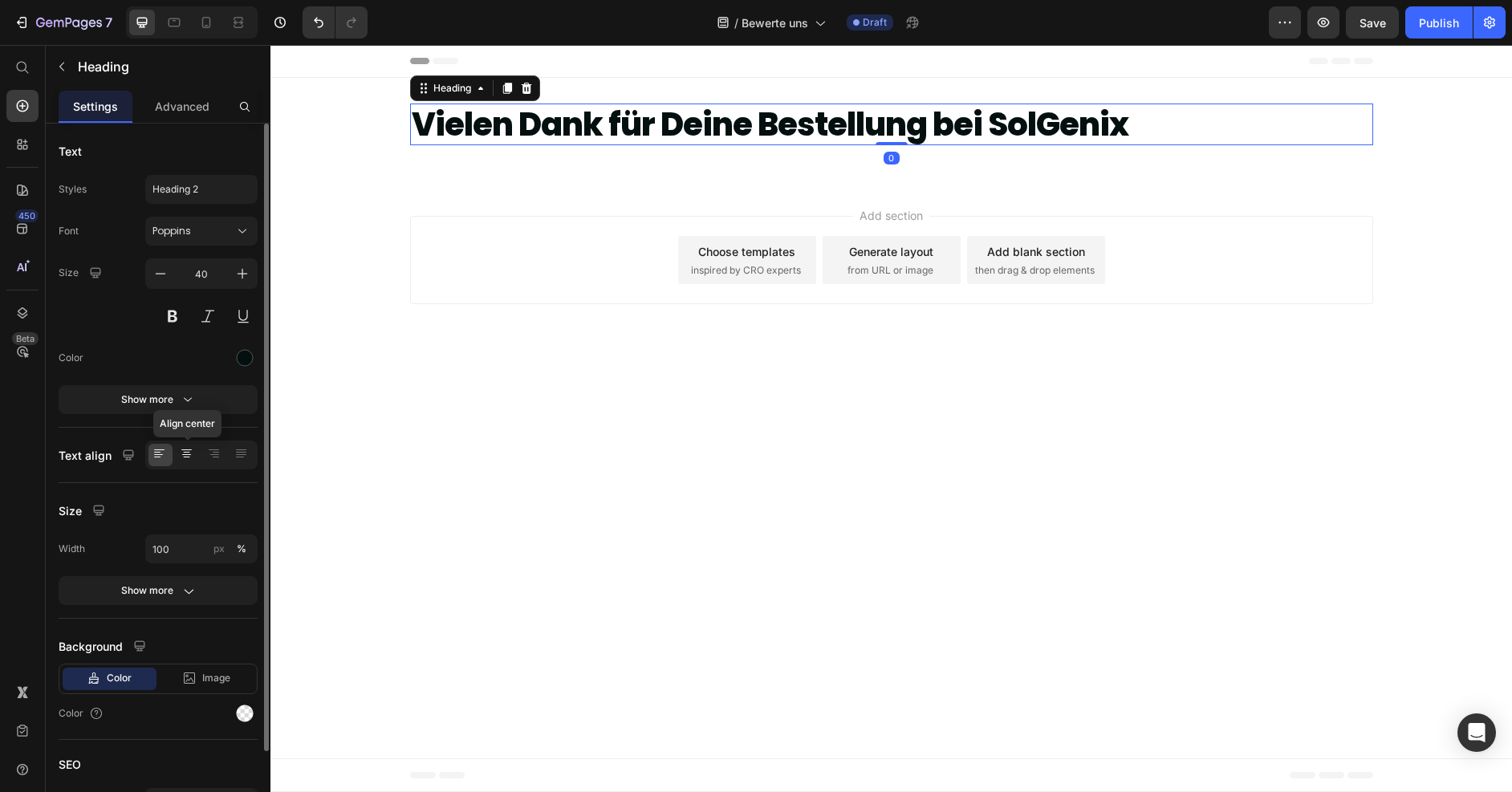 click 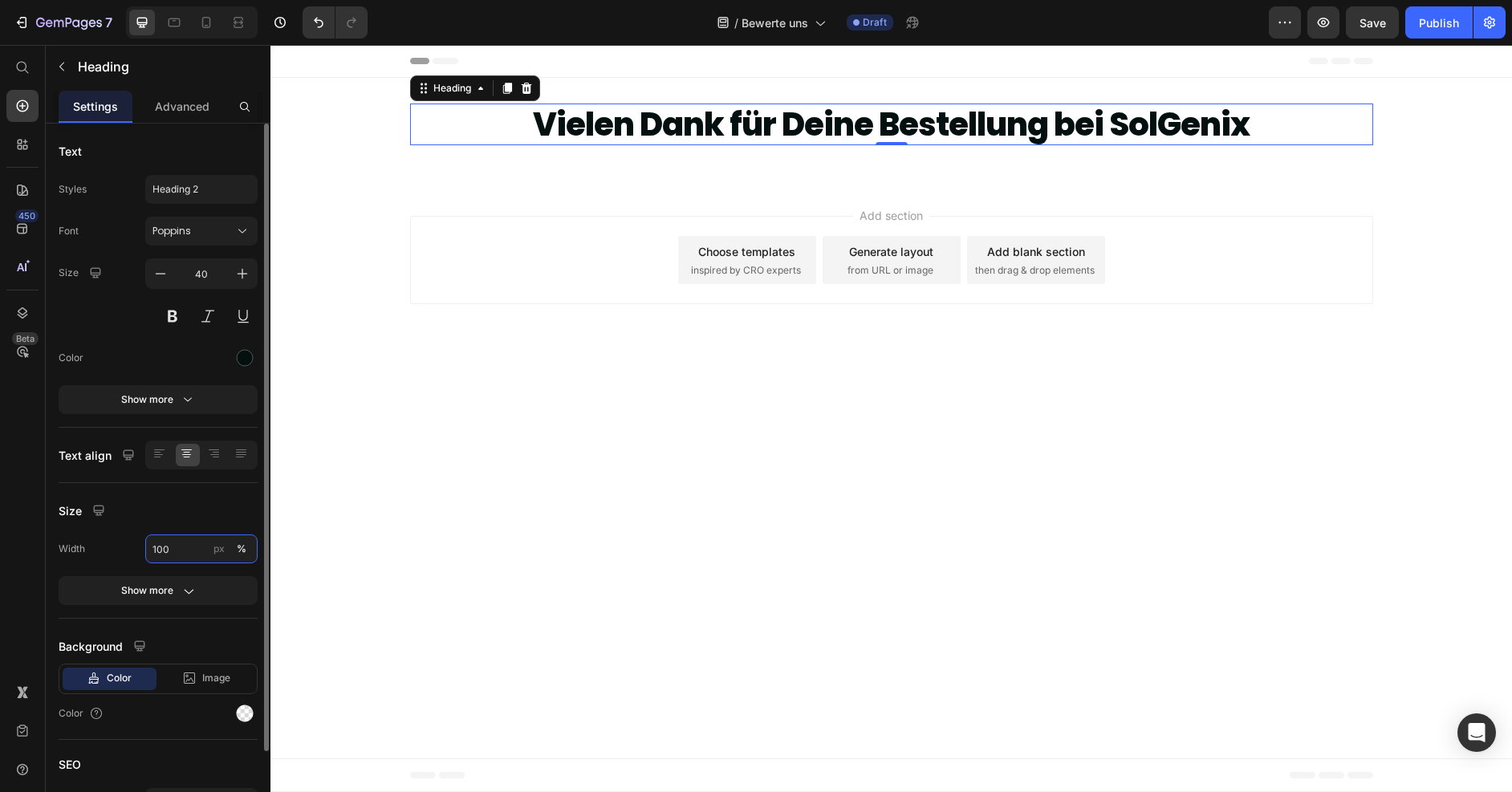 click on "100" at bounding box center [201, 549] 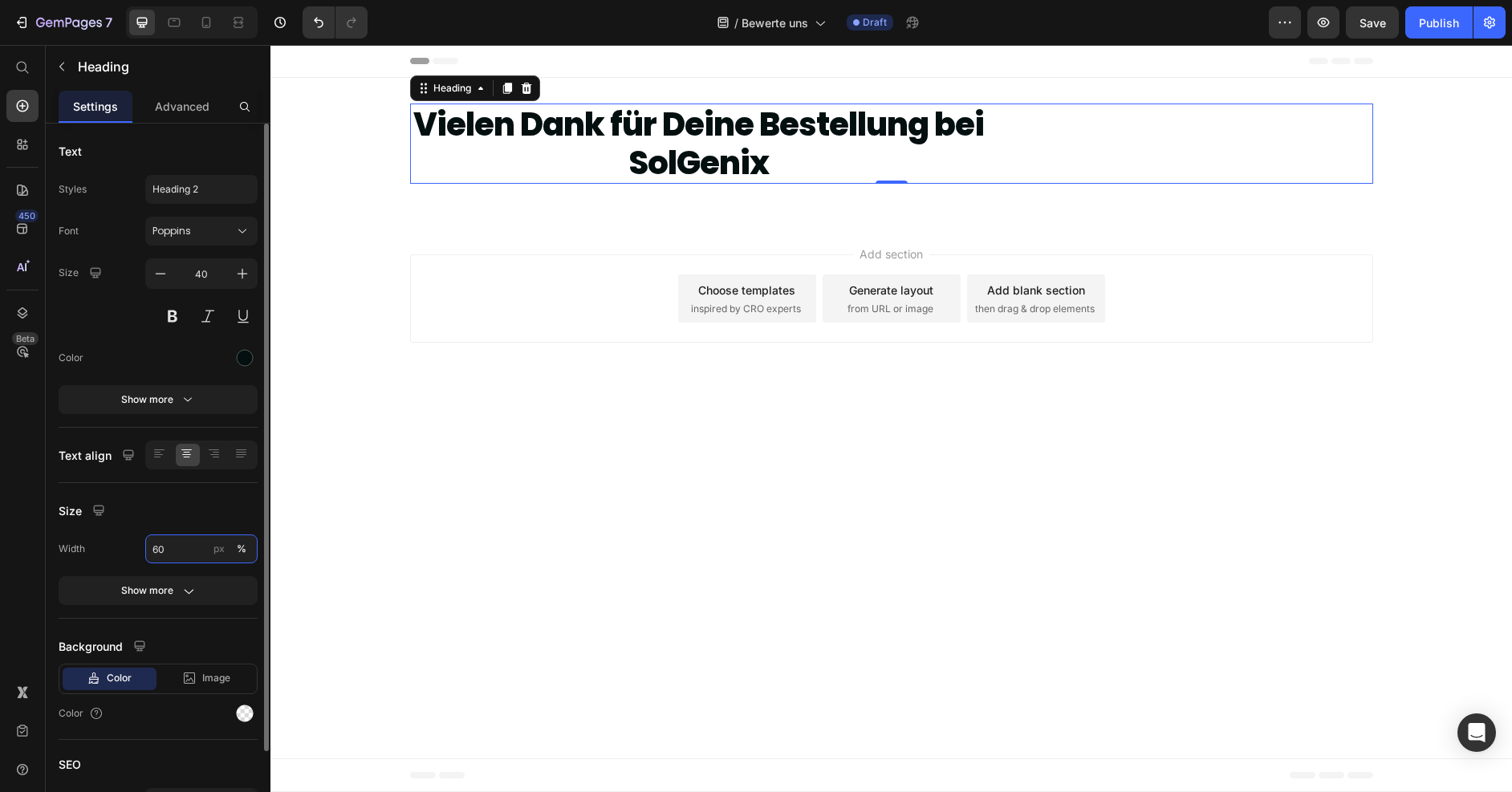 type on "6" 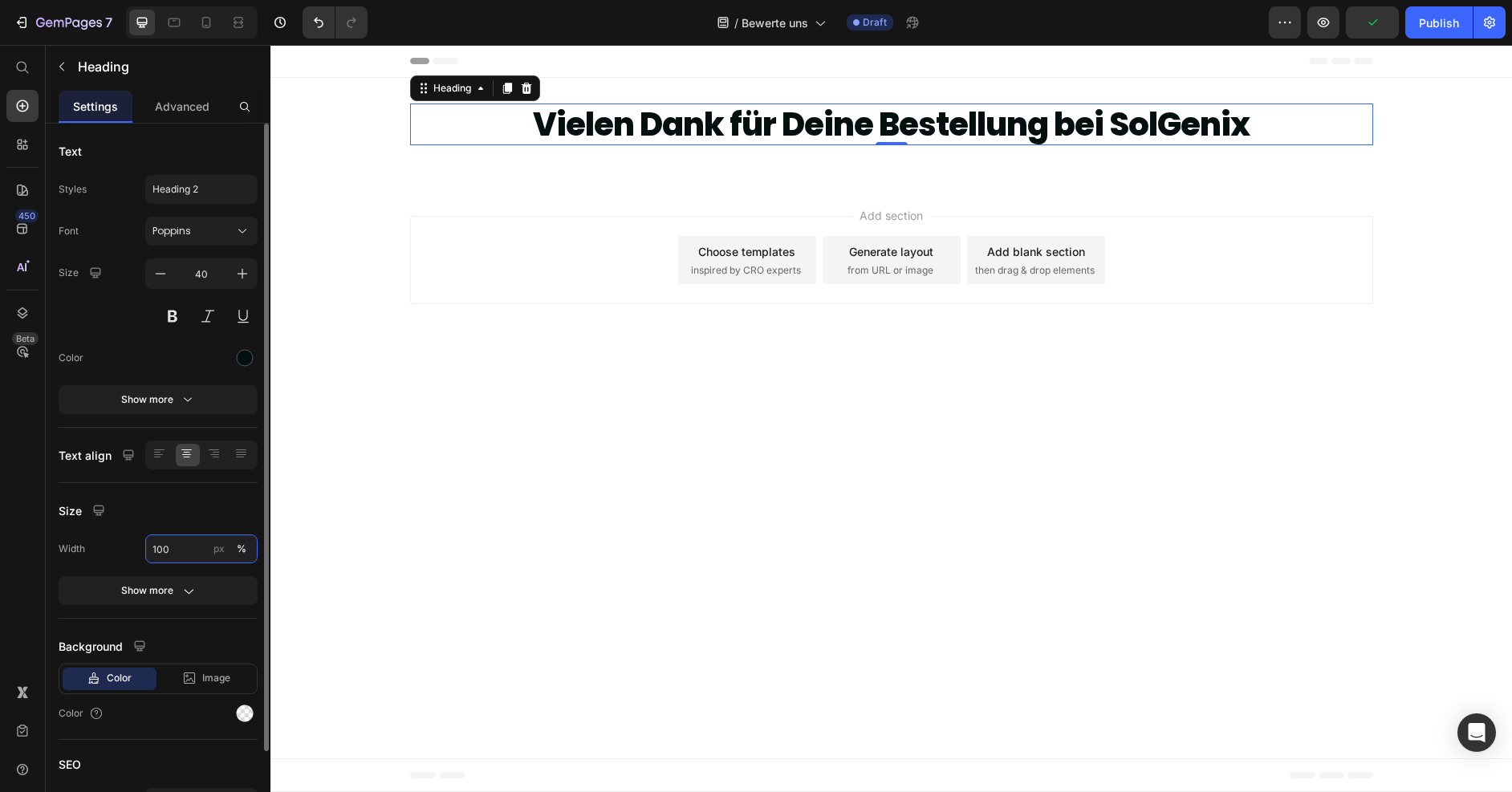 type on "6" 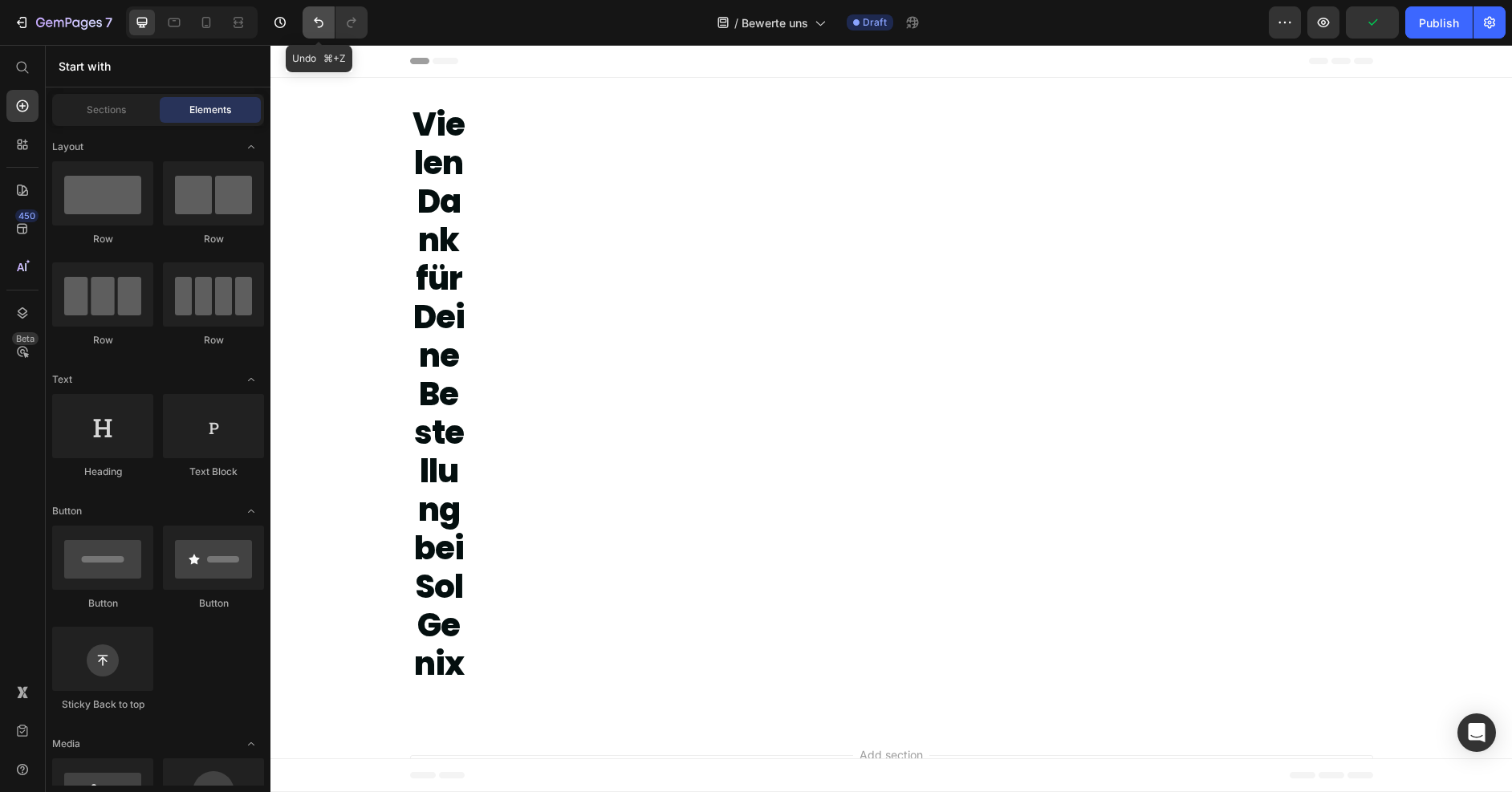 click 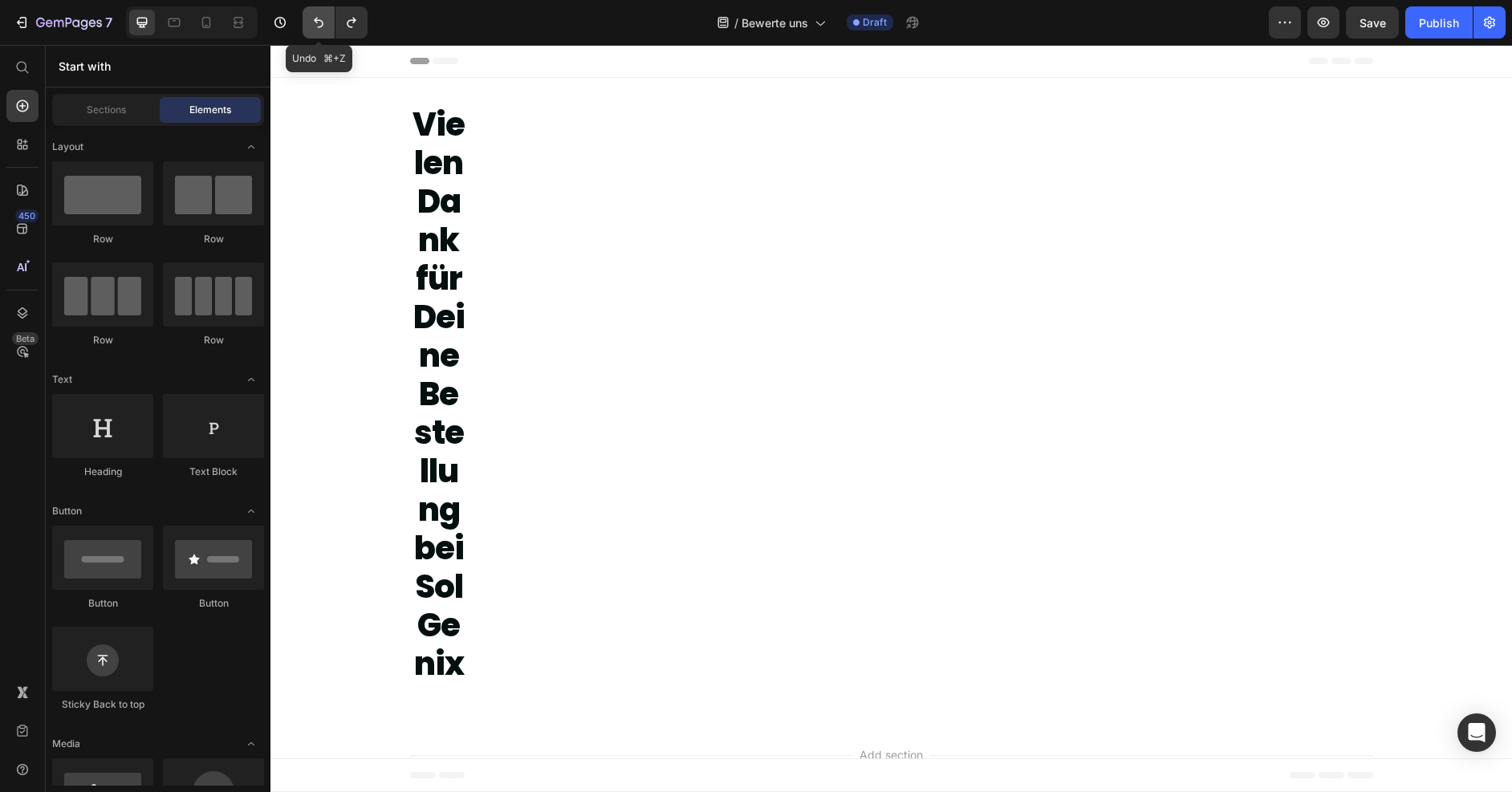 click 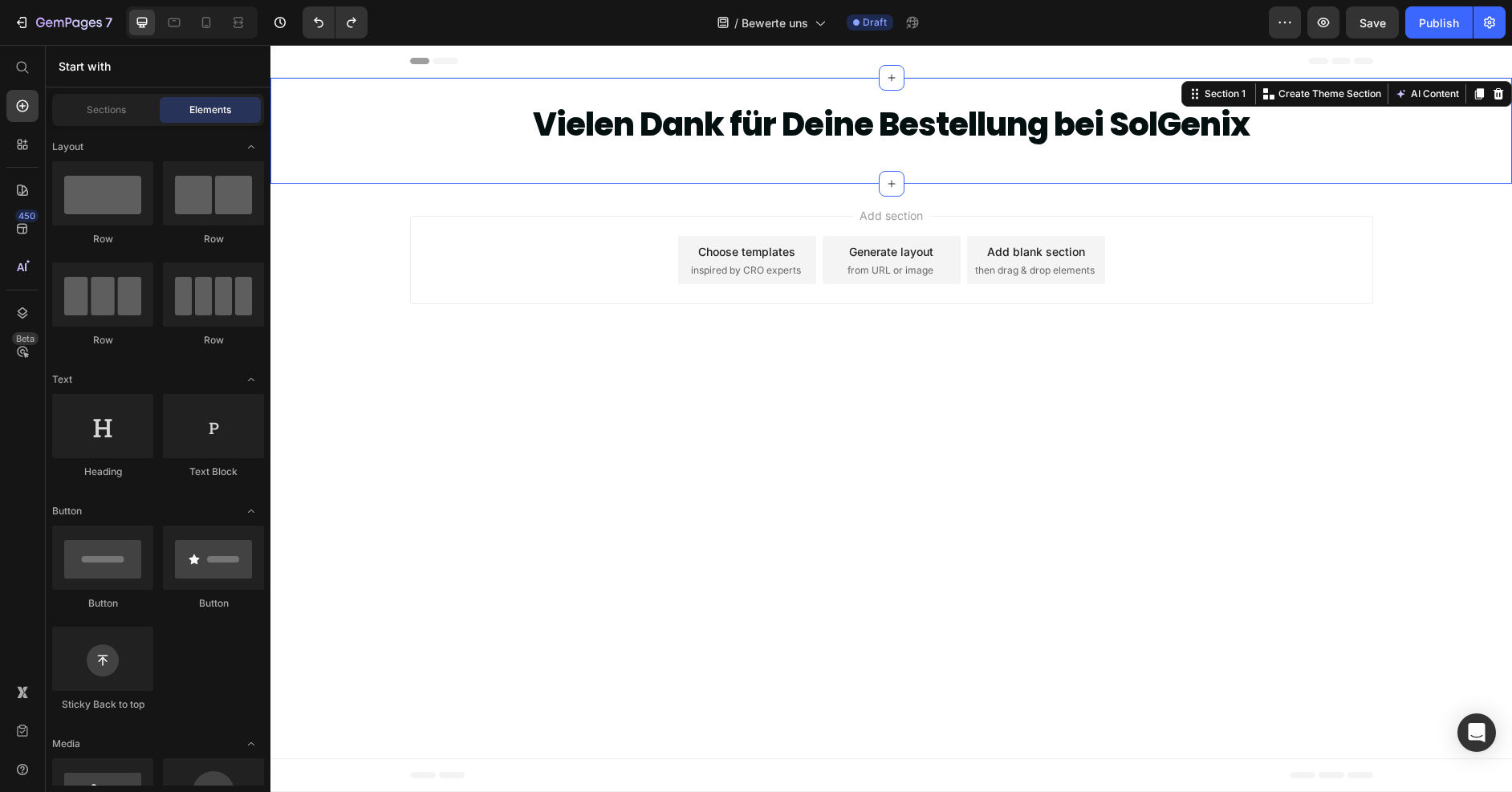 click on "Vielen Dank für Deine Bestellung bei SolGenix Heading Row" at bounding box center (891, 131) 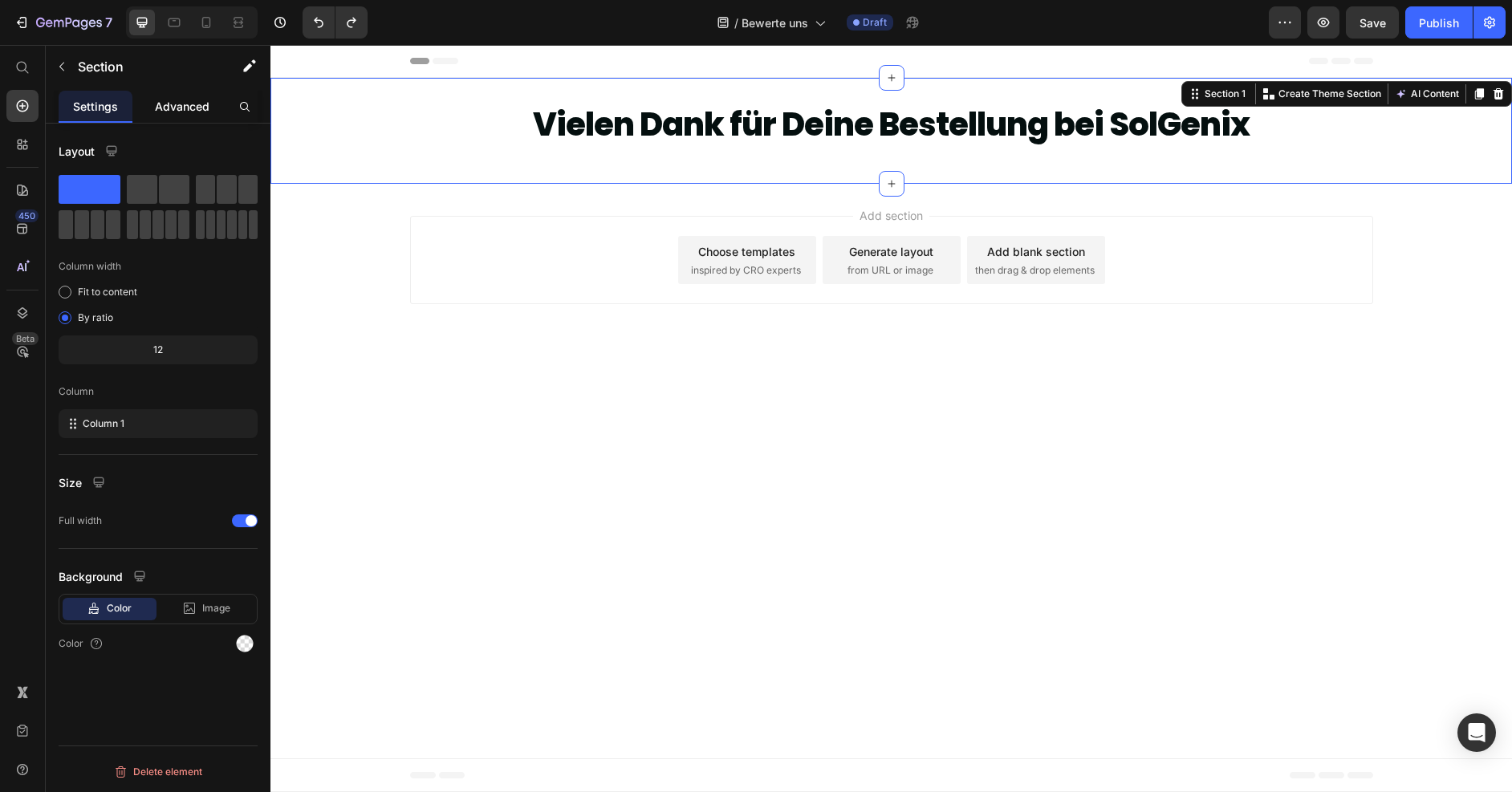click on "Advanced" at bounding box center [182, 106] 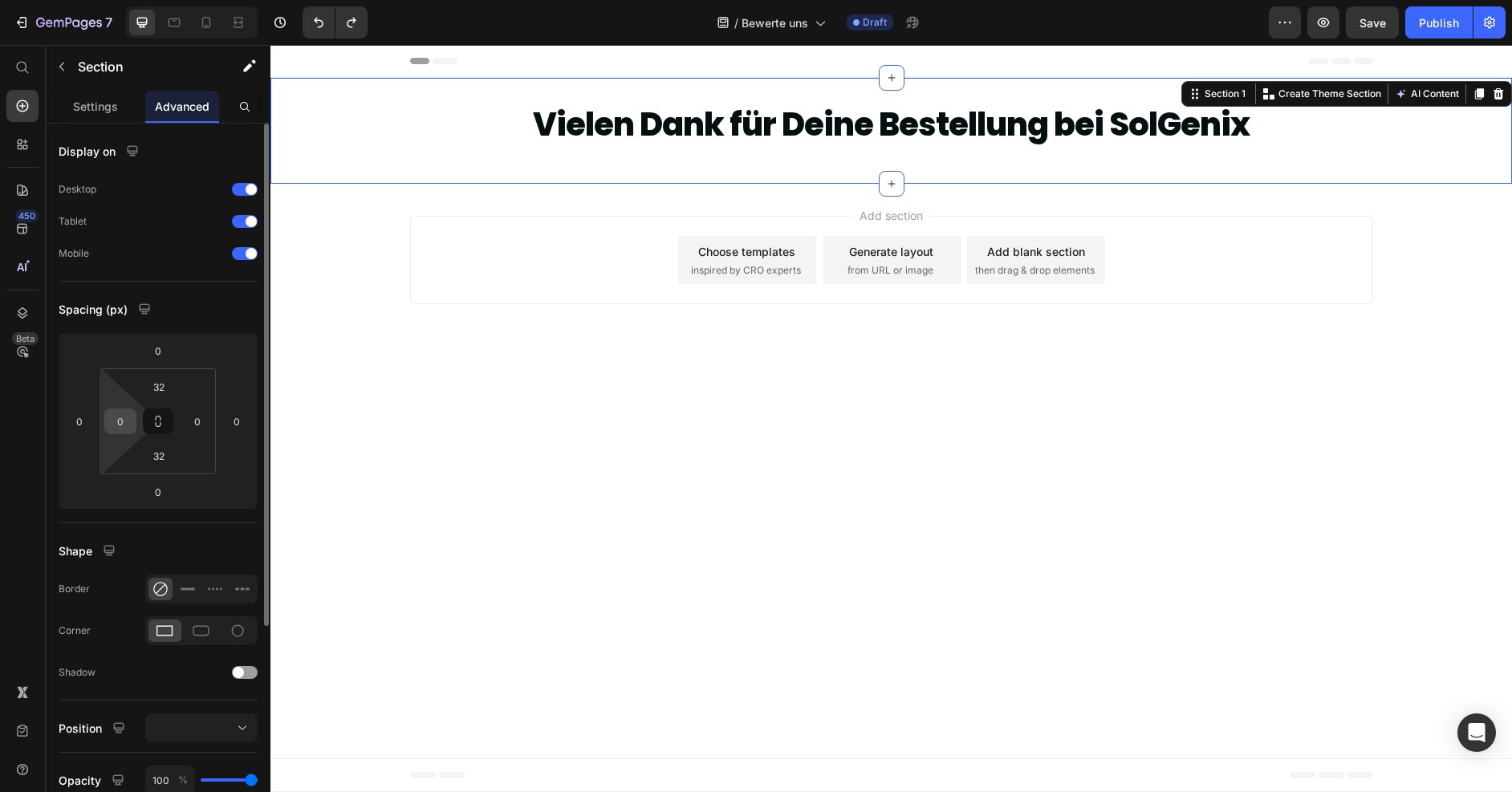 click on "0" at bounding box center [120, 421] 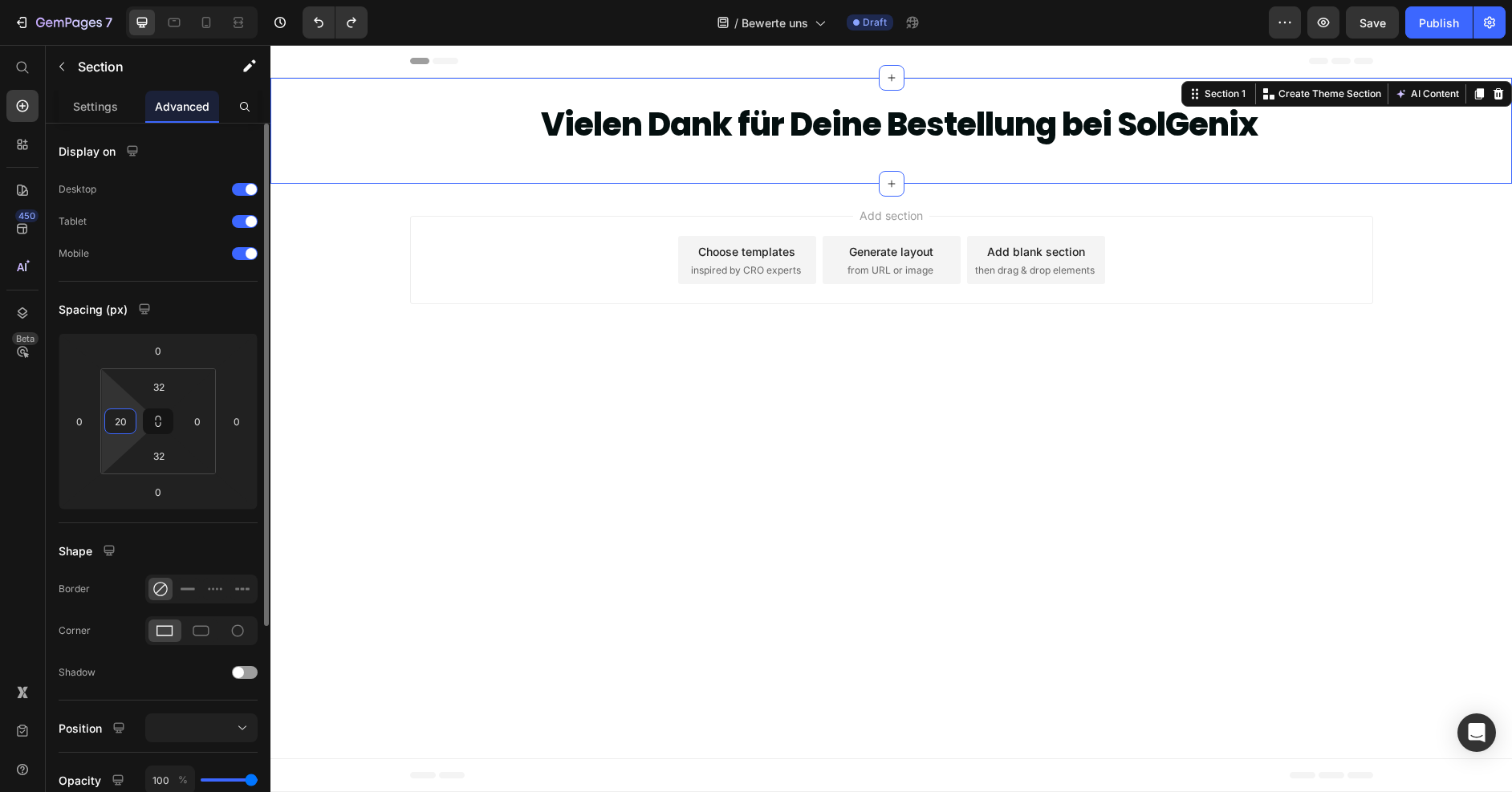 type on "20" 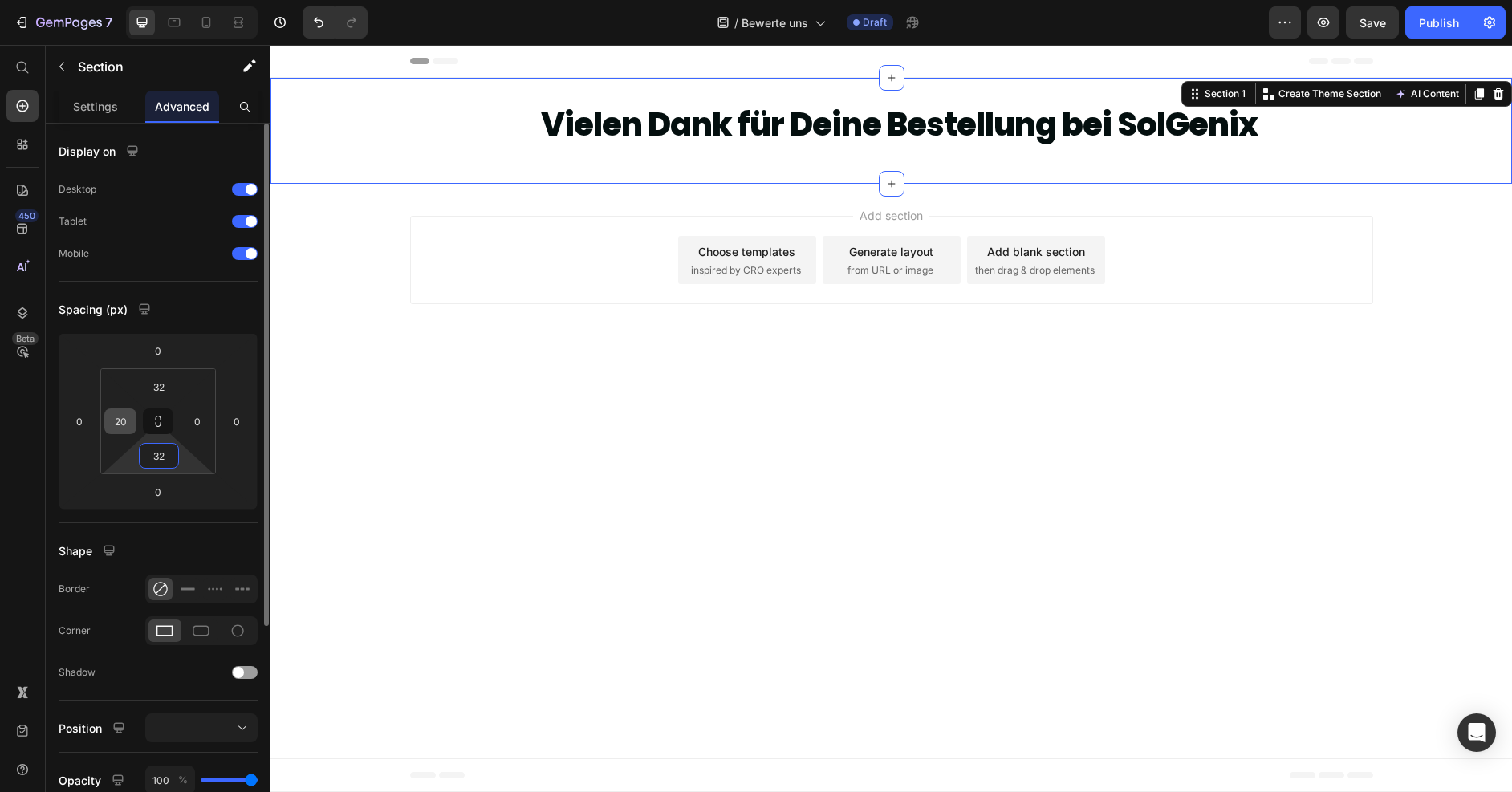 type on "2" 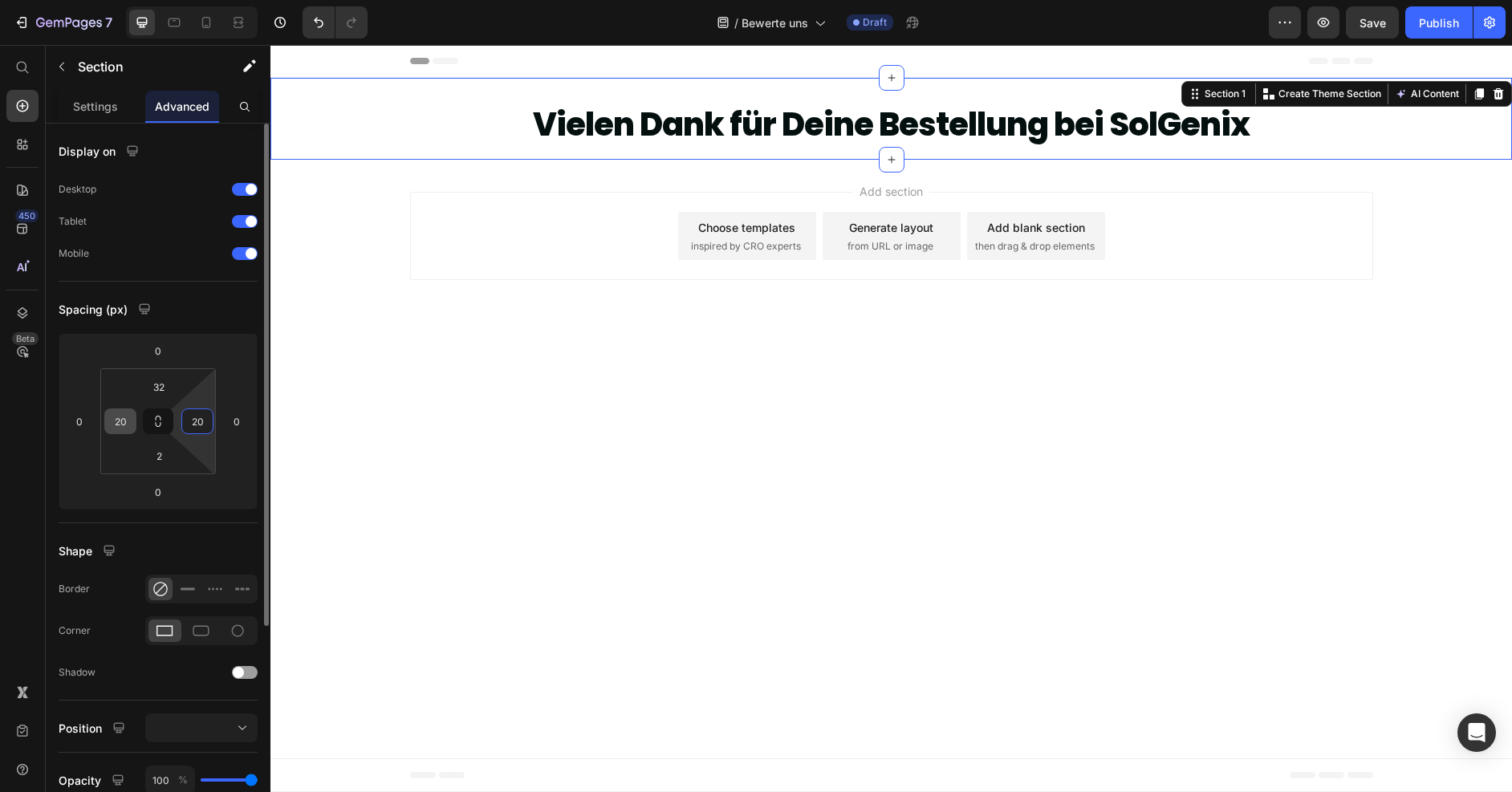 type on "20" 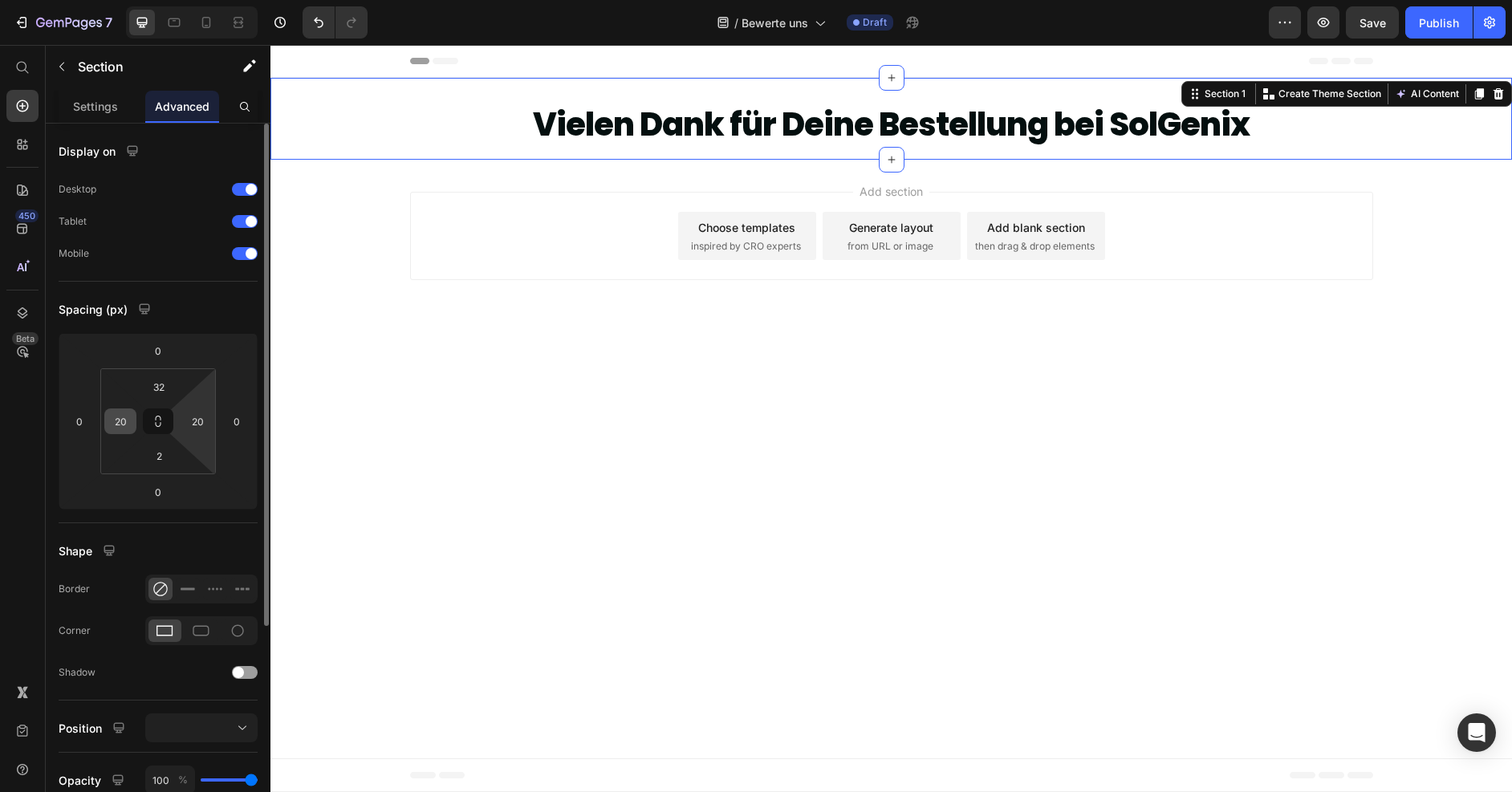 type 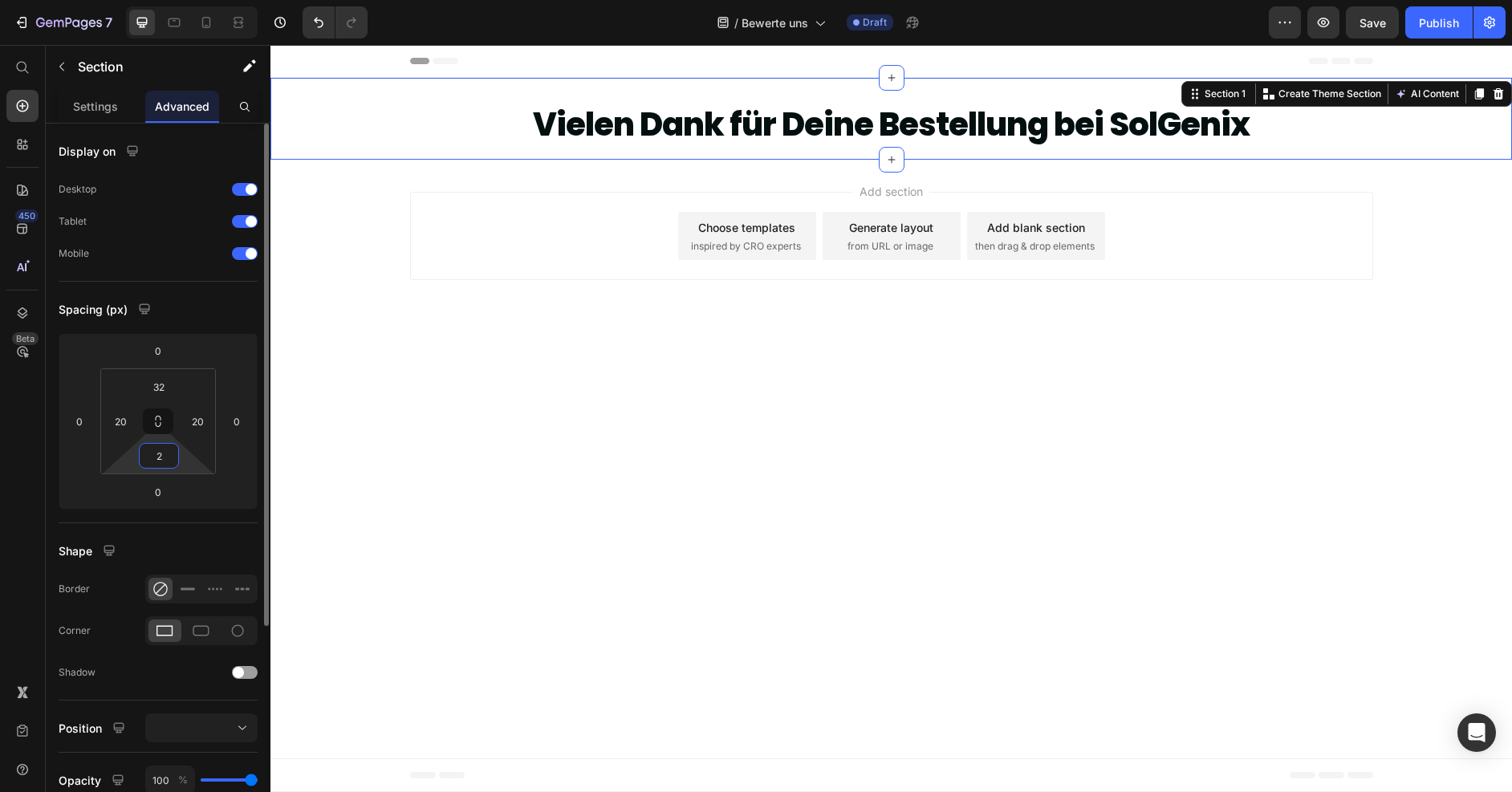 click on "2" at bounding box center [159, 456] 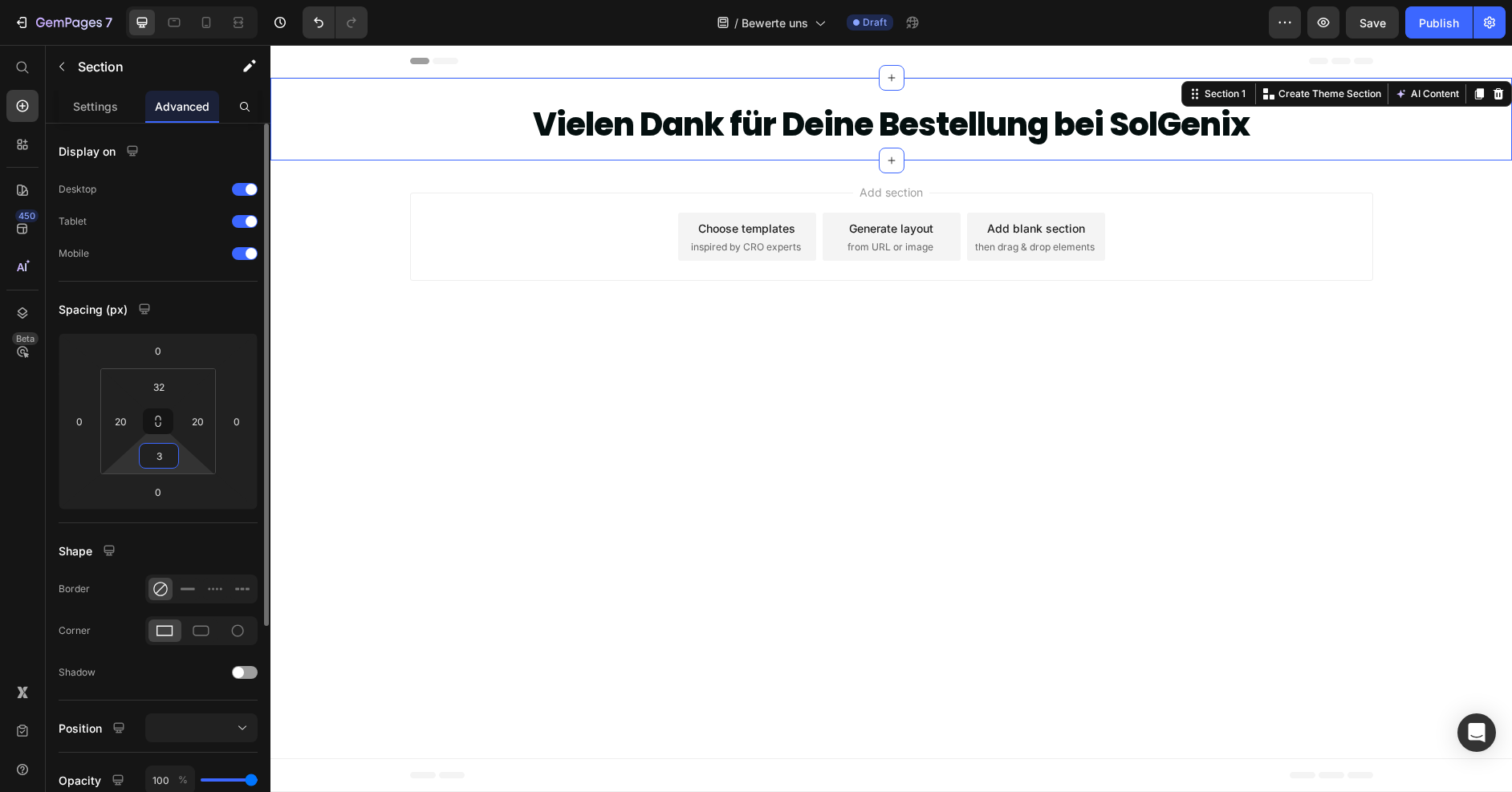 type on "32" 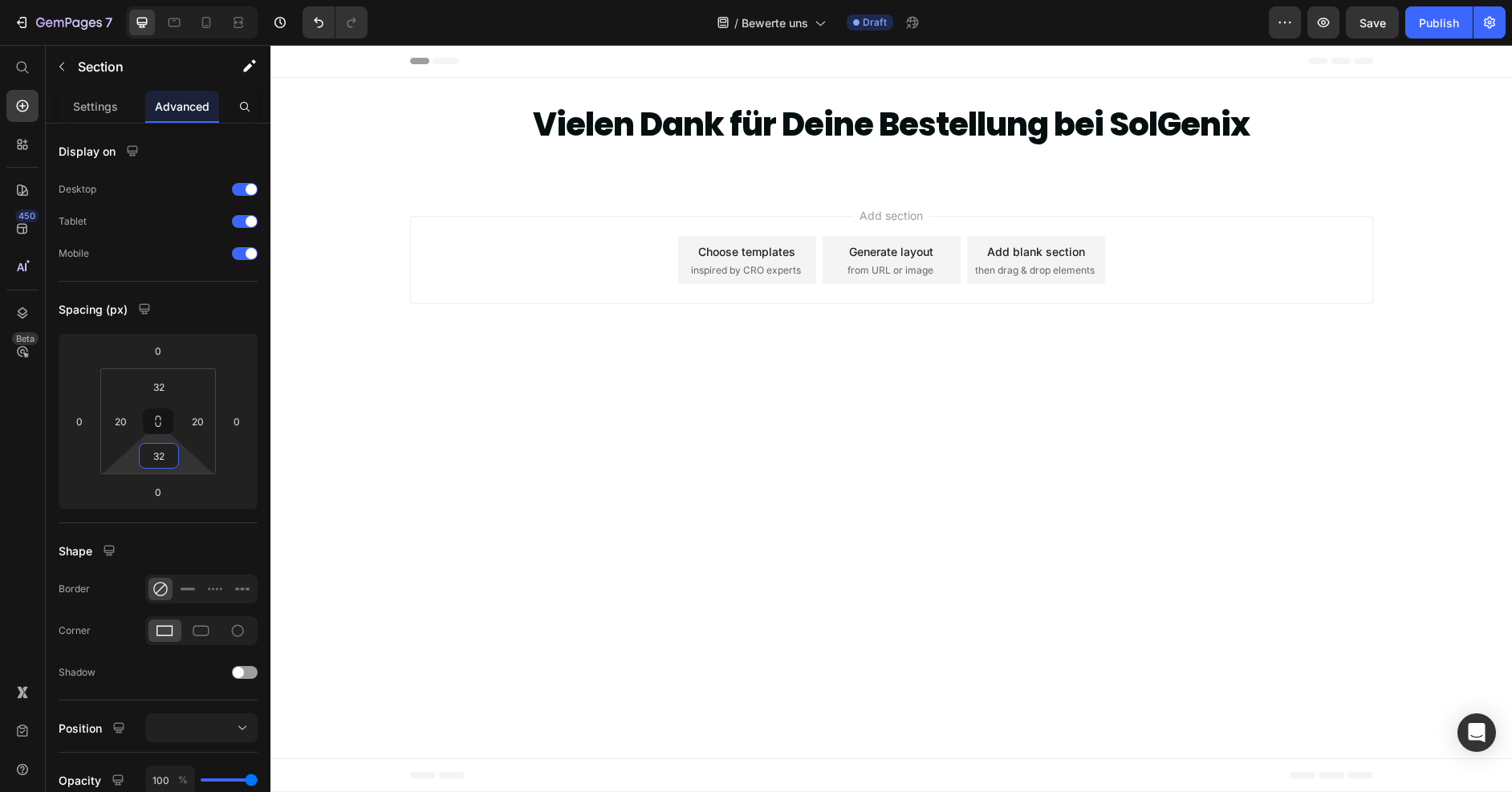 click on "Header Vielen Dank für Deine Bestellung bei SolGenix Heading Row Section 1 Root Start with Sections from sidebar Add sections Add elements Start with Generating from URL or image Add section Choose templates inspired by CRO experts Generate layout from URL or image Add blank section then drag & drop elements Footer" at bounding box center (891, 418) 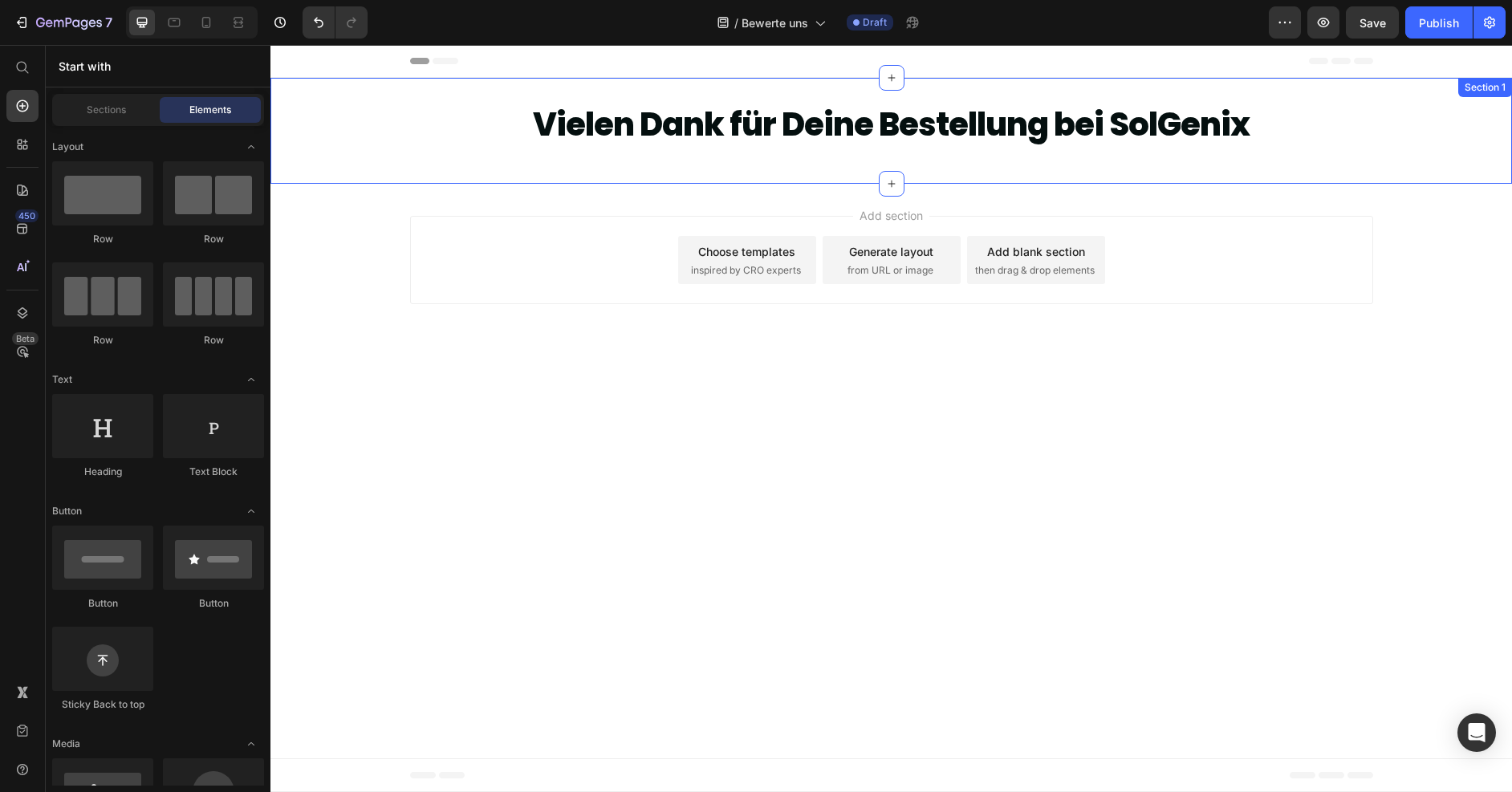 click on "Vielen Dank für Deine Bestellung bei SolGenix" at bounding box center (892, 124) 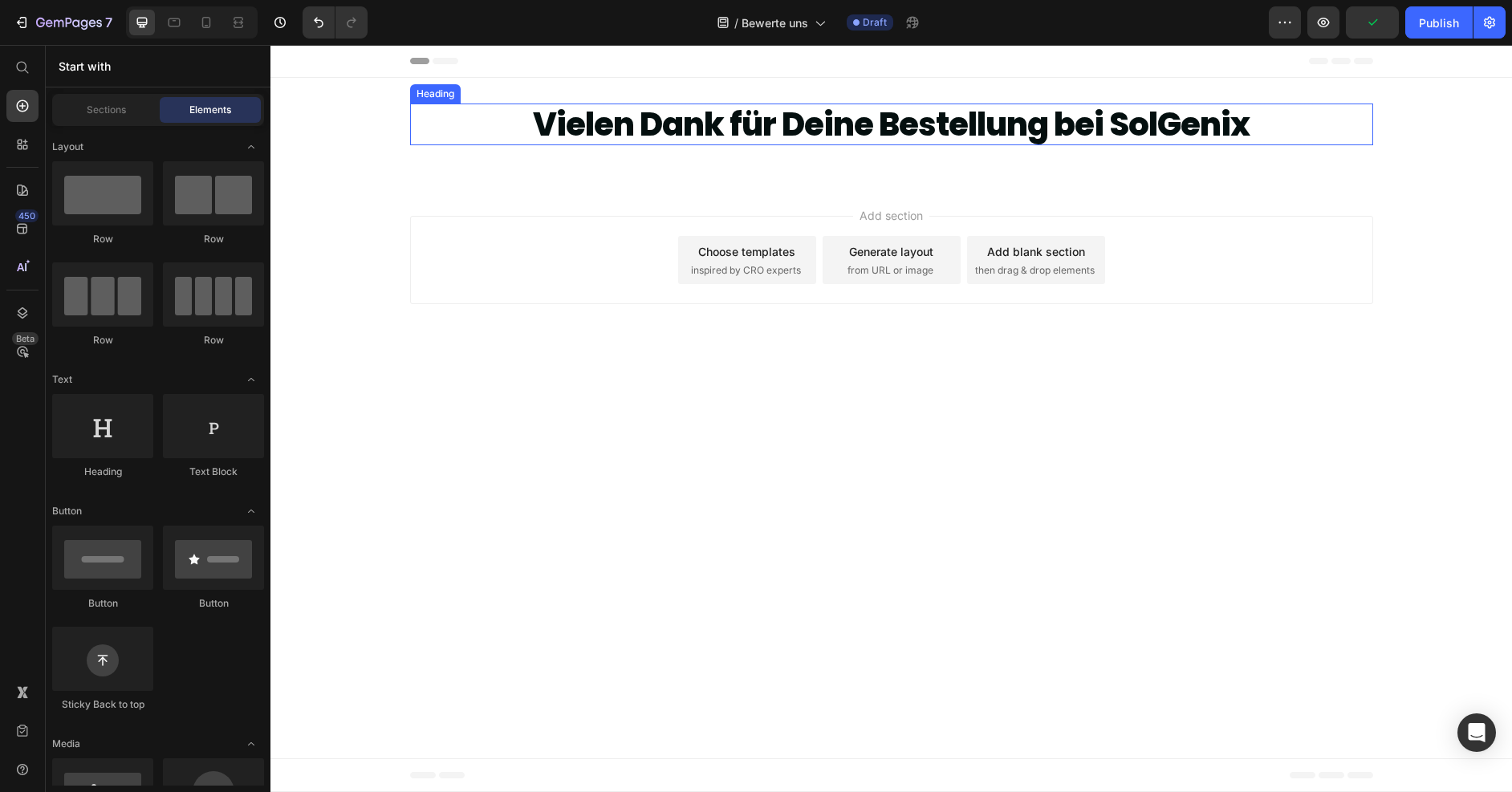click on "Vielen Dank für Deine Bestellung bei SolGenix" at bounding box center [892, 124] 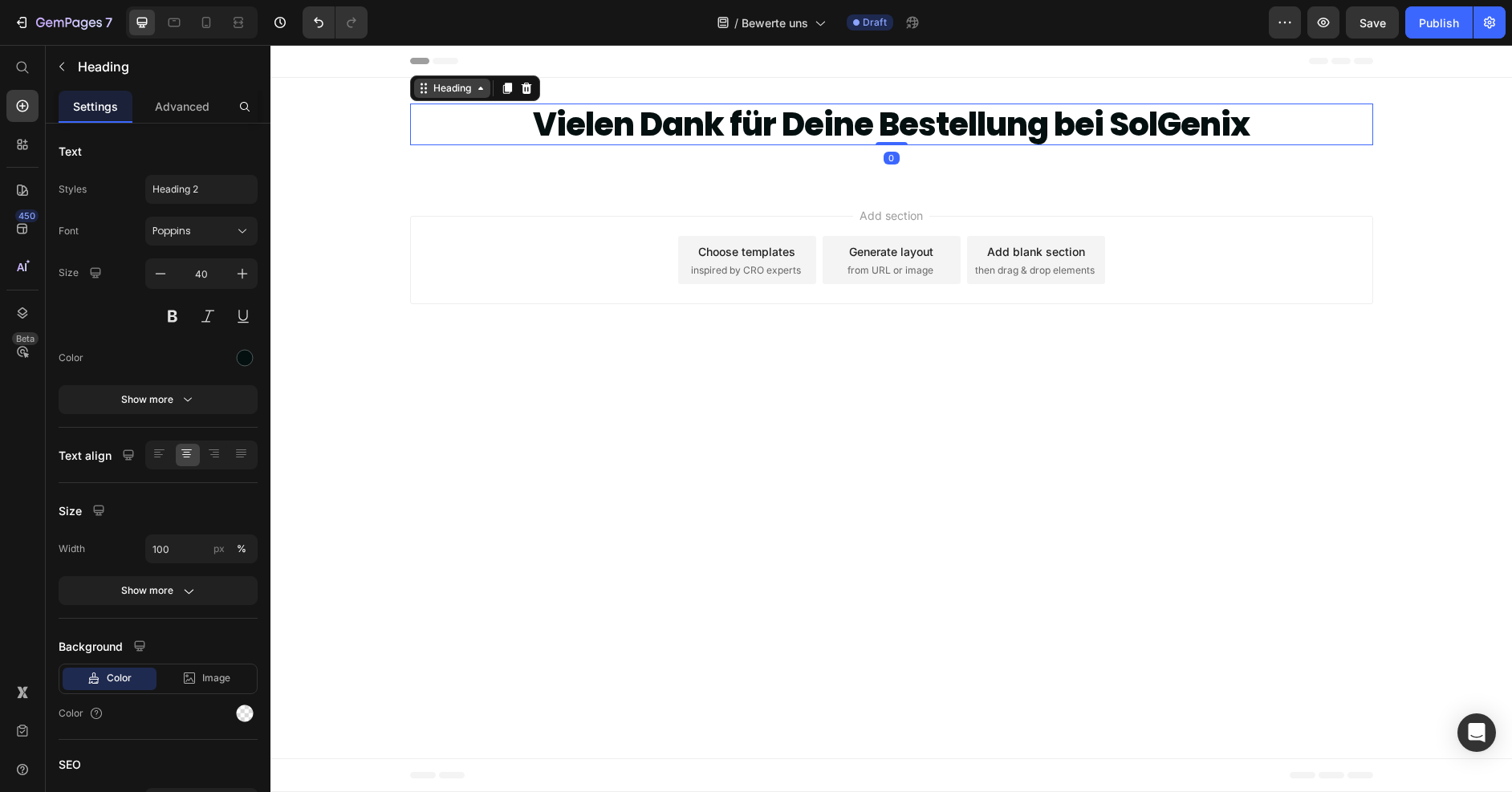 click on "Heading" at bounding box center [452, 88] 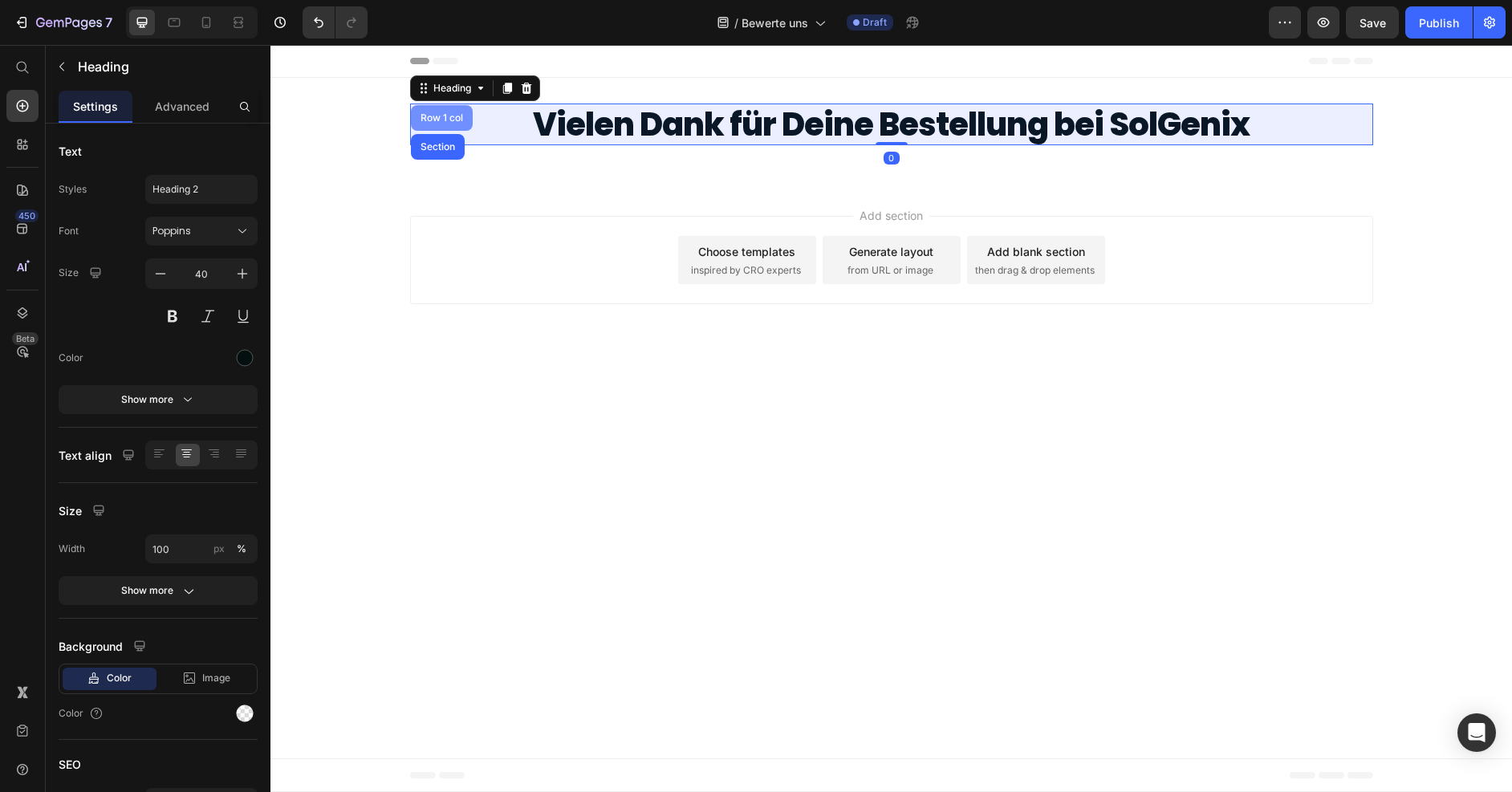 click on "Row 1 col" at bounding box center [441, 118] 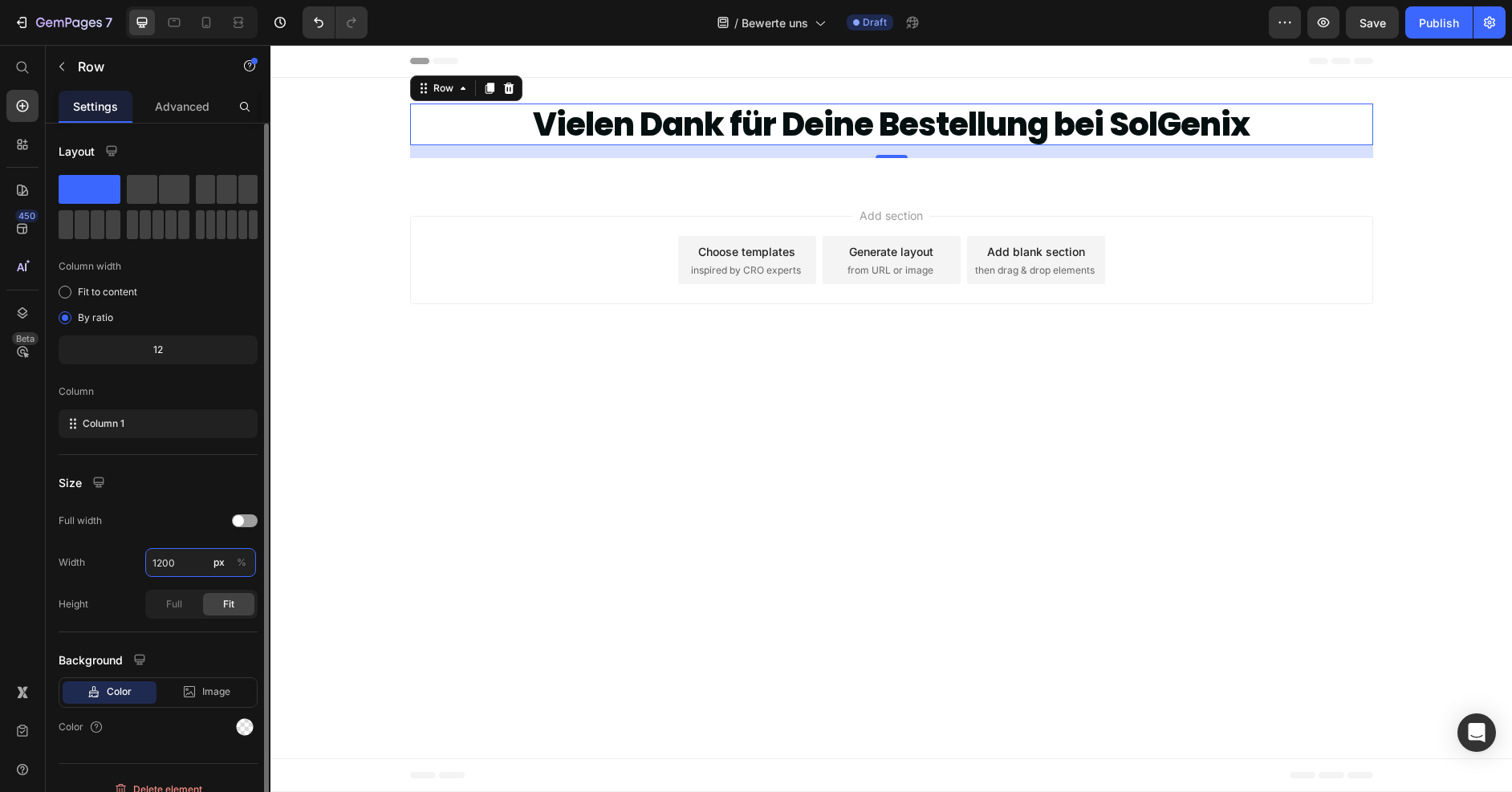 click on "1200" at bounding box center (201, 563) 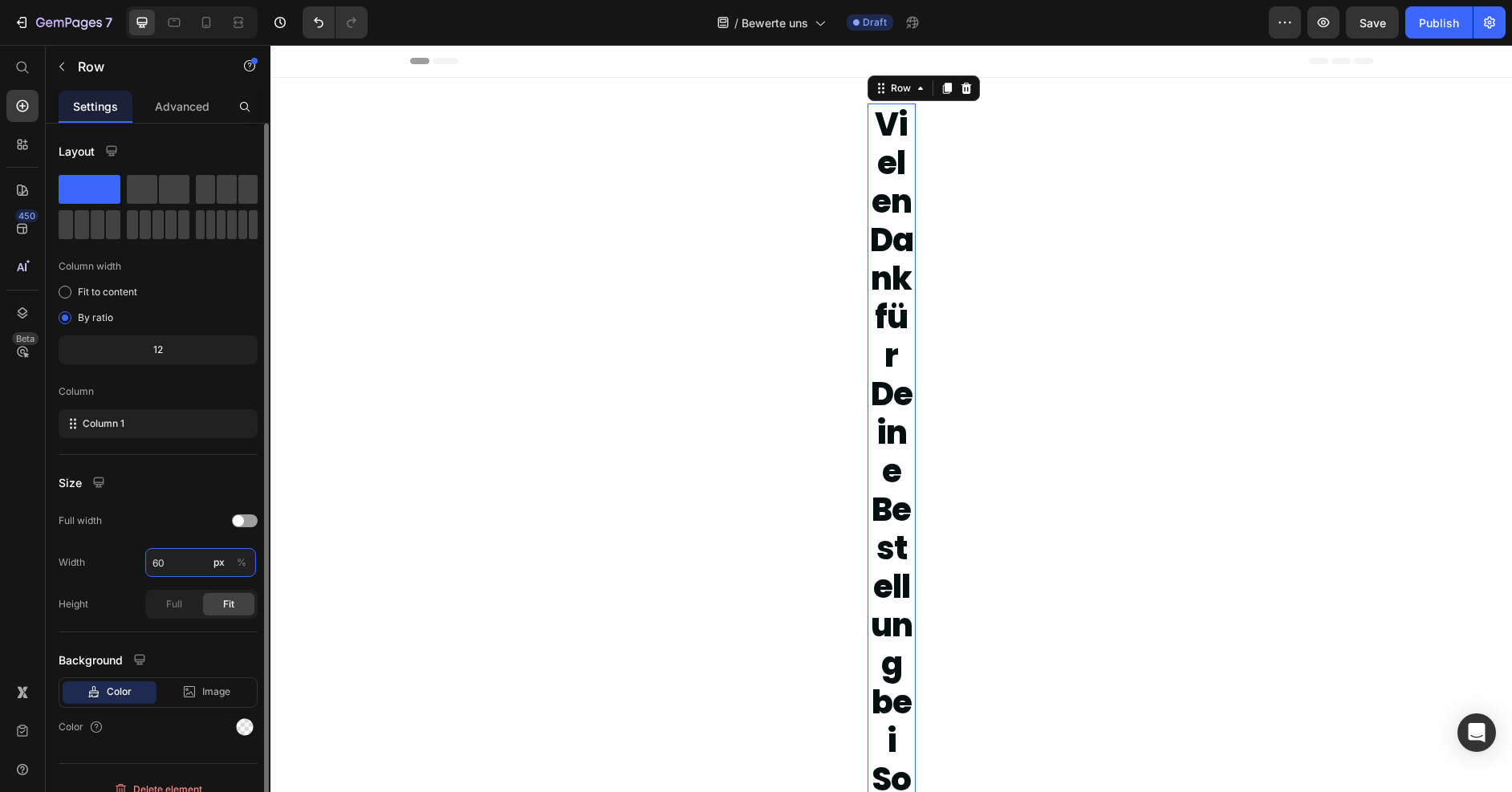 type on "600" 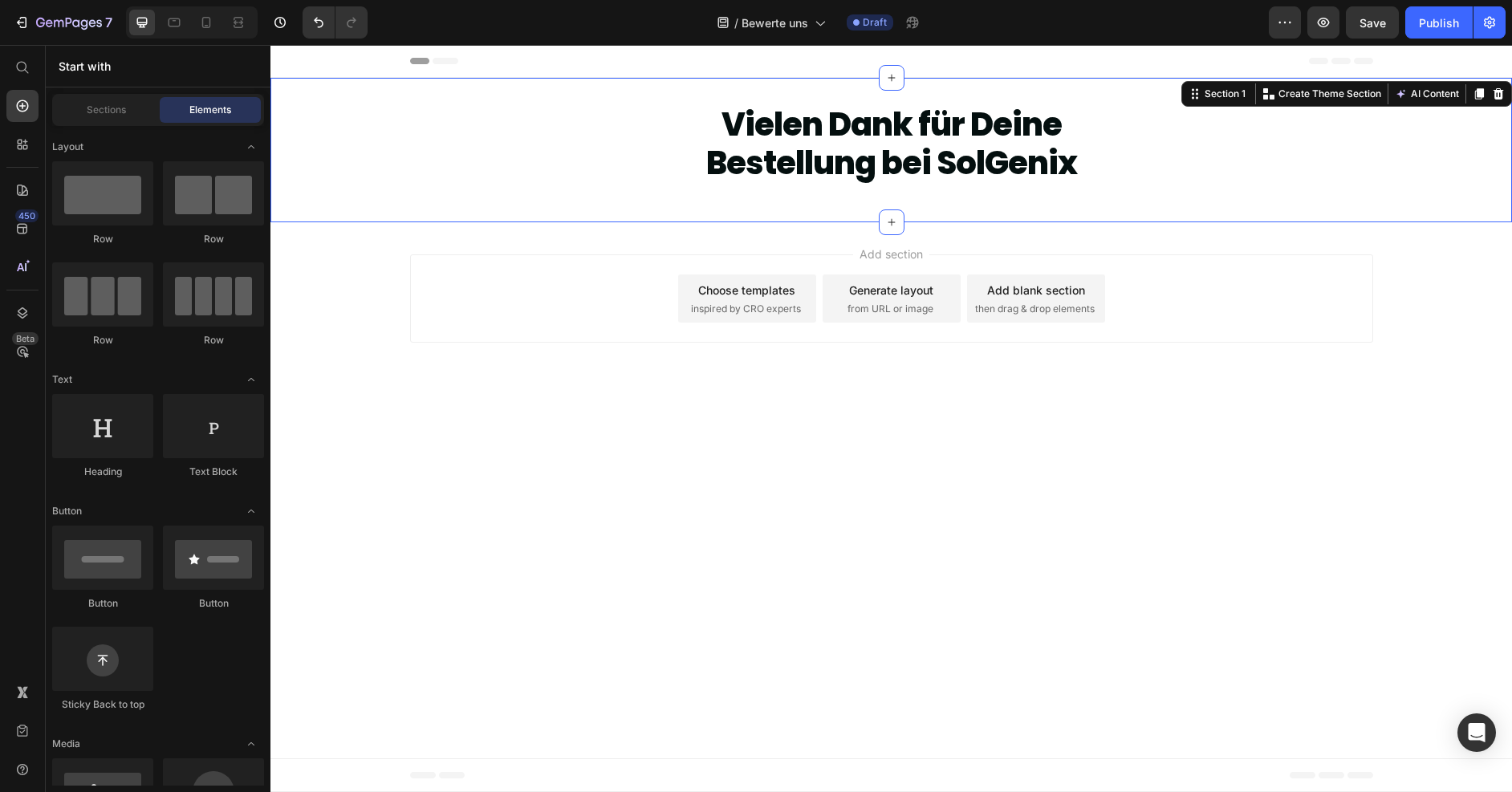 click on "Vielen Dank für Deine Bestellung bei SolGenix Heading Row" at bounding box center (891, 150) 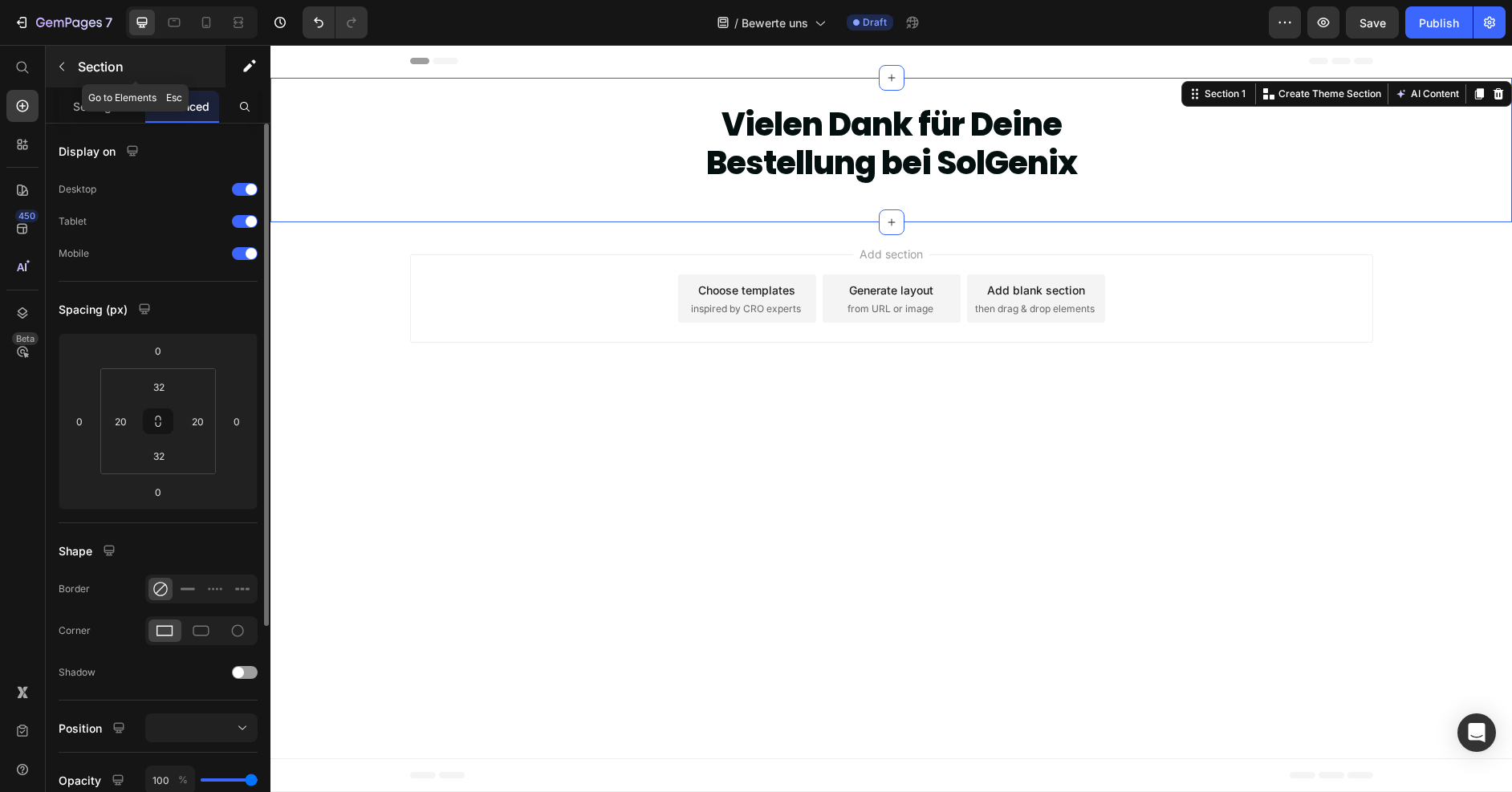 click at bounding box center [62, 67] 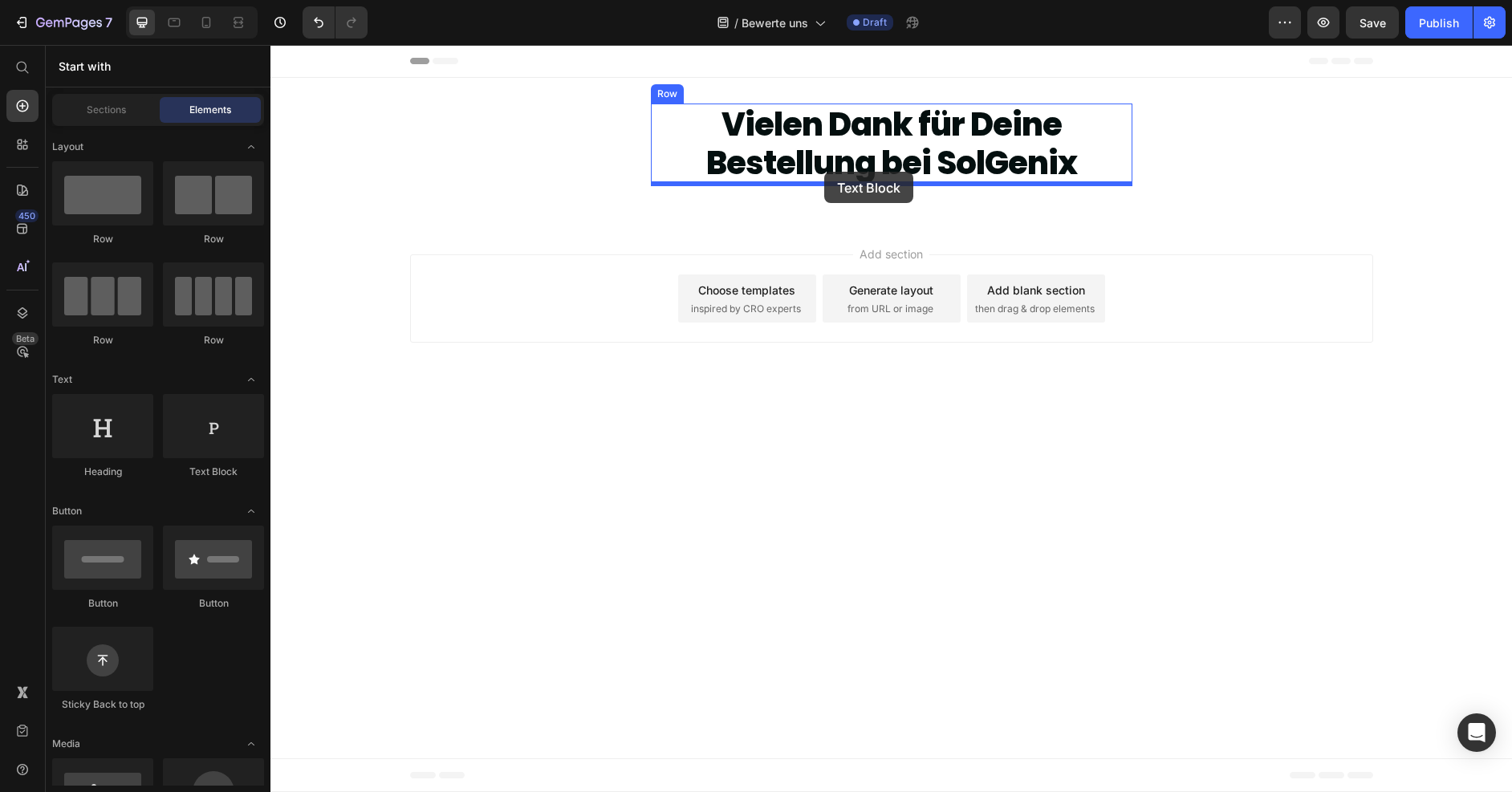 drag, startPoint x: 463, startPoint y: 460, endPoint x: 824, endPoint y: 172, distance: 461.80624 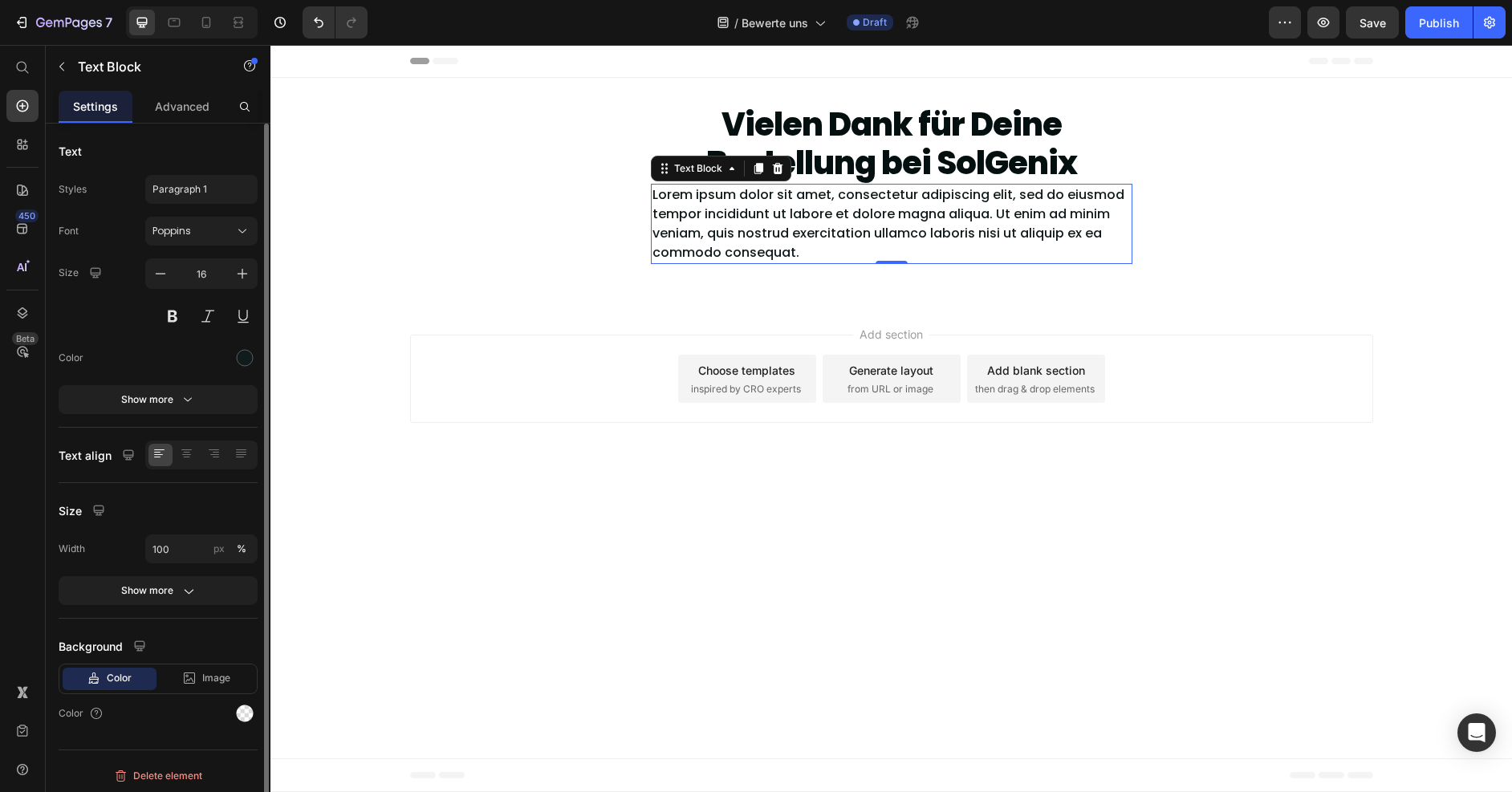 click on "Lorem ipsum dolor sit amet, consectetur adipiscing elit, sed do eiusmod tempor incididunt ut labore et dolore magna aliqua. Ut enim ad minim veniam, quis nostrud exercitation ullamco laboris nisi ut aliquip ex ea commodo consequat." at bounding box center (892, 224) 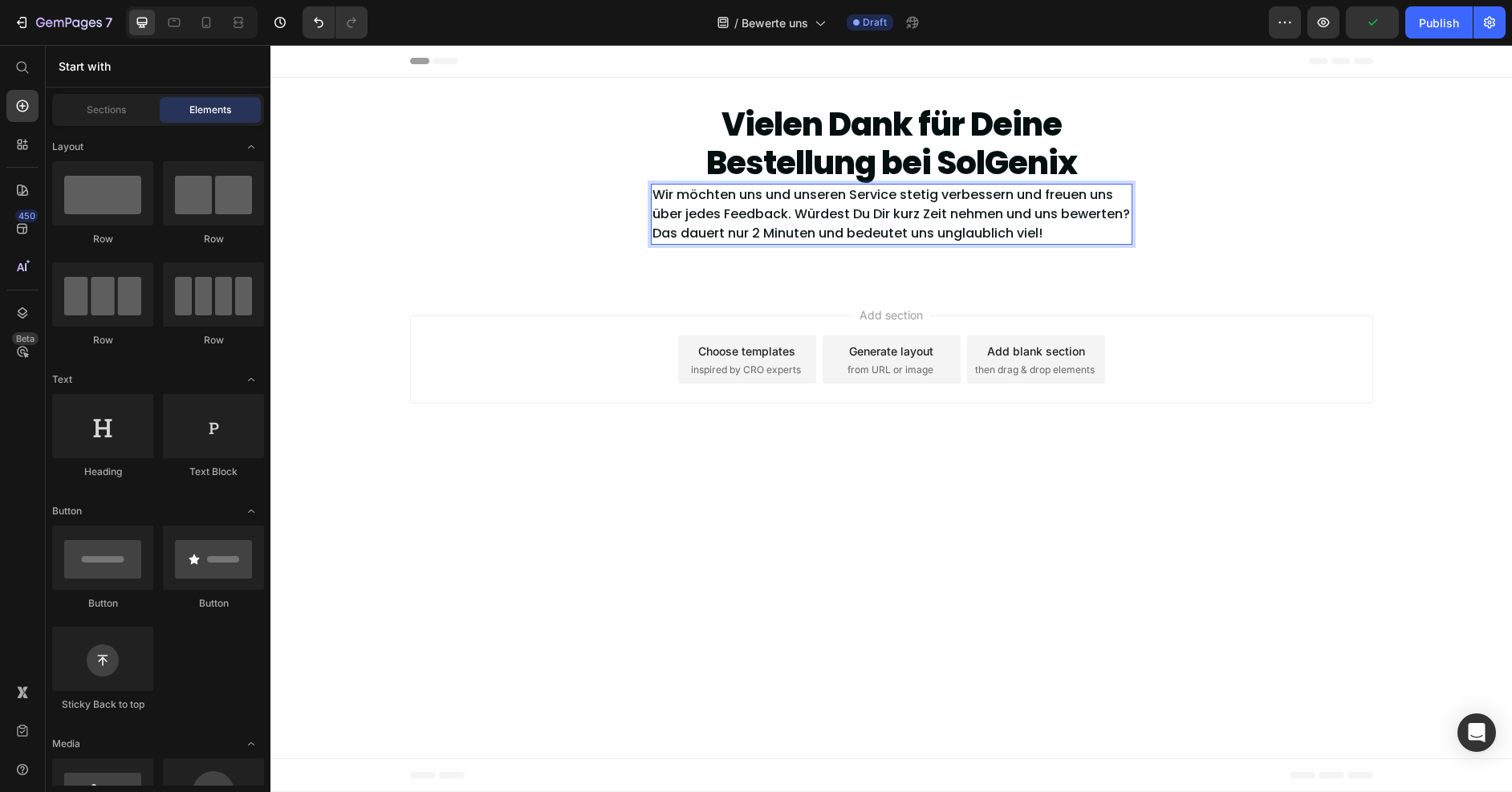 click on "Add section Choose templates inspired by CRO experts Generate layout from URL or image Add blank section then drag & drop elements" at bounding box center [891, 363] 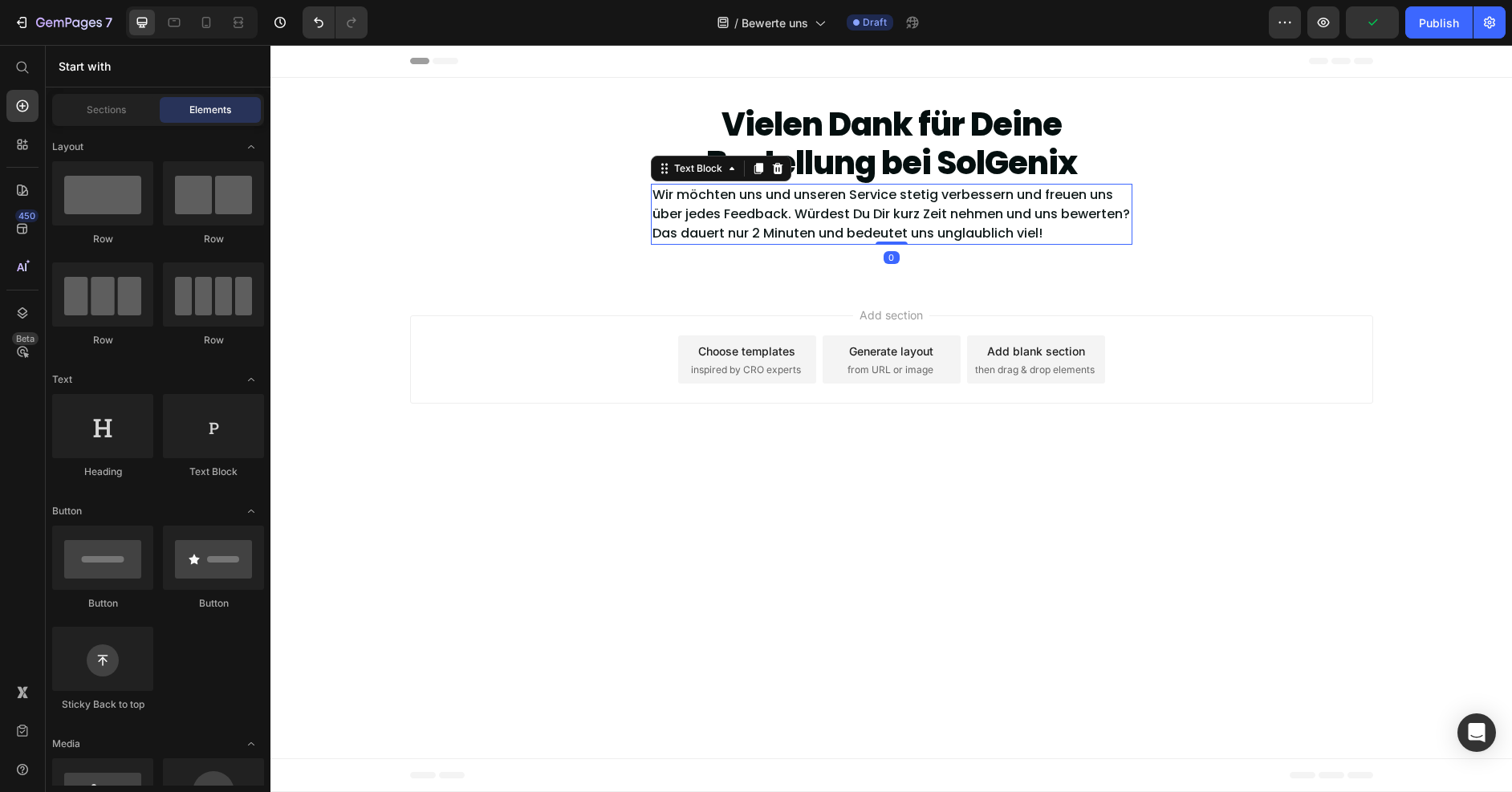 click on "Wir möchten uns und unseren Service stetig verbessern und freuen uns über jedes Feedback. Würdest Du Dir kurz Zeit nehmen und uns bewerten? Das dauert nur 2 Minuten und bedeutet uns unglaublich viel!" at bounding box center (892, 214) 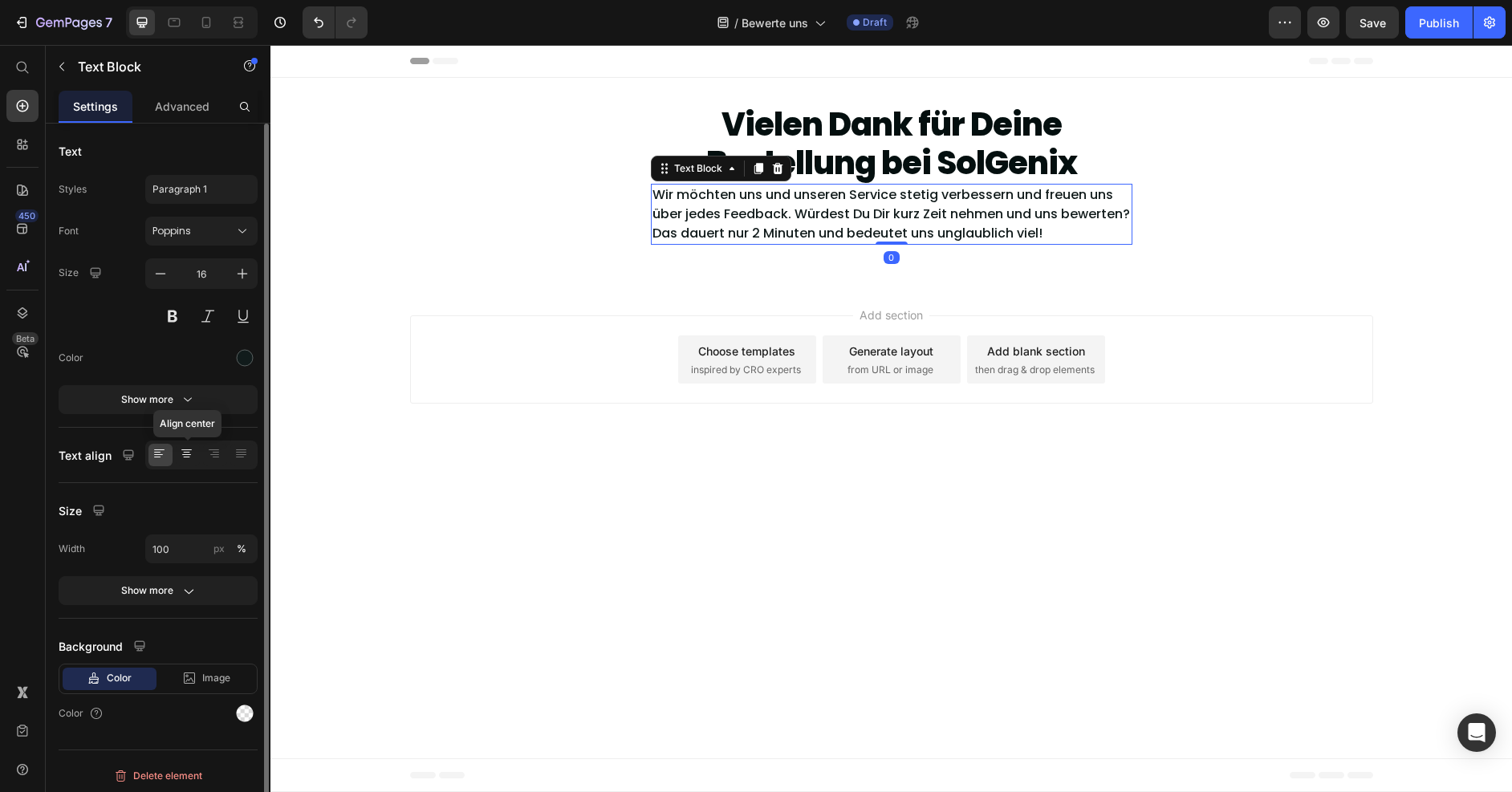 click 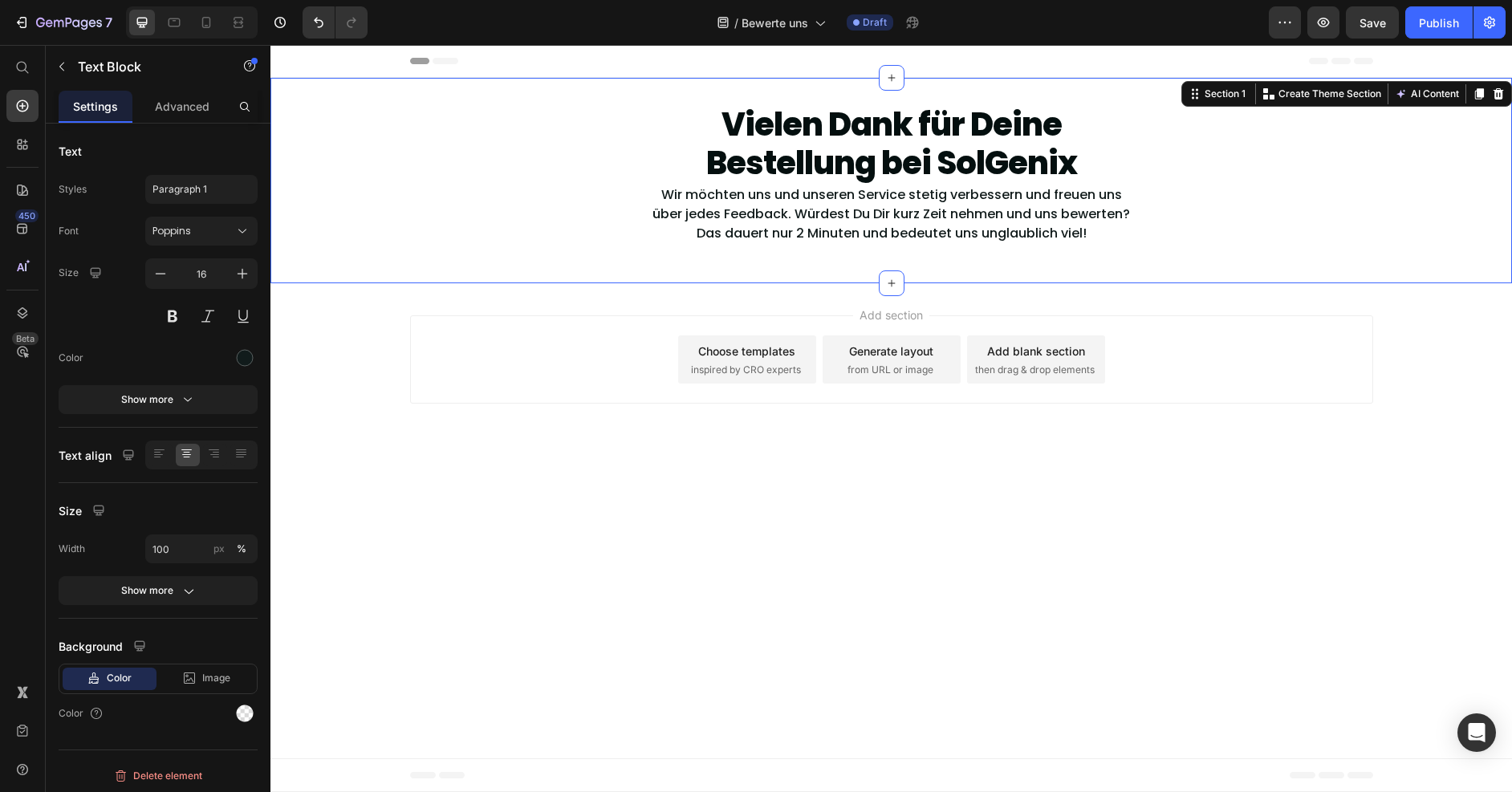 click on "Vielen Dank für Deine Bestellung bei SolGenix Heading Wir möchten uns und unseren Service stetig verbessern und freuen uns über jedes Feedback. Würdest Du Dir kurz Zeit nehmen und uns bewerten? Das dauert nur 2 Minuten und bedeutet uns unglaublich viel! Text Block Row Section 1   Create Theme Section AI Content Write with GemAI What would you like to describe here? Tone and Voice Persuasive Product Marstek CT002 Smartmeter (3-Phasig) Show more Generate" at bounding box center (891, 181) 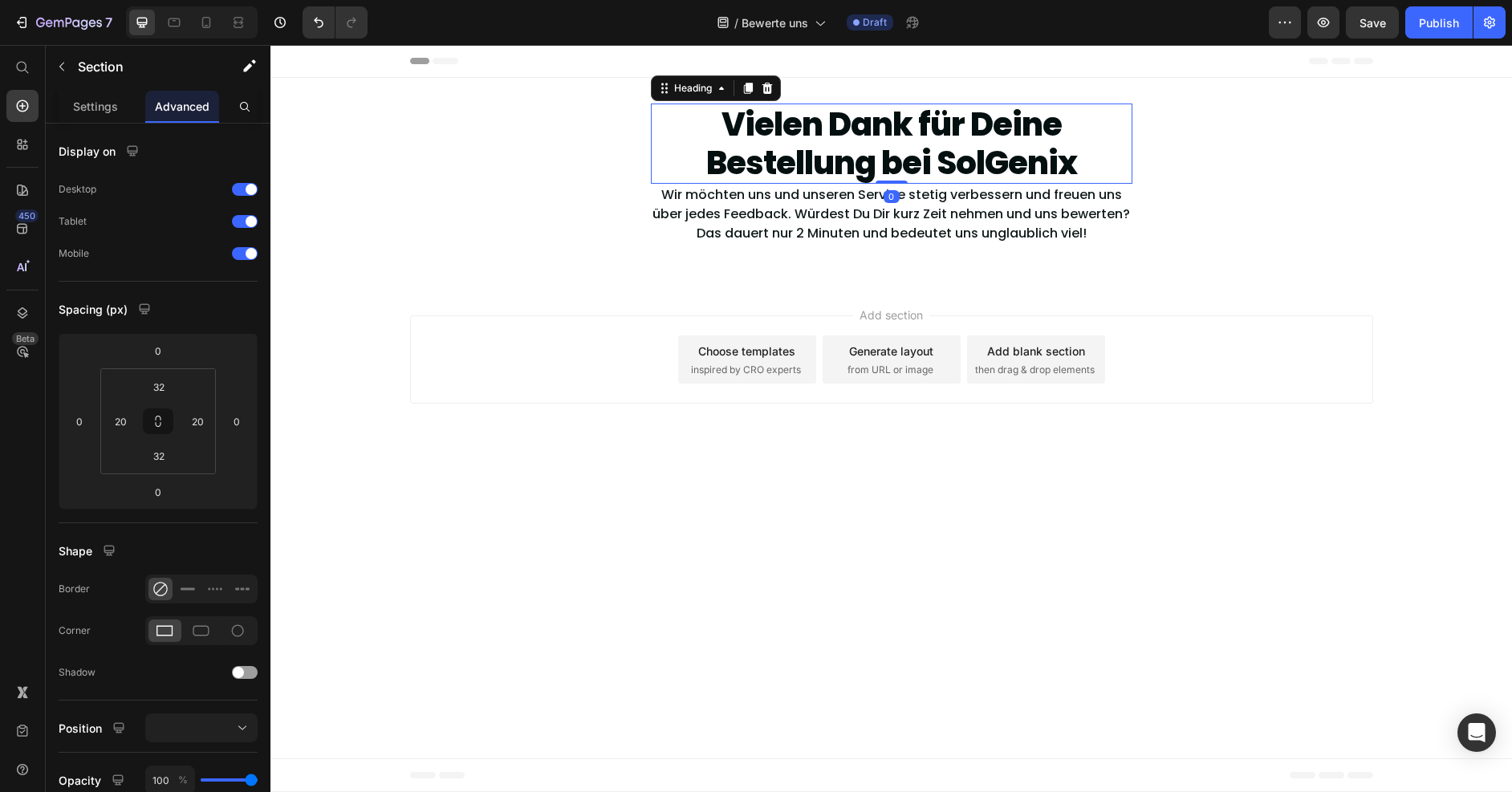 click on "Vielen Dank für Deine Bestellung bei SolGenix" at bounding box center [892, 144] 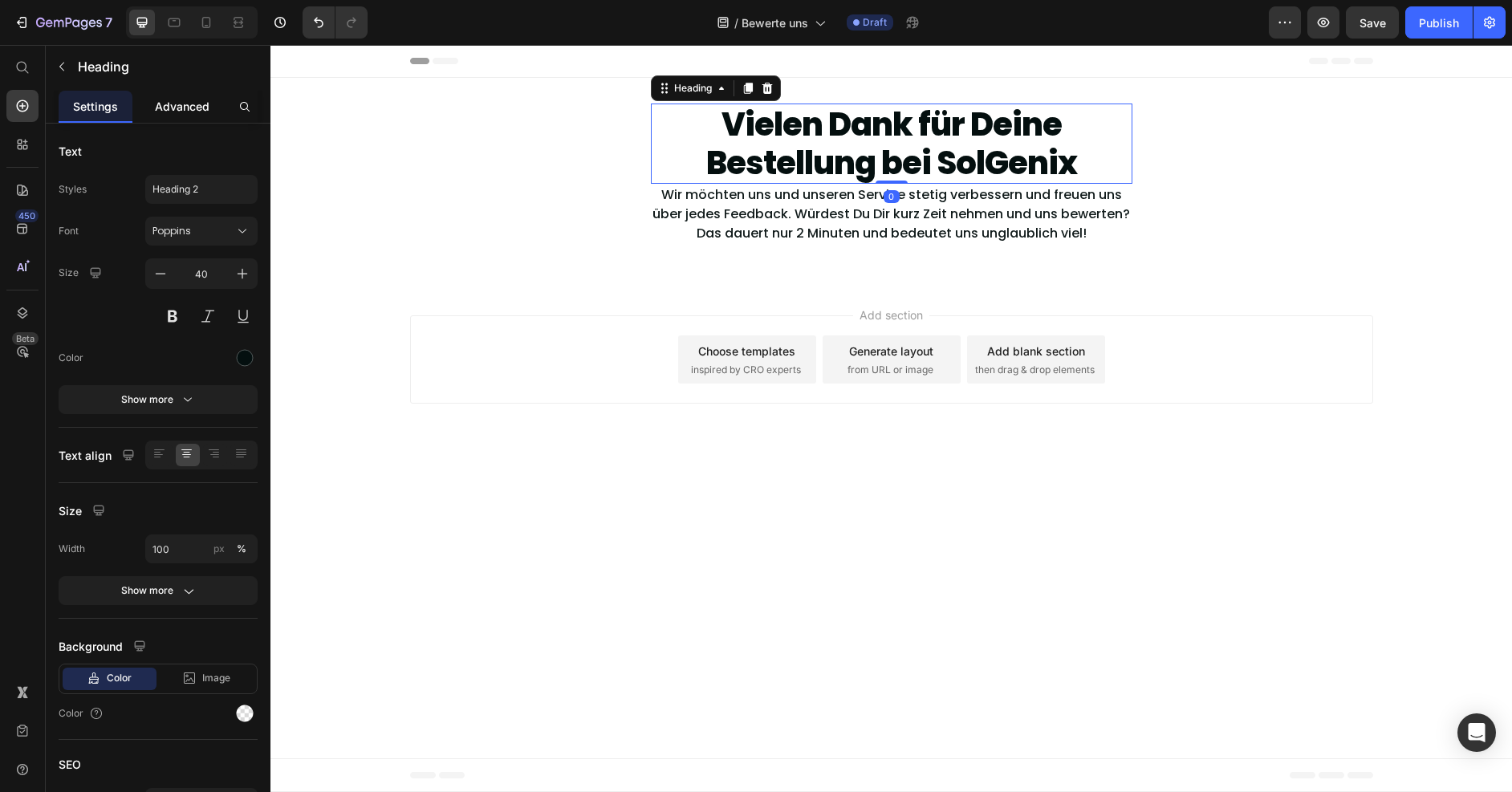 click on "Advanced" at bounding box center (182, 106) 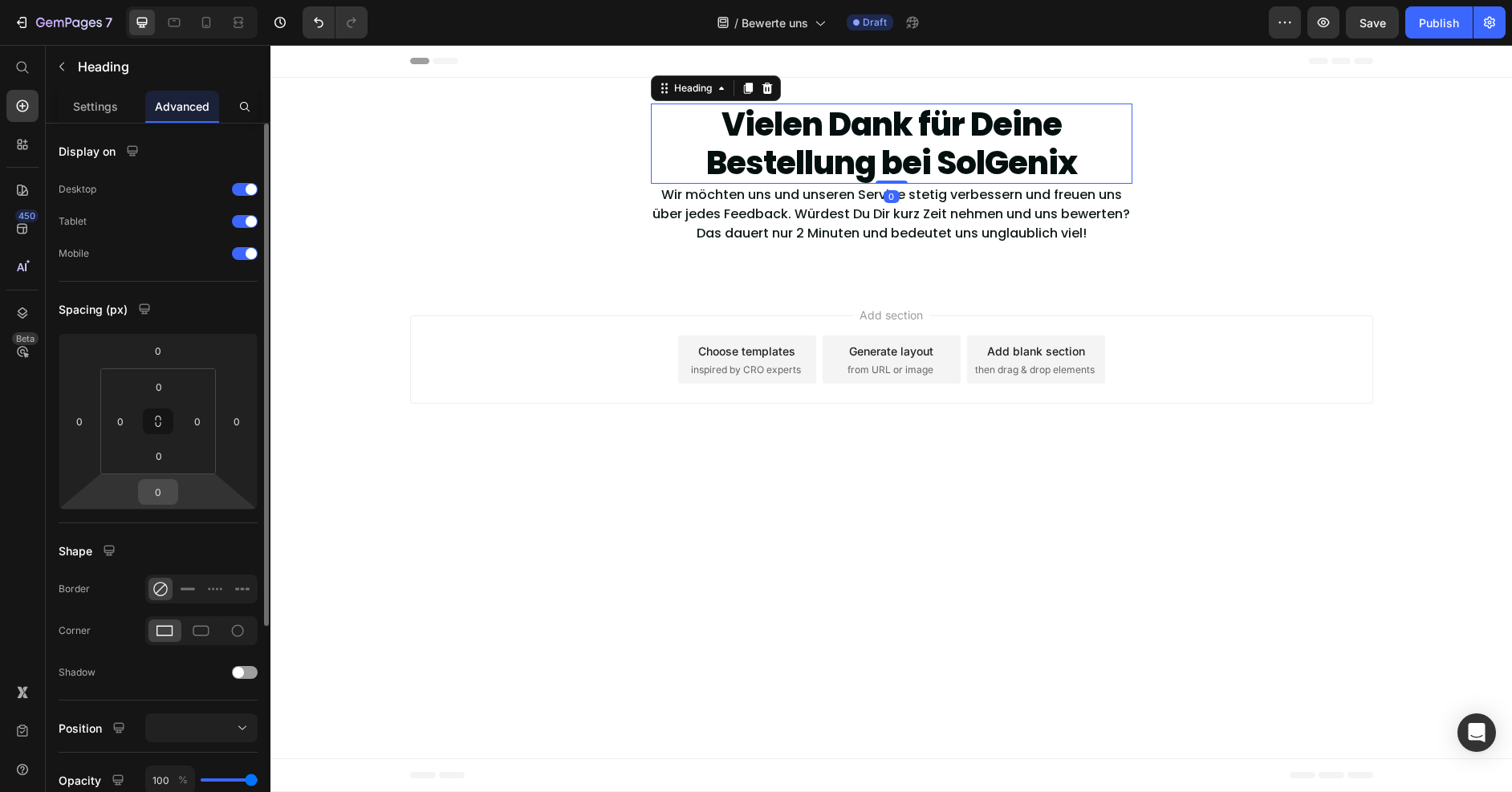 click on "0" at bounding box center [158, 492] 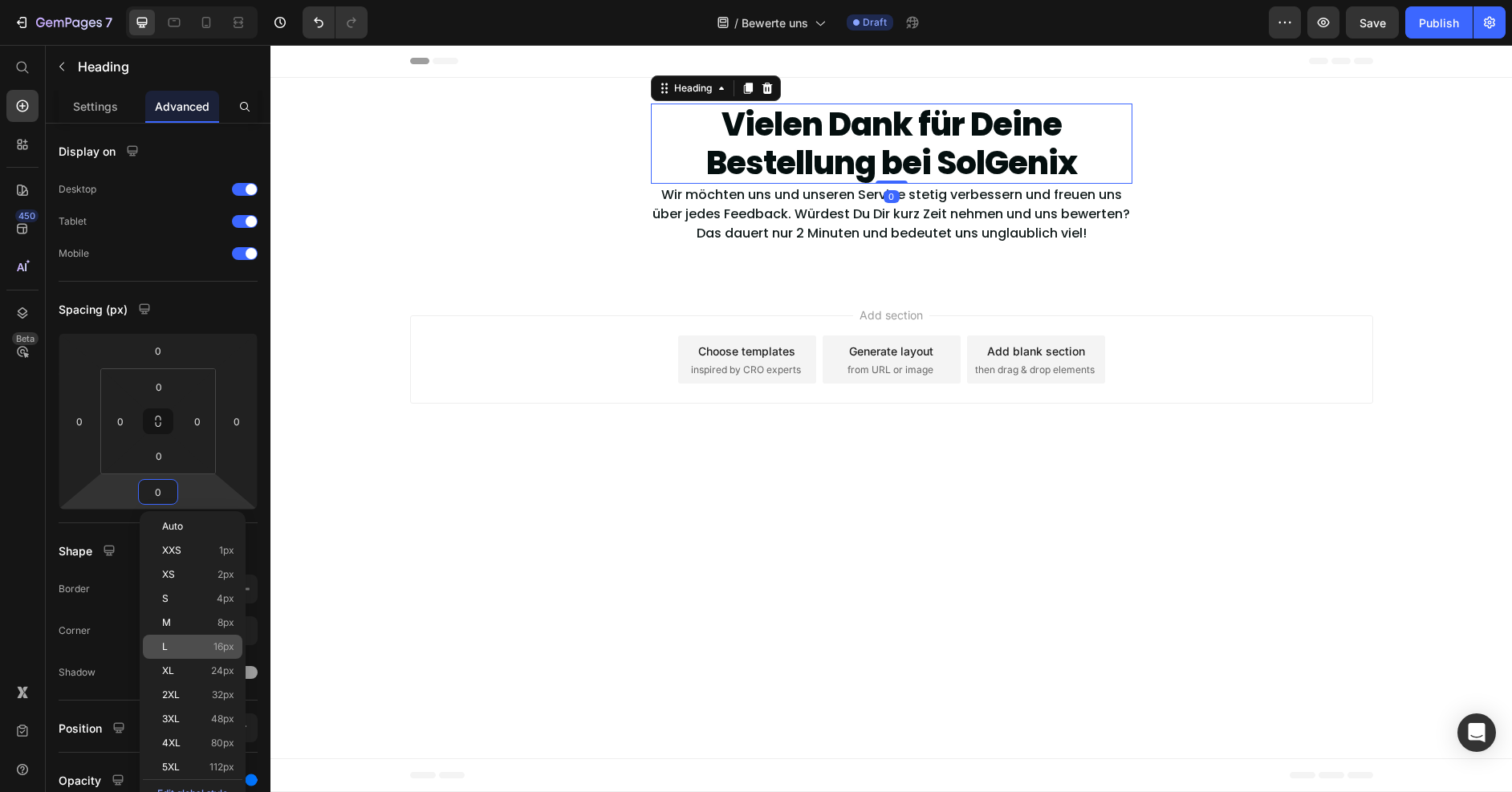 click on "16px" at bounding box center [224, 647] 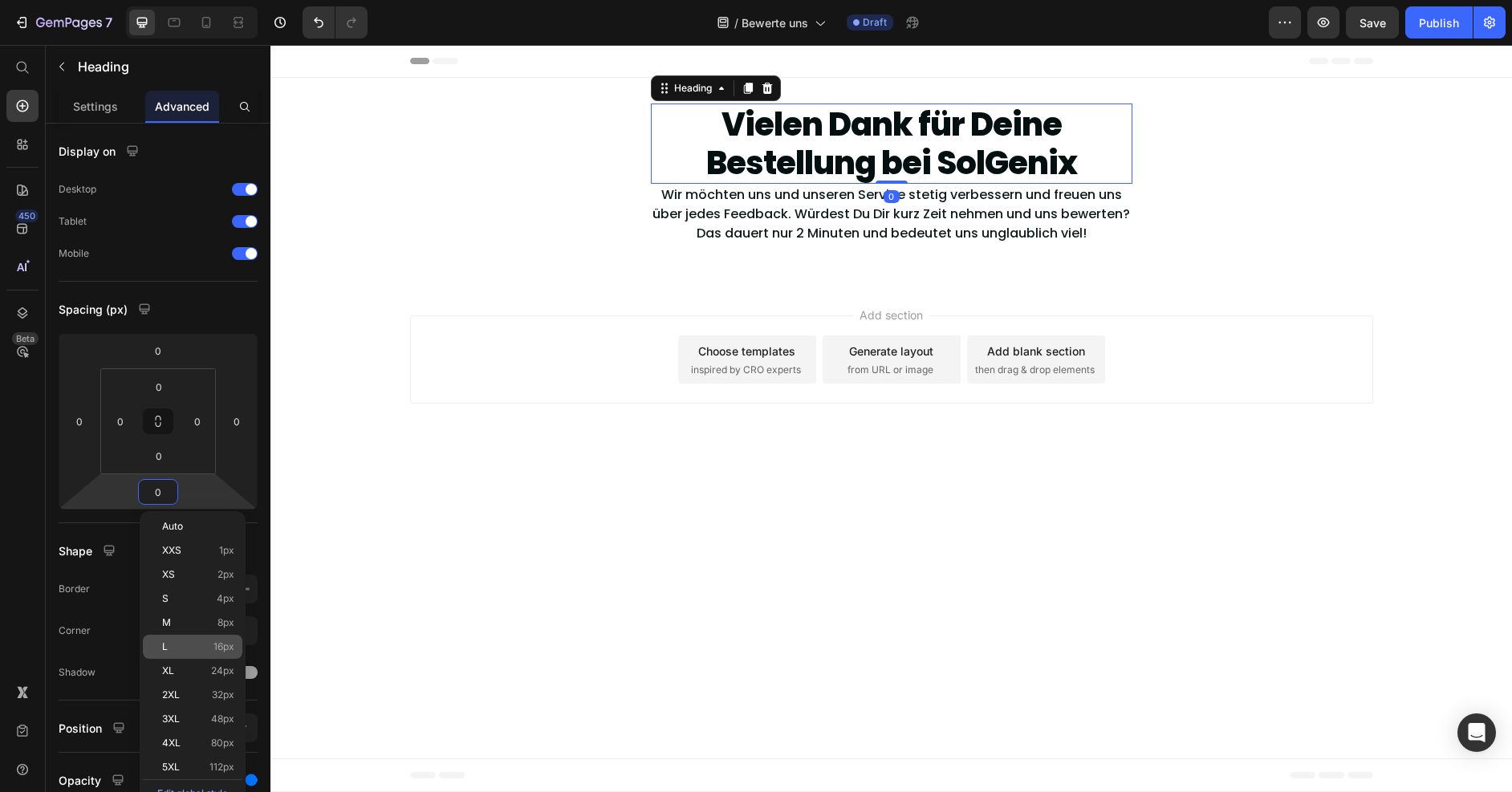 type on "16" 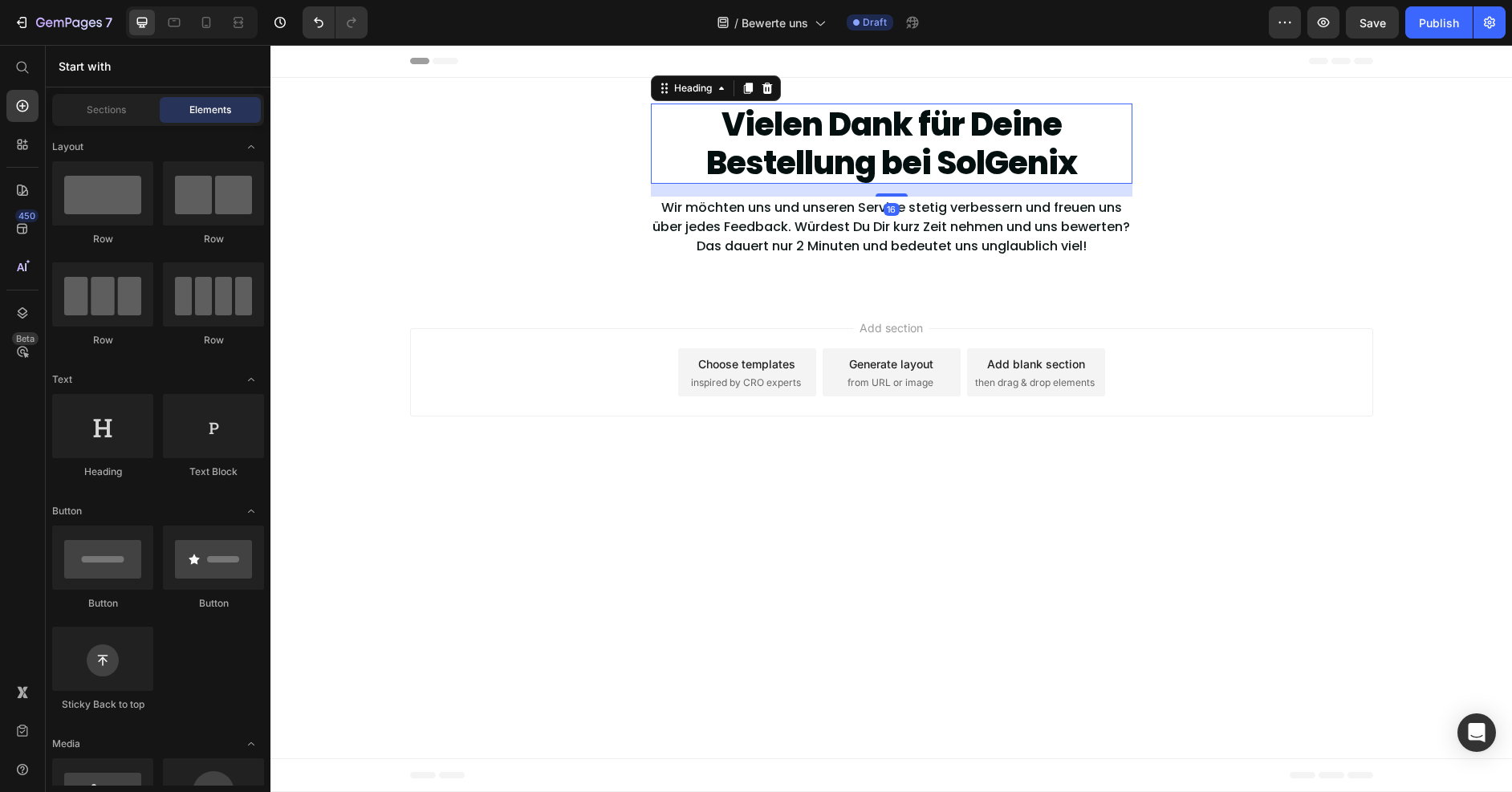 click on "Header Vielen Dank für Deine Bestellung bei SolGenix Heading   16 Wir möchten uns und unseren Service stetig verbessern und freuen uns über jedes Feedback. Würdest Du Dir kurz Zeit nehmen und uns bewerten? Das dauert nur 2 Minuten und bedeutet uns unglaublich viel! Text Block Row Section 1 Root Start with Sections from sidebar Add sections Add elements Start with Generating from URL or image Add section Choose templates inspired by CRO experts Generate layout from URL or image Add blank section then drag & drop elements Footer" at bounding box center (891, 418) 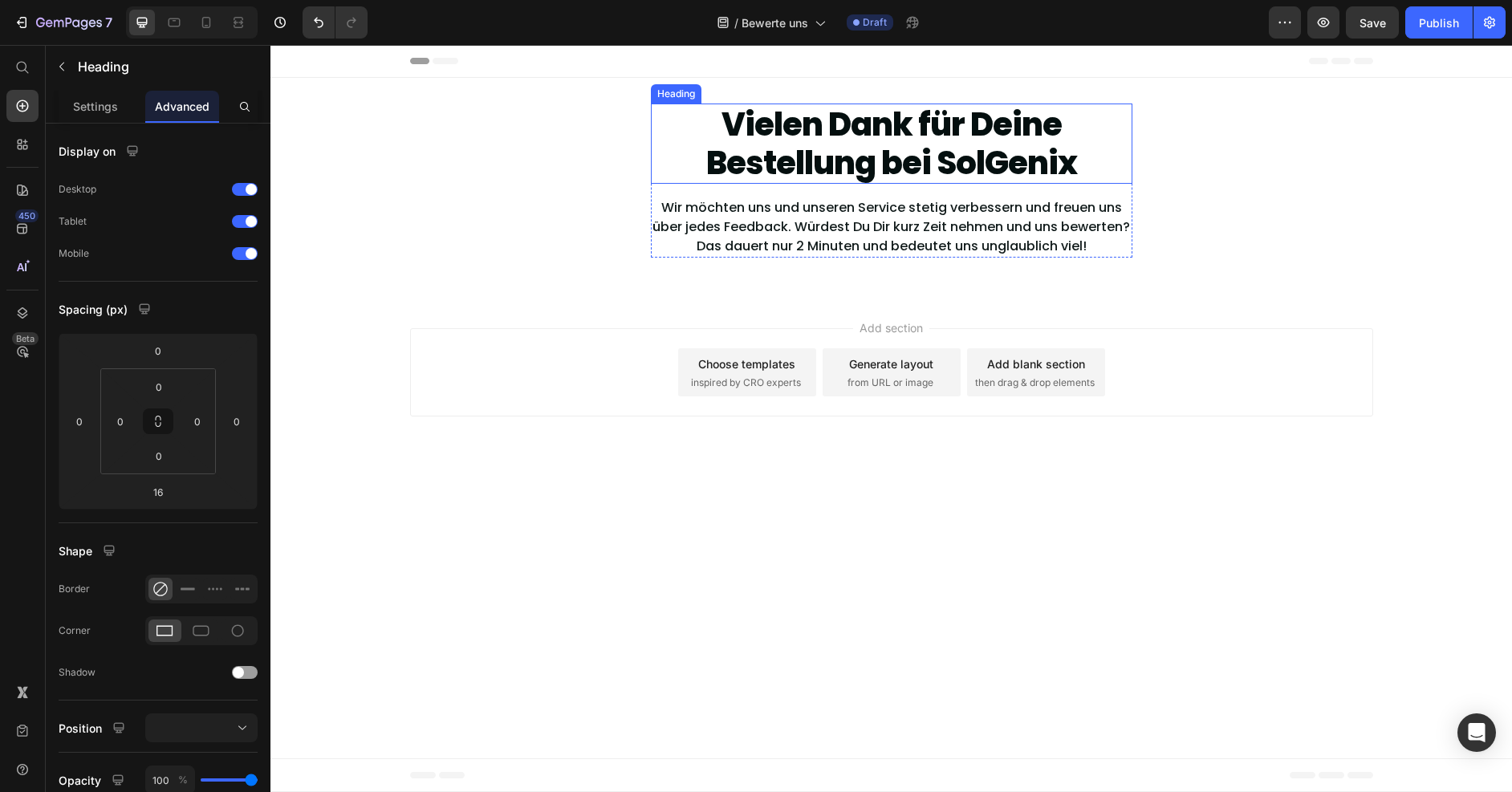 click on "Vielen Dank für Deine Bestellung bei SolGenix" at bounding box center (892, 144) 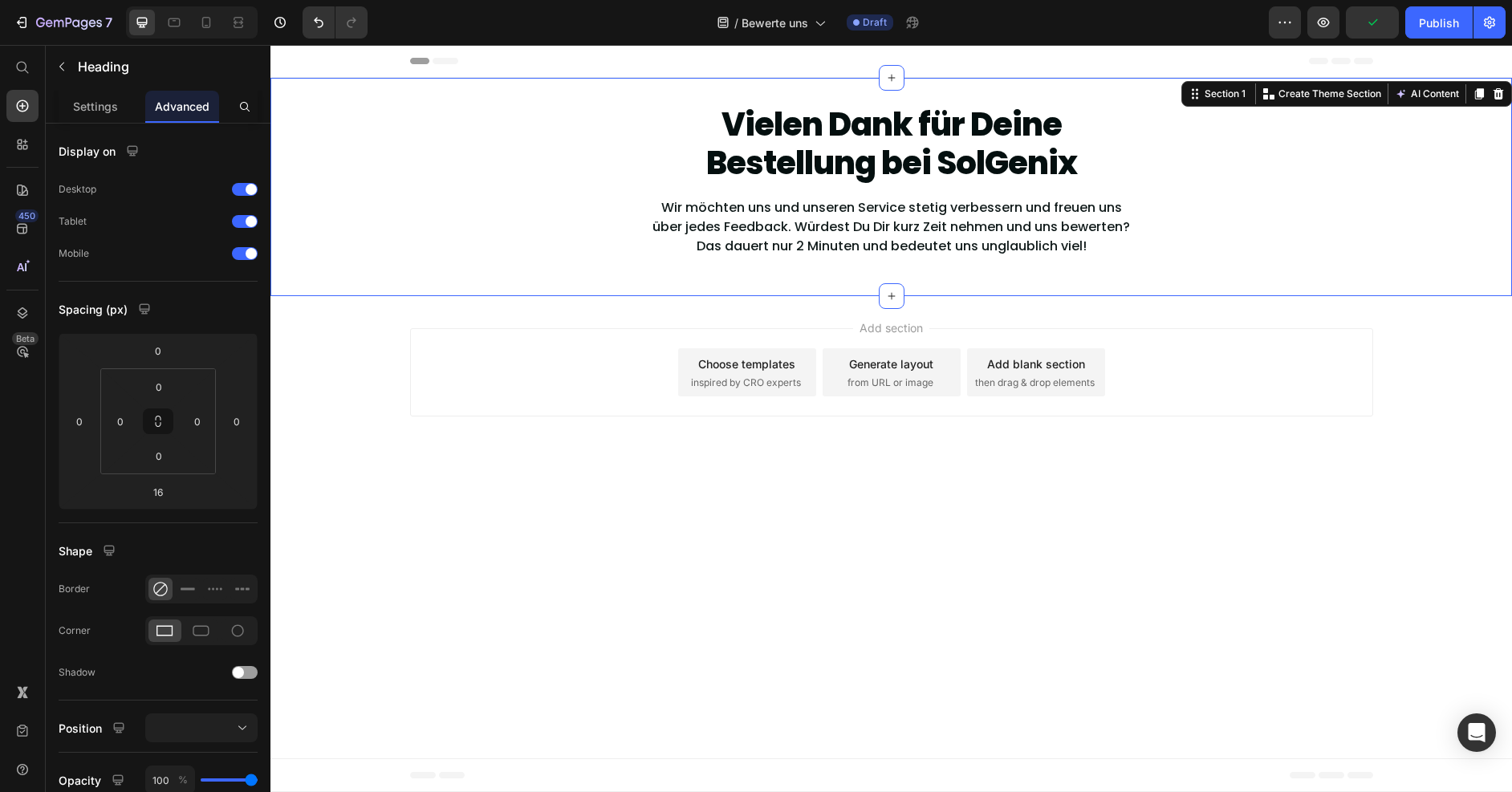 click on "Vielen Dank für Deine Bestellung bei SolGenix Heading Wir möchten uns und unseren Service stetig verbessern und freuen uns über jedes Feedback. Würdest Du Dir kurz Zeit nehmen und uns bewerten? Das dauert nur 2 Minuten und bedeutet uns unglaublich viel! Text Block Row" at bounding box center (891, 187) 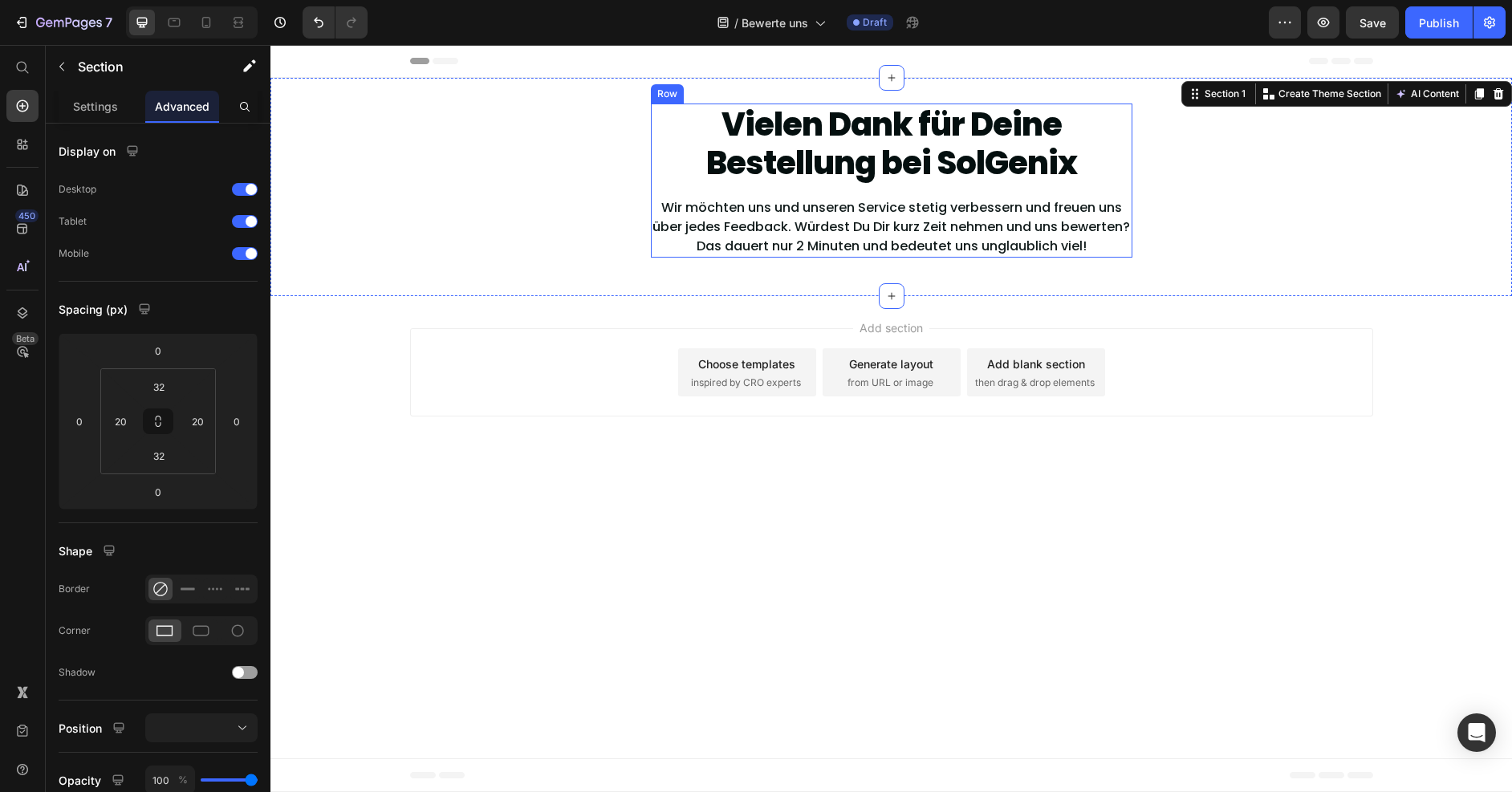 click on "Vielen Dank für Deine Bestellung bei SolGenix Heading Wir möchten uns und unseren Service stetig verbessern und freuen uns über jedes Feedback. Würdest Du Dir kurz Zeit nehmen und uns bewerten? Das dauert nur 2 Minuten und bedeutet uns unglaublich viel! Text Block" at bounding box center (892, 181) 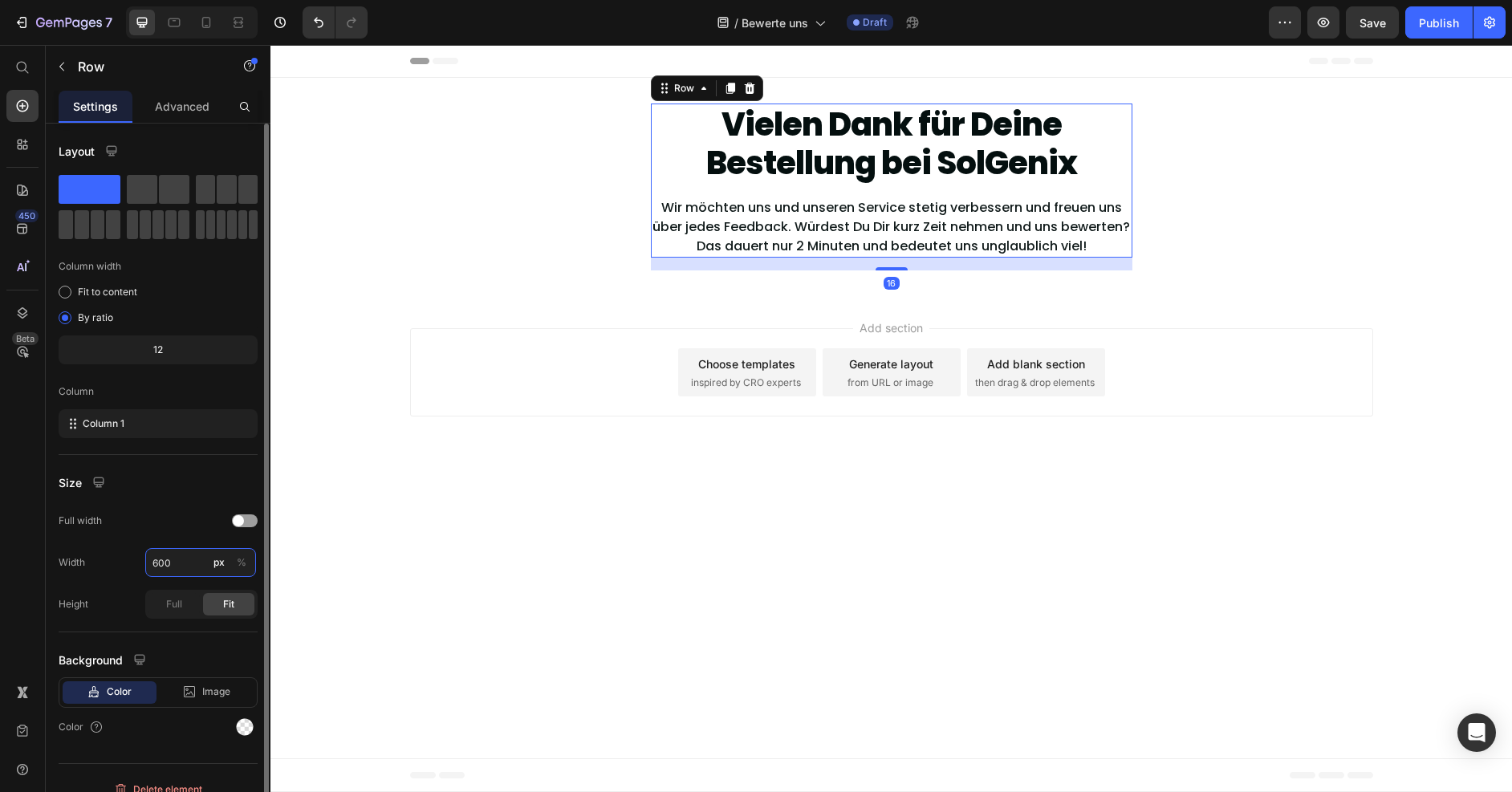 click on "600" at bounding box center (201, 563) 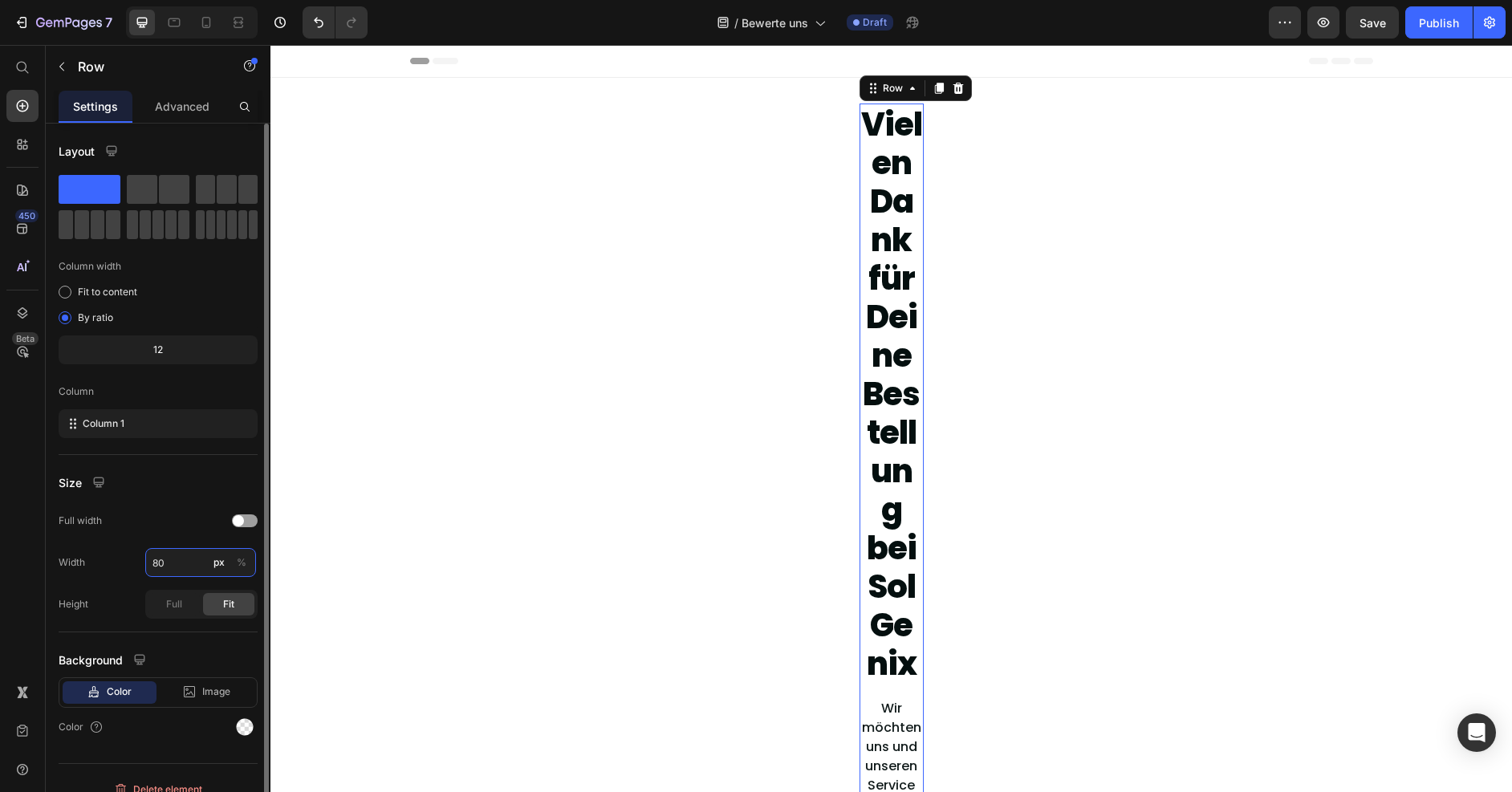 type on "0" 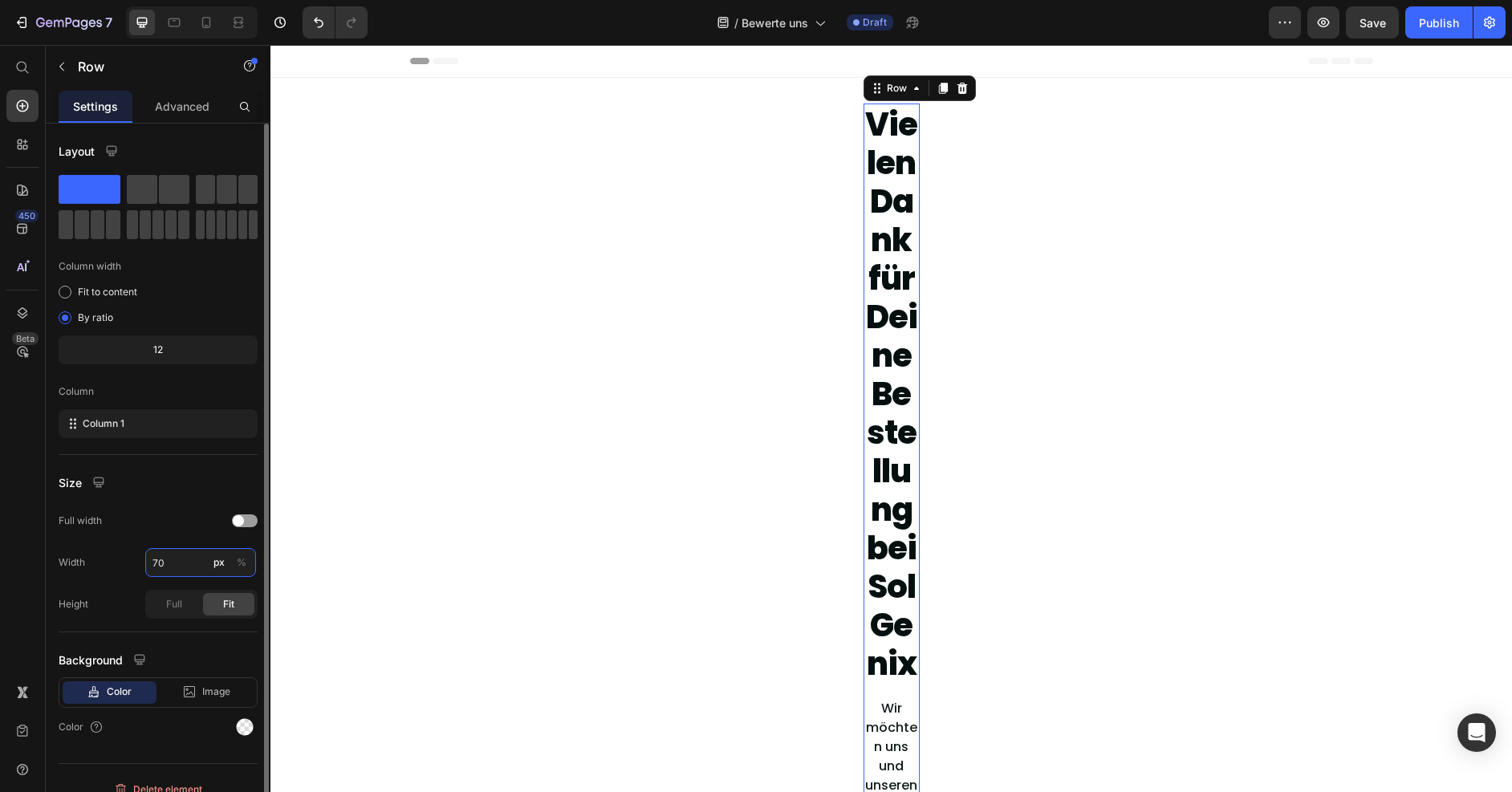 type on "7" 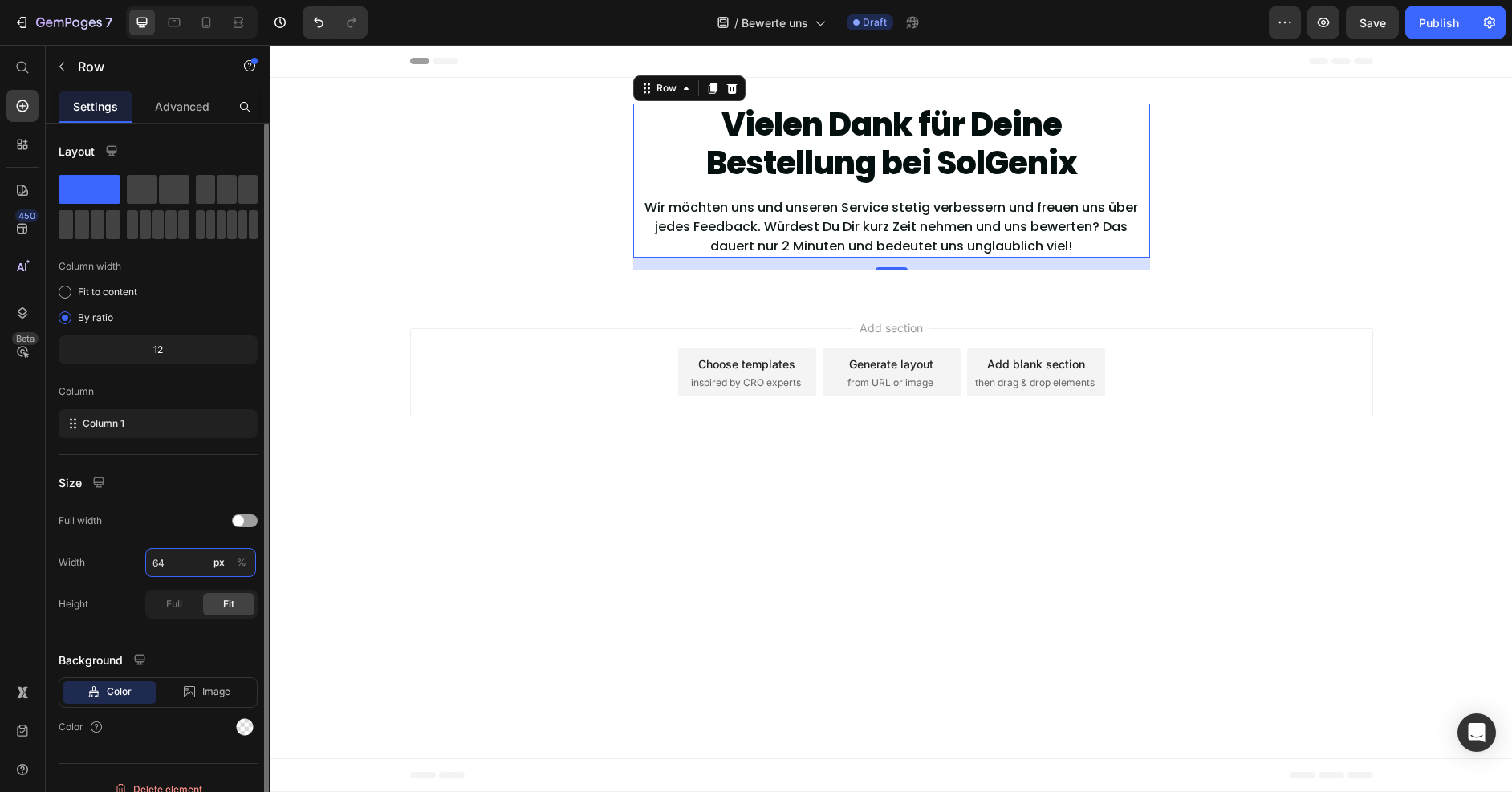 type on "6" 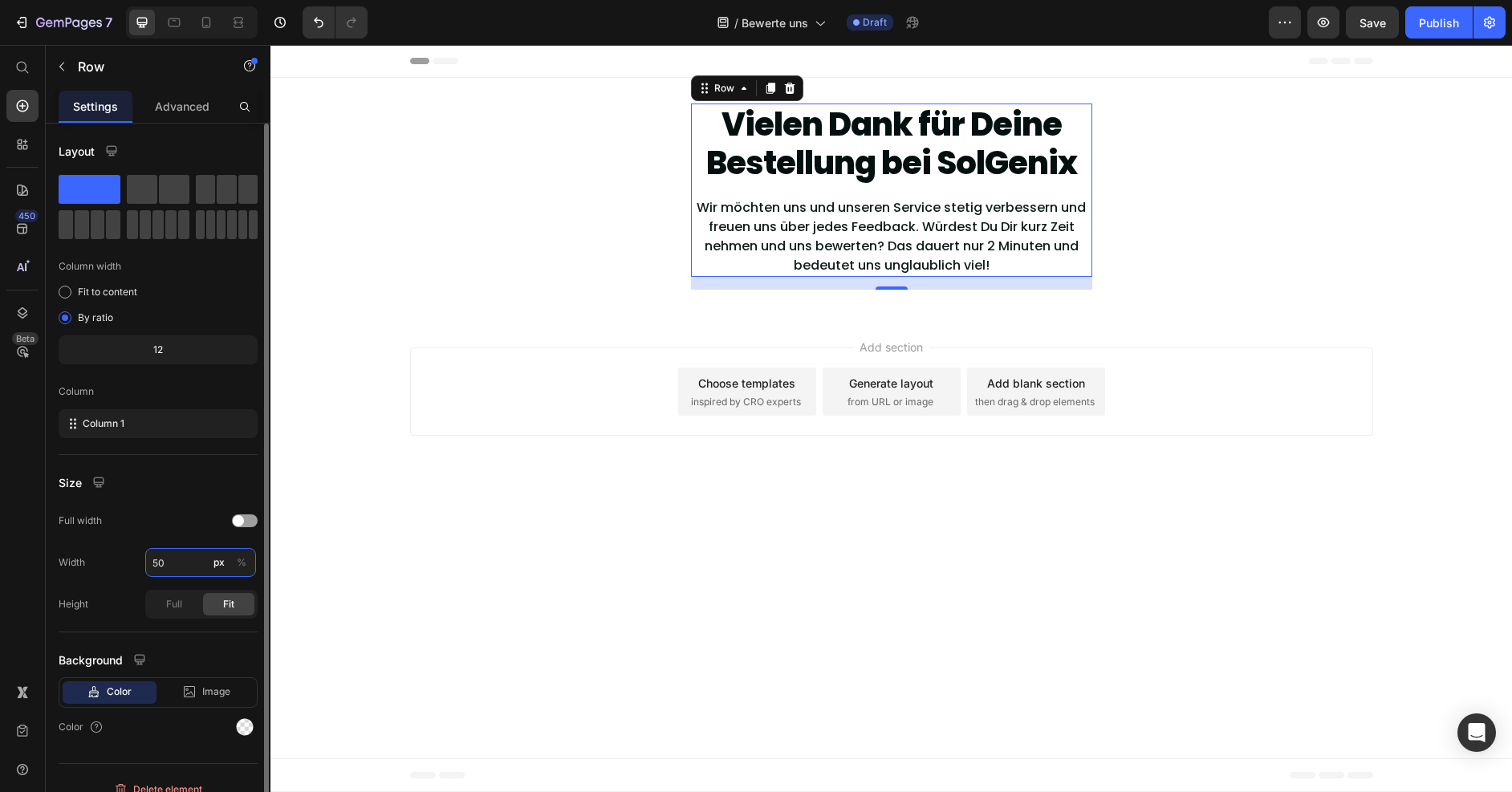 type on "5" 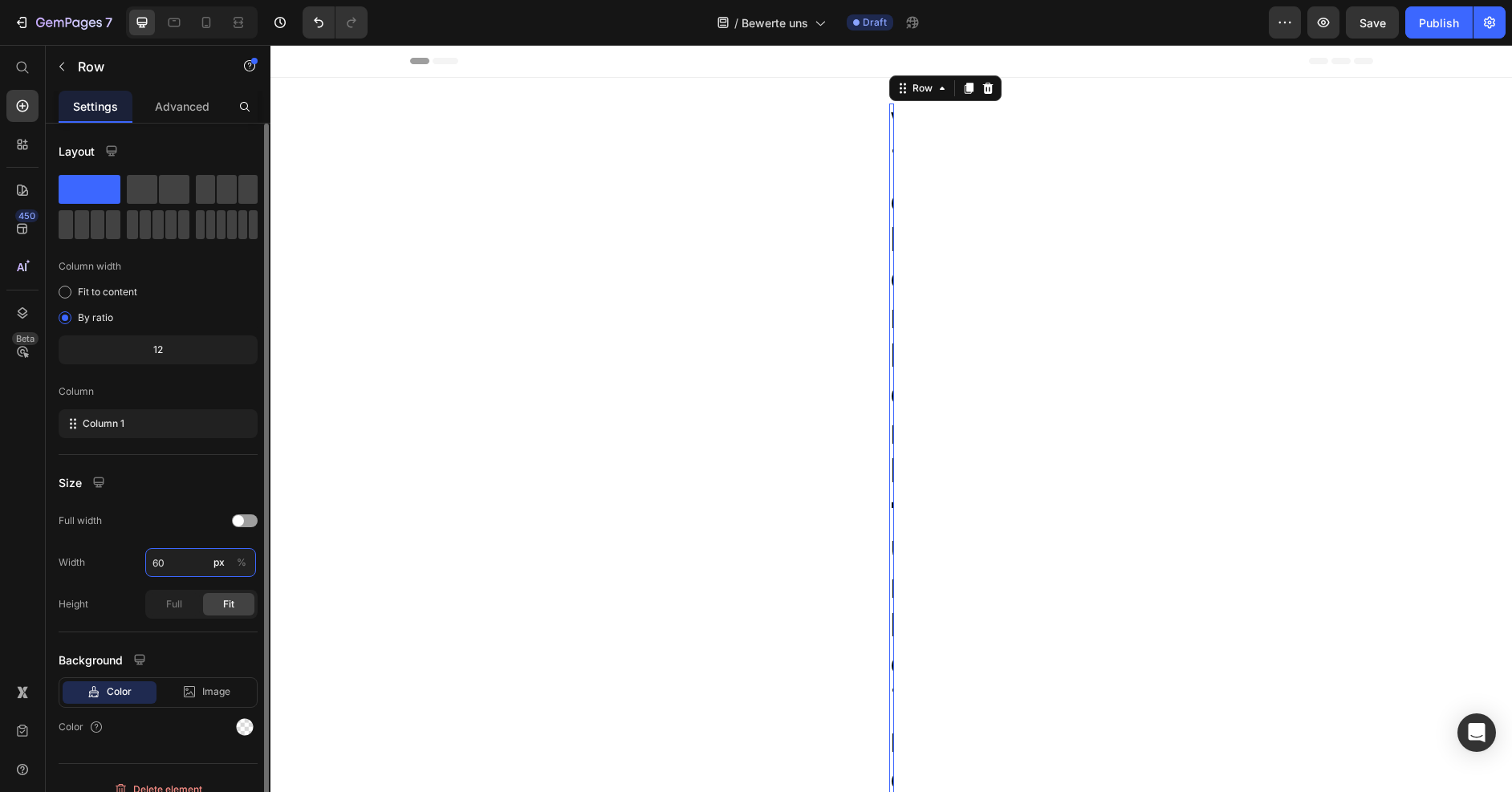 type on "600" 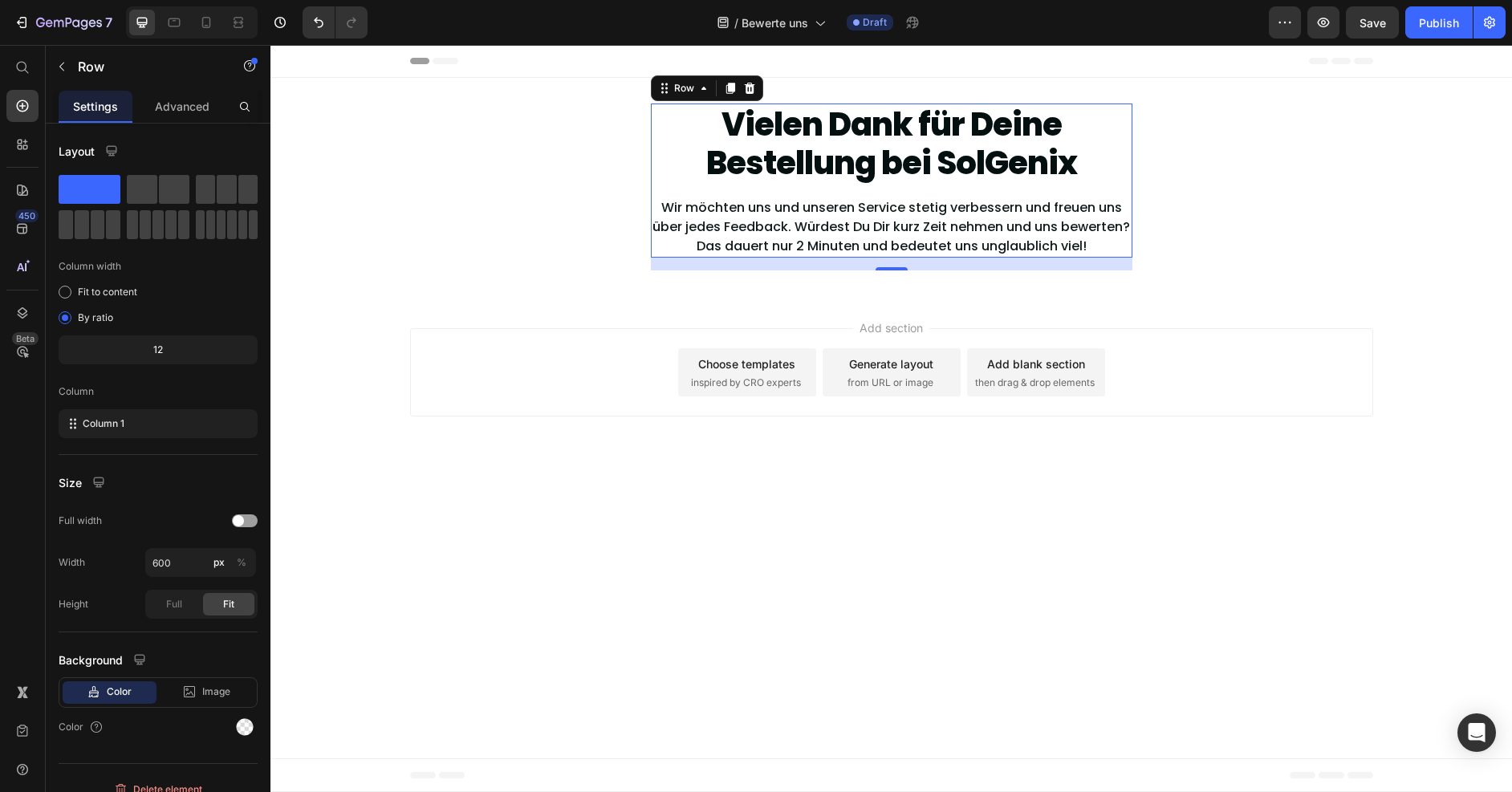 drag, startPoint x: 581, startPoint y: 670, endPoint x: 678, endPoint y: 575, distance: 135.77187 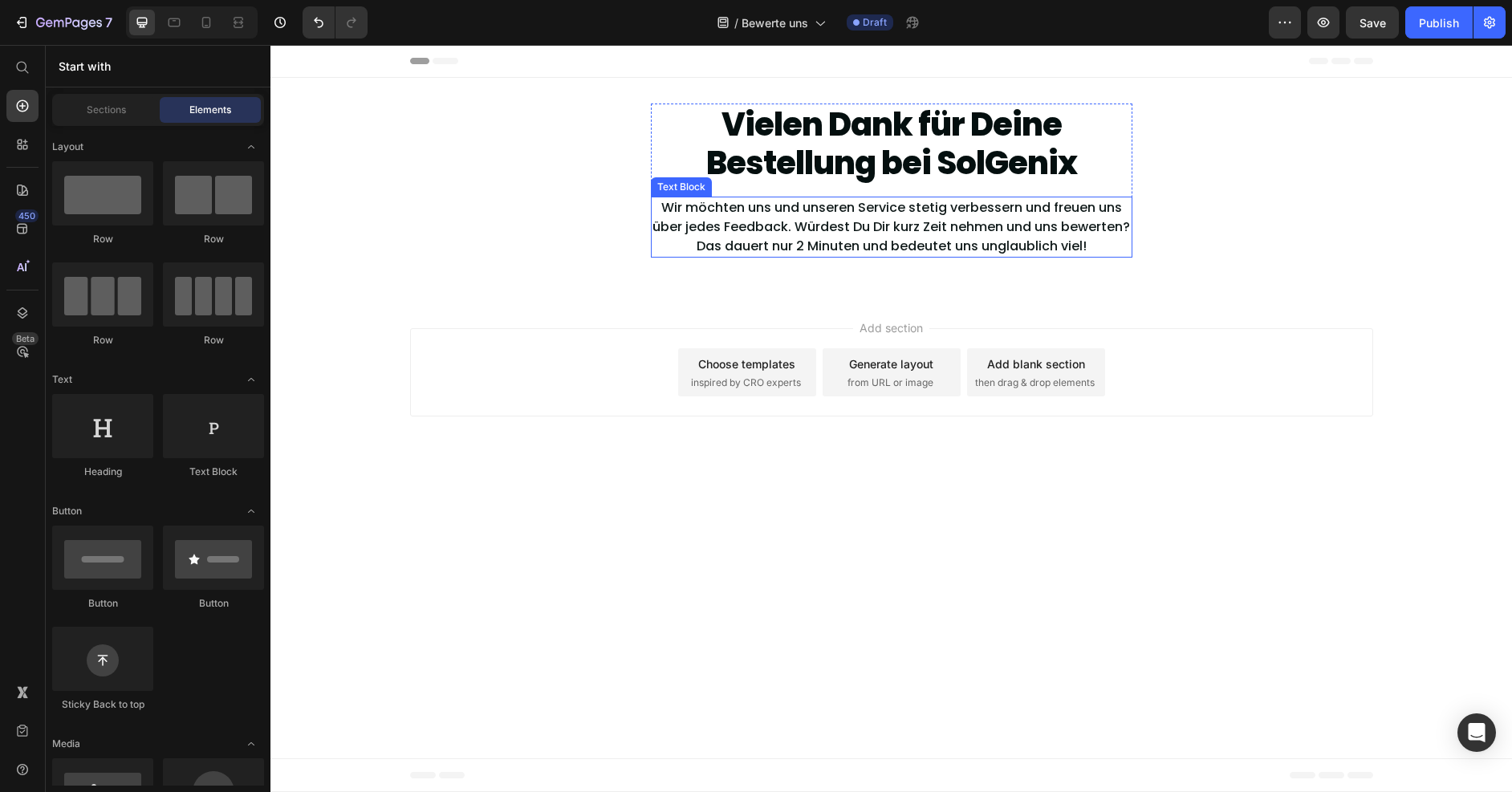 click on "Wir möchten uns und unseren Service stetig verbessern und freuen uns über jedes Feedback. Würdest Du Dir kurz Zeit nehmen und uns bewerten? Das dauert nur 2 Minuten und bedeutet uns unglaublich viel!" at bounding box center [892, 227] 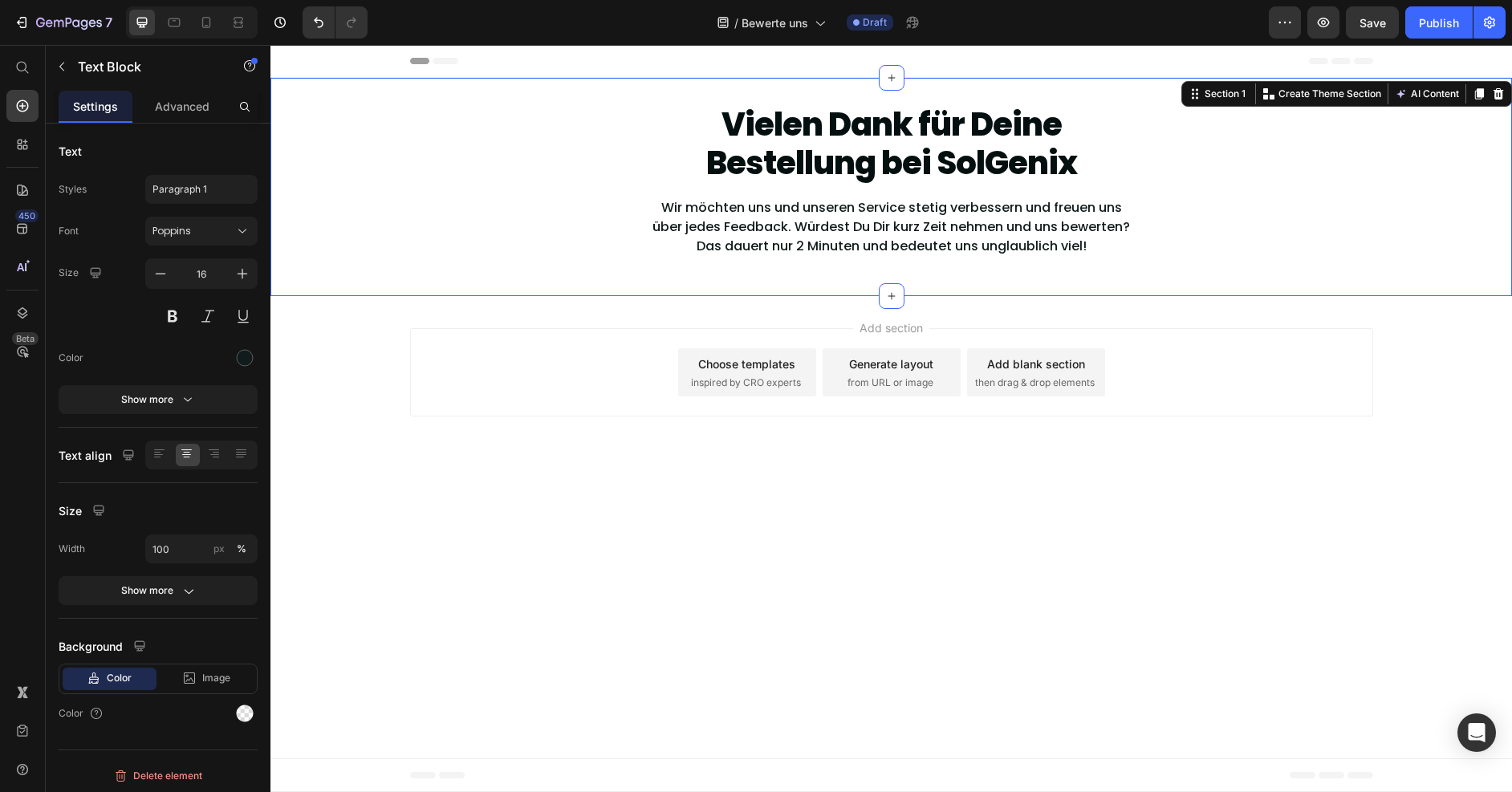 click on "Vielen Dank für Deine Bestellung bei SolGenix Heading Wir möchten uns und unseren Service stetig verbessern und freuen uns über jedes Feedback. Würdest Du Dir kurz Zeit nehmen und uns bewerten? Das dauert nur 2 Minuten und bedeutet uns unglaublich viel! Text Block Row" at bounding box center [891, 187] 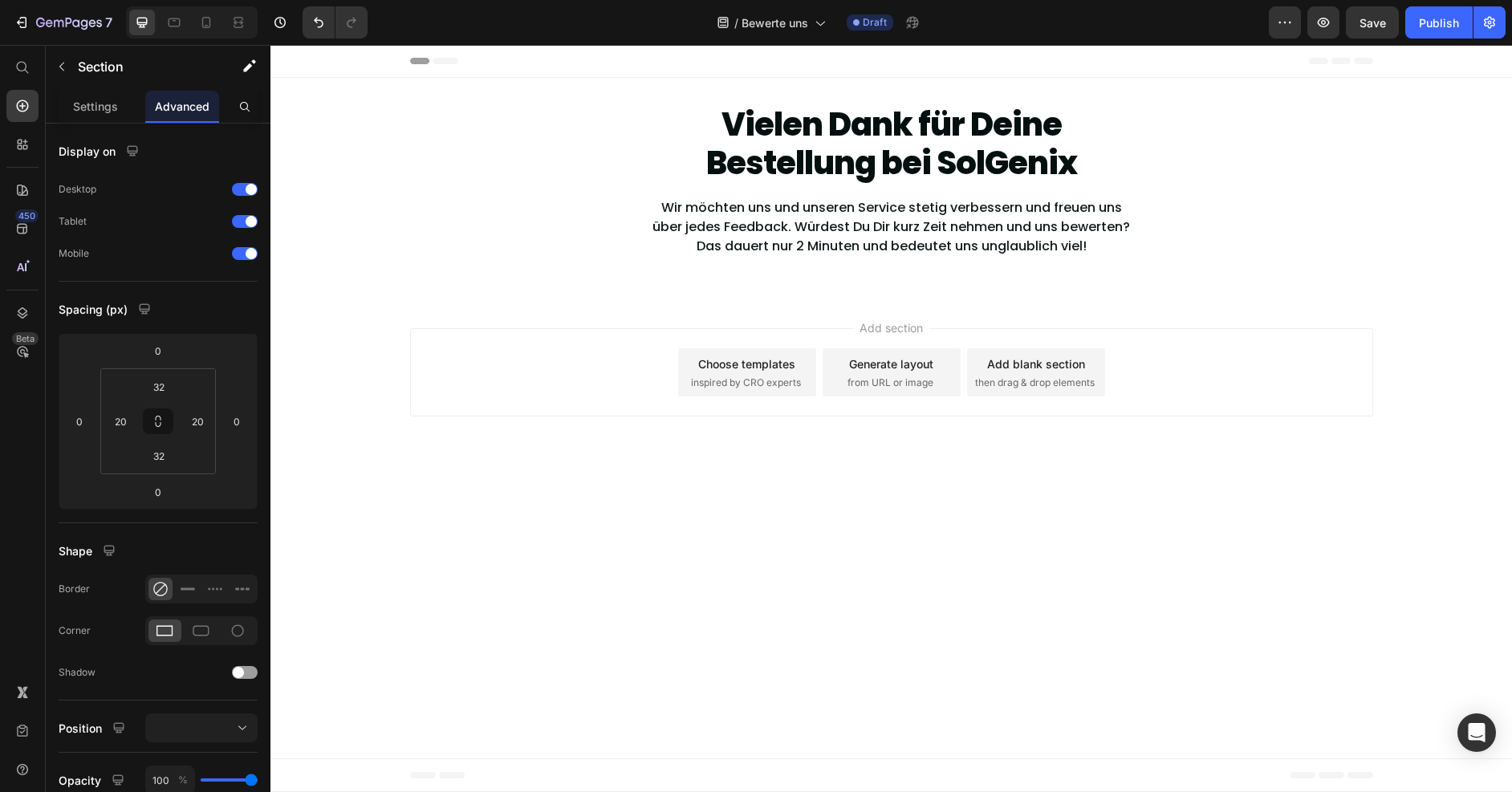 click on "Header Vielen Dank für Deine Bestellung bei SolGenix Heading Wir möchten uns und unseren Service stetig verbessern und freuen uns über jedes Feedback. Würdest Du Dir kurz Zeit nehmen und uns bewerten? Das dauert nur 2 Minuten und bedeutet uns unglaublich viel! Text Block Row Section 1 Root Start with Sections from sidebar Add sections Add elements Start with Generating from URL or image Add section Choose templates inspired by CRO experts Generate layout from URL or image Add blank section then drag & drop elements Footer" at bounding box center (891, 418) 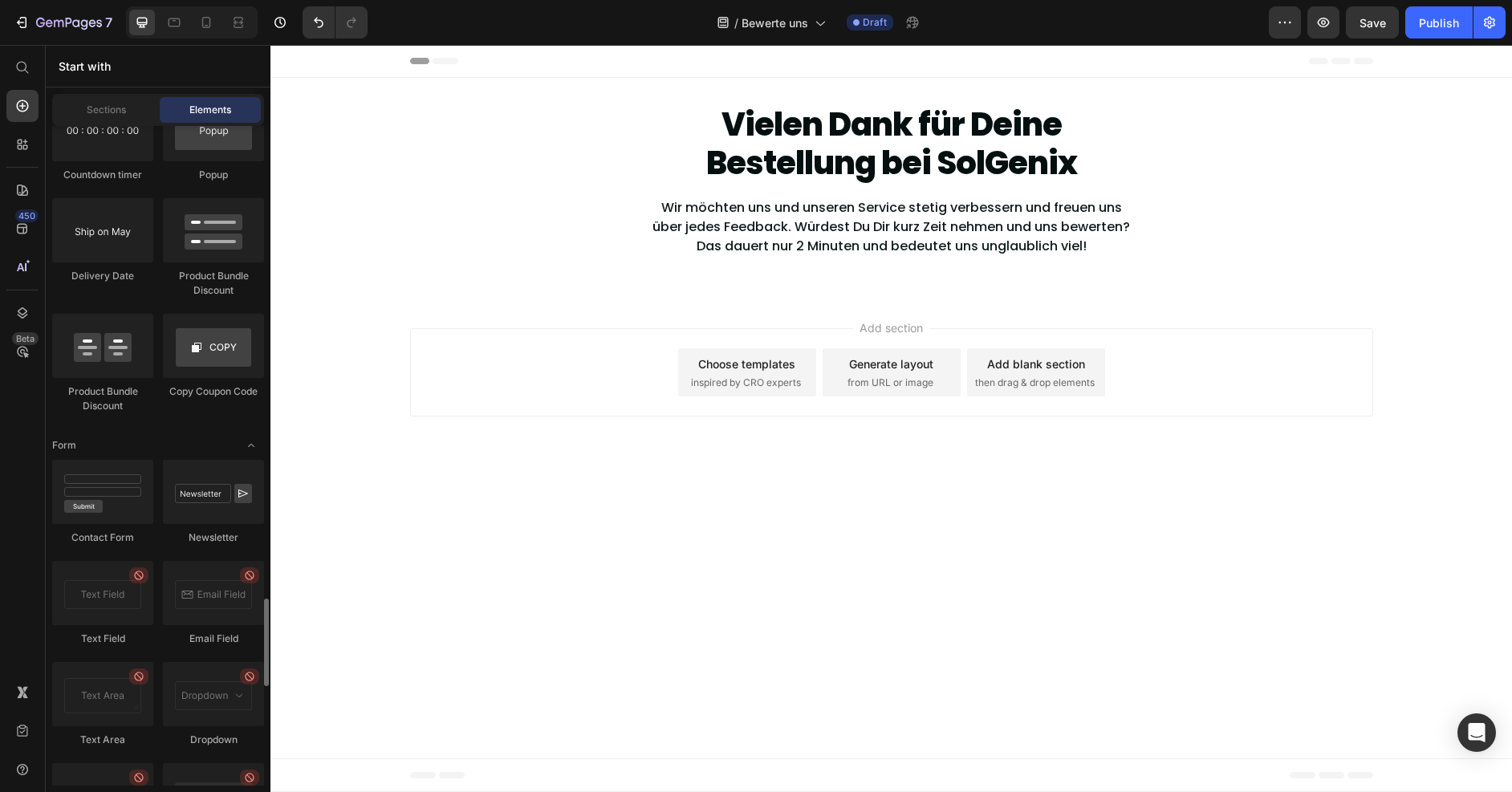 scroll, scrollTop: 4298, scrollLeft: 0, axis: vertical 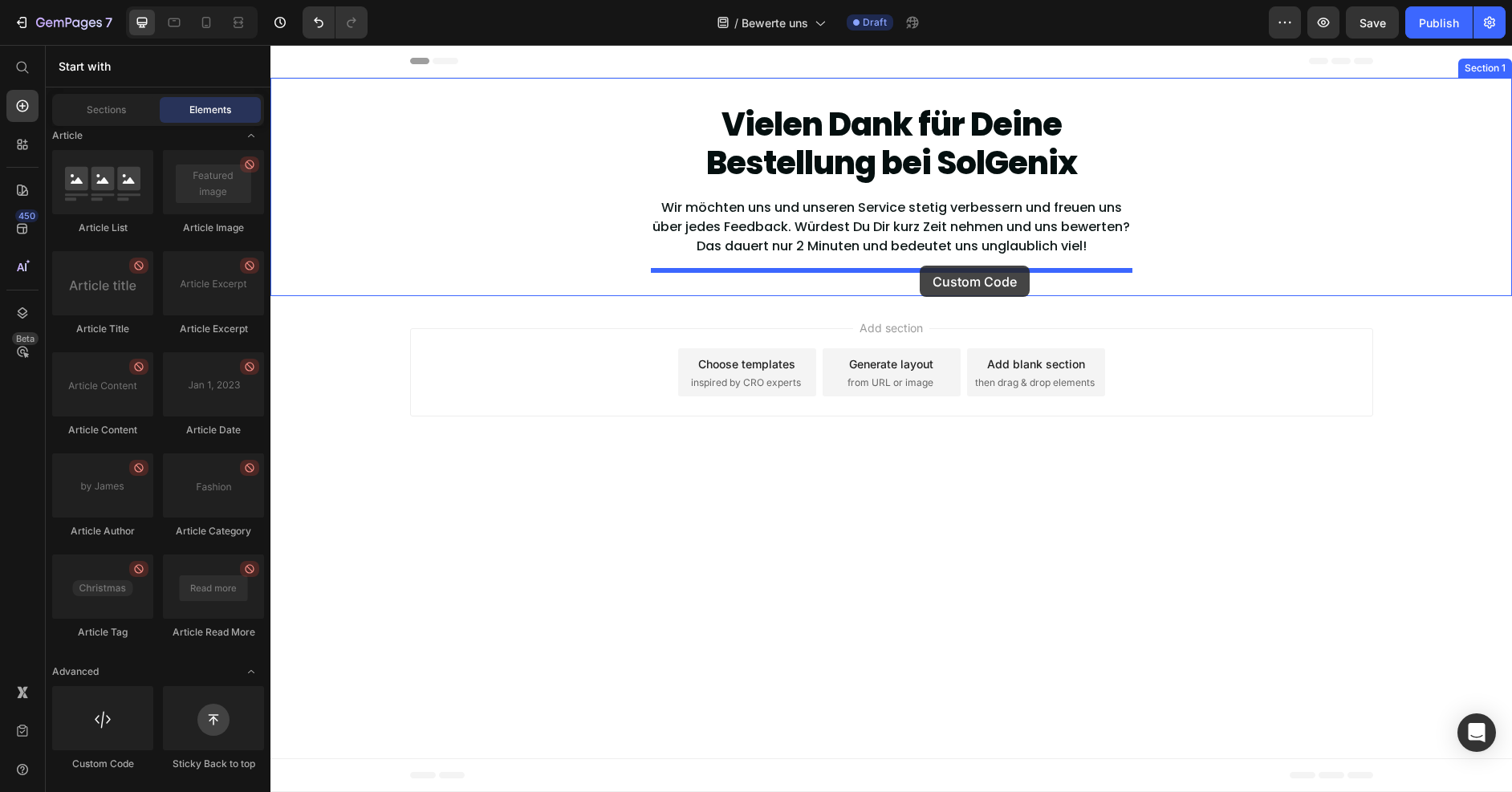 drag, startPoint x: 381, startPoint y: 753, endPoint x: 920, endPoint y: 266, distance: 726.4227 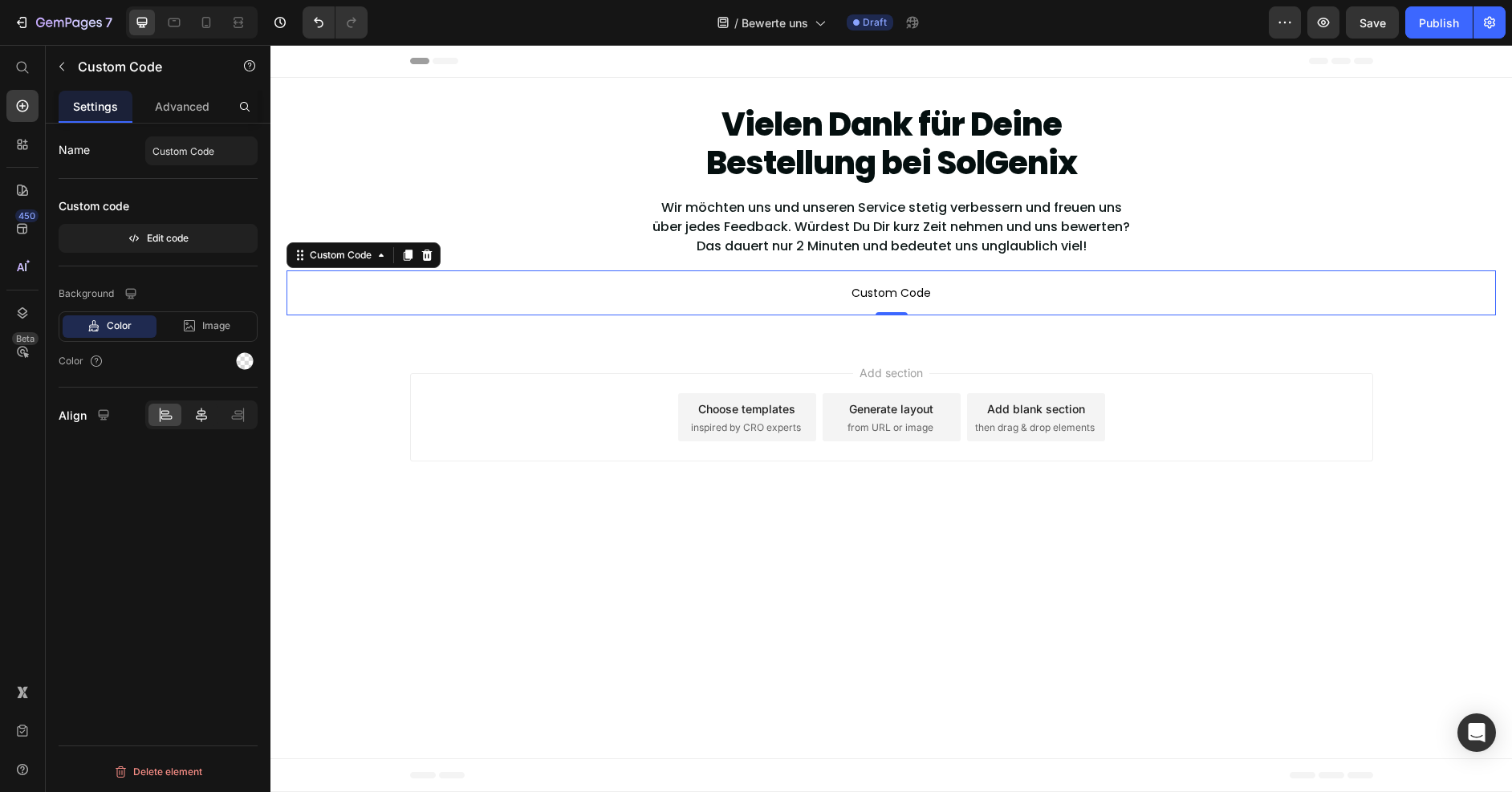 click 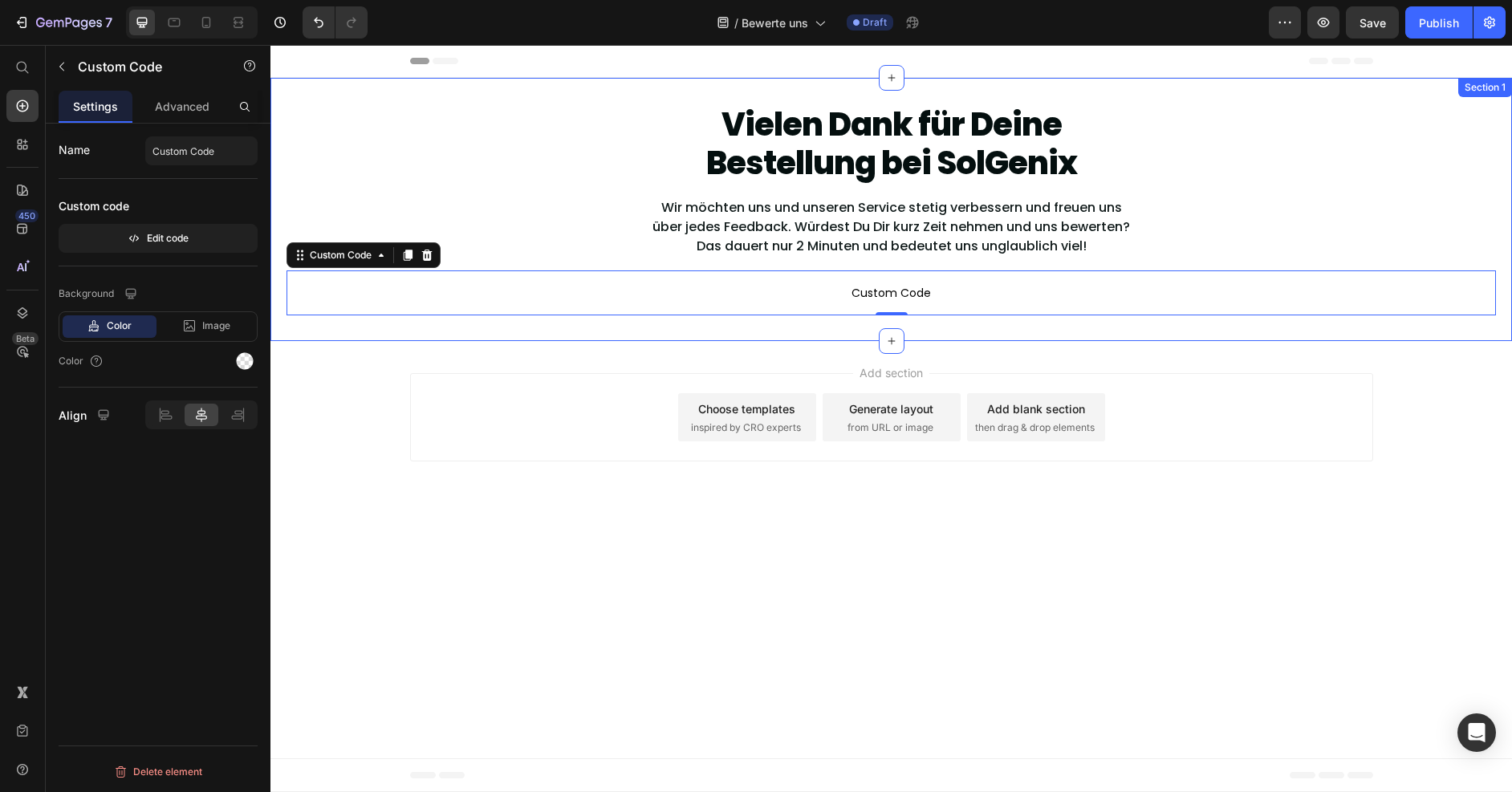 click on "Vielen Dank für Deine Bestellung bei SolGenix Heading Wir möchten uns und unseren Service stetig verbessern und freuen uns über jedes Feedback. Würdest Du Dir kurz Zeit nehmen und uns bewerten? Das dauert nur 2 Minuten und bedeutet uns unglaublich viel! Text Block Row
Custom Code
Custom Code   0" at bounding box center (891, 209) 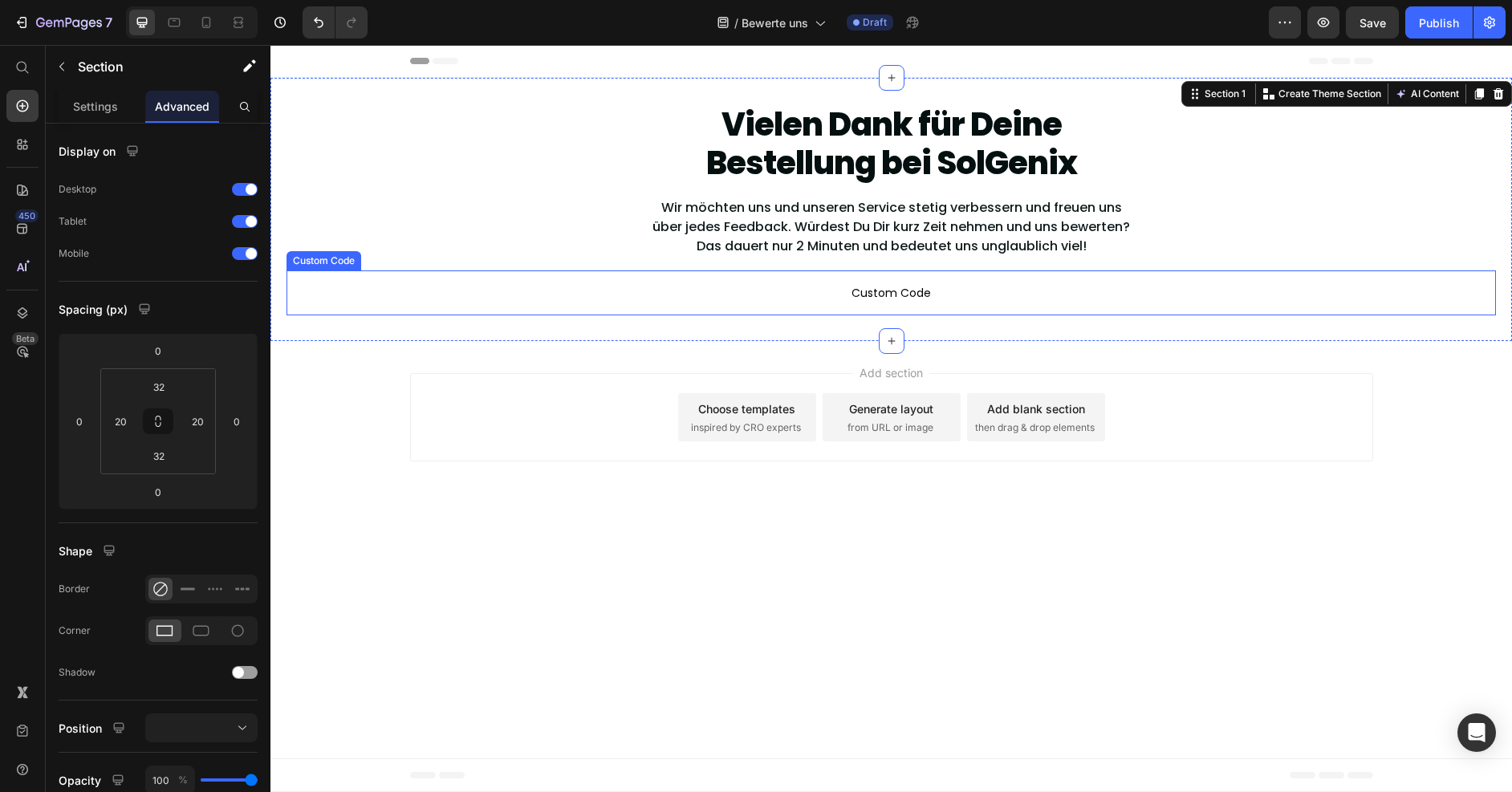 click on "Custom Code" at bounding box center [891, 293] 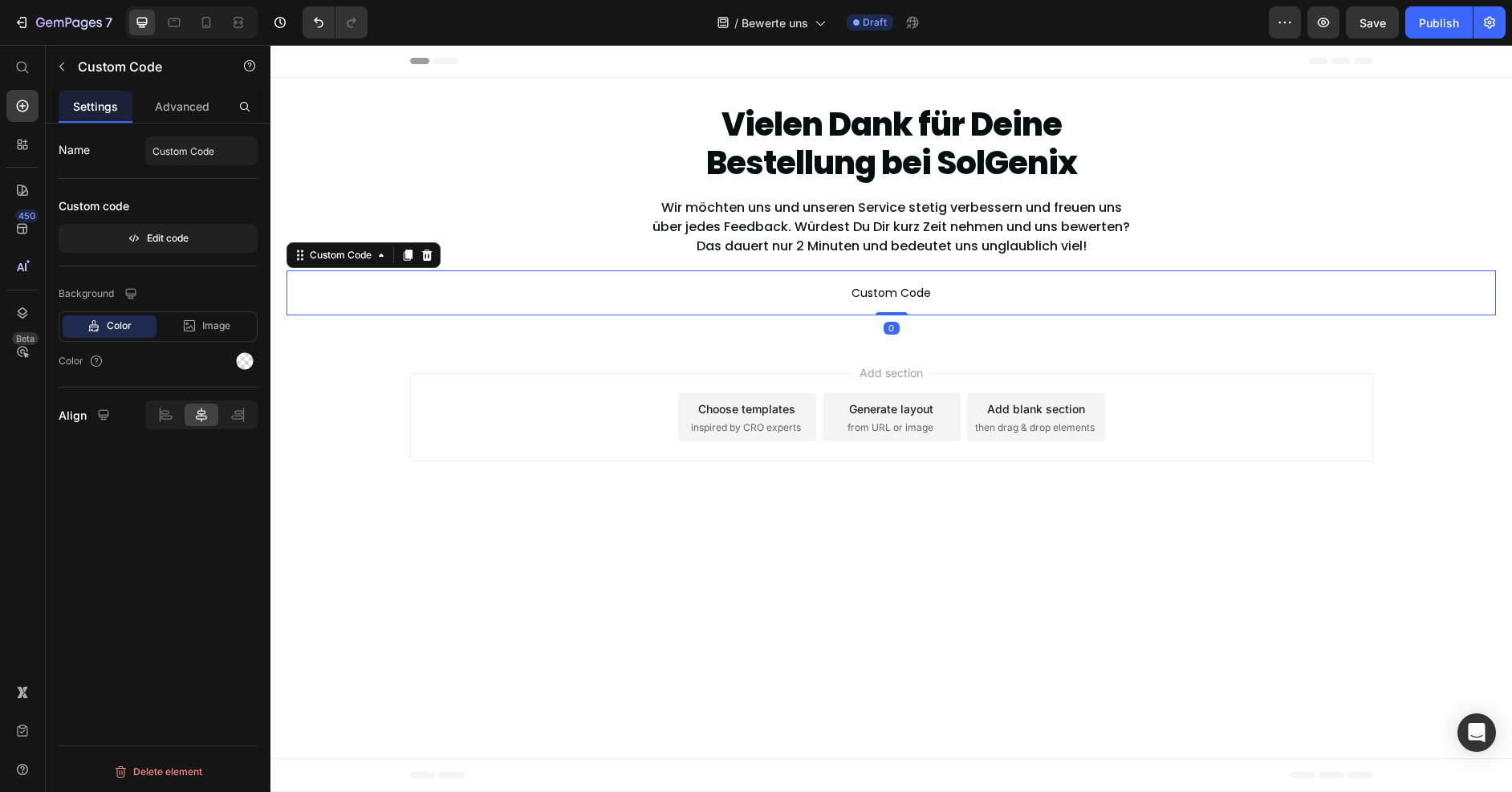click on "Custom Code" at bounding box center [891, 293] 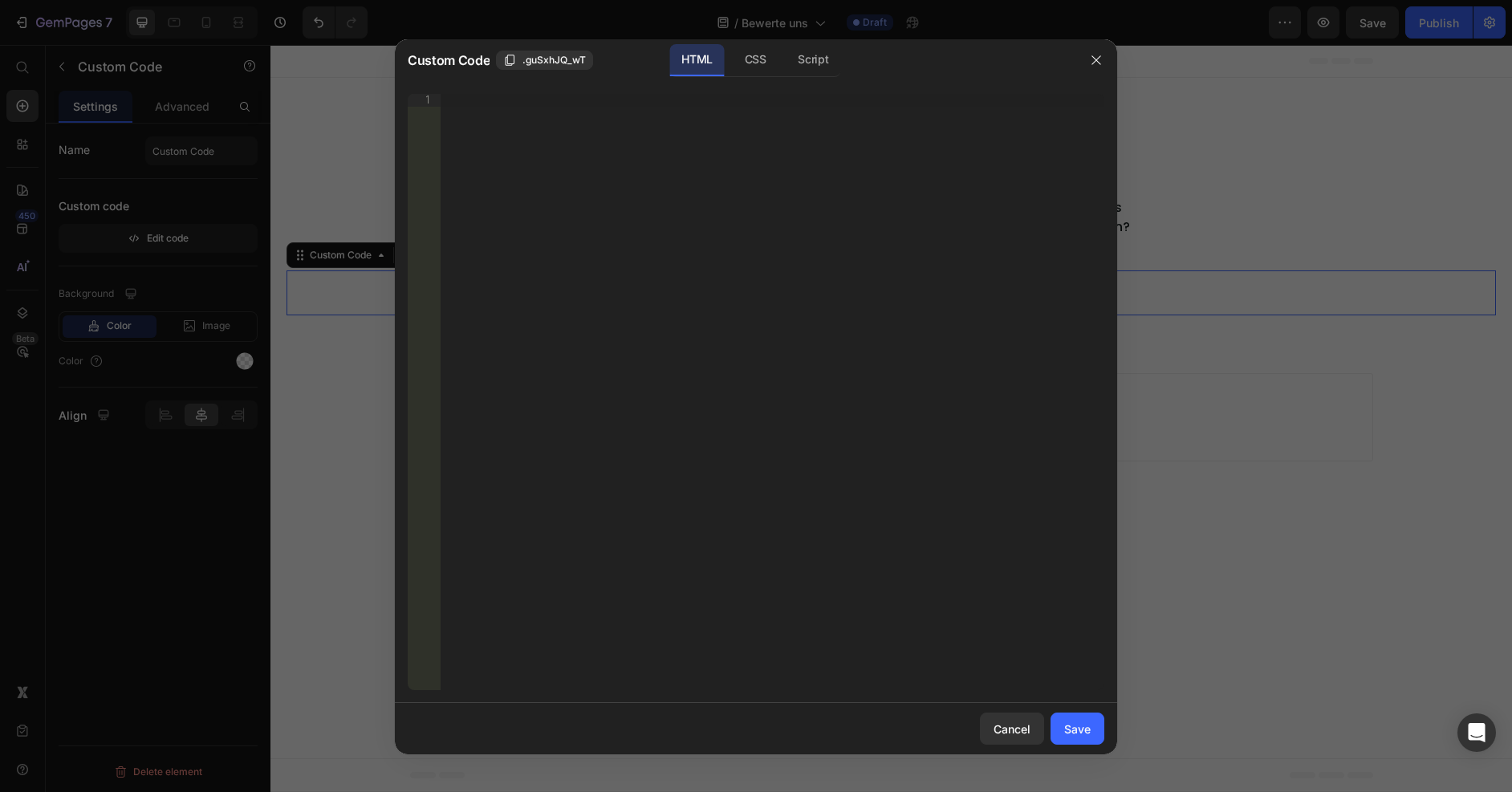 type 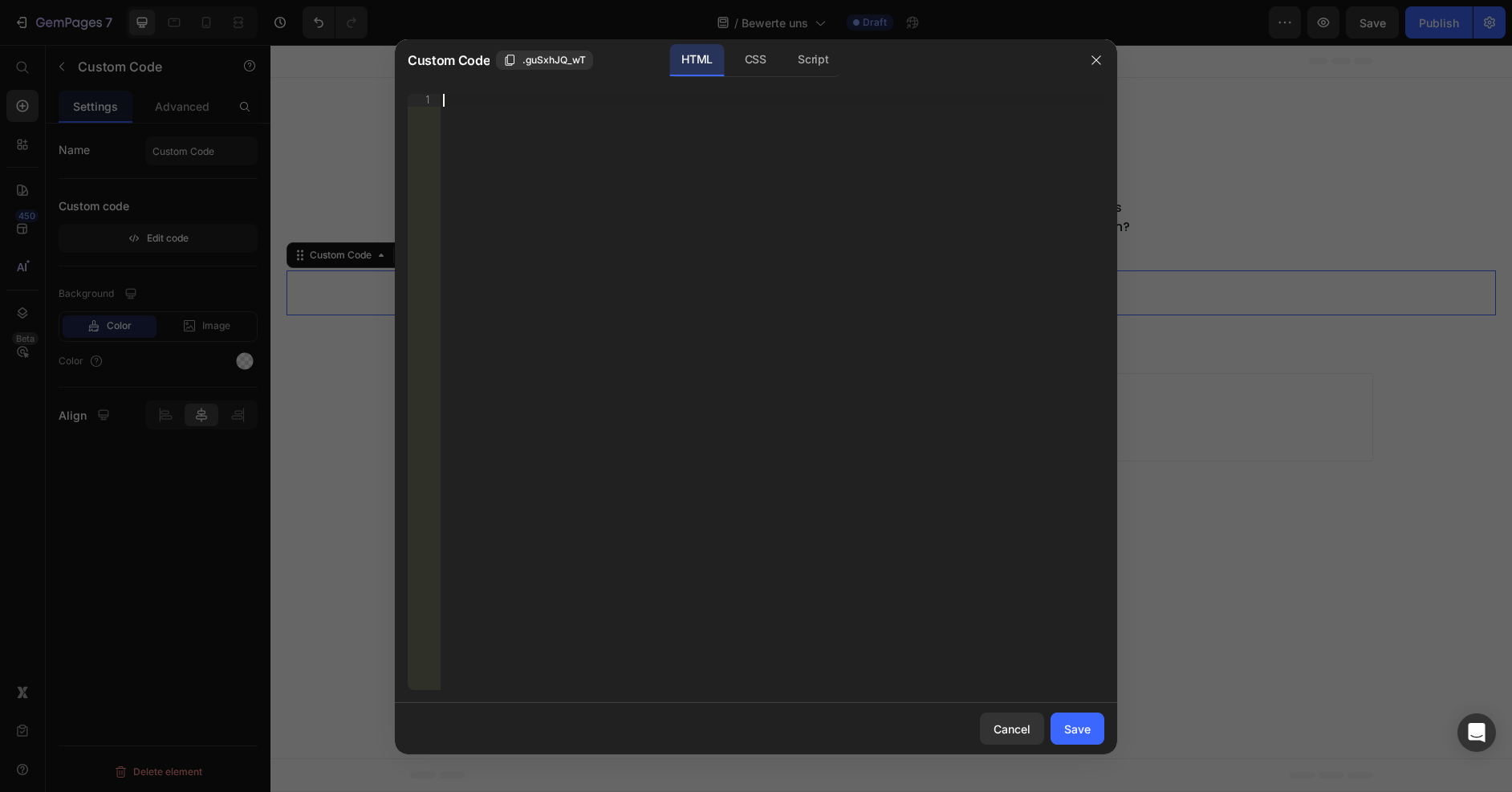 scroll, scrollTop: 1137, scrollLeft: 0, axis: vertical 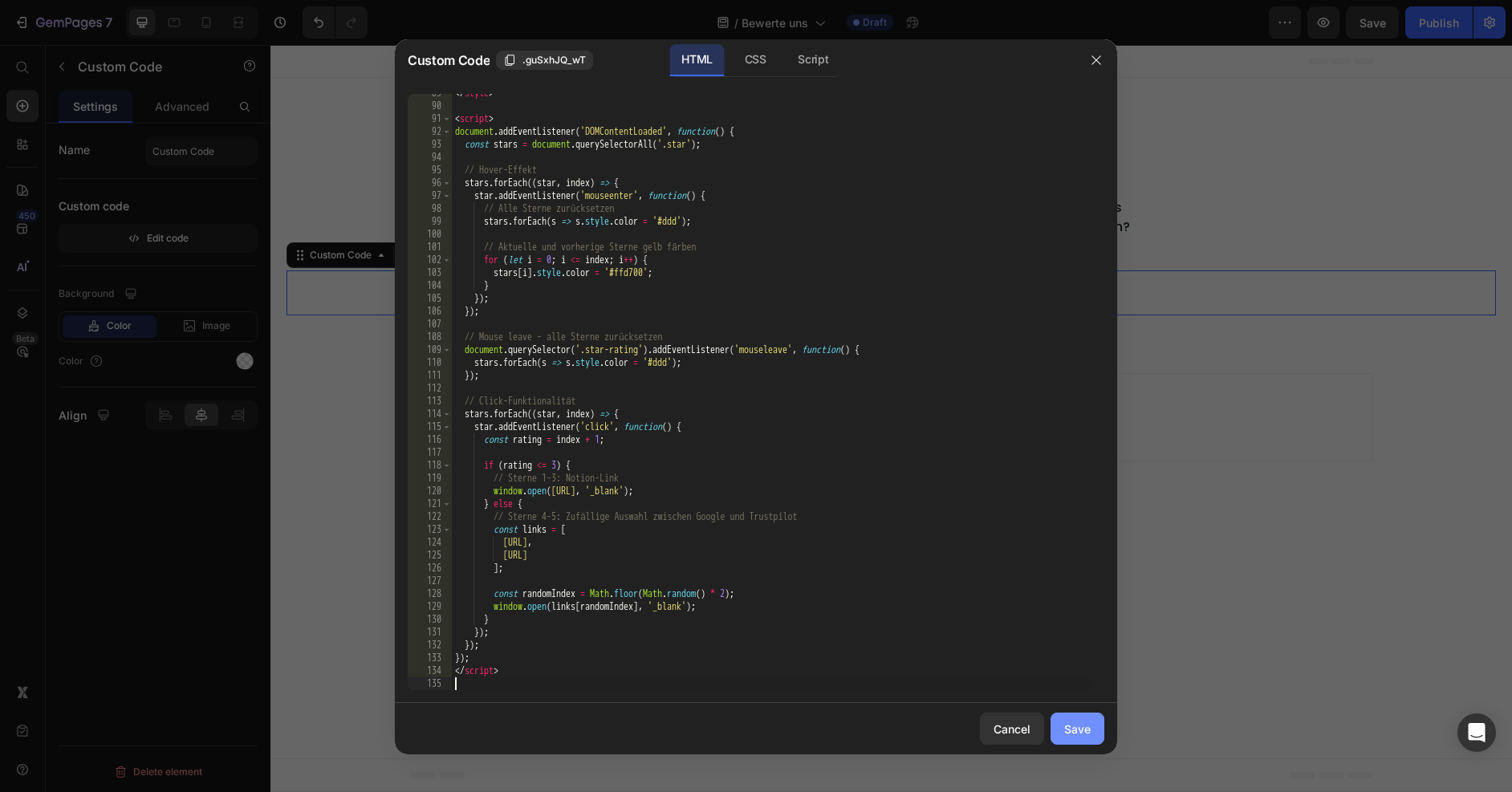 click on "Save" at bounding box center (1077, 729) 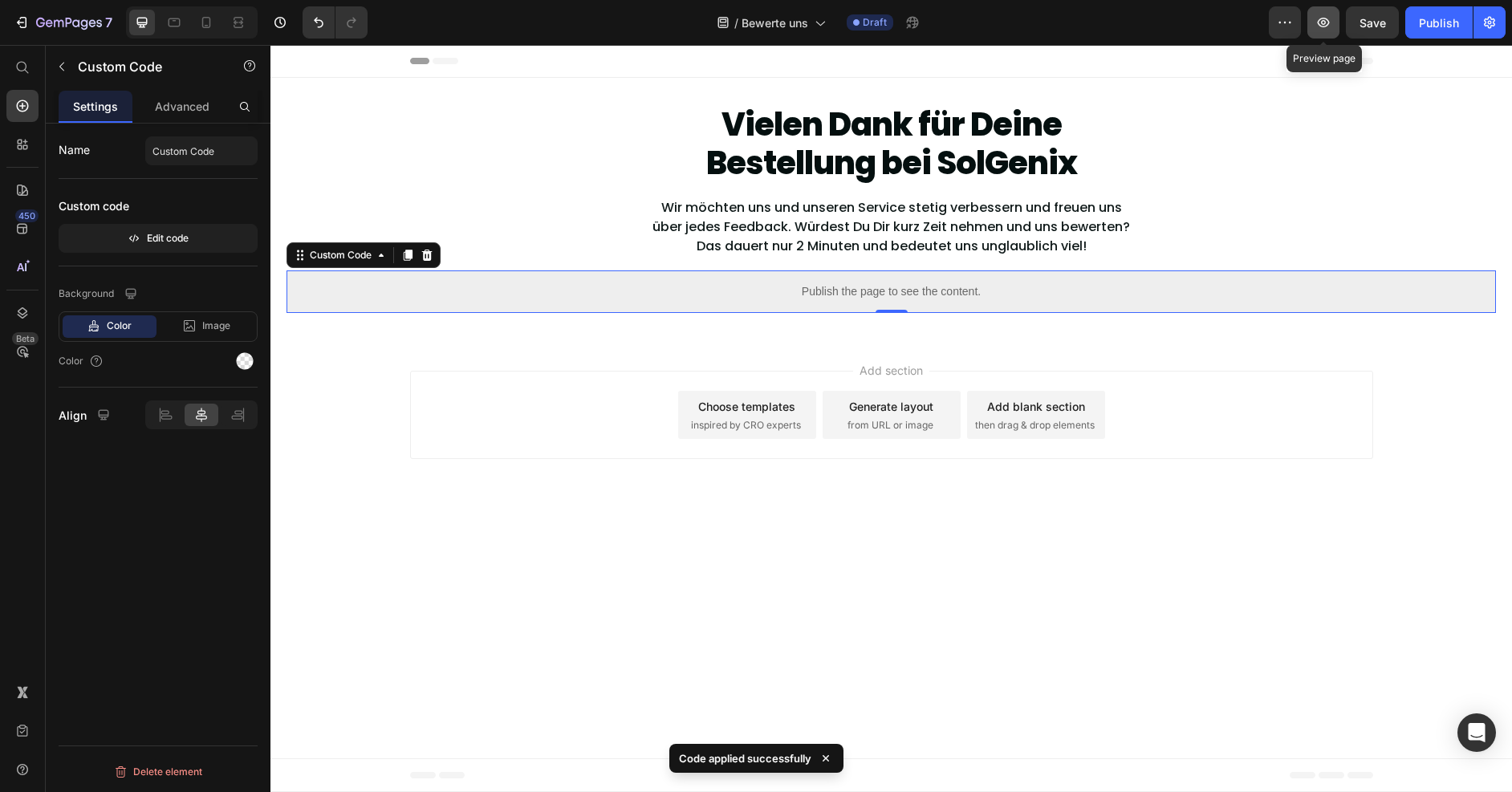 click 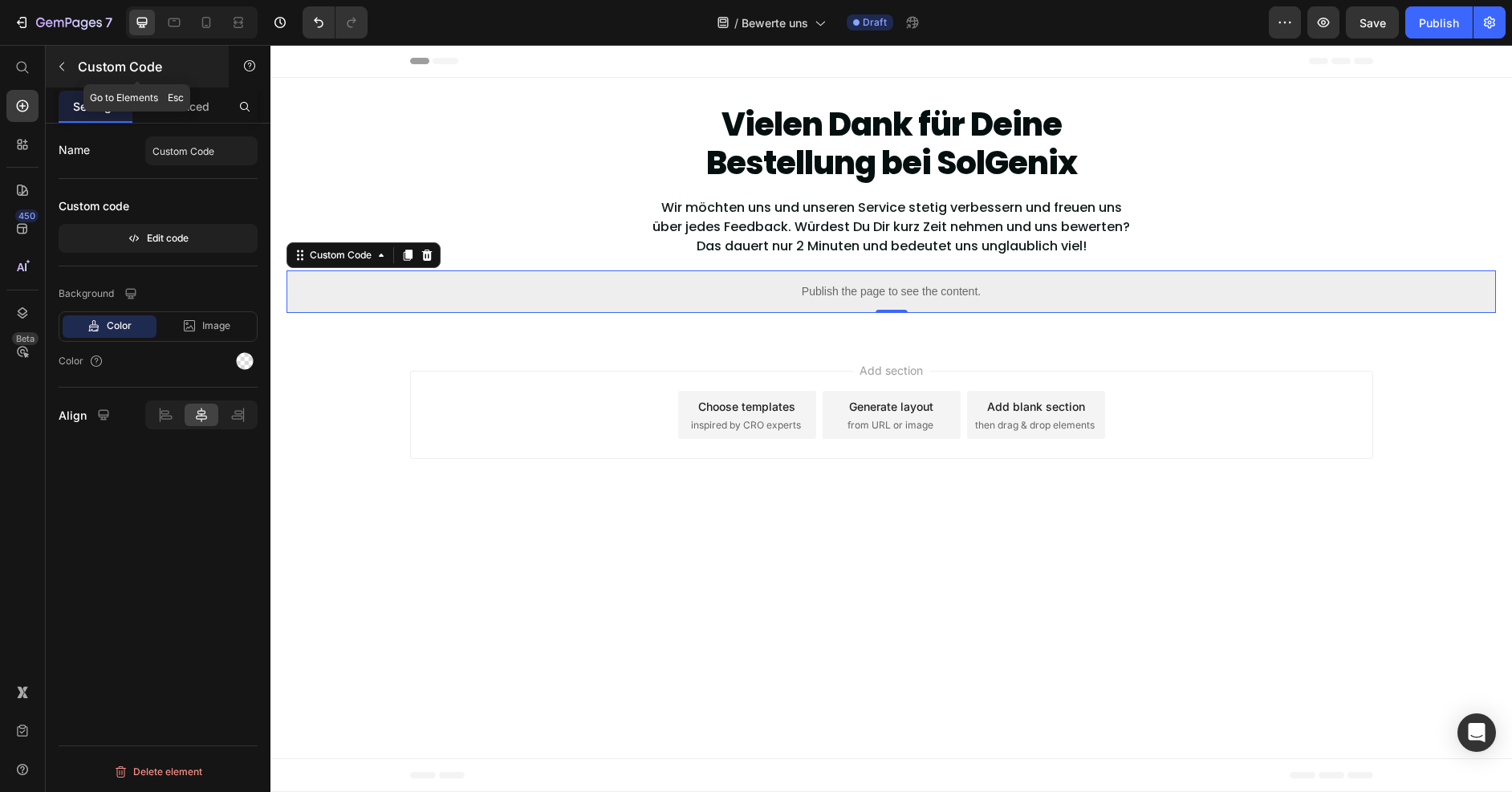 click 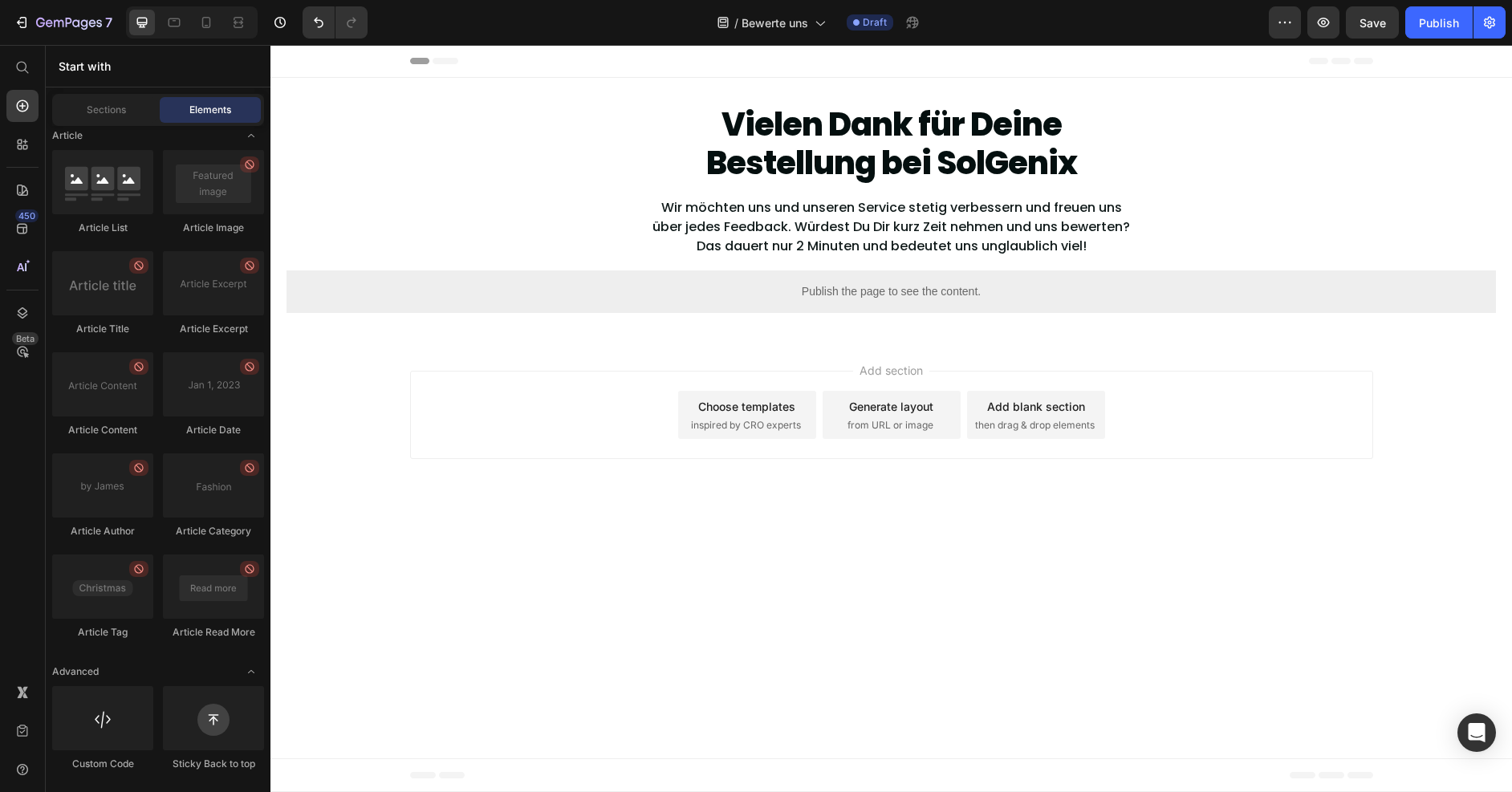 drag, startPoint x: 1034, startPoint y: 416, endPoint x: 1149, endPoint y: 408, distance: 115.27793 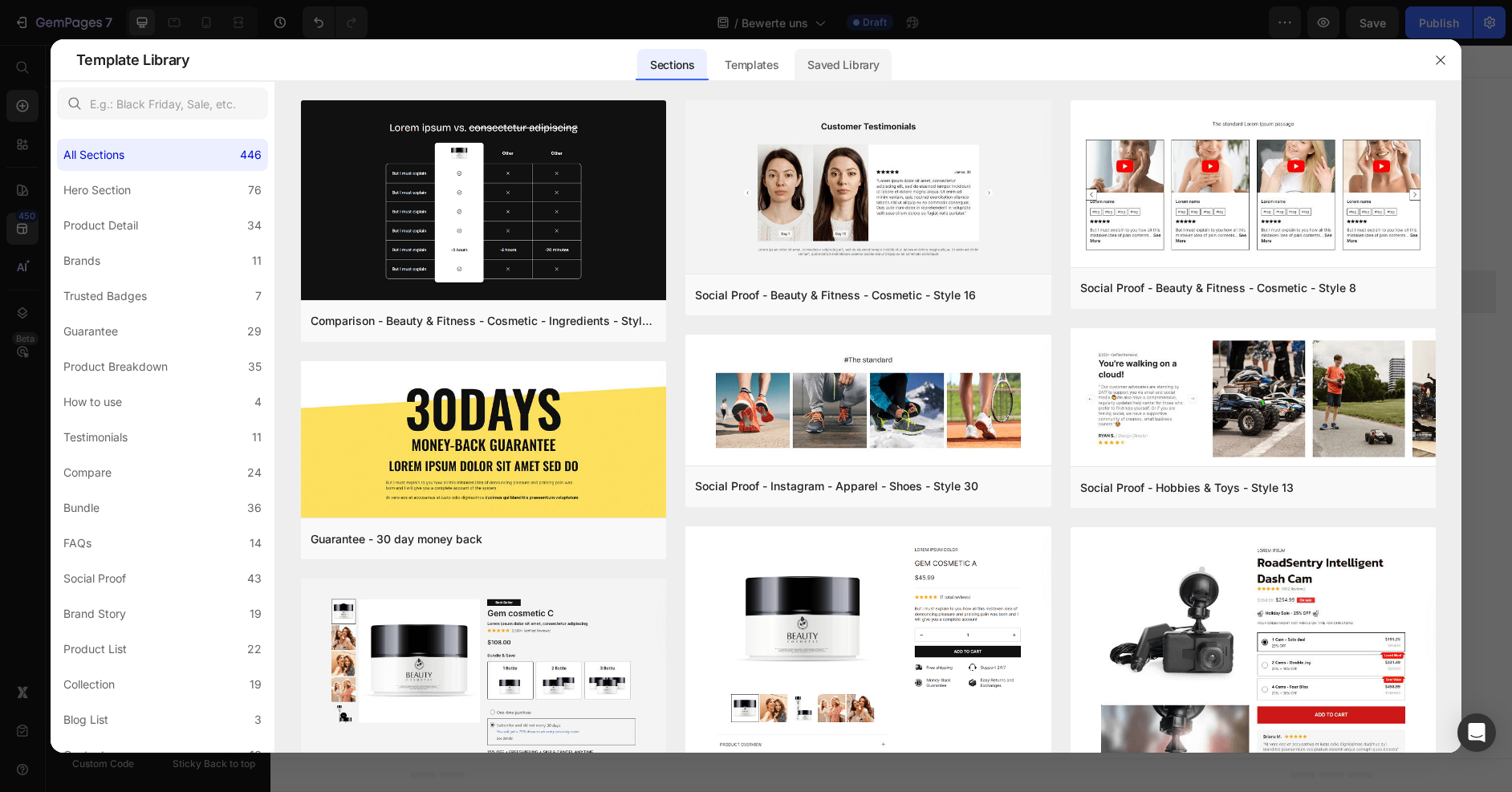 click on "Saved Library" 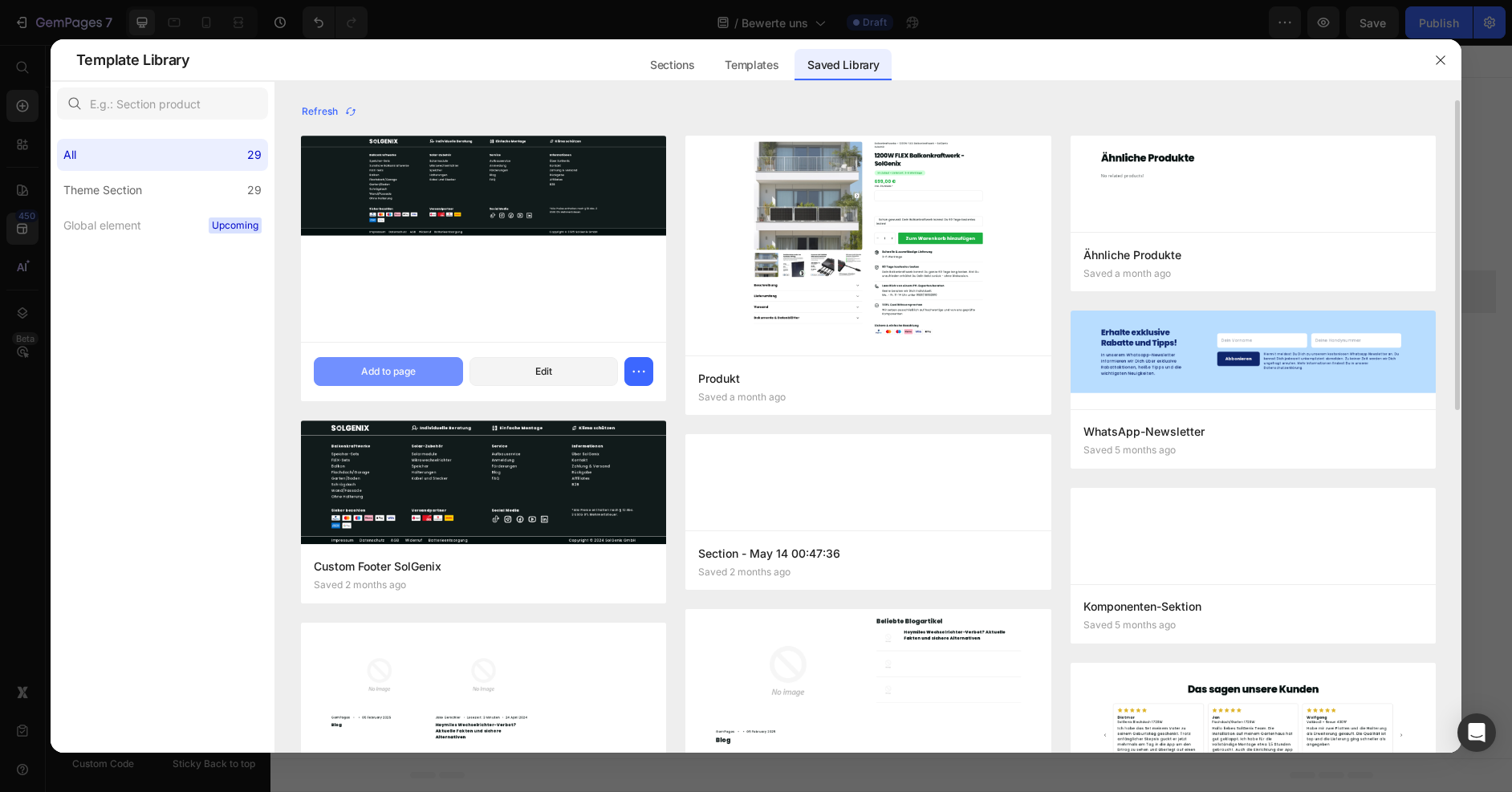 click on "Add to page" at bounding box center [388, 372] 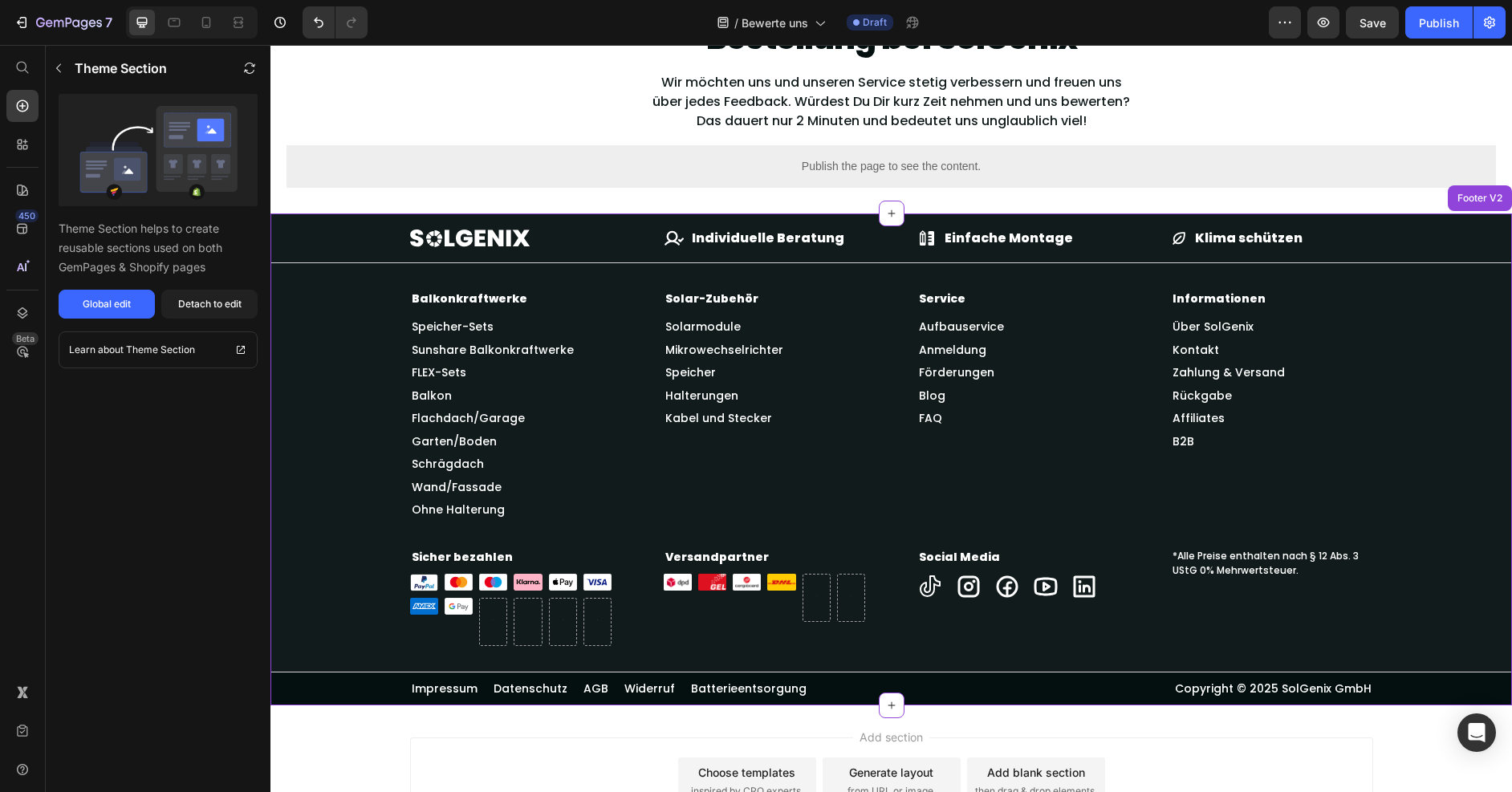 scroll, scrollTop: 0, scrollLeft: 0, axis: both 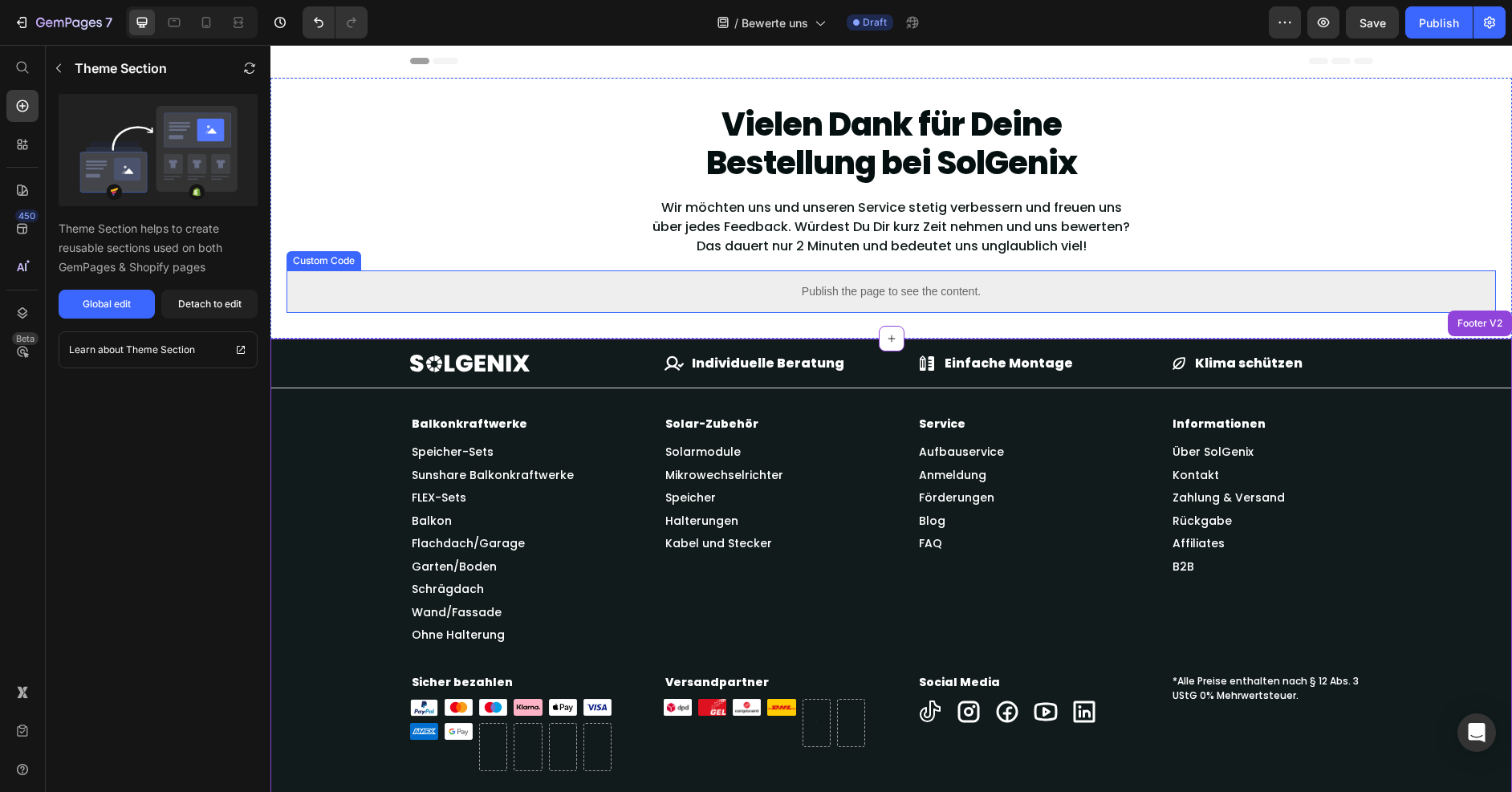 click on "Publish the page to see the content." at bounding box center (891, 291) 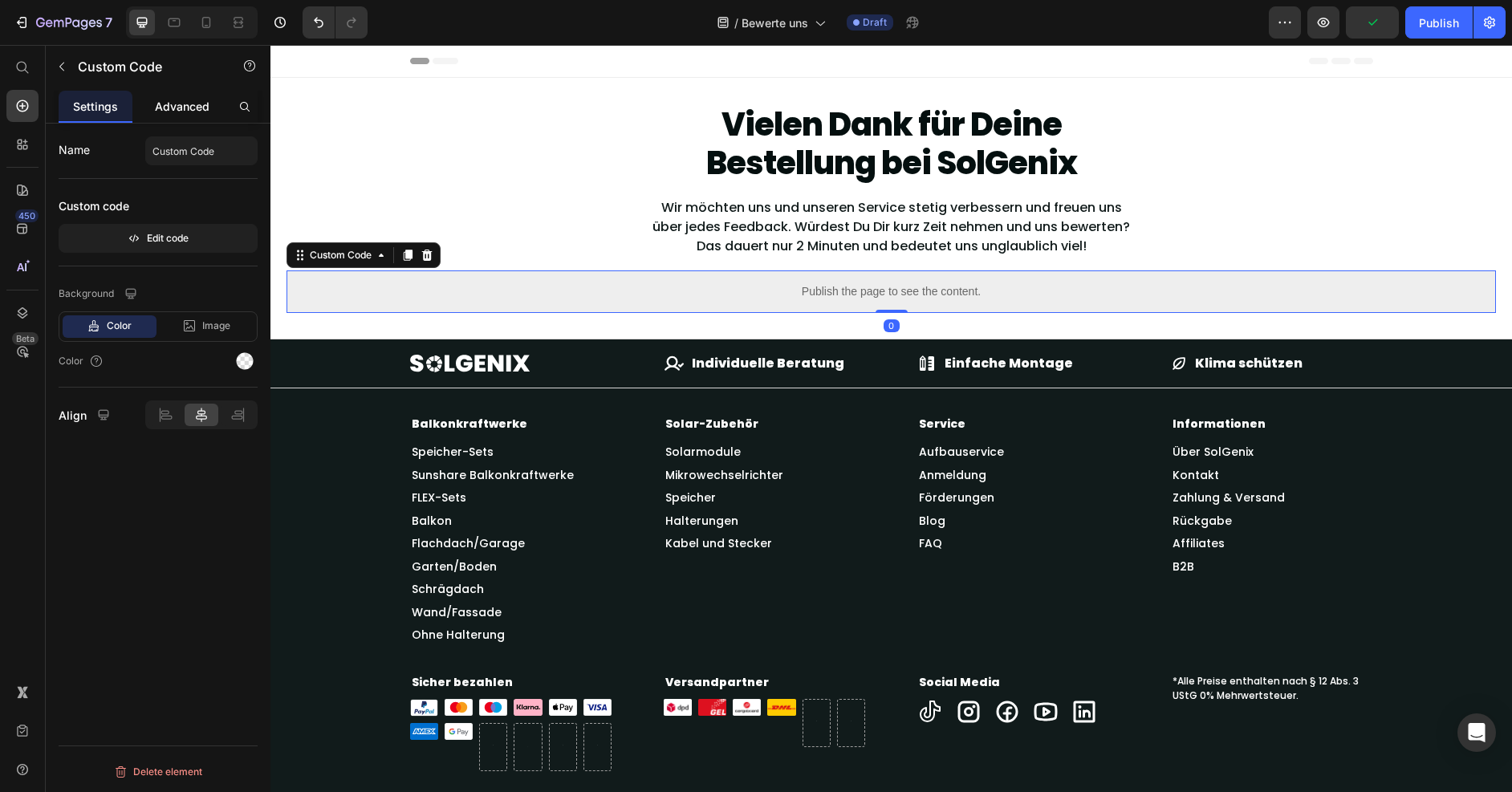 click on "Advanced" at bounding box center (182, 106) 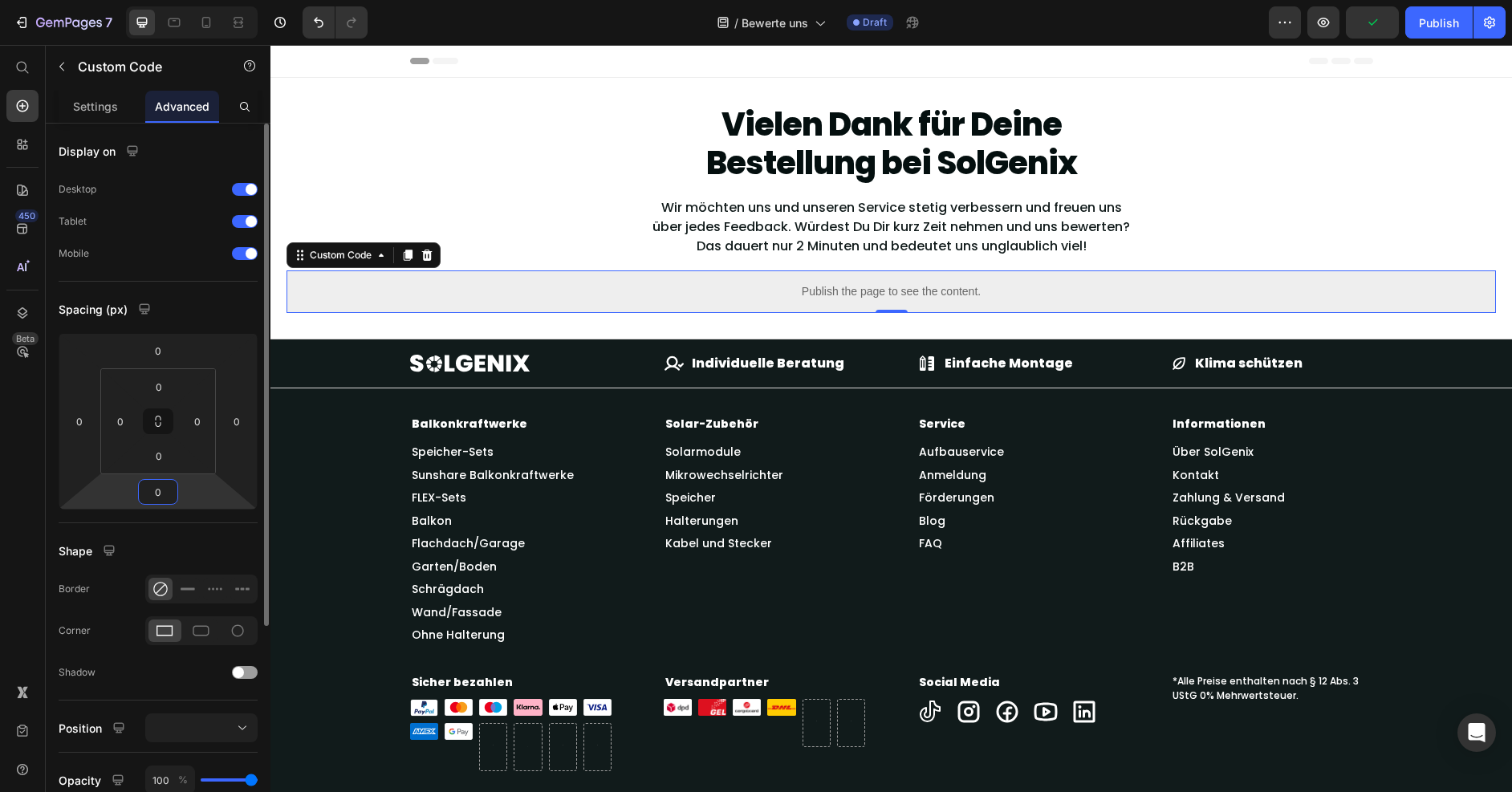 click on "0" at bounding box center (158, 492) 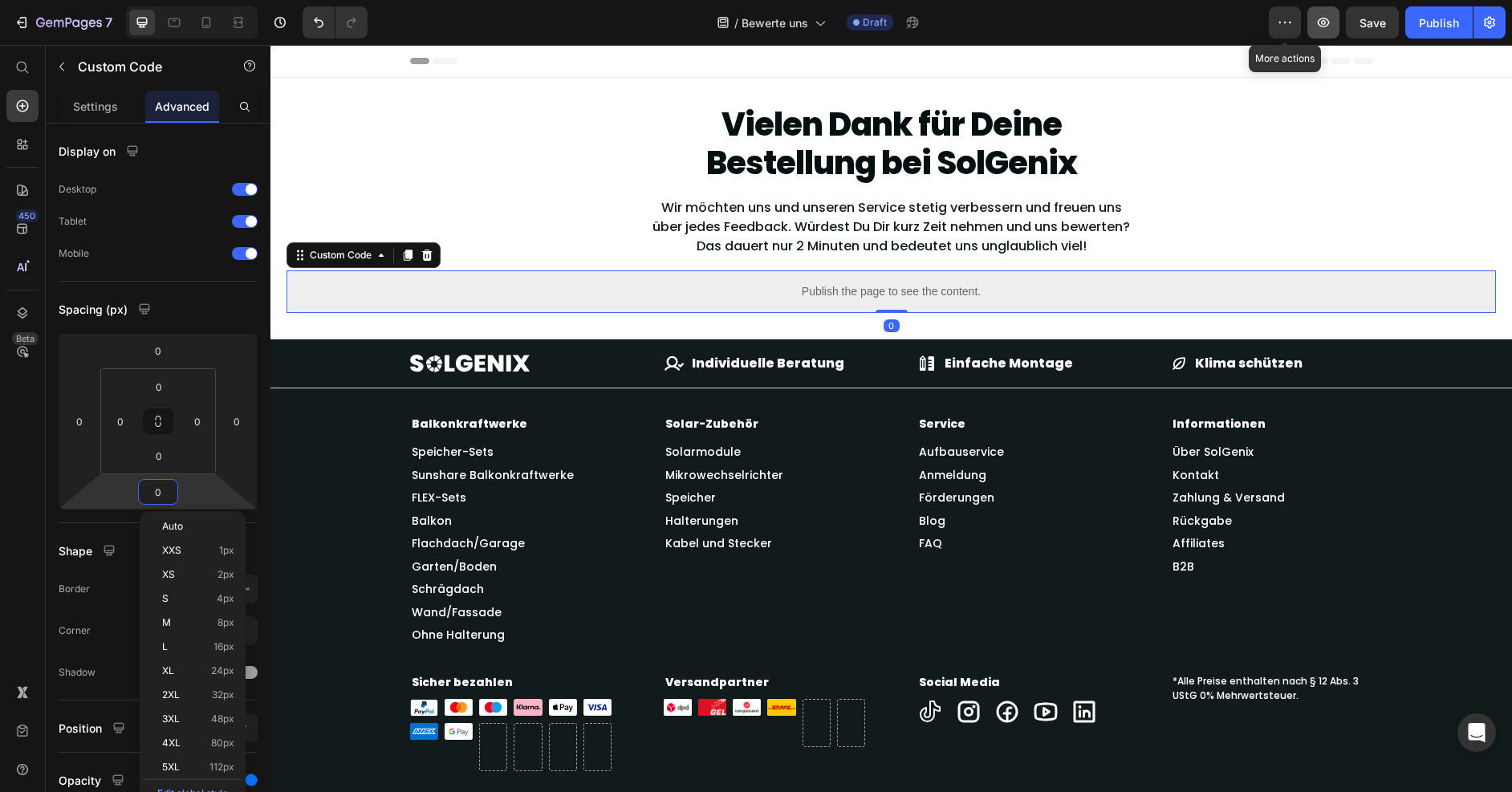 click 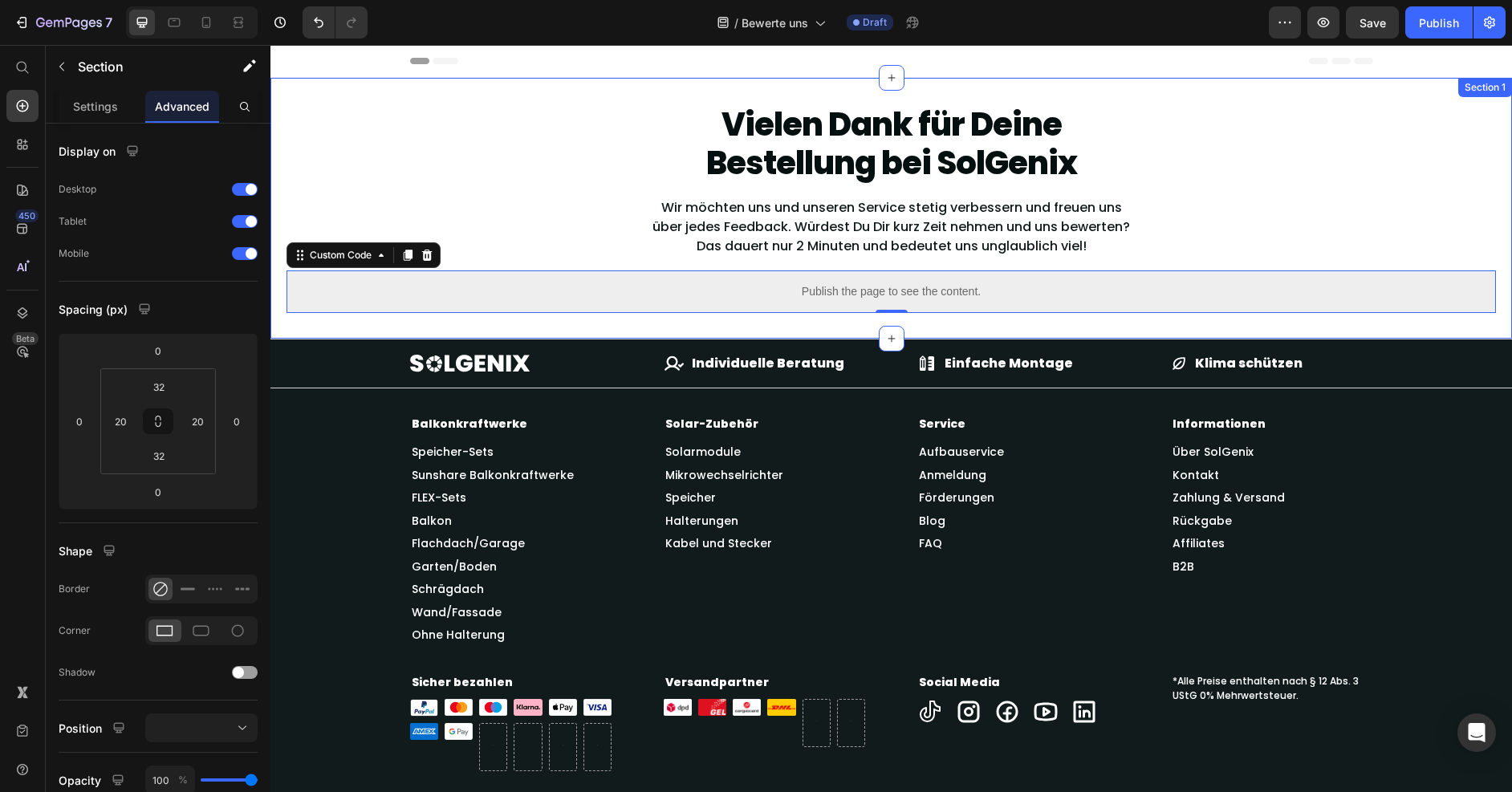 click on "Vielen Dank für Deine Bestellung bei SolGenix Heading Wir möchten uns und unseren Service stetig verbessern und freuen uns über jedes Feedback. Würdest Du Dir kurz Zeit nehmen und uns bewerten? Das dauert nur 2 Minuten und bedeutet uns unglaublich viel! Text Block Row
Publish the page to see the content.
Custom Code   0 Section 1" at bounding box center (891, 208) 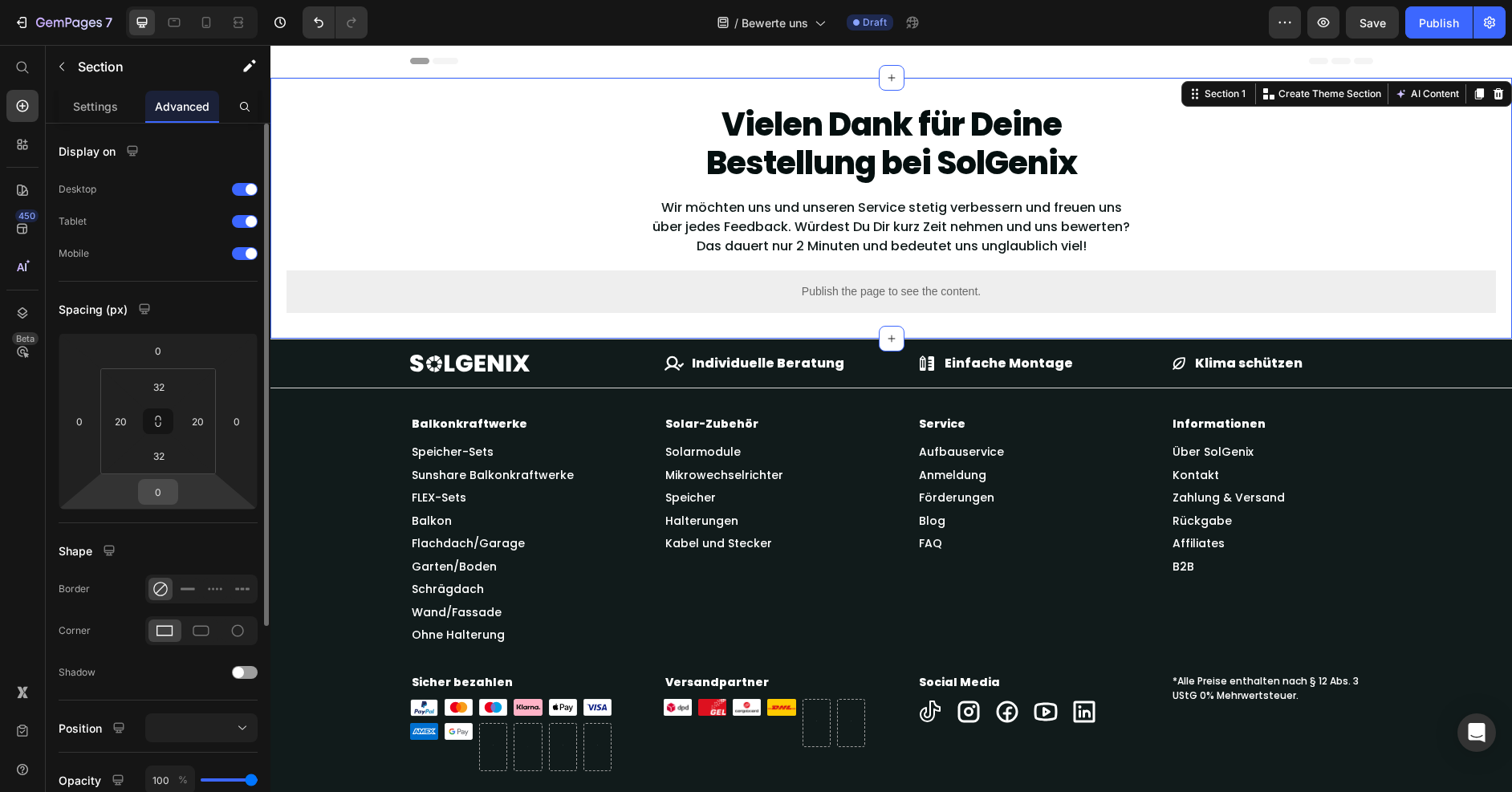 click on "0" at bounding box center (158, 492) 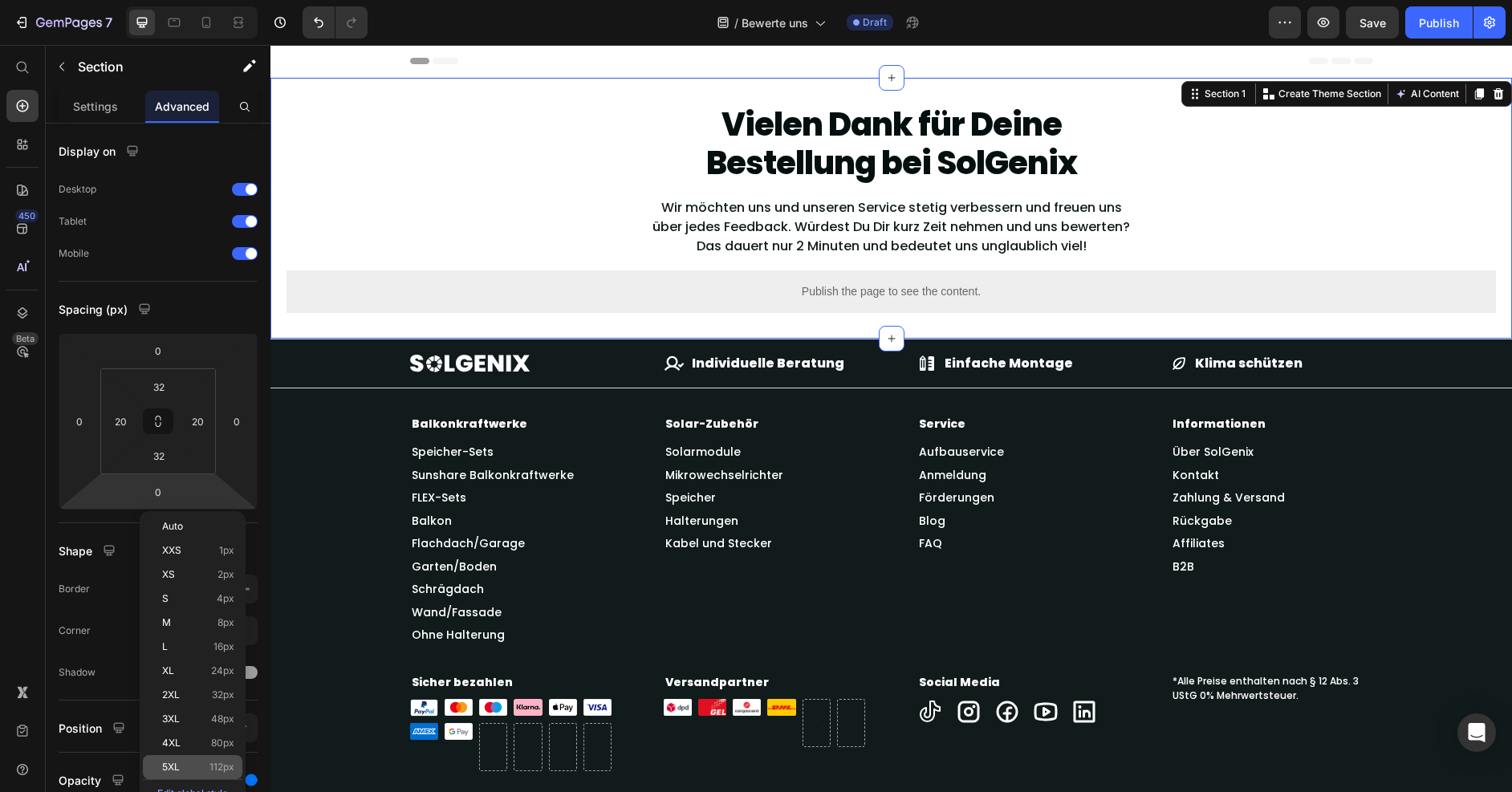 click on "5XL 112px" at bounding box center [198, 767] 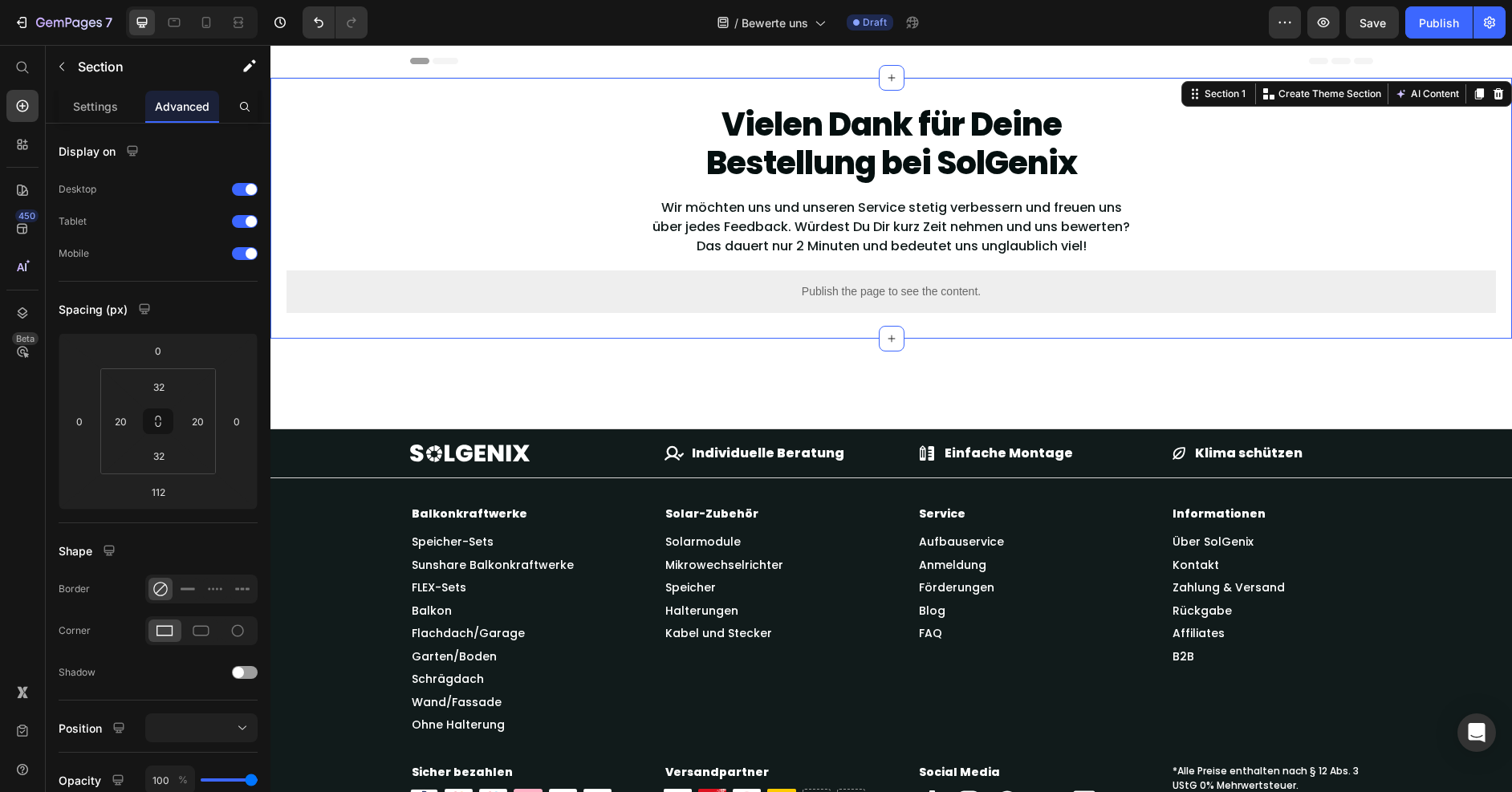 click on "Vielen Dank für Deine Bestellung bei SolGenix Heading Wir möchten uns und unseren Service stetig verbessern und freuen uns über jedes Feedback. Würdest Du Dir kurz Zeit nehmen und uns bewerten? Das dauert nur 2 Minuten und bedeutet uns unglaublich viel! Text Block Row
Publish the page to see the content.
Custom Code" at bounding box center [891, 208] 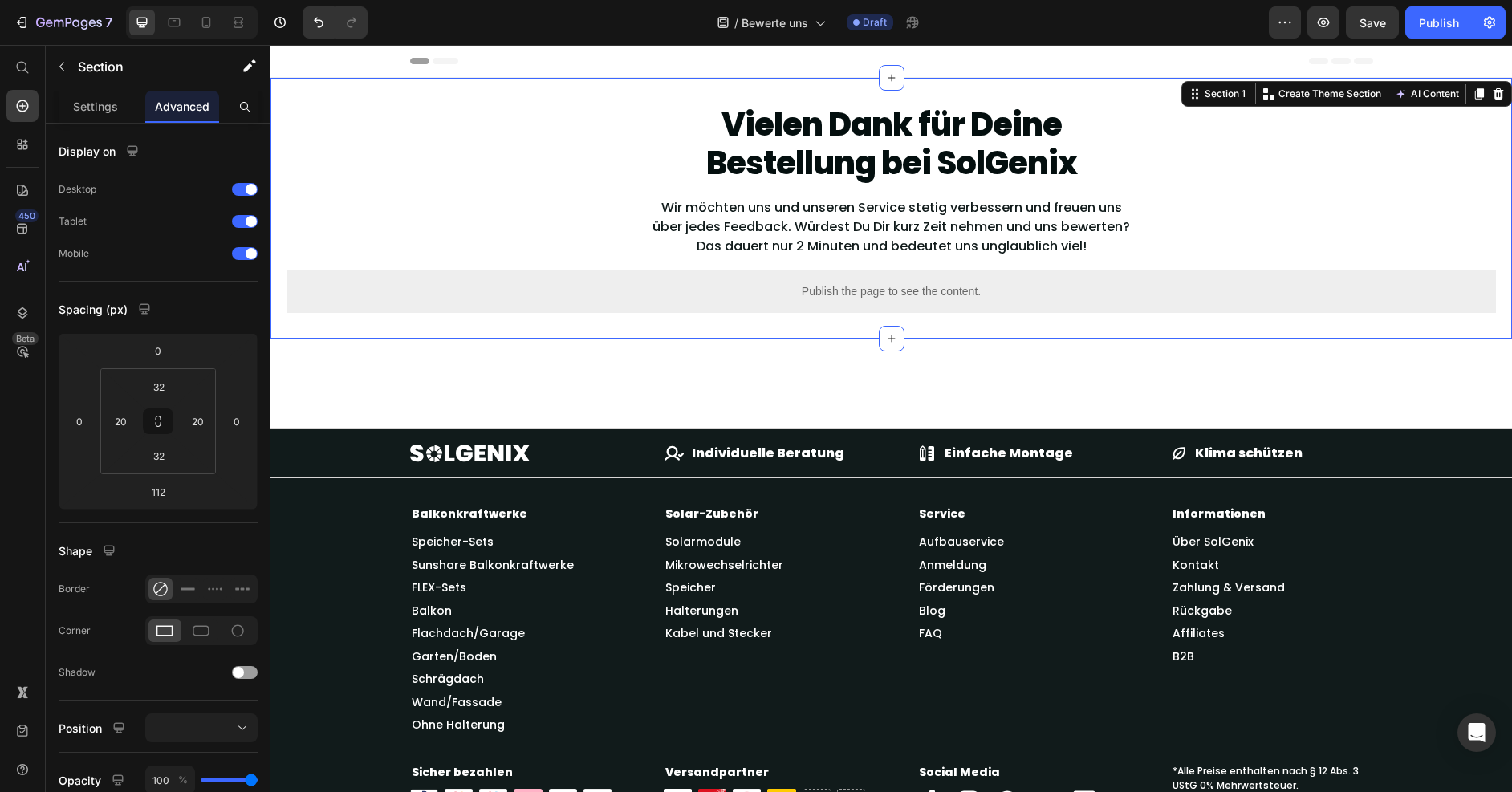 click on "Vielen Dank für Deine Bestellung bei SolGenix Heading Wir möchten uns und unseren Service stetig verbessern und freuen uns über jedes Feedback. Würdest Du Dir kurz Zeit nehmen und uns bewerten? Das dauert nur 2 Minuten und bedeutet uns unglaublich viel! Text Block Row
Publish the page to see the content.
Custom Code" at bounding box center [891, 208] 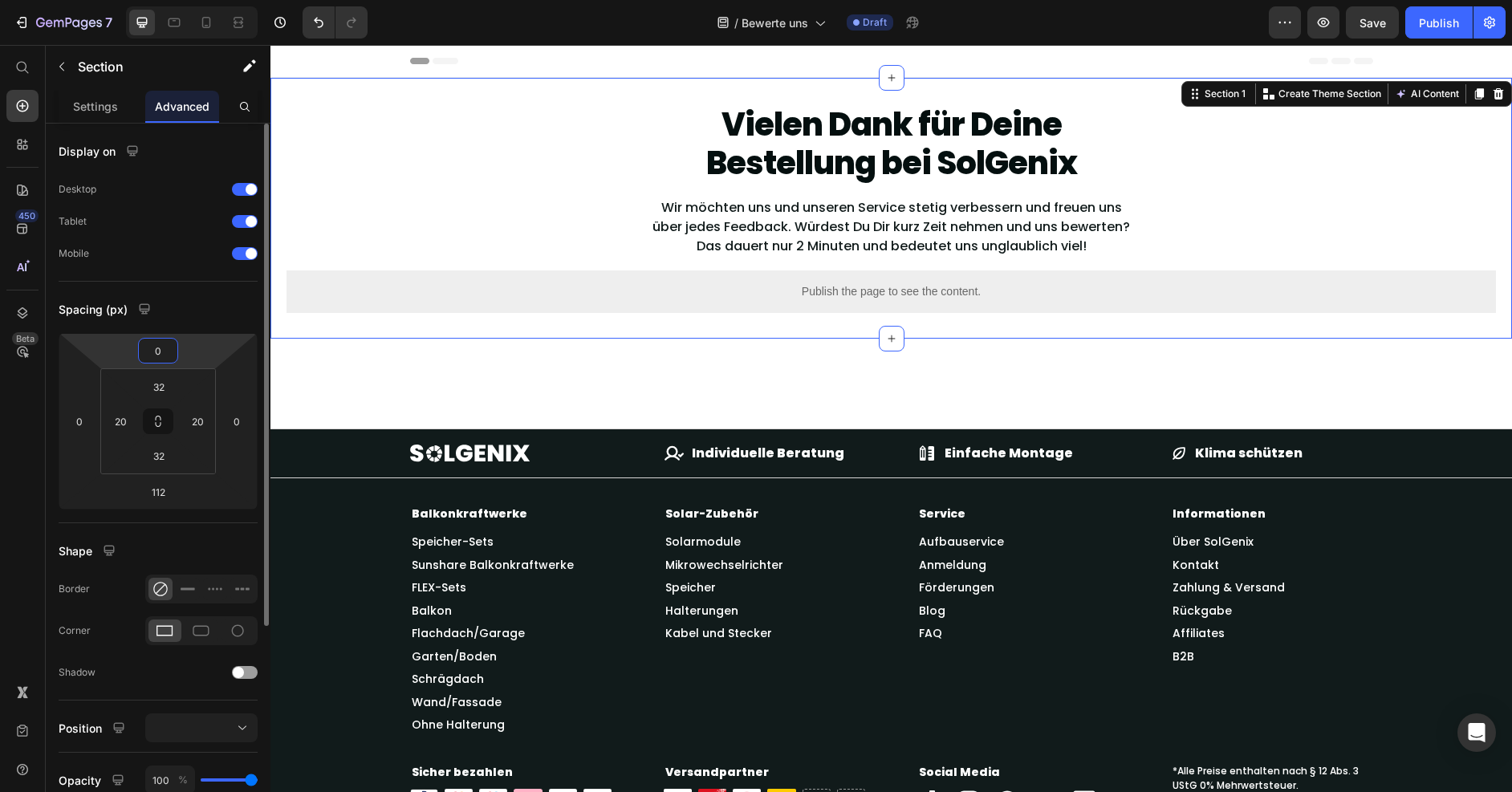 click on "0" at bounding box center (158, 351) 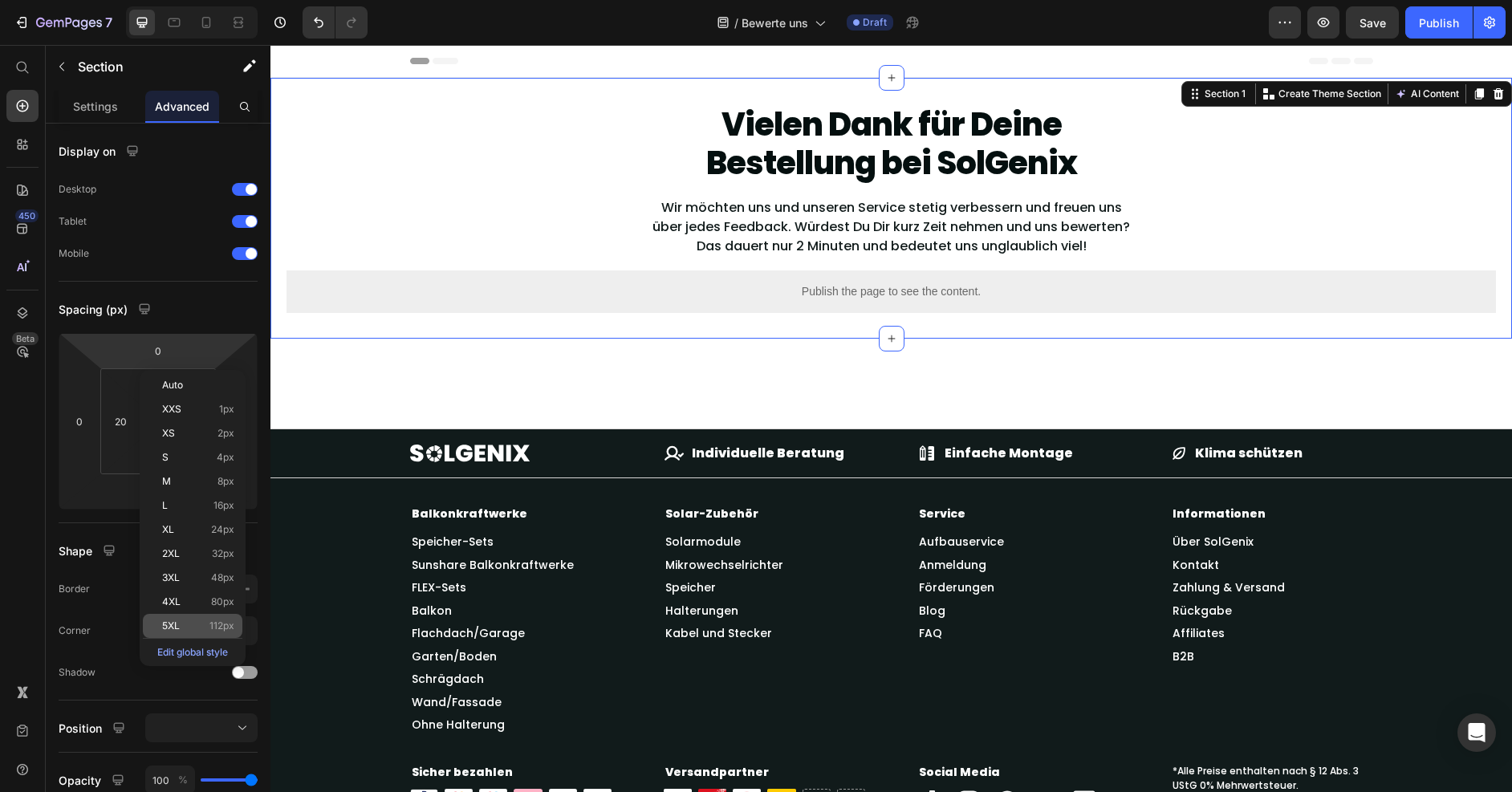 click on "5XL 112px" 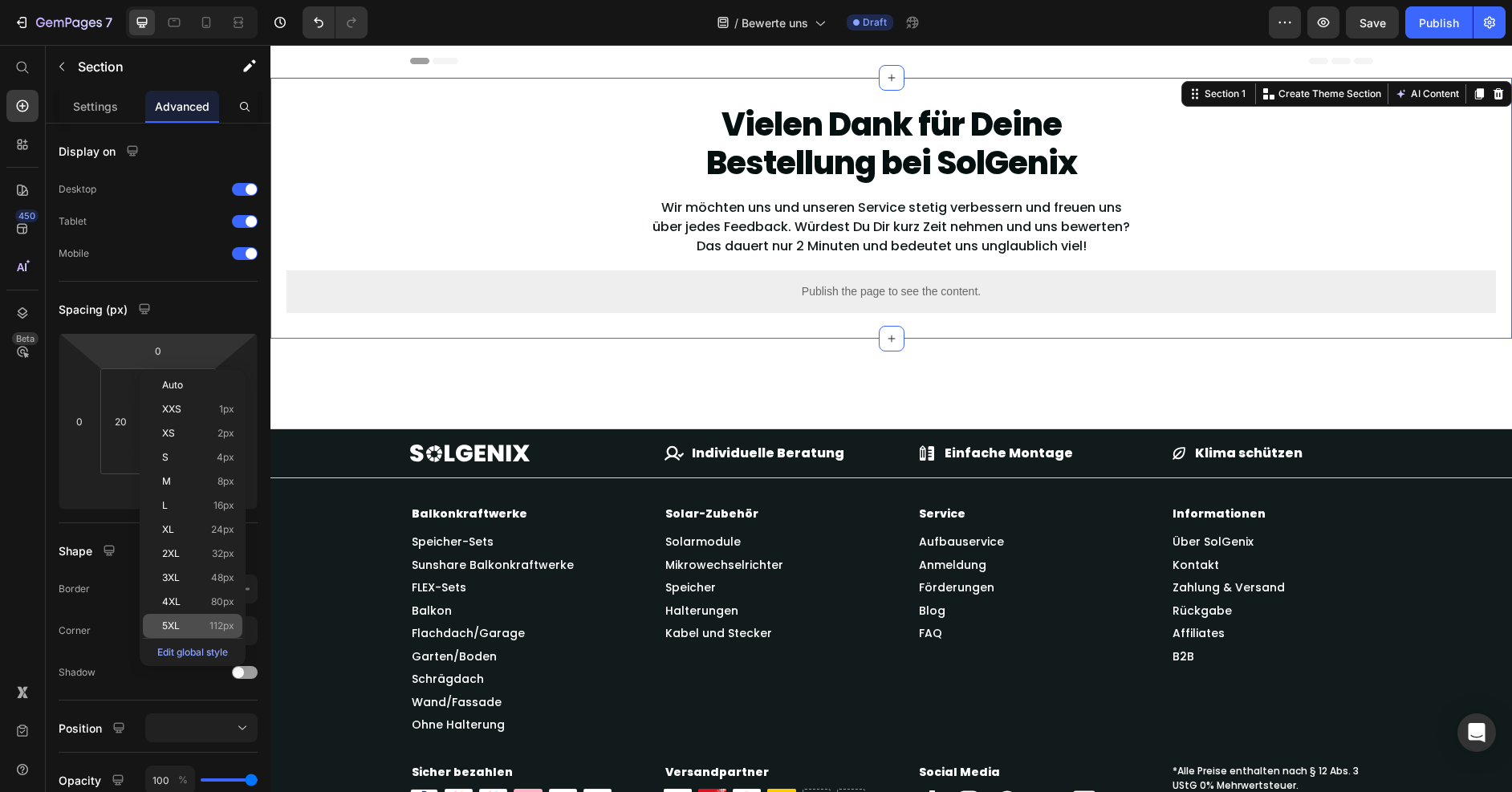 type on "112" 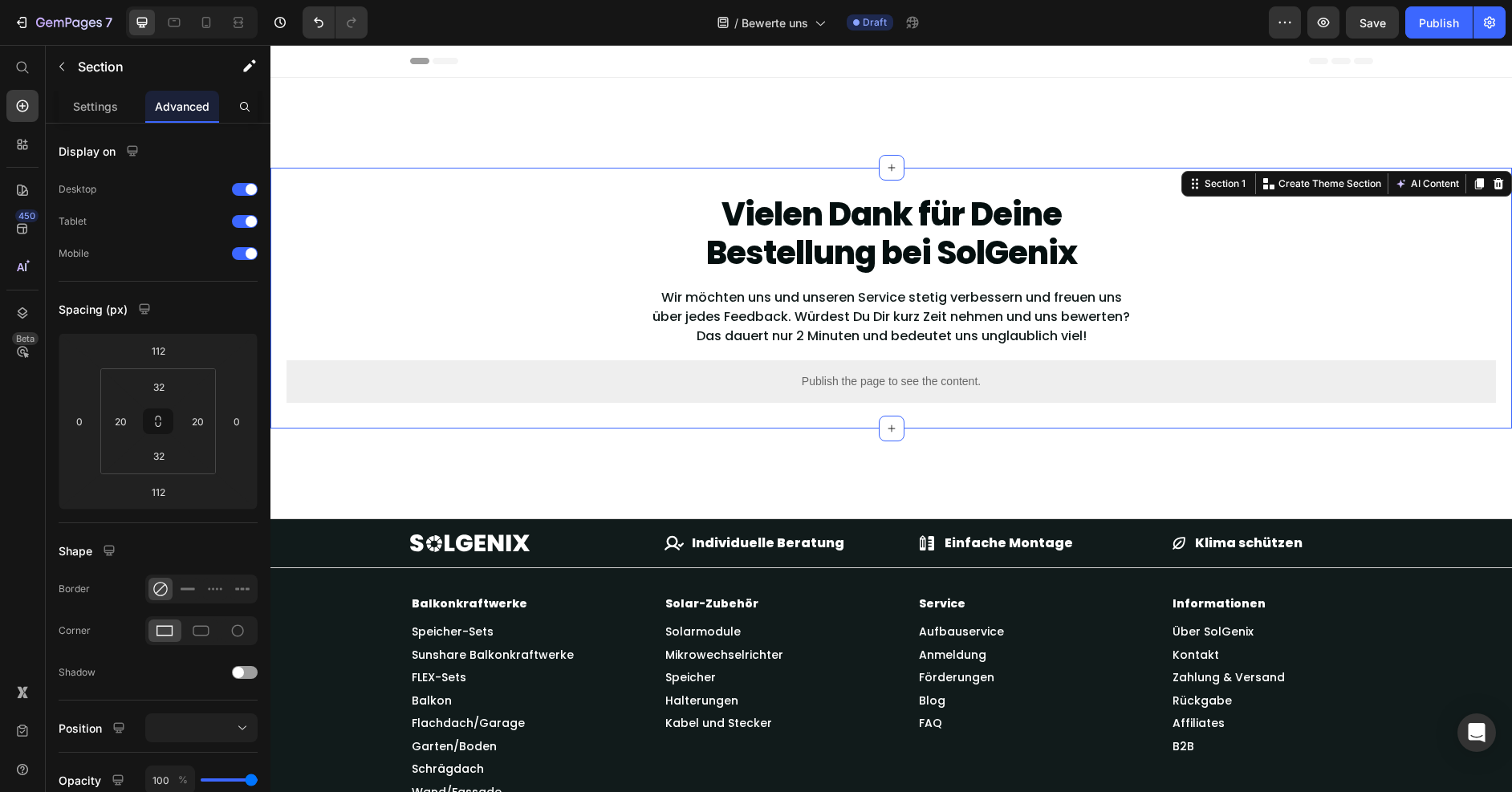 click on "Vielen Dank für Deine Bestellung bei SolGenix Heading Wir möchten uns und unseren Service stetig verbessern und freuen uns über jedes Feedback. Würdest Du Dir kurz Zeit nehmen und uns bewerten? Das dauert nur 2 Minuten und bedeutet uns unglaublich viel! Text Block Row
Publish the page to see the content.
Custom Code" at bounding box center [891, 298] 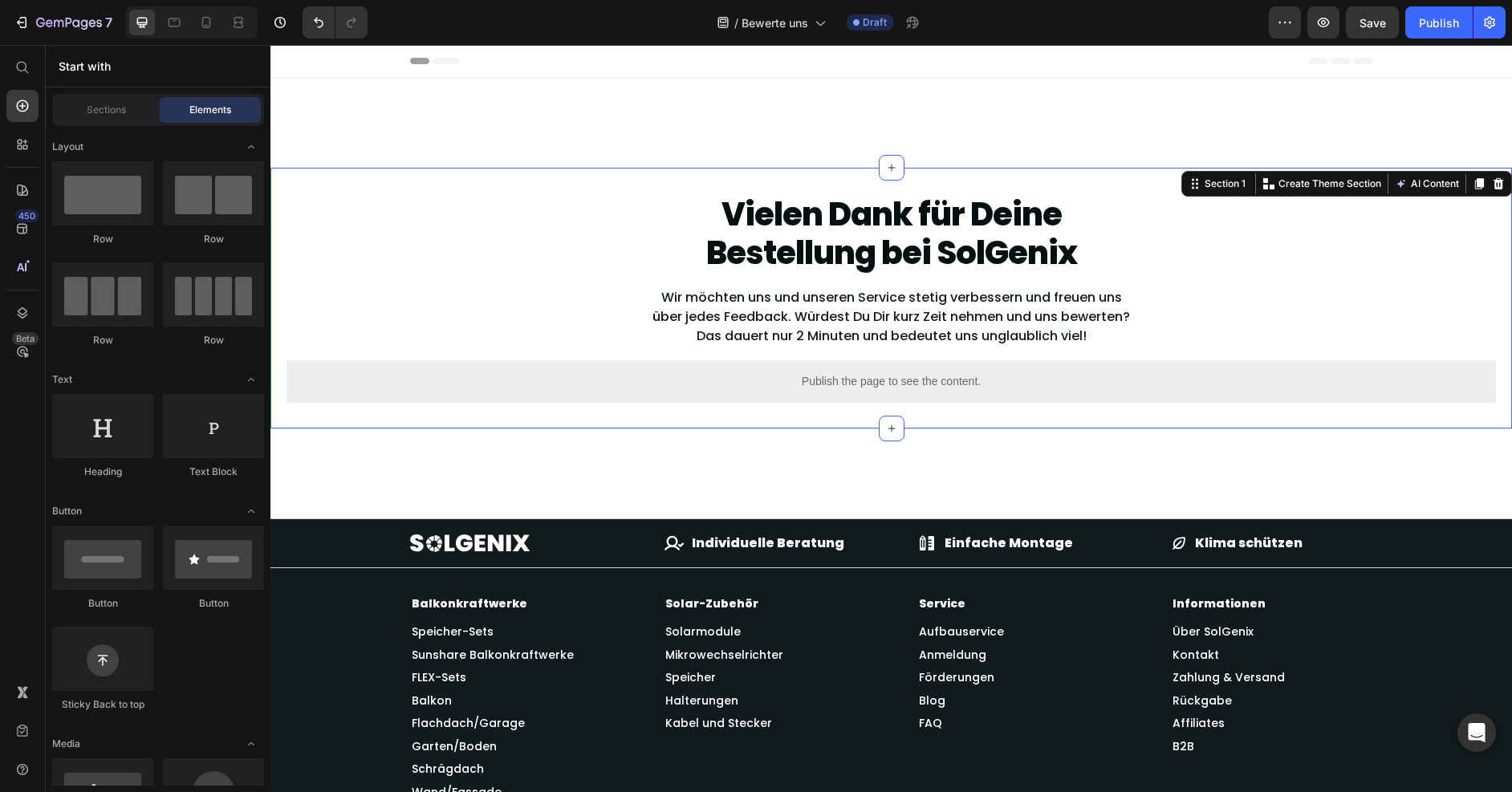 click on "Header Vielen Dank für Deine Bestellung bei SolGenix Heading Wir möchten uns und unseren Service stetig verbessern und freuen uns über jedes Feedback. Würdest Du Dir kurz Zeit nehmen und uns bewerten? Das dauert nur 2 Minuten und bedeutet uns unglaublich viel! Text Block Row
Publish the page to see the content.
Custom Code Section 1   Create Theme Section AI Content Write with GemAI What would you like to describe here? Tone and Voice Persuasive Product Marstek CT002 Smartmeter (3-Phasig) Show more Generate Image
Icon Individuelle Beratung Text Block Row
Icon Einfache Montage Text Block Row
Icon Klima schützen Text Block Row Row Row Balkonkraftwerke Text Block Speicher-Sets Text Block Sunshare Balkonkraftwerke Text Block FLEX-Sets Text Block Balkon Text Block Flachdach/Garage Text Block Garten/Boden Text Block Schrägdach Text Block Wand/Fassade Text Block Ohne Halterung Text Block Speicher" at bounding box center [891, 623] 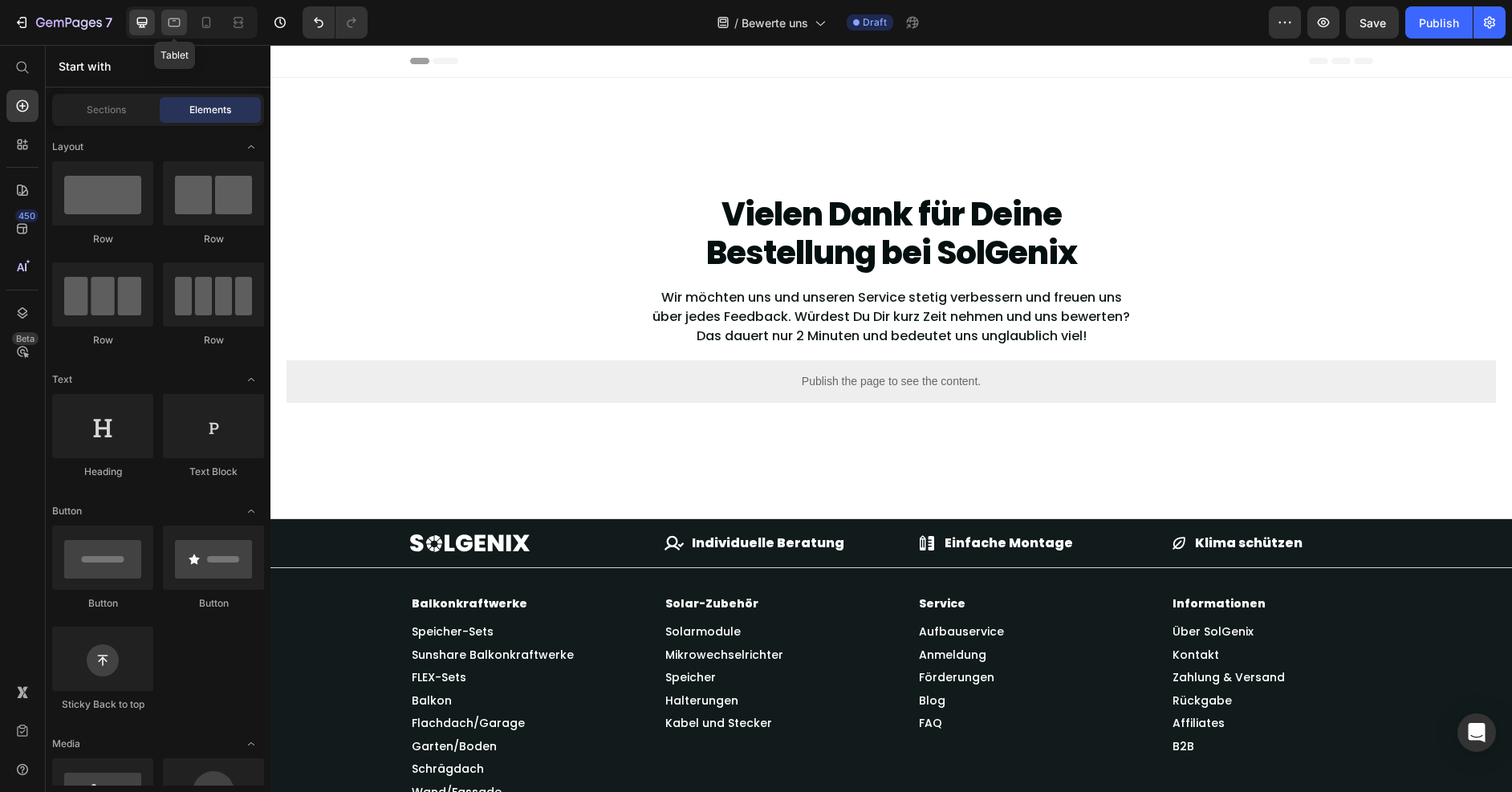 click 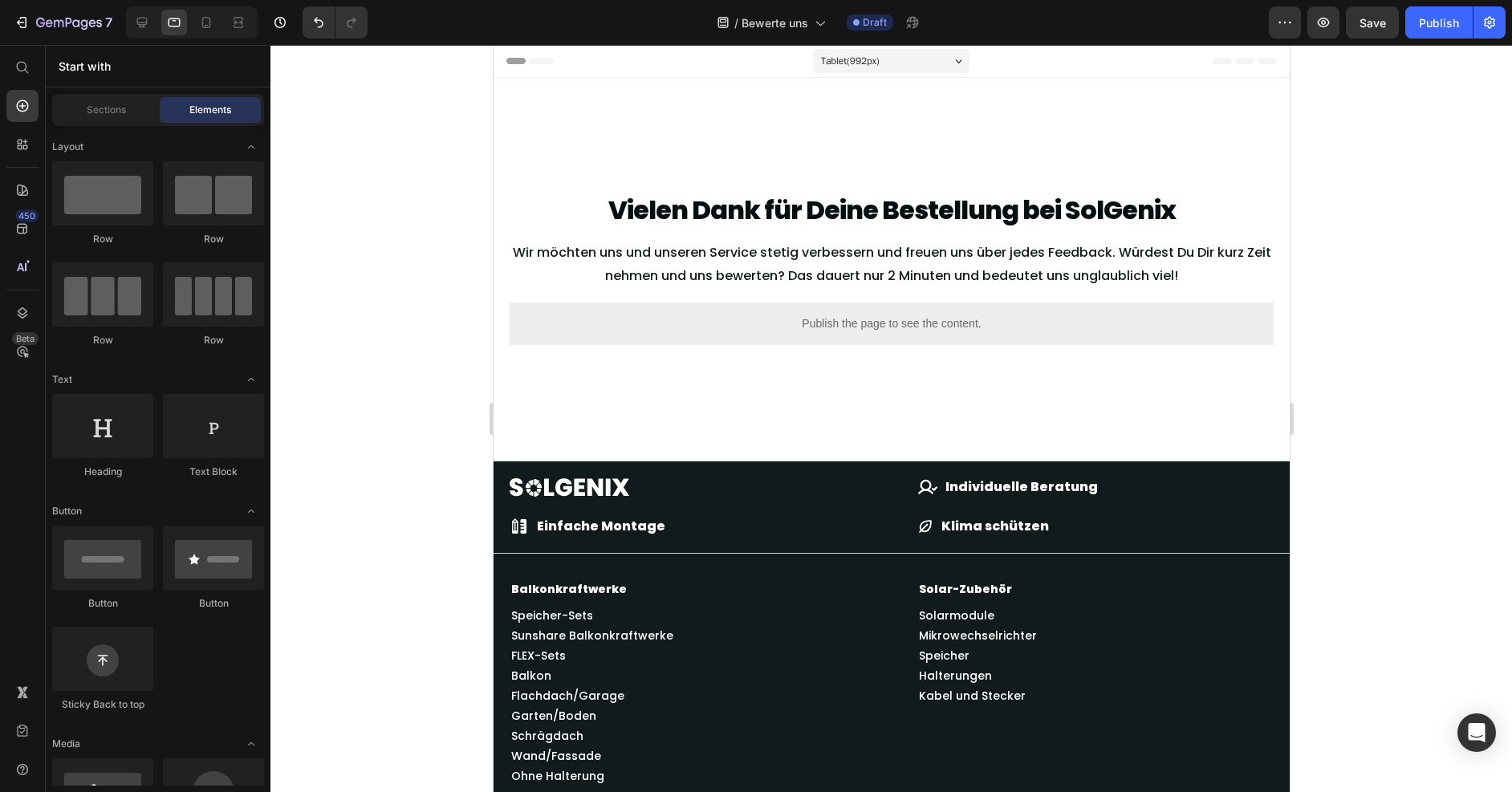 click on "Tablet  ( 992 px) iPhone 13 Mini iPhone 13 Pro iPhone 11 Pro Max iPhone 15 Pro Max Pixel 7 Galaxy S8+ Galaxy S20 Ultra iPad Mini iPad Air iPad Pro Header Vielen Dank für Deine Bestellung bei SolGenix Heading Wir möchten uns und unseren Service stetig verbessern und freuen uns über jedes Feedback. Würdest Du Dir kurz Zeit nehmen und uns bewerten? Das dauert nur 2 Minuten und bedeutet uns unglaublich viel! Text Block Row
Publish the page to see the content.
Custom Code Section 1 Image
Icon Individuelle Beratung Text Block Row
Icon Einfache Montage Text Block Row
Icon Klima schützen Text Block Row Row Row Balkonkraftwerke Text Block Speicher-Sets Text Block Sunshare Balkonkraftwerke Text Block FLEX-Sets Text Block Balkon Text Block Flachdach/Garage Text Block Garten/Boden Text Block Schrägdach Text Block Wand/Fassade Text Block Ohne Halterung Text Block Solar-Zubehör Text Block Solarmodule Text Block Mikrowechselrichter Text Block Speicher" at bounding box center [891, 721] 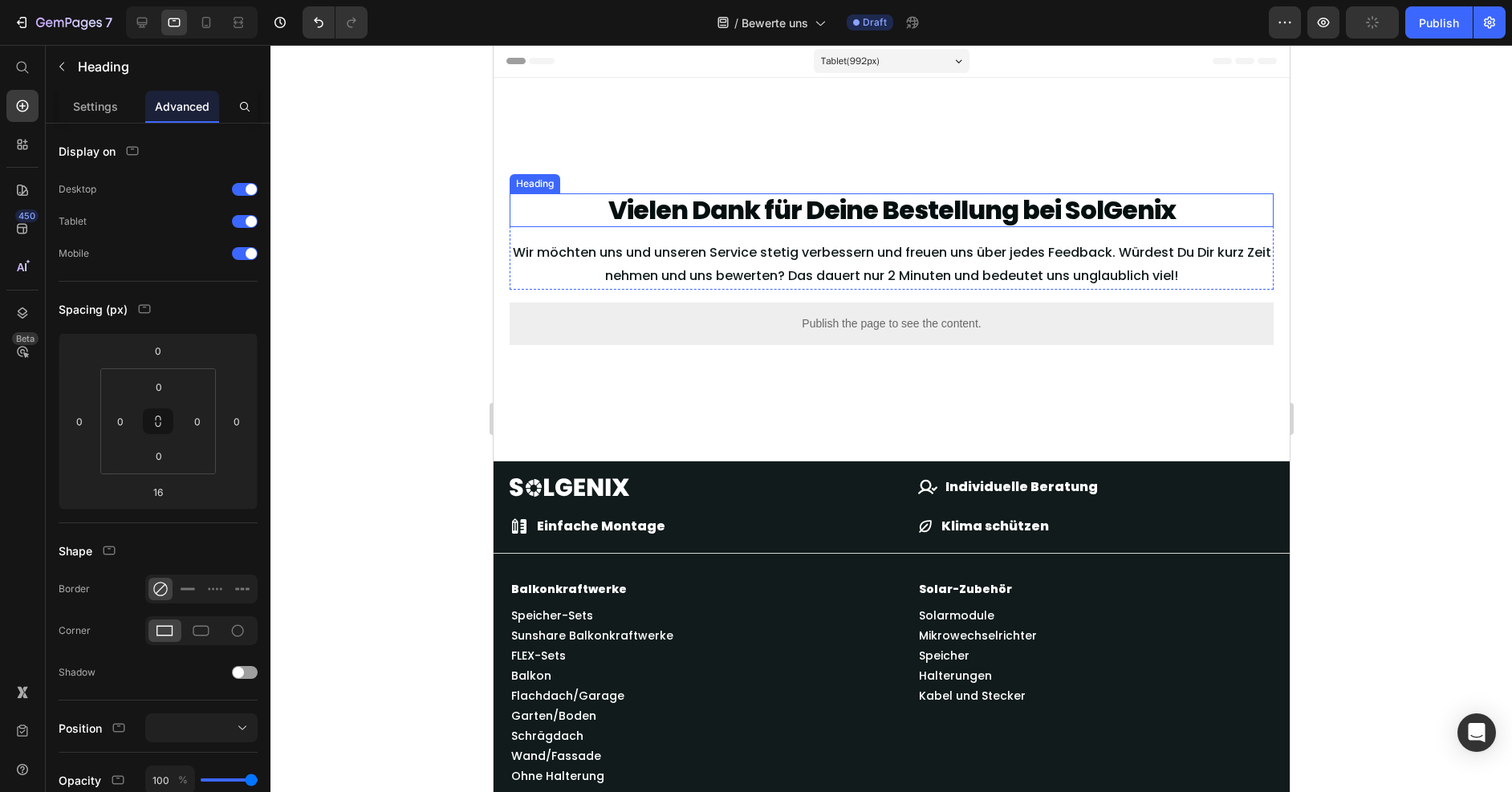 click on "Vielen Dank für Deine Bestellung bei SolGenix" at bounding box center (891, 210) 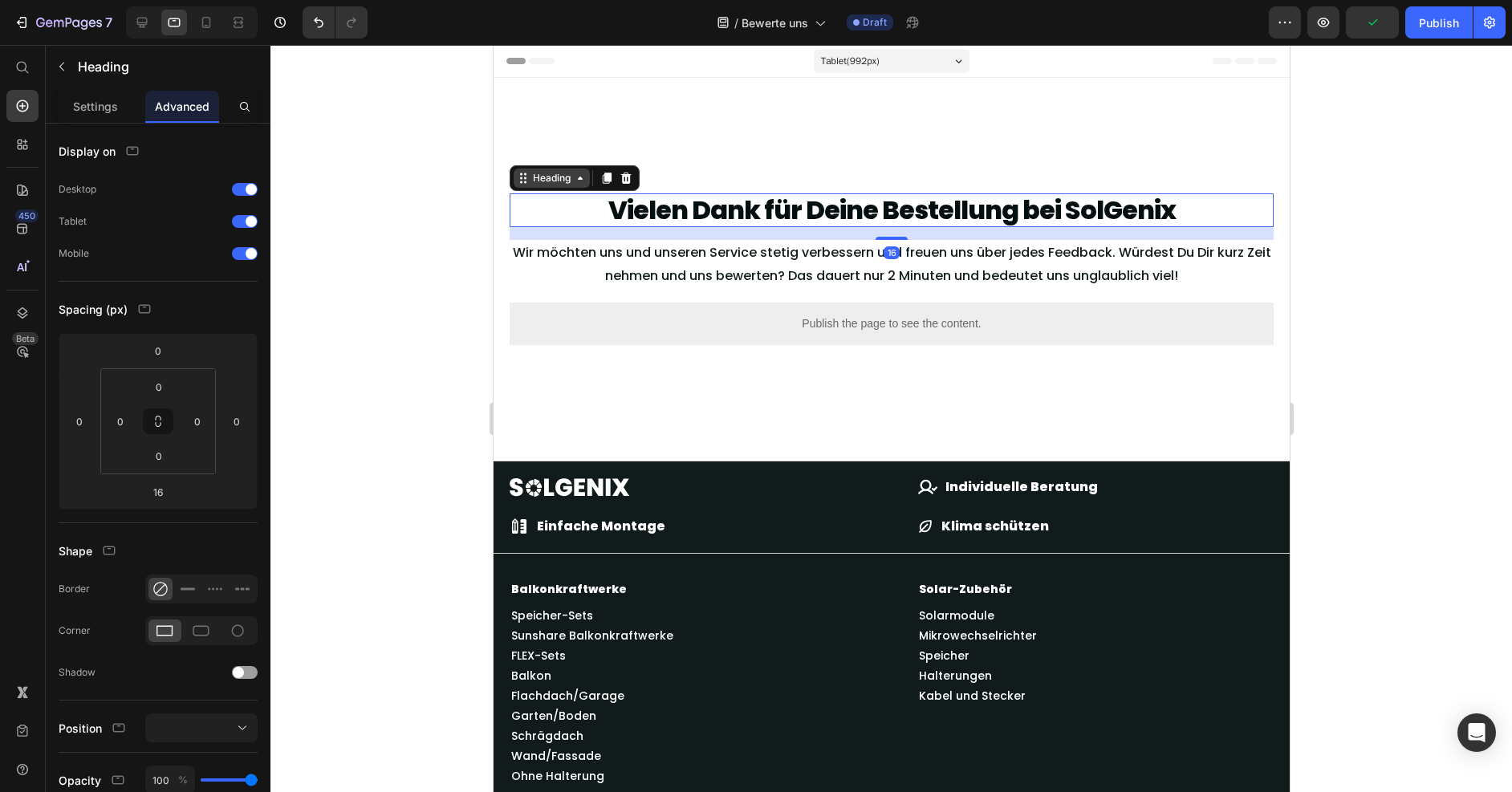 click on "Heading" at bounding box center (551, 178) 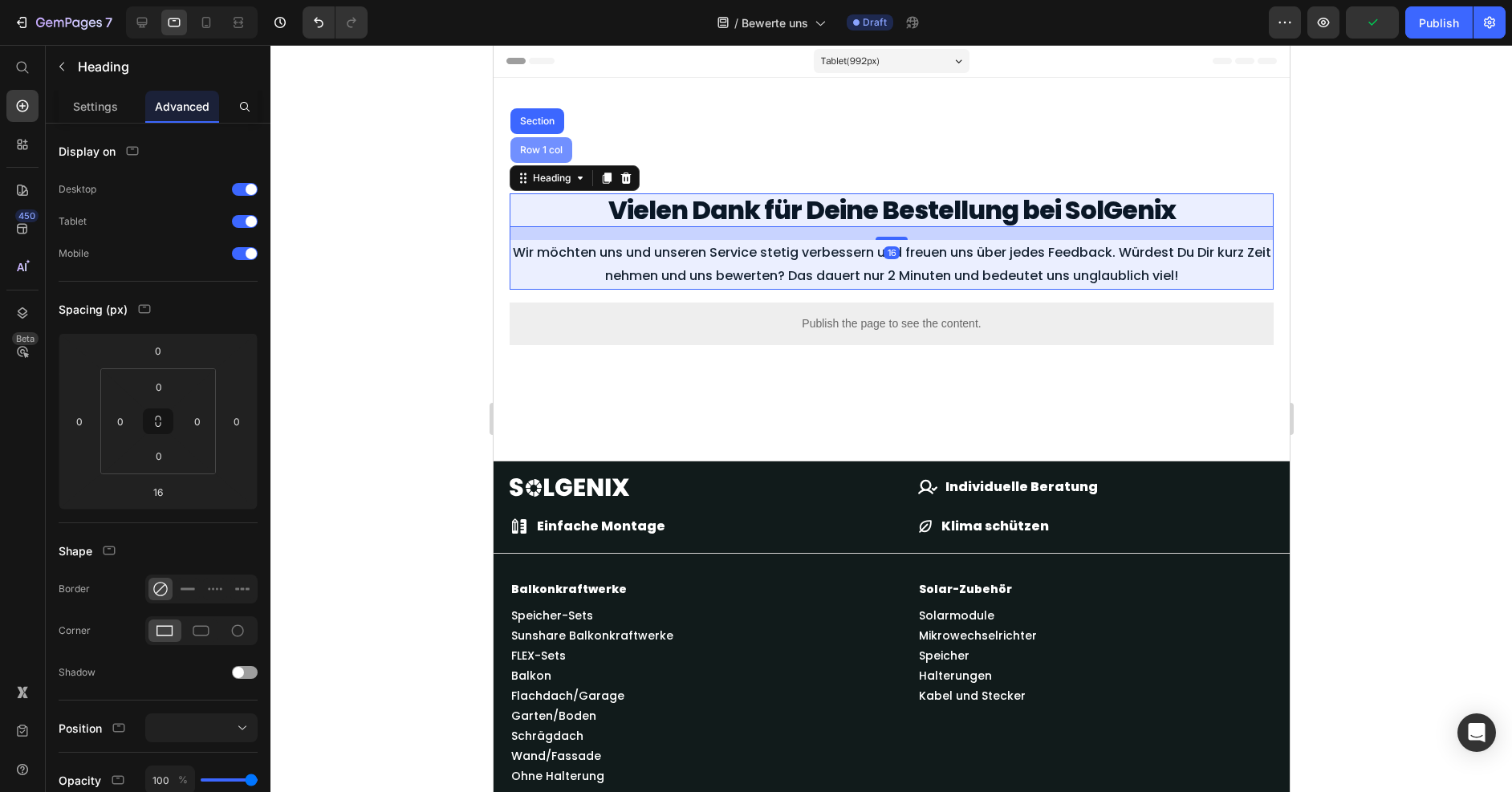 click on "Row 1 col" at bounding box center (540, 150) 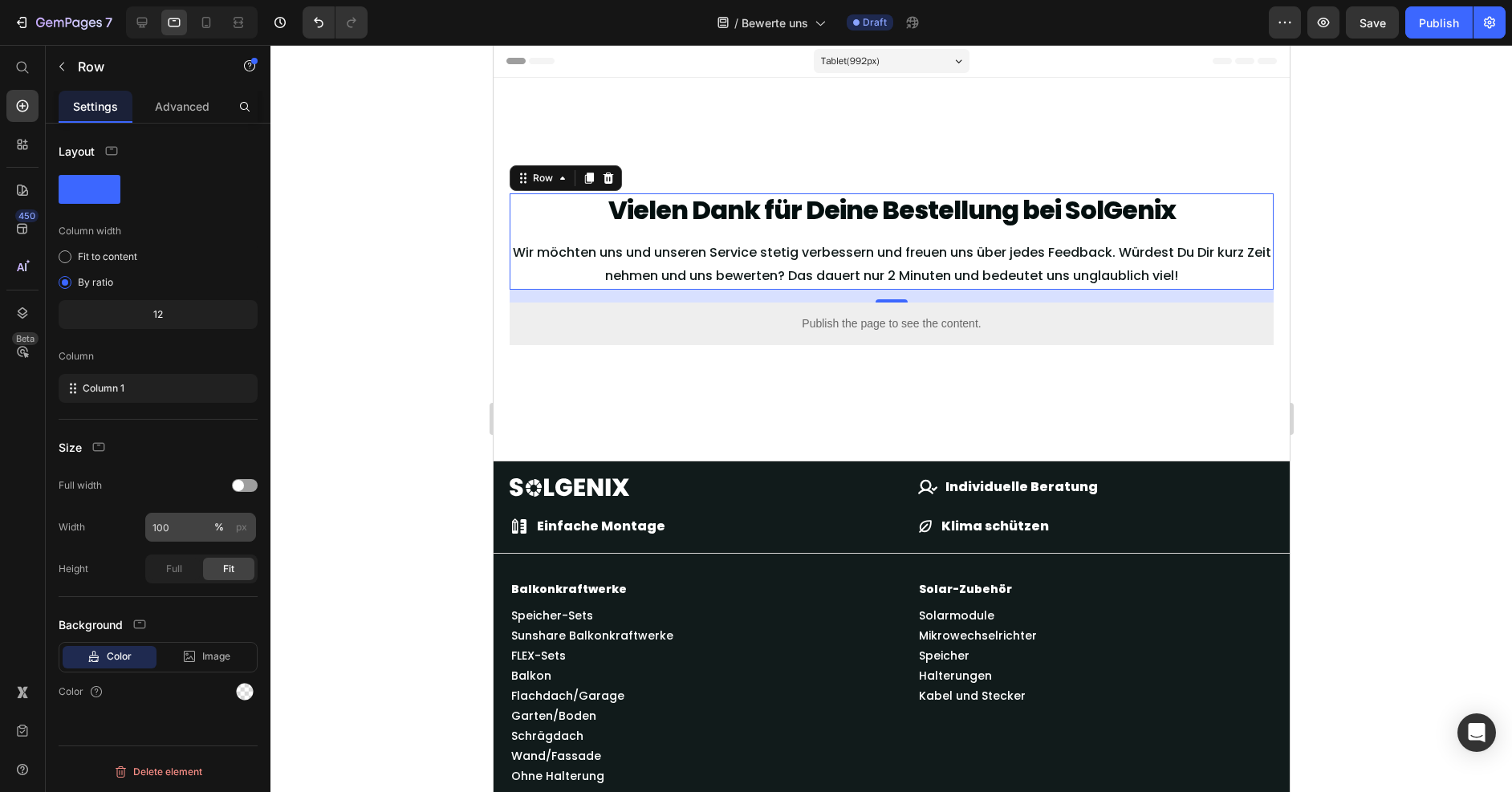 click on "px" at bounding box center [242, 527] 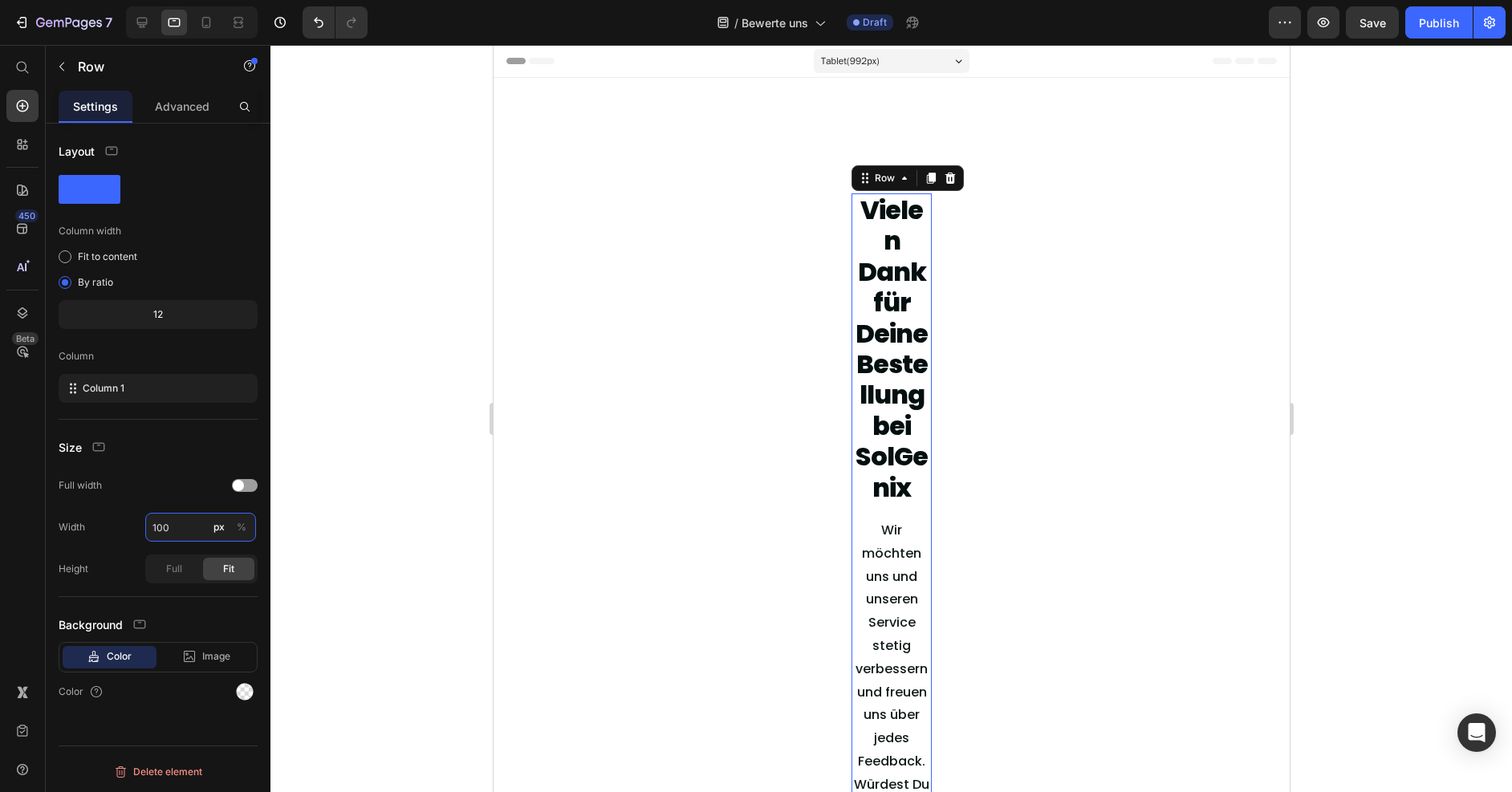 click on "100" at bounding box center [201, 527] 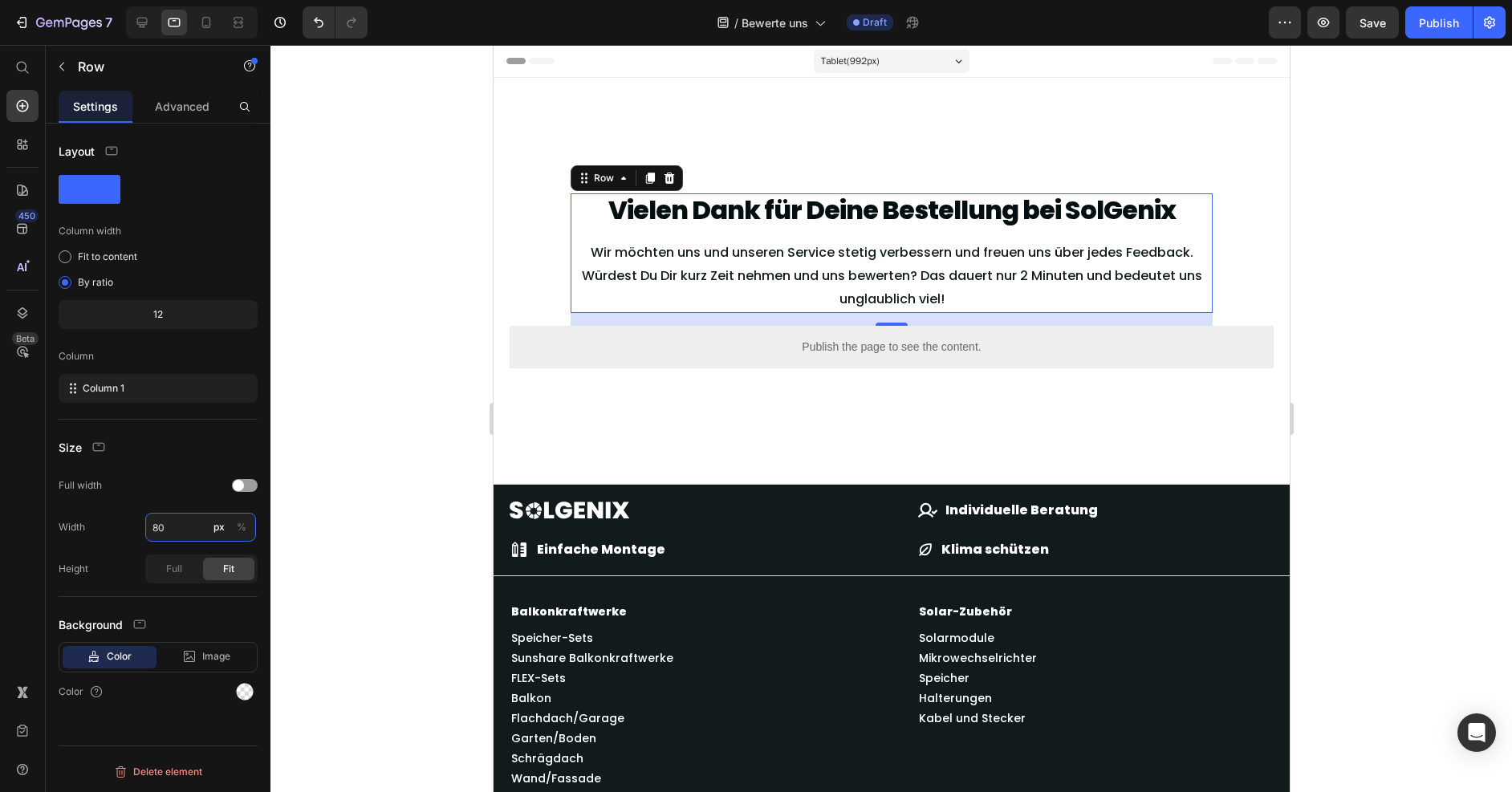 type on "8" 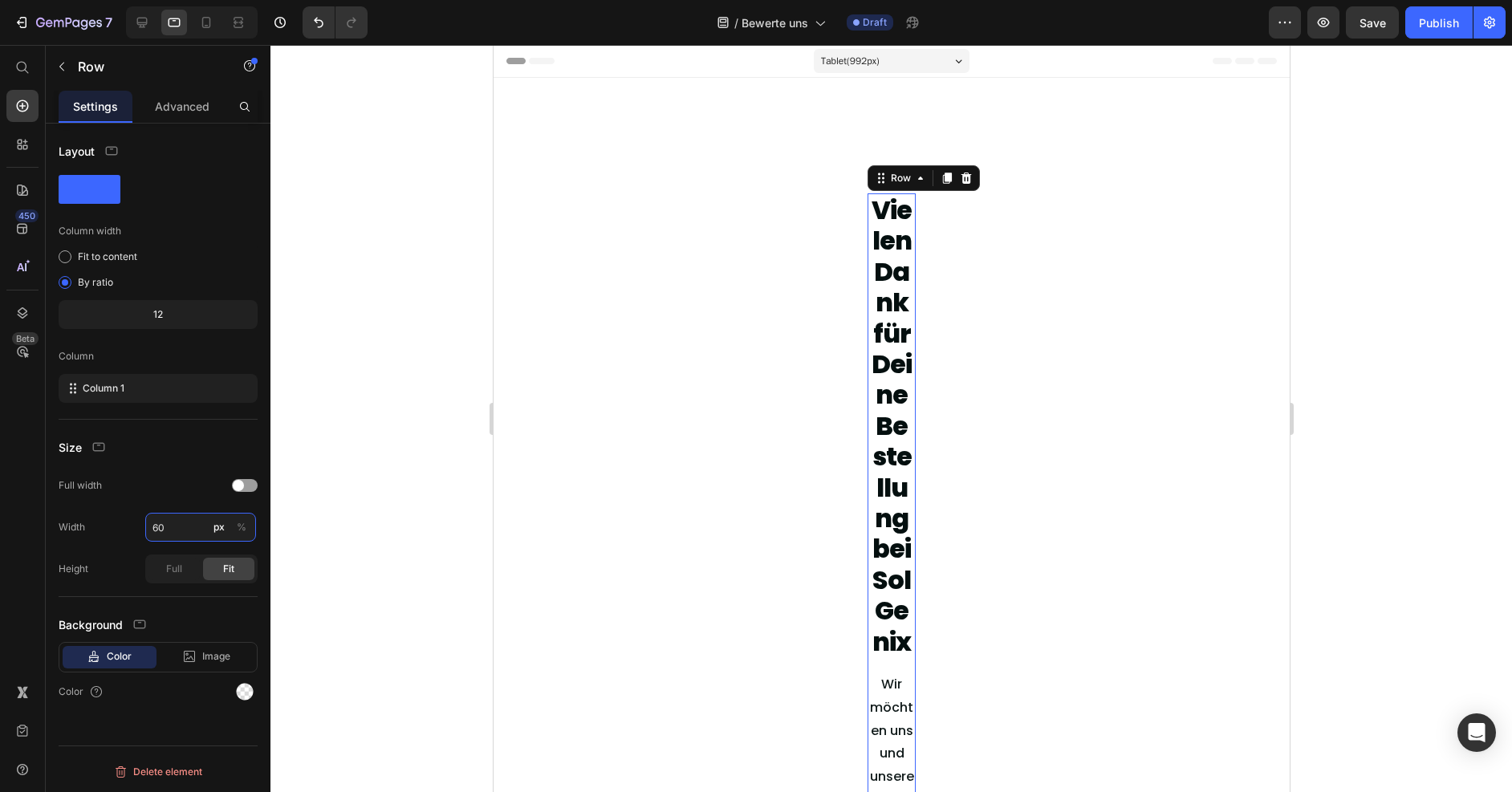 type on "6" 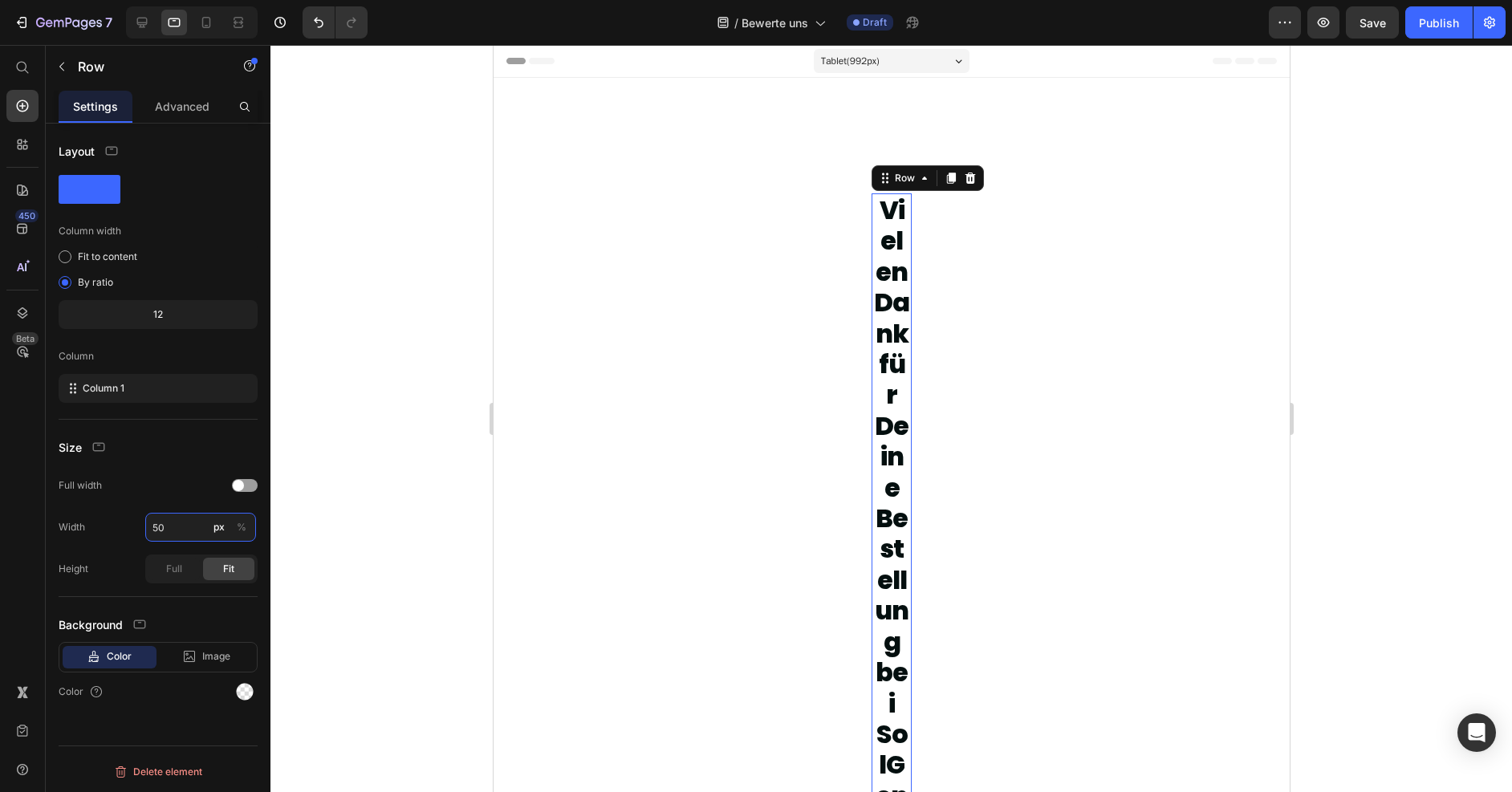 type on "500" 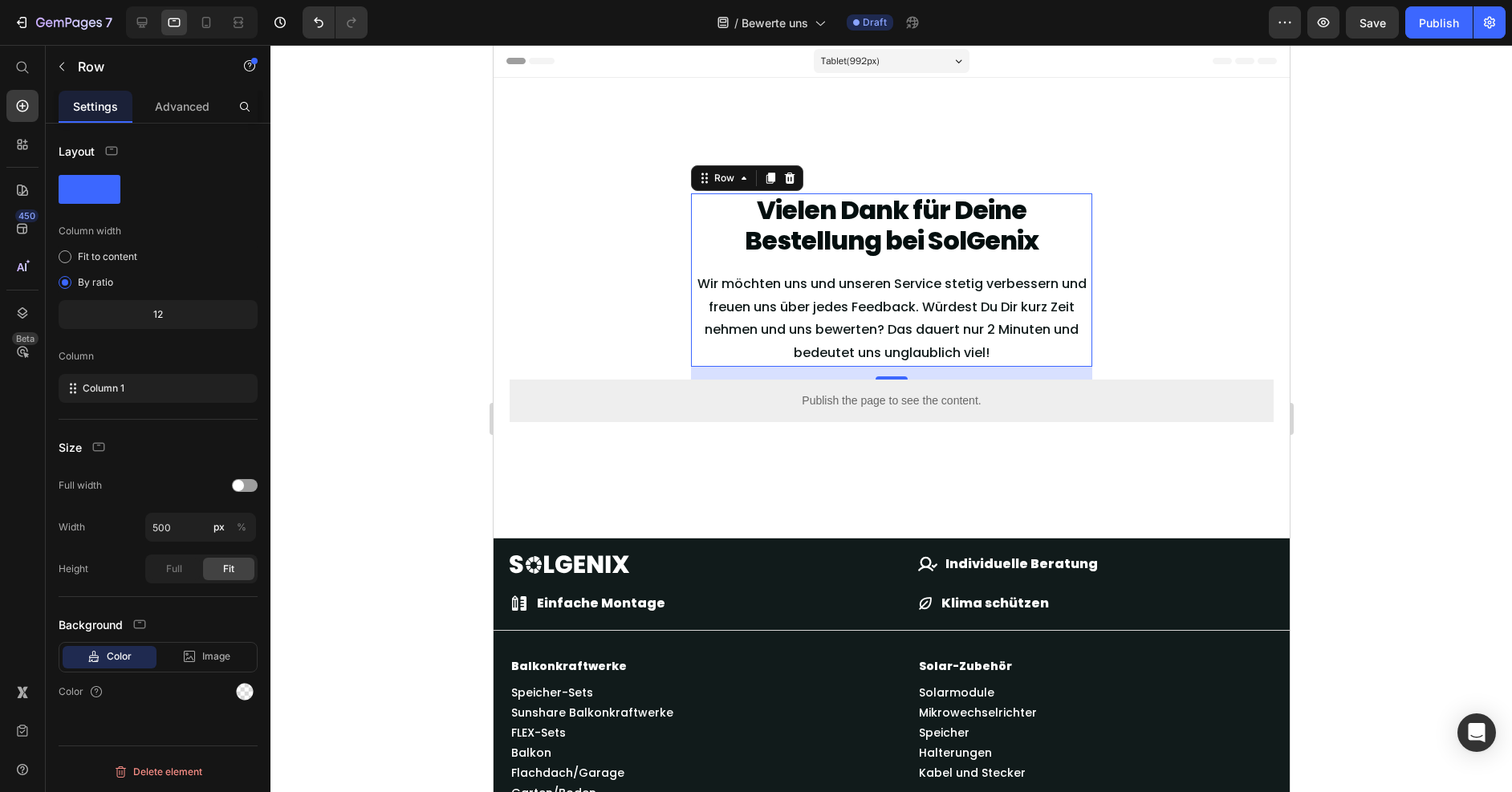 click on "Vielen Dank für Deine Bestellung bei SolGenix Heading Wir möchten uns und unseren Service stetig verbessern und freuen uns über jedes Feedback. Würdest Du Dir kurz Zeit nehmen und uns bewerten? Das dauert nur 2 Minuten und bedeutet uns unglaublich viel! Text Block Row   16
Publish the page to see the content.
Custom Code Section 1 Image
Icon Individuelle Beratung Text Block Row
Icon Einfache Montage Text Block Row
Icon Klima schützen Text Block Row Row Row Balkonkraftwerke Text Block Speicher-Sets Text Block Sunshare Balkonkraftwerke Text Block FLEX-Sets Text Block Balkon Text Block Flachdach/Garage Text Block Garten/Boden Text Block Schrägdach Text Block Wand/Fassade Text Block Ohne Halterung Text Block Solar-Zubehör Text Block Solarmodule Text Block Mikrowechselrichter Text Block Speicher Text Block Halterungen Text Block Kabel und Stecker Text Block Service Text Block Aufbauservice Text Block Anmeldung Text Block Förderungen Blog FAQ" at bounding box center [891, 724] 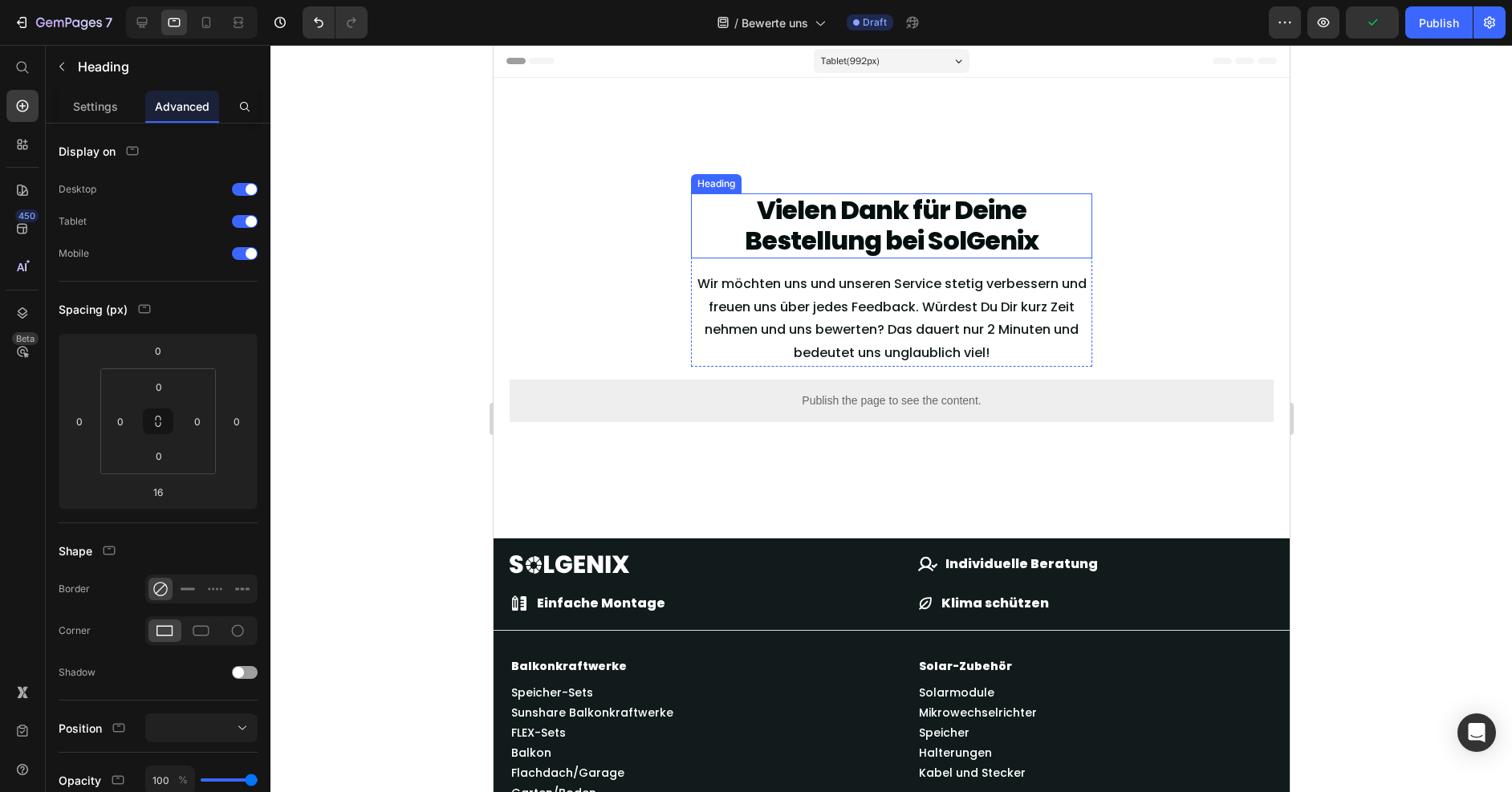 click on "Vielen Dank für Deine Bestellung bei SolGenix" at bounding box center (891, 225) 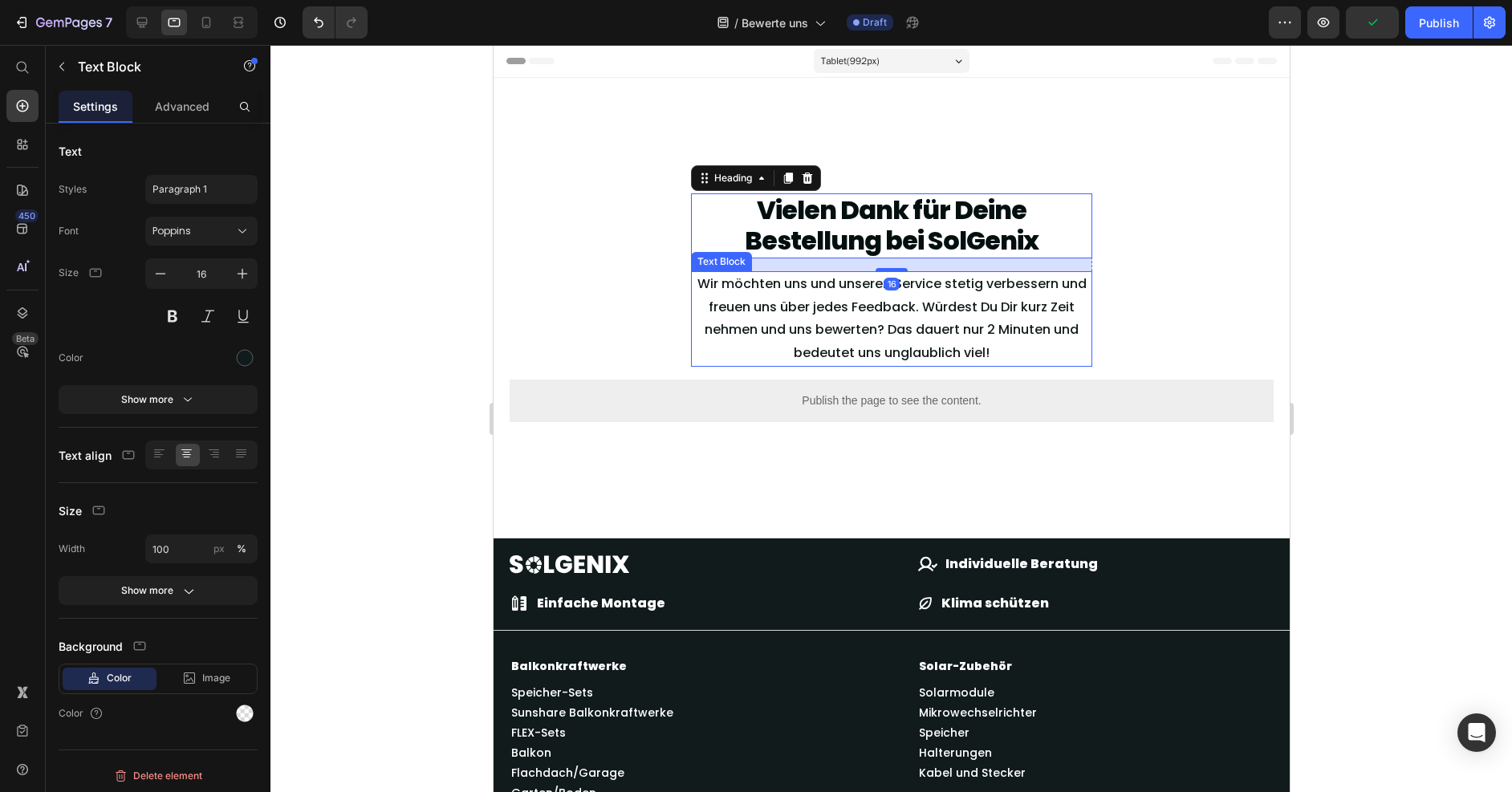 click on "Text Block" at bounding box center [721, 262] 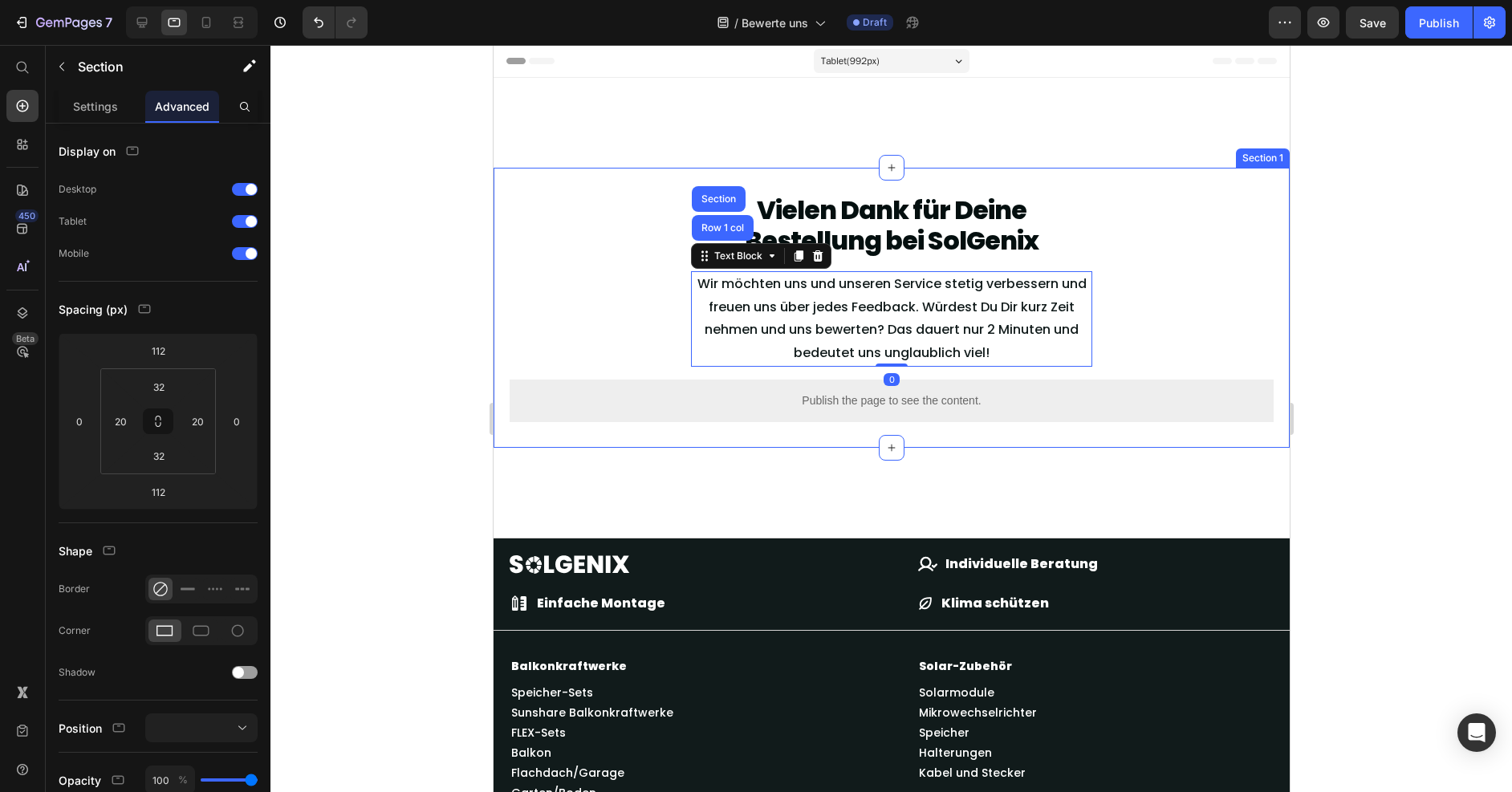 drag, startPoint x: 599, startPoint y: 281, endPoint x: 678, endPoint y: 270, distance: 79.762 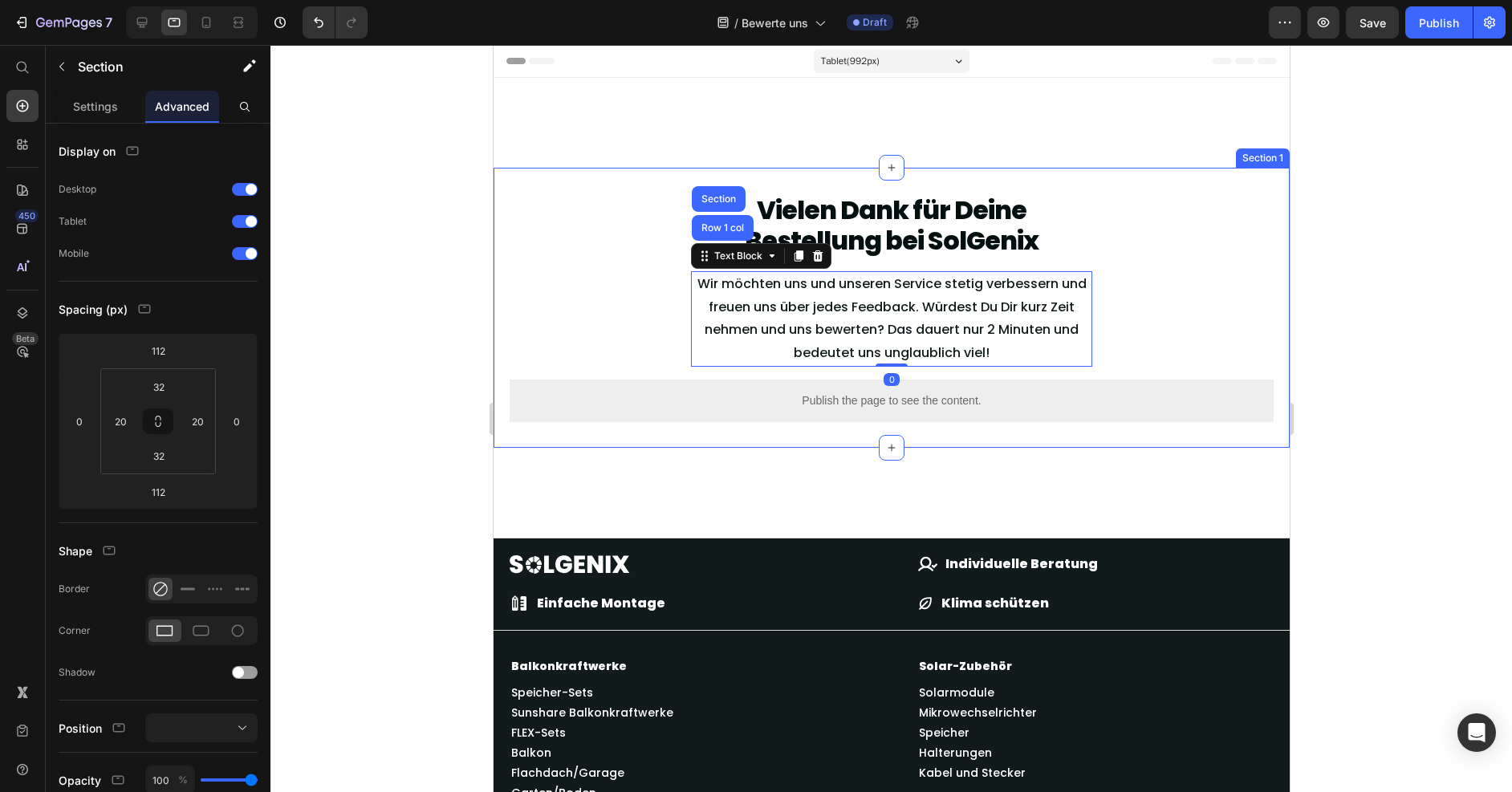 click on "Vielen Dank für Deine Bestellung bei SolGenix Heading Wir möchten uns und unseren Service stetig verbessern und freuen uns über jedes Feedback. Würdest Du Dir kurz Zeit nehmen und uns bewerten? Das dauert nur 2 Minuten und bedeutet uns unglaublich viel! Text Block Row 1 col Section   0 Row
Publish the page to see the content.
Custom Code" at bounding box center (891, 307) 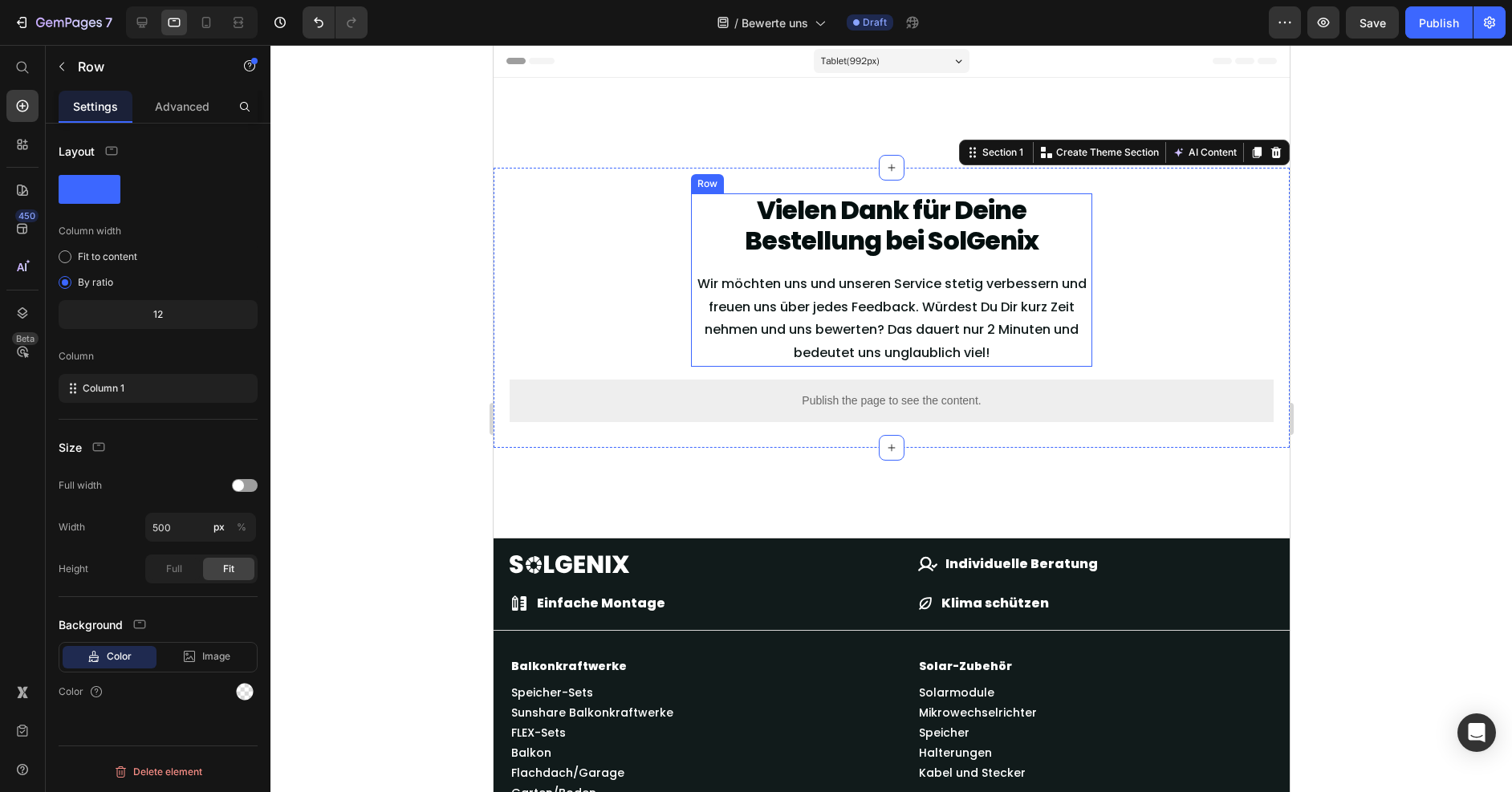 click on "Vielen Dank für Deine Bestellung bei SolGenix Heading Wir möchten uns und unseren Service stetig verbessern und freuen uns über jedes Feedback. Würdest Du Dir kurz Zeit nehmen und uns bewerten? Das dauert nur 2 Minuten und bedeutet uns unglaublich viel! Text Block" at bounding box center [891, 280] 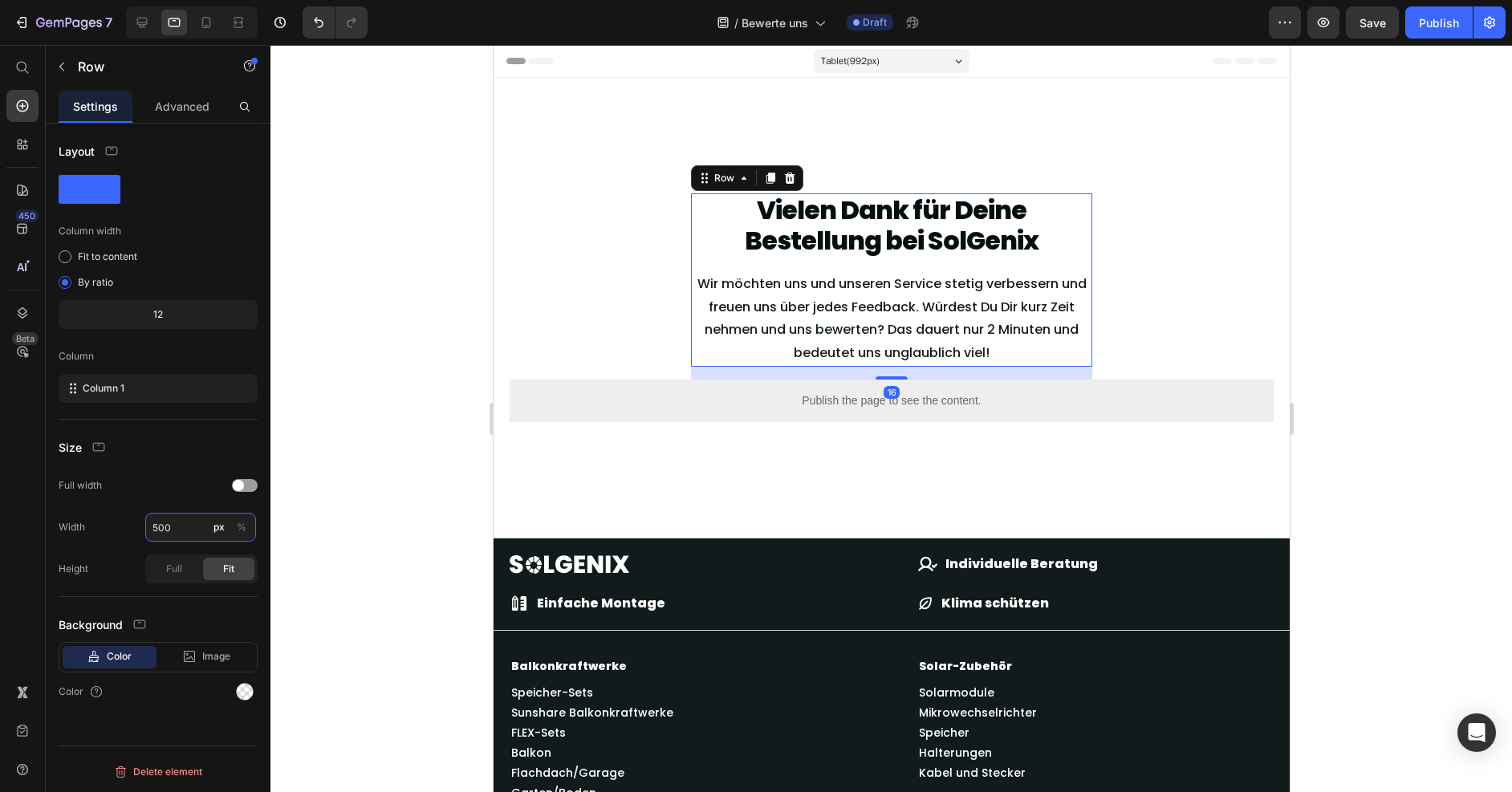 click on "500" at bounding box center (201, 527) 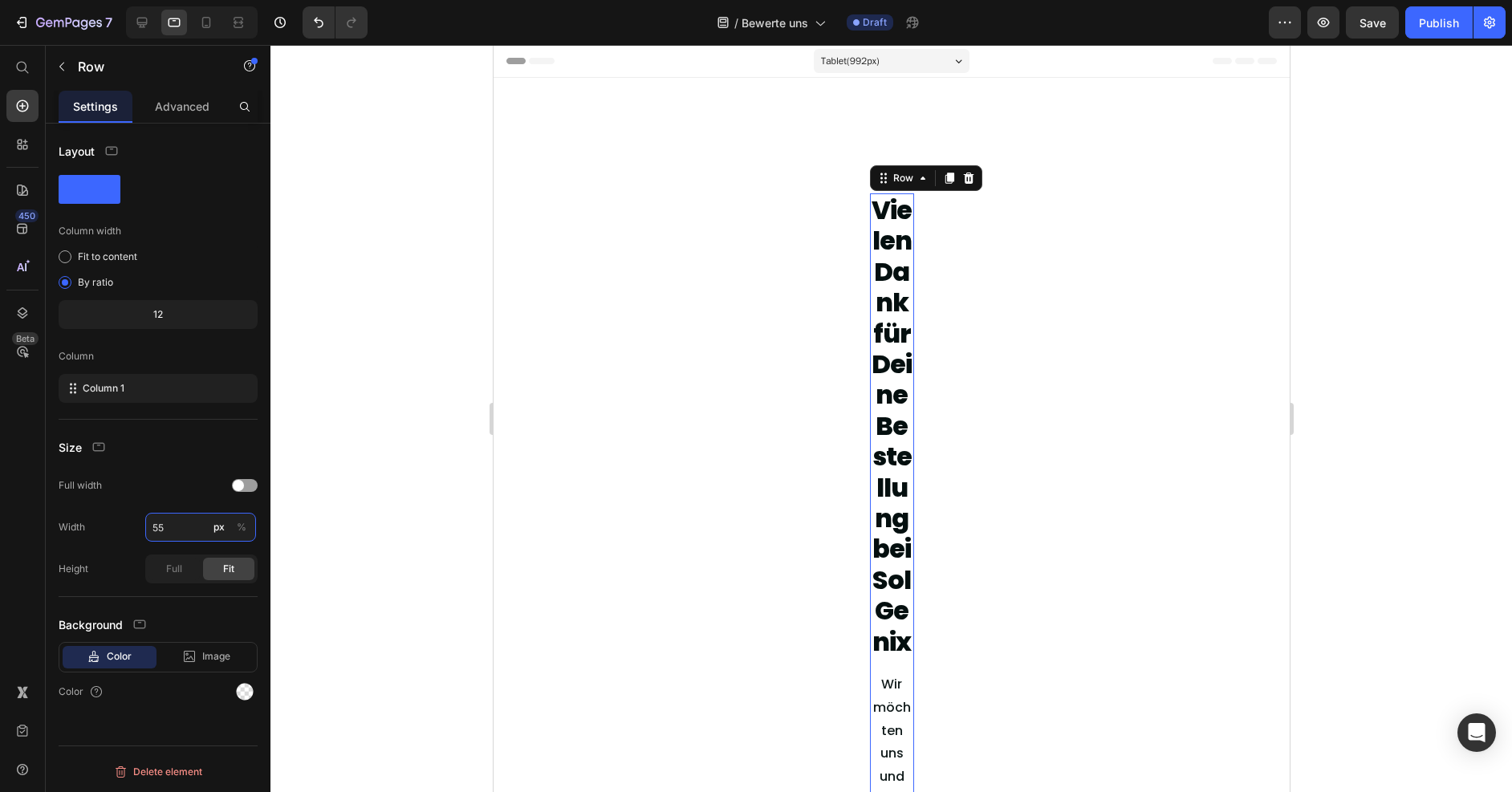 type on "5" 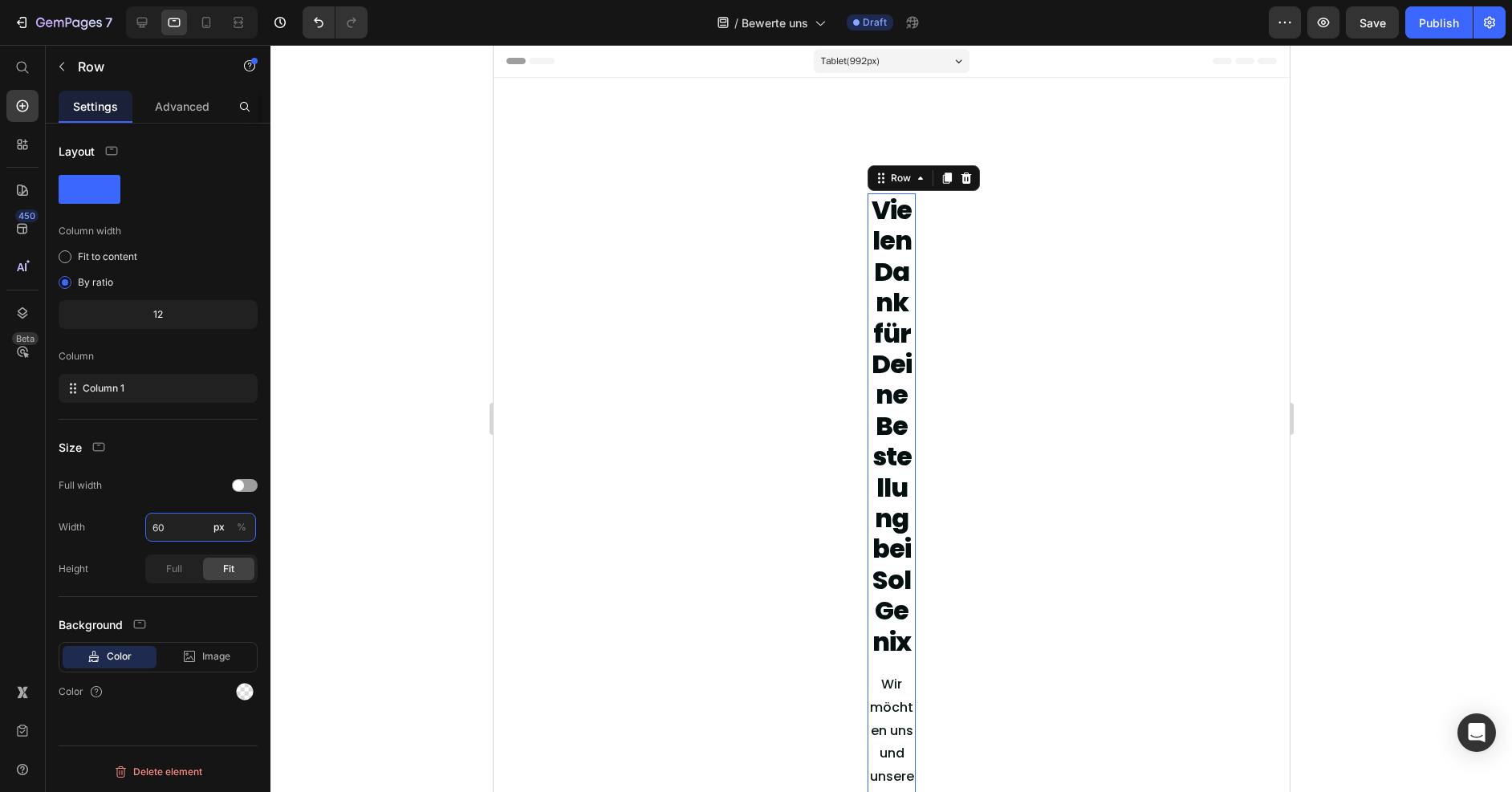 type on "600" 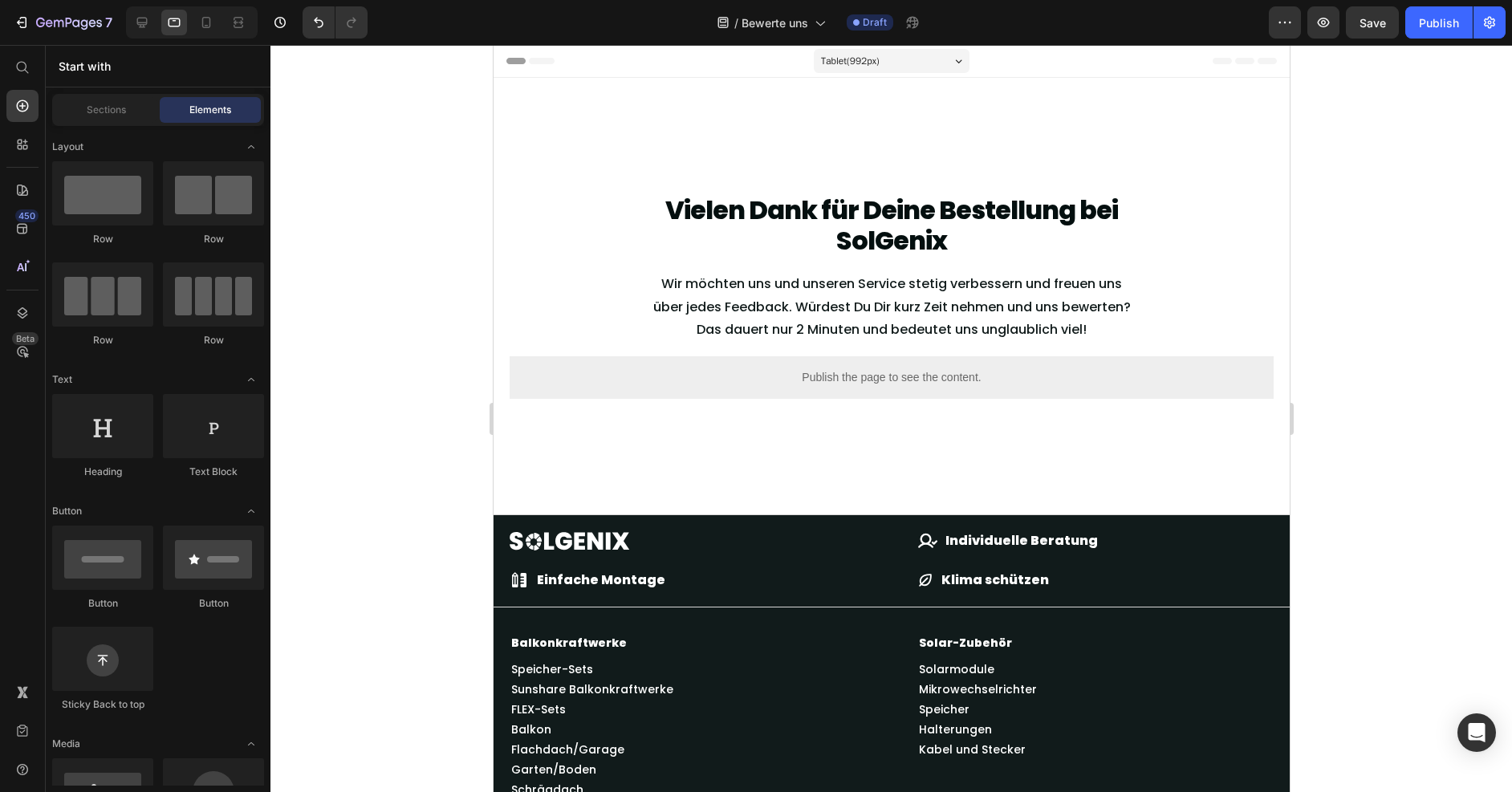 click on "Tablet  ( 992 px) iPhone 13 Mini iPhone 13 Pro iPhone 11 Pro Max iPhone 15 Pro Max Pixel 7 Galaxy S8+ Galaxy S20 Ultra iPad Mini iPad Air iPad Pro Header Vielen Dank für Deine Bestellung bei SolGenix Heading Wir möchten uns und unseren Service stetig verbessern und freuen uns über jedes Feedback. Würdest Du Dir kurz Zeit nehmen und uns bewerten? Das dauert nur 2 Minuten und bedeutet uns unglaublich viel! Text Block Row
Publish the page to see the content.
Custom Code Section 1 Image
Icon Individuelle Beratung Text Block Row
Icon Einfache Montage Text Block Row
Icon Klima schützen Text Block Row Row Row Balkonkraftwerke Text Block Speicher-Sets Text Block Sunshare Balkonkraftwerke Text Block FLEX-Sets Text Block Balkon Text Block Flachdach/Garage Text Block Garten/Boden Text Block Schrägdach Text Block Wand/Fassade Text Block Ohne Halterung Text Block Solar-Zubehör Text Block Solarmodule Text Block Mikrowechselrichter Text Block Speicher" at bounding box center [891, 747] 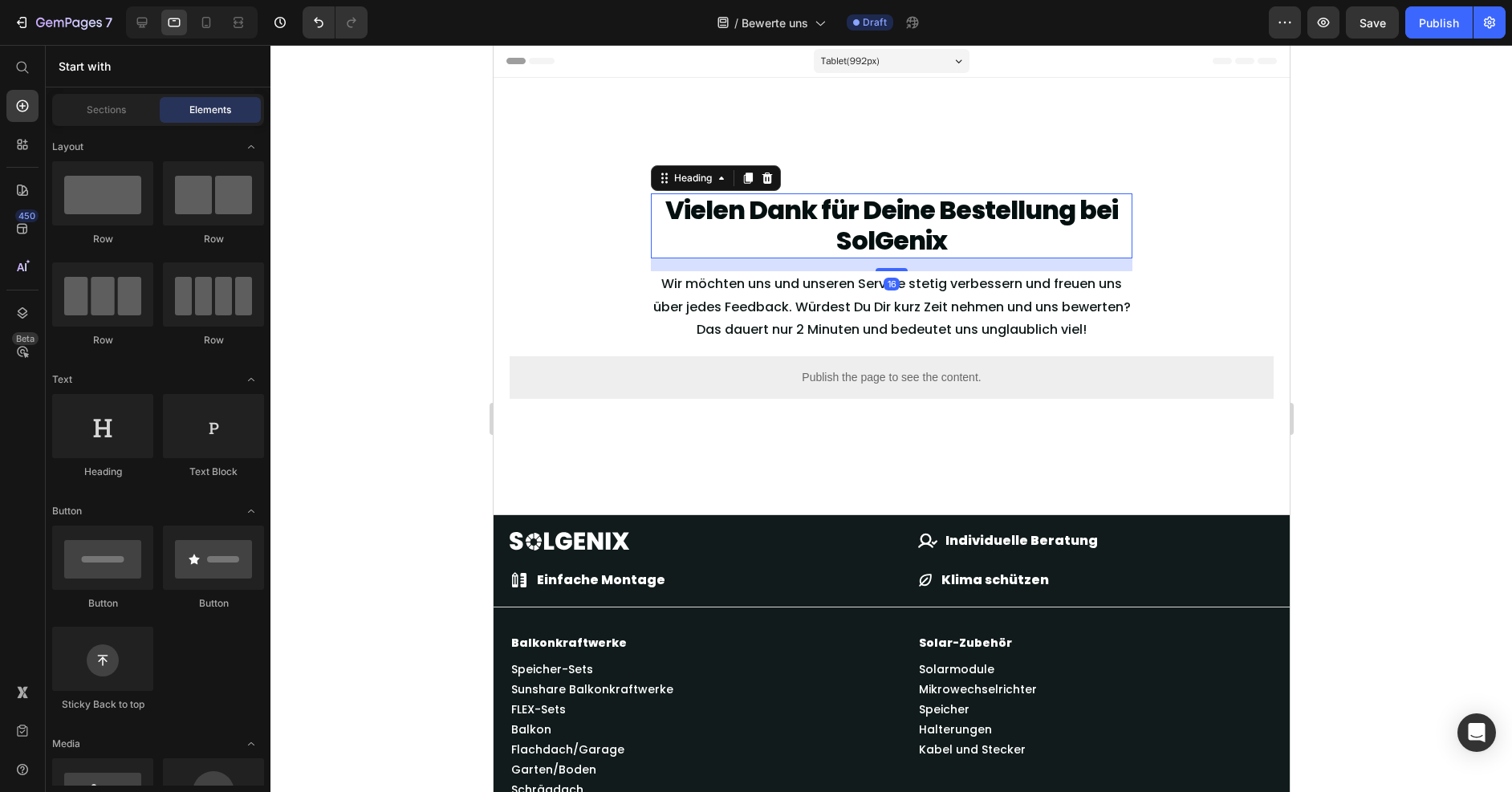 click on "Vielen Dank für Deine Bestellung bei SolGenix" at bounding box center (891, 225) 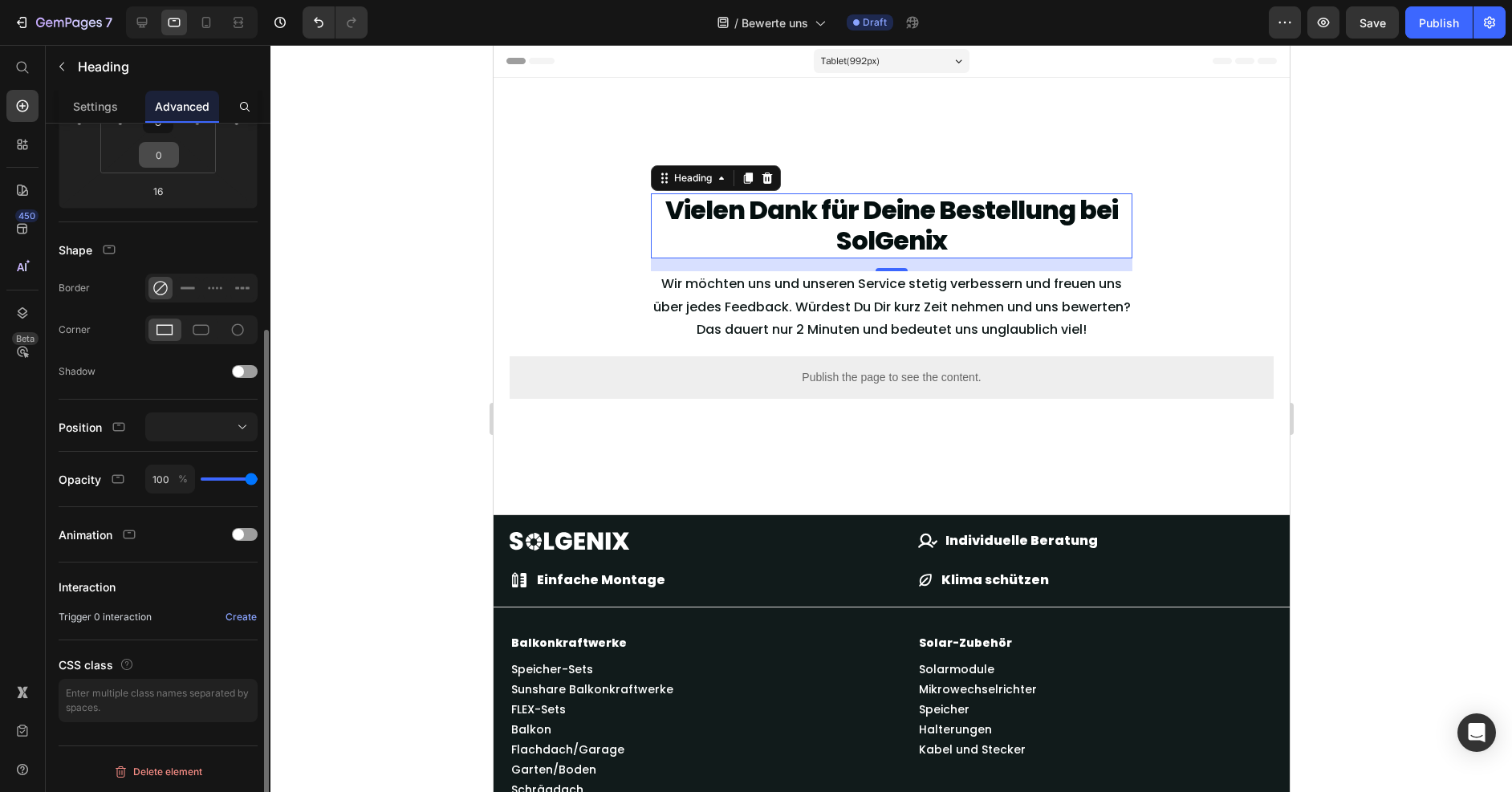 scroll, scrollTop: 298, scrollLeft: 0, axis: vertical 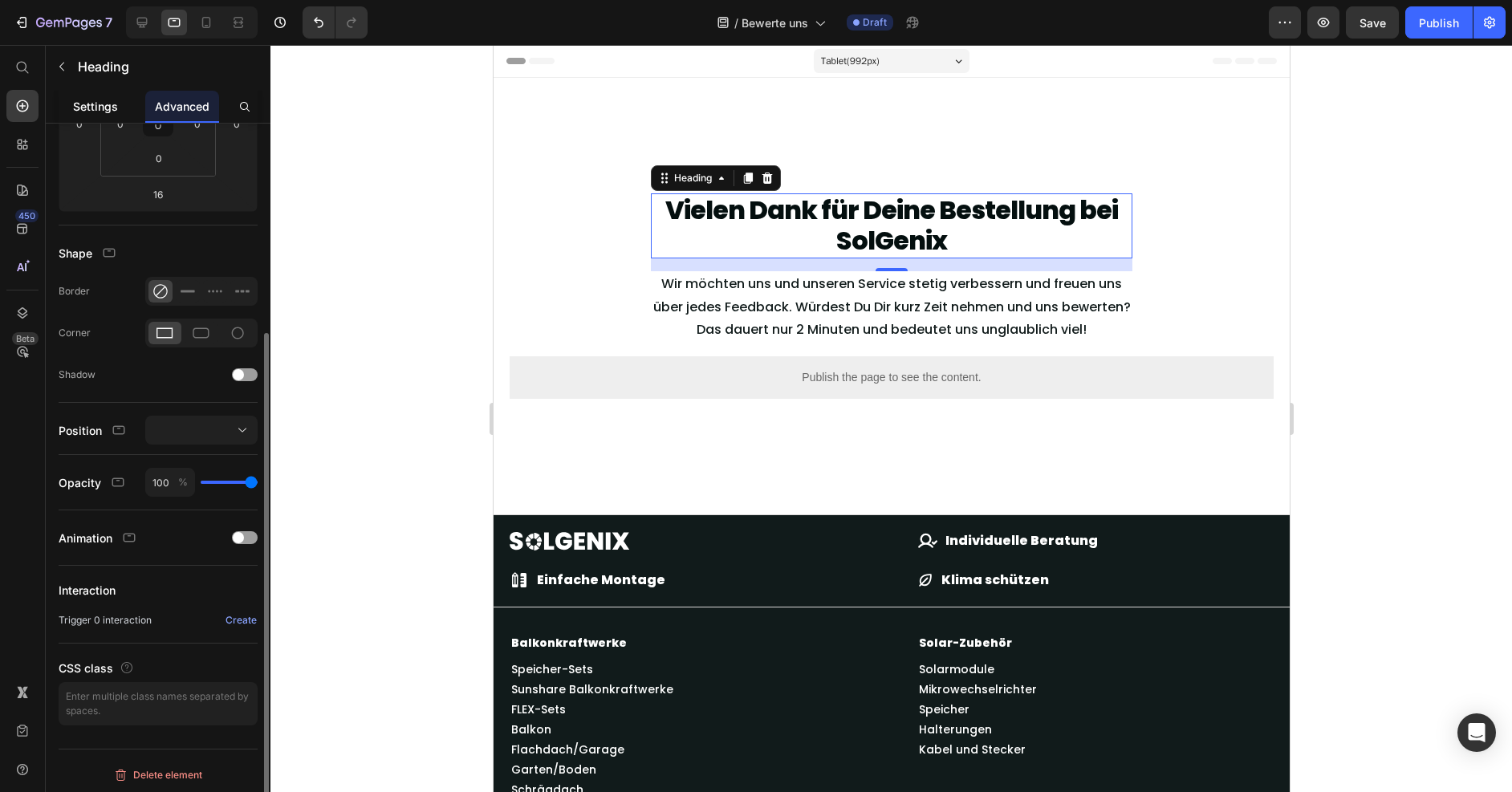 click on "Settings" 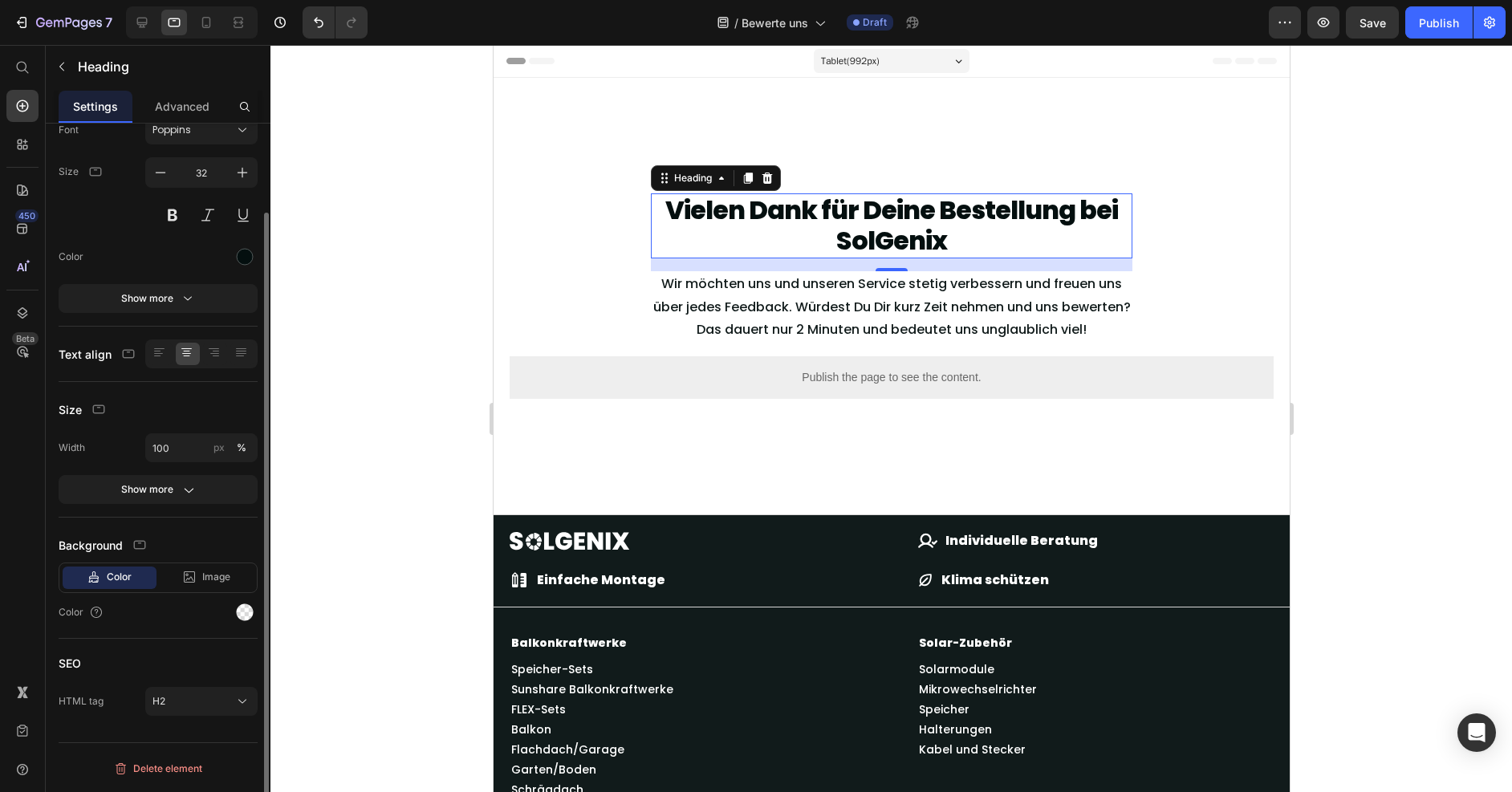 scroll, scrollTop: 0, scrollLeft: 0, axis: both 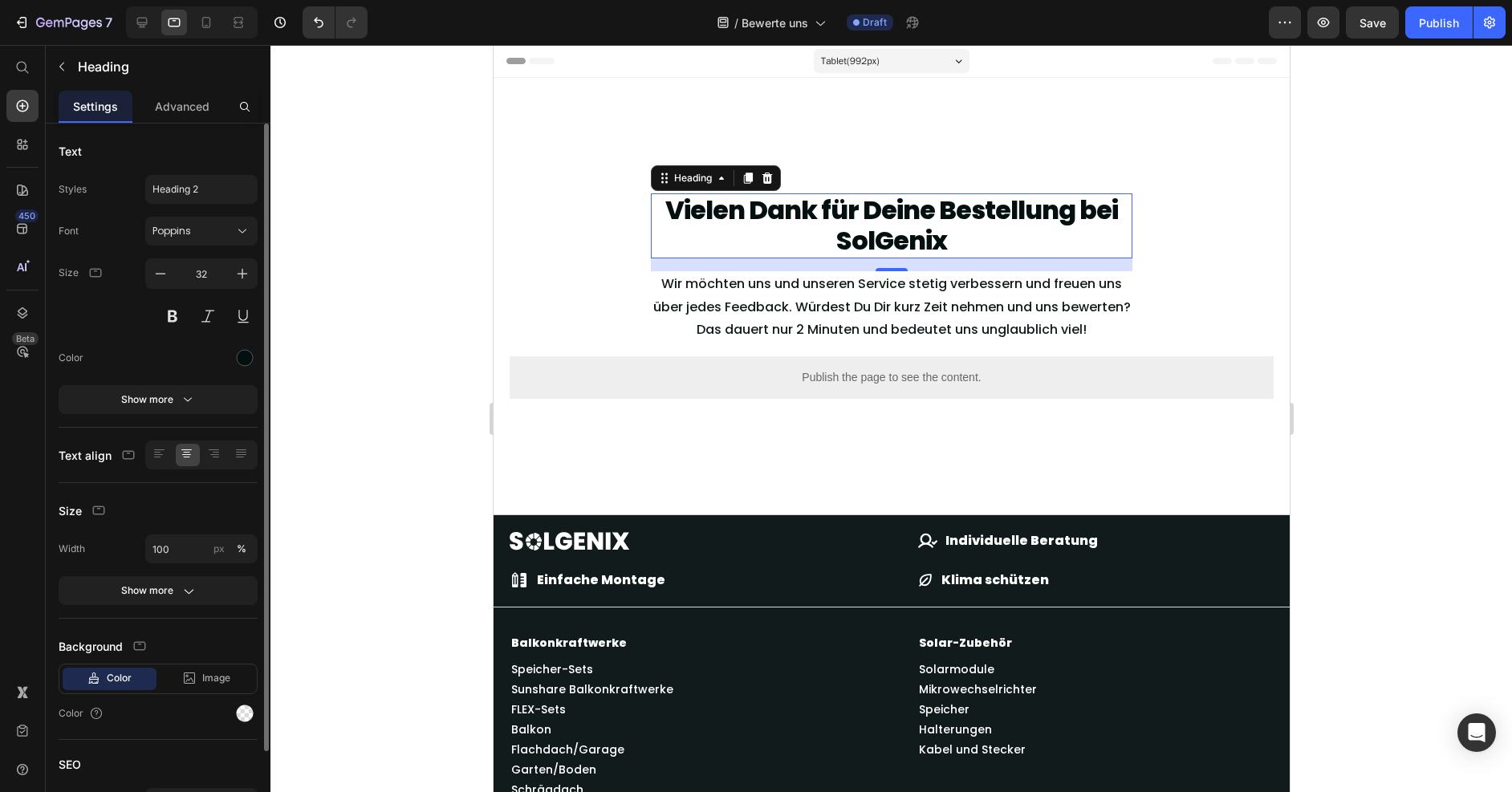 click on "Width 100 px % Show more" at bounding box center [158, 570] 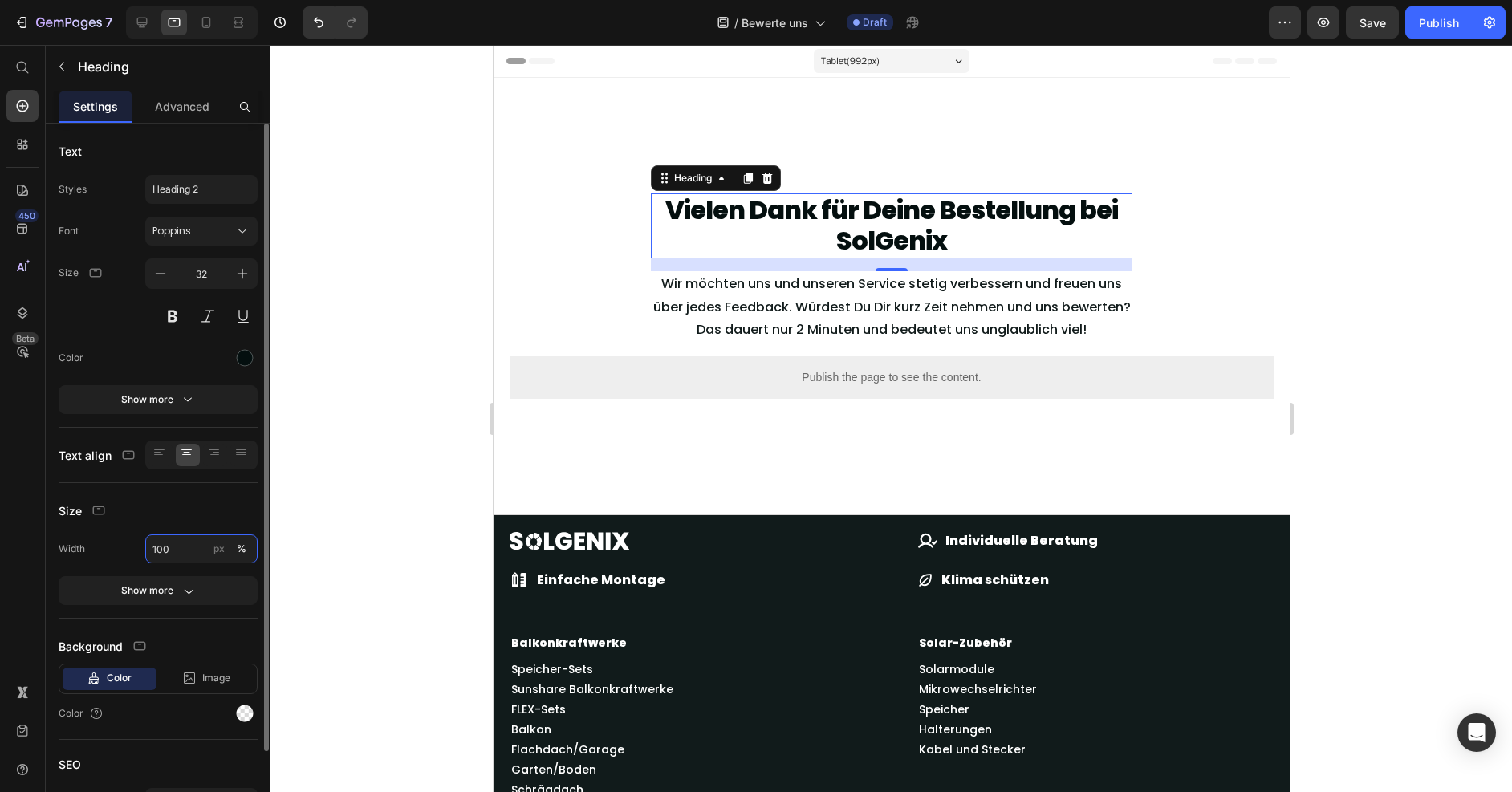 click on "100" at bounding box center (201, 549) 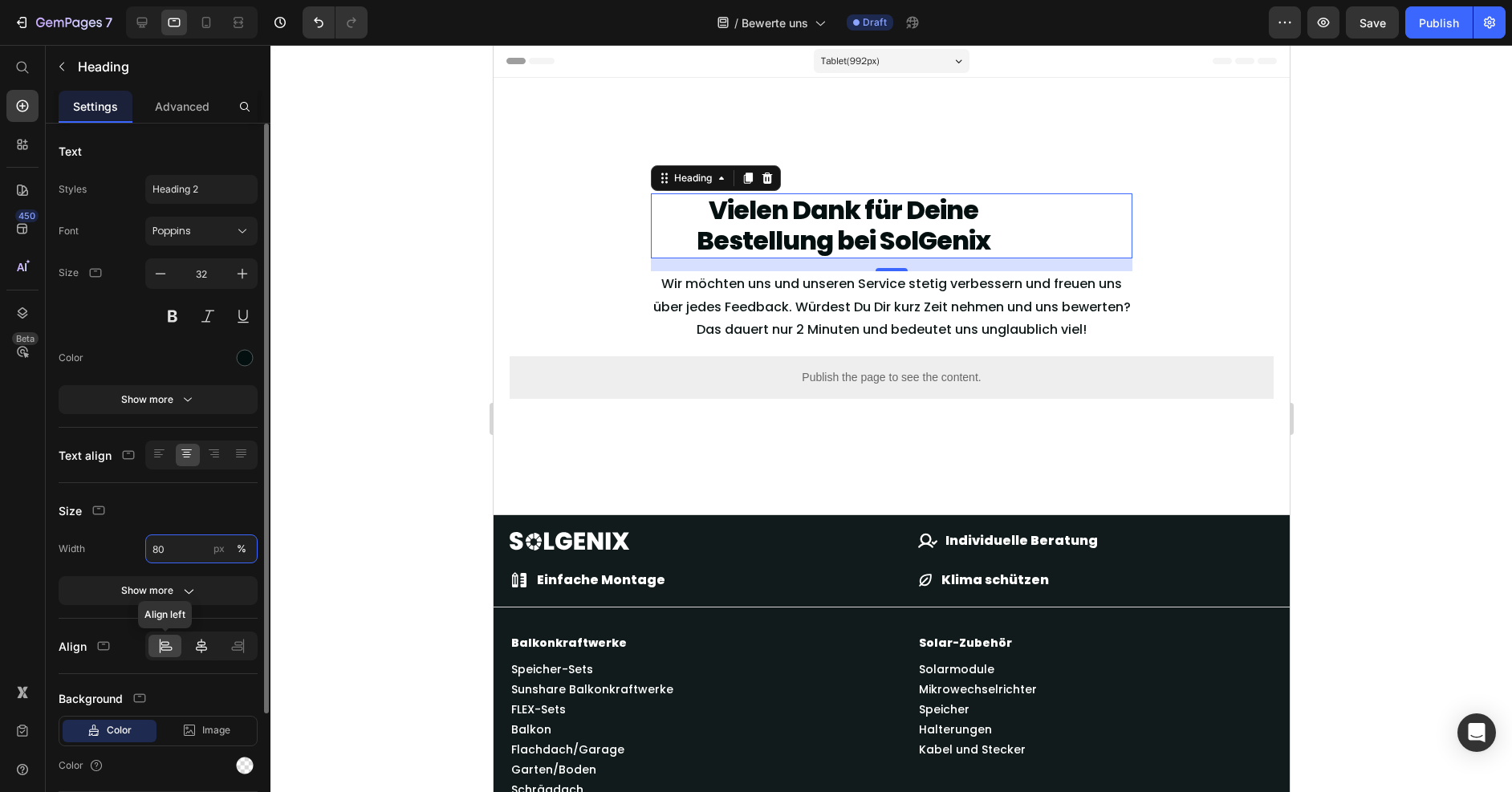 type on "80" 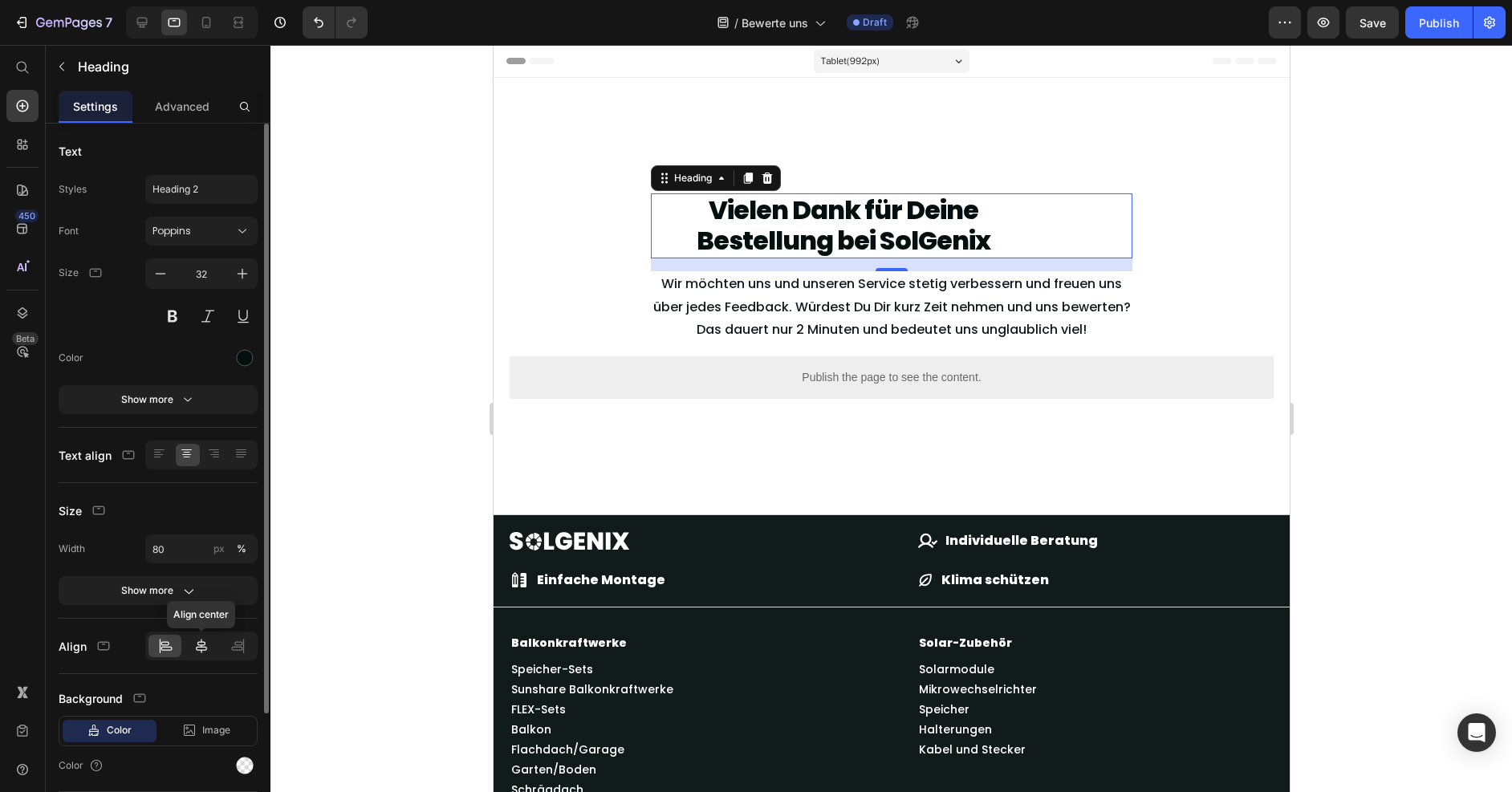 click 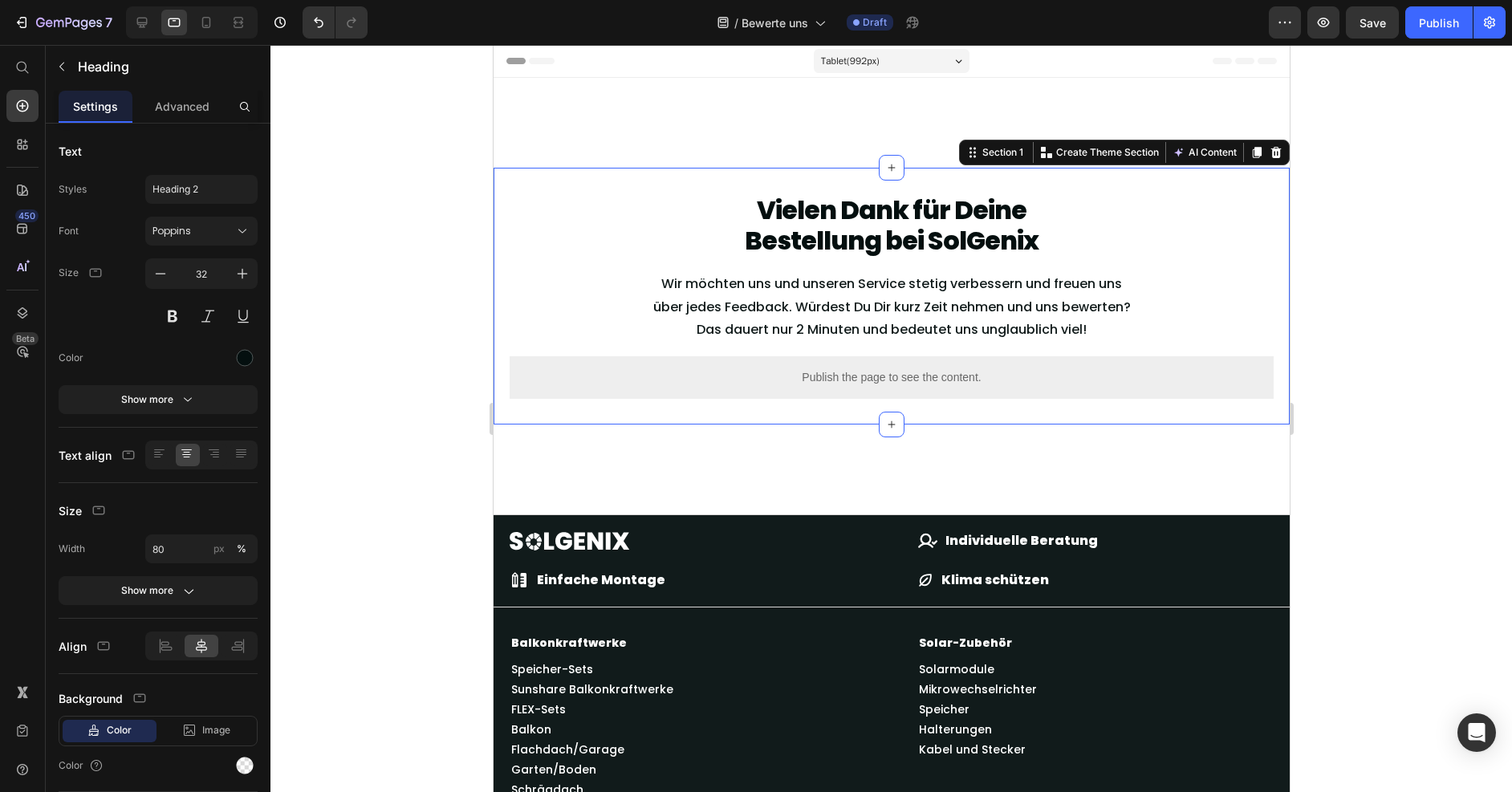 click on "Vielen Dank für Deine Bestellung bei SolGenix Heading Wir möchten uns und unseren Service stetig verbessern und freuen uns über jedes Feedback. Würdest Du Dir kurz Zeit nehmen und uns bewerten? Das dauert nur 2 Minuten und bedeutet uns unglaublich viel! Text Block Row
Publish the page to see the content.
Custom Code" at bounding box center (891, 296) 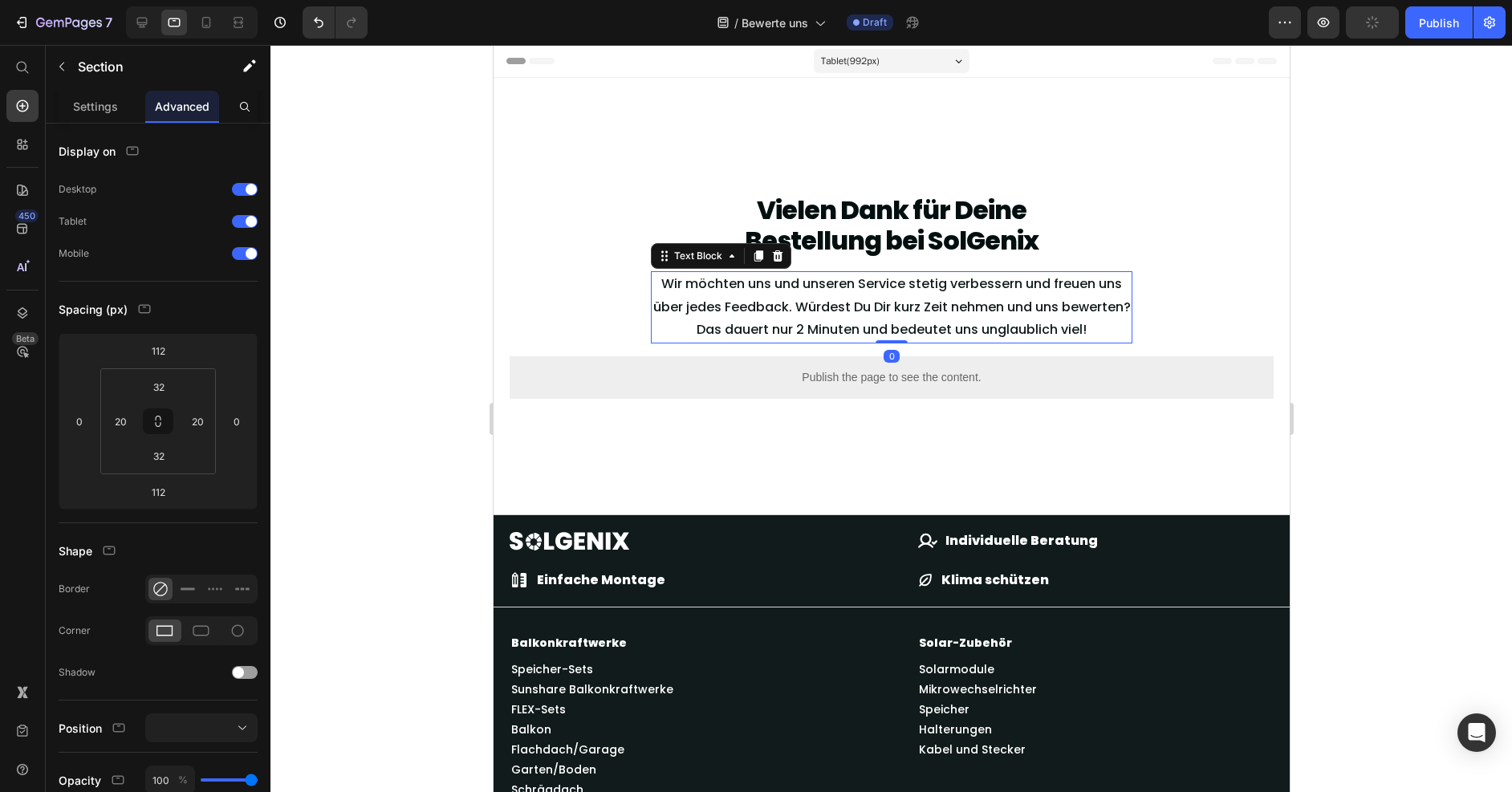 click on "Wir möchten uns und unseren Service stetig verbessern und freuen uns über jedes Feedback. Würdest Du Dir kurz Zeit nehmen und uns bewerten? Das dauert nur 2 Minuten und bedeutet uns unglaublich viel!" at bounding box center [891, 307] 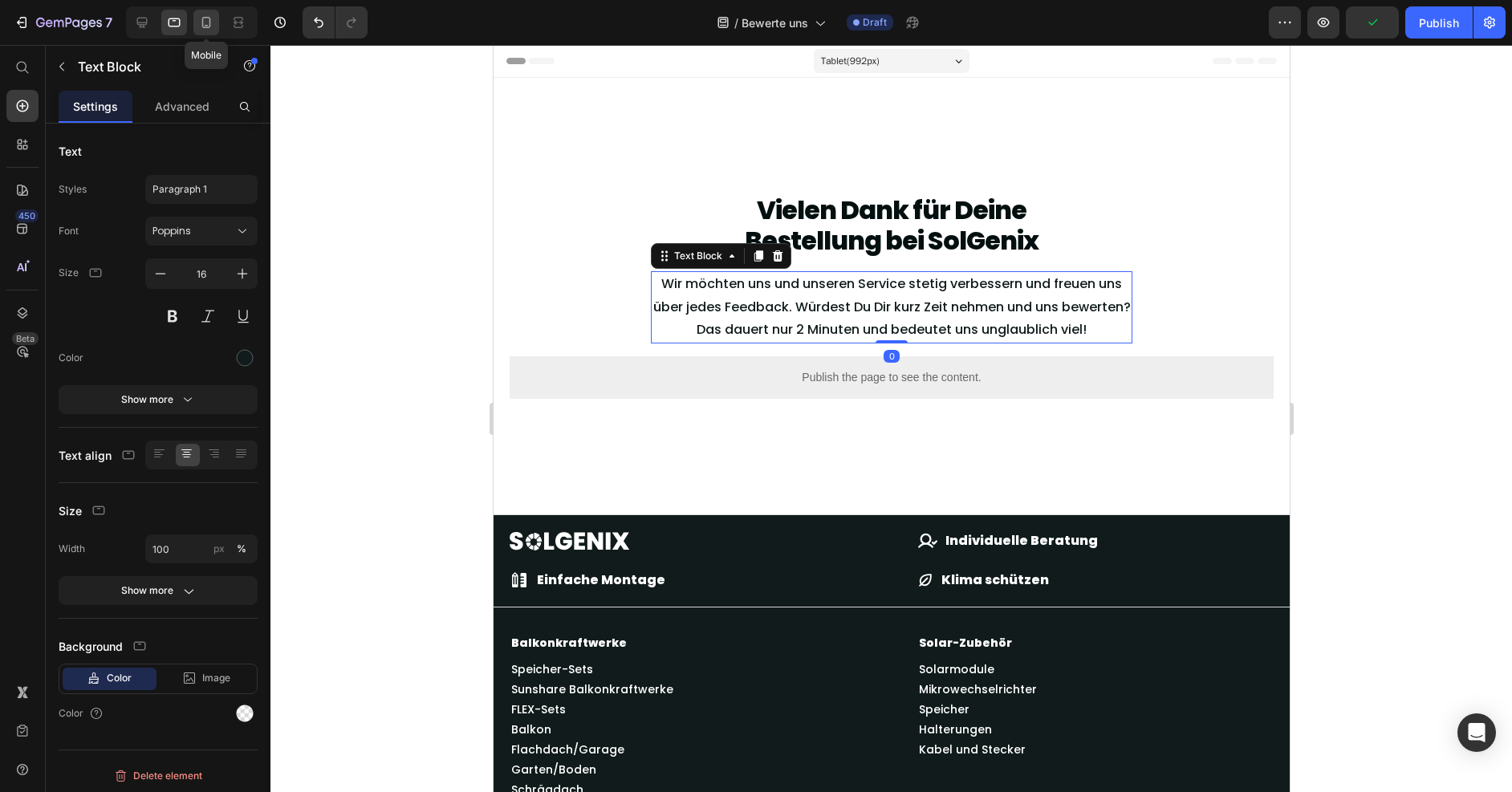 click 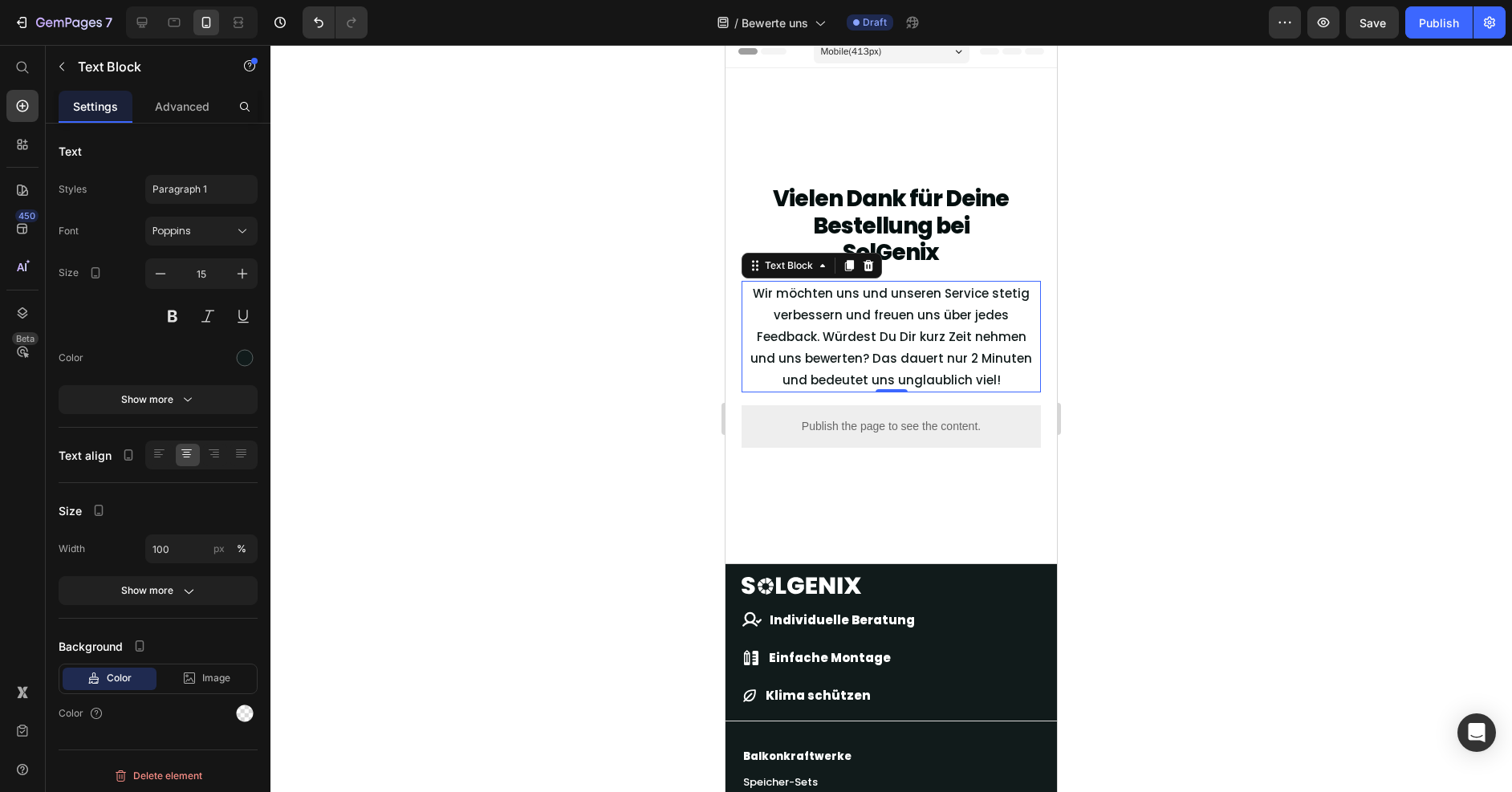 scroll, scrollTop: 0, scrollLeft: 0, axis: both 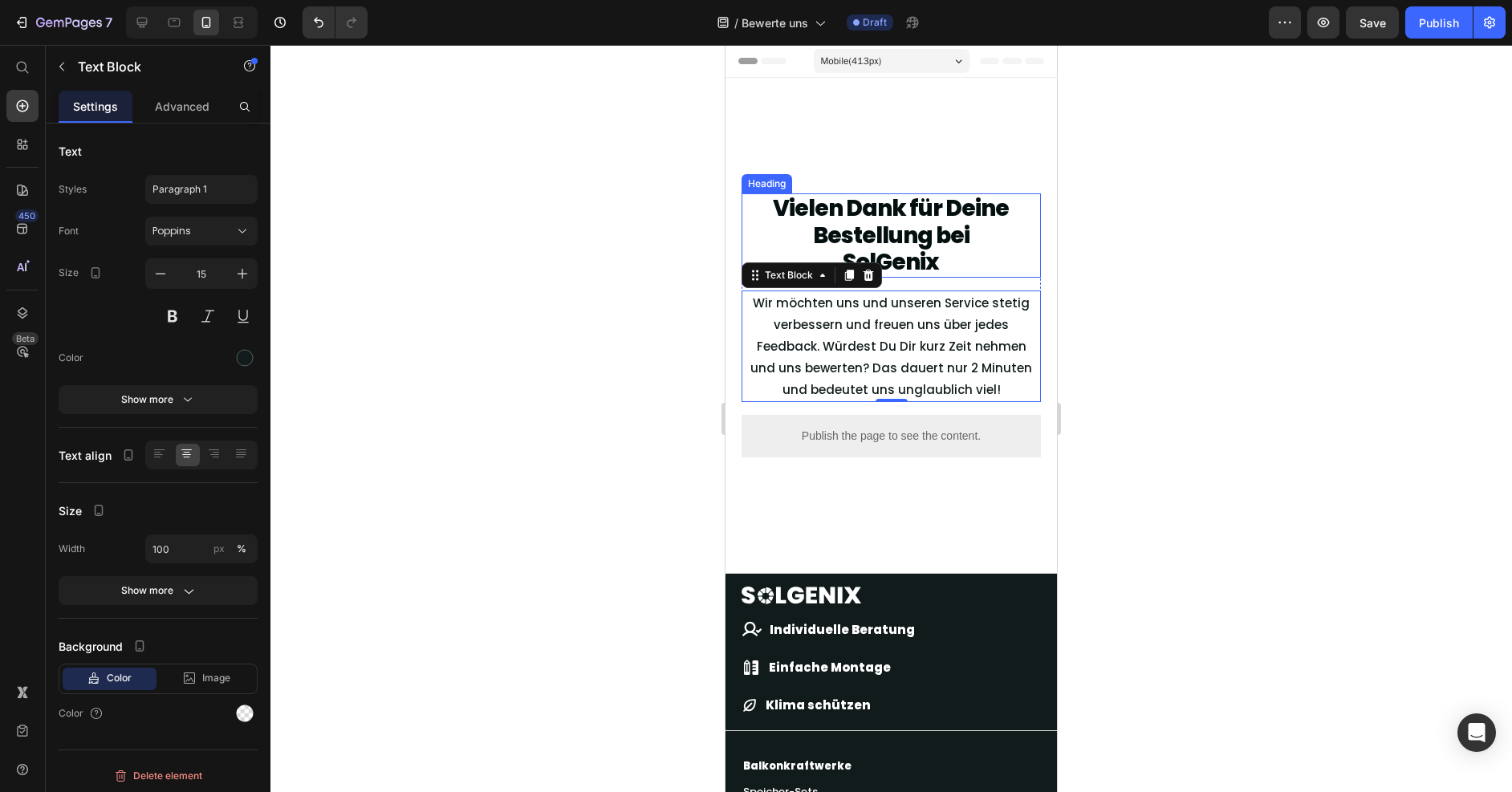 click on "Vielen Dank für Deine Bestellung bei SolGenix" at bounding box center [891, 235] 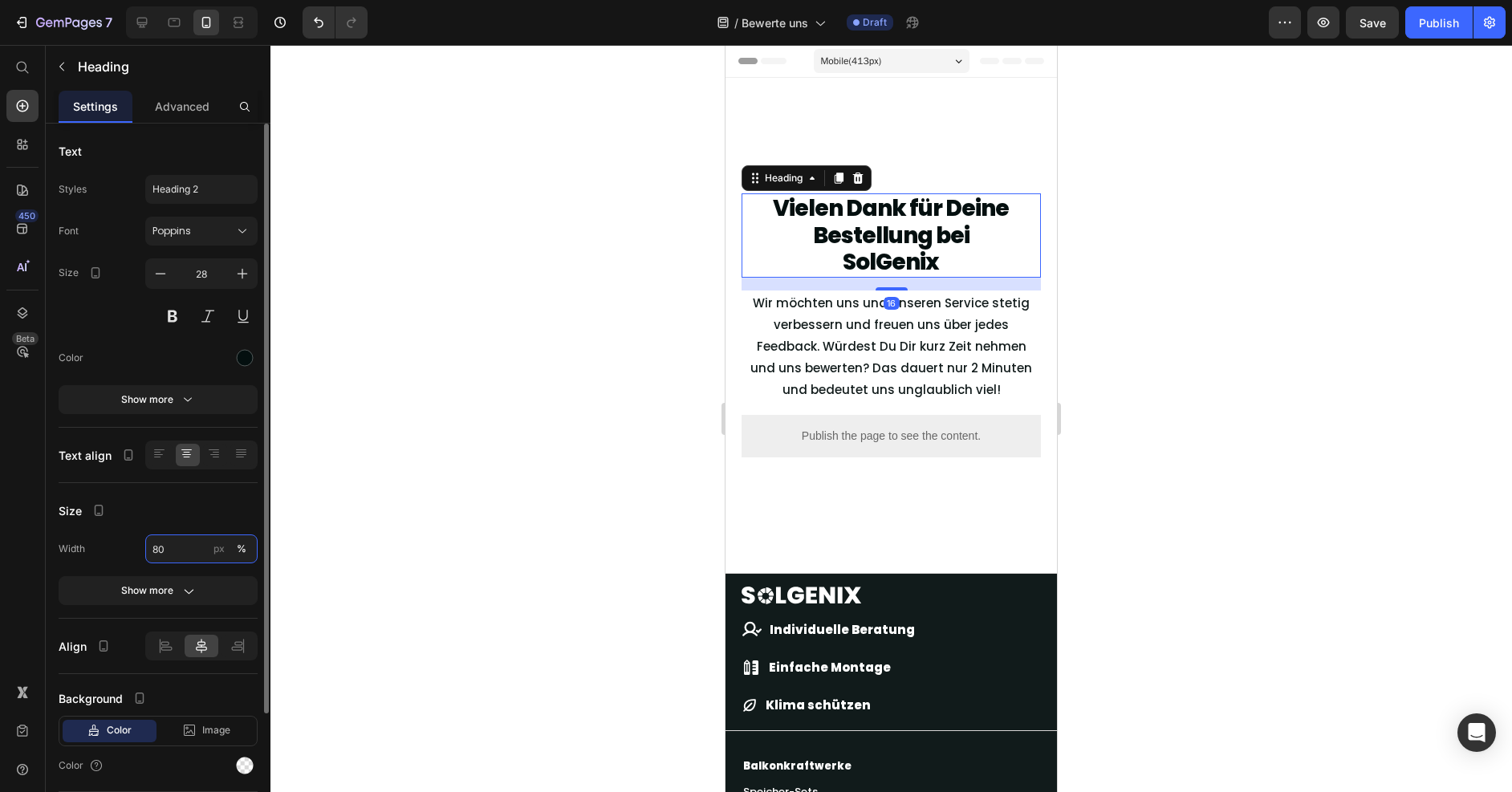 click on "80" at bounding box center (201, 549) 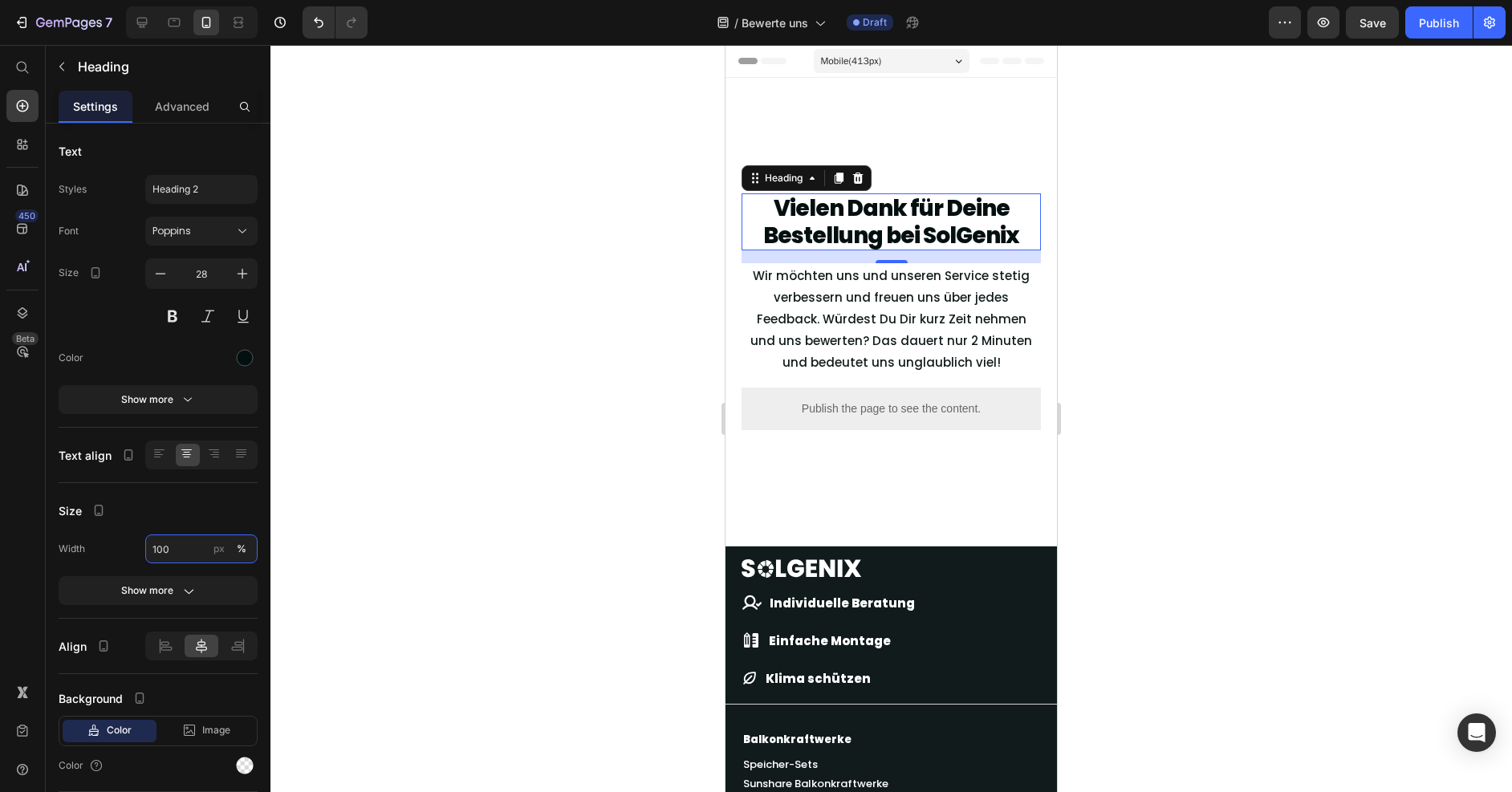 type on "100" 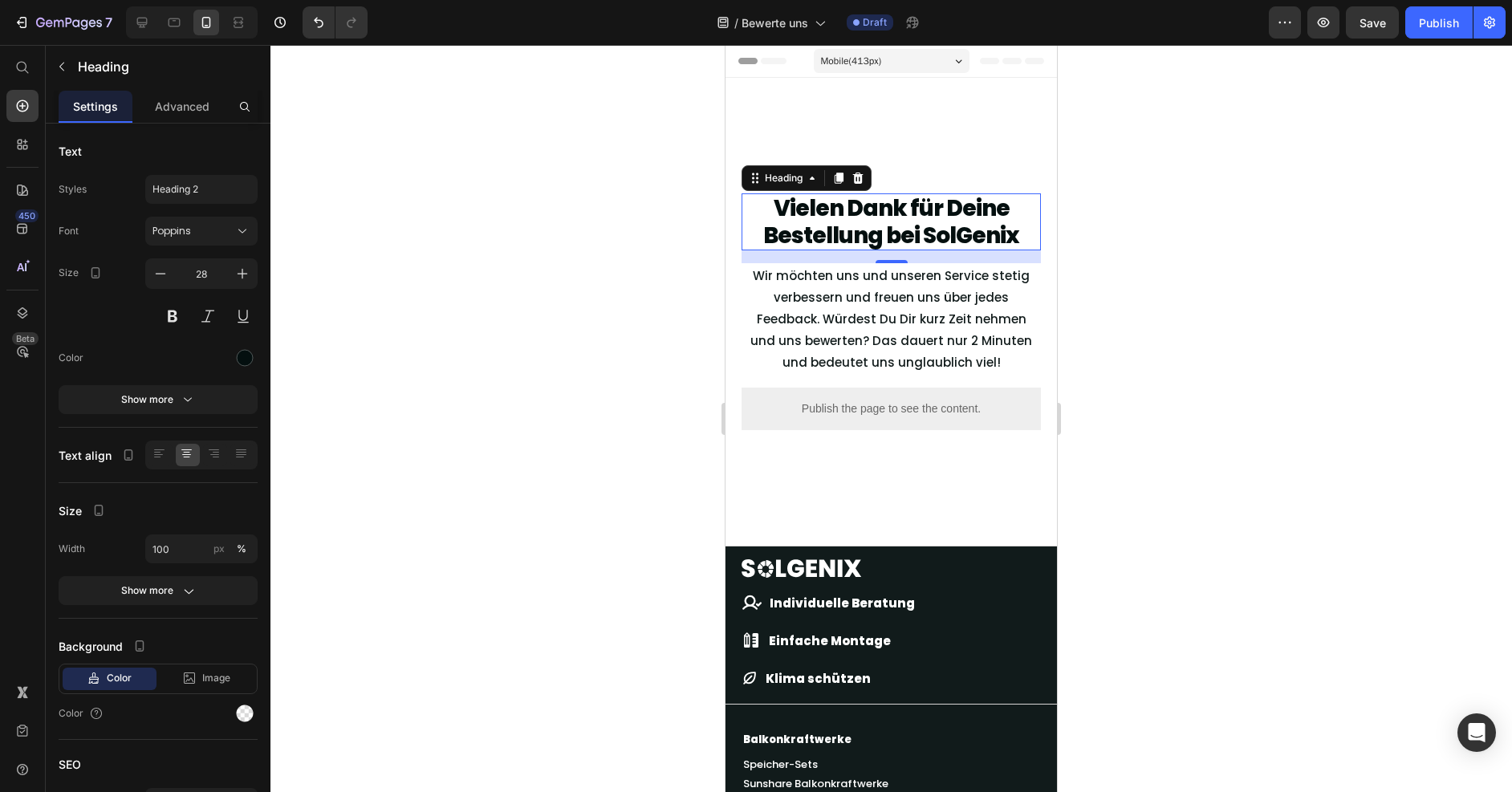 drag, startPoint x: 493, startPoint y: 389, endPoint x: 502, endPoint y: 387, distance: 9.219544 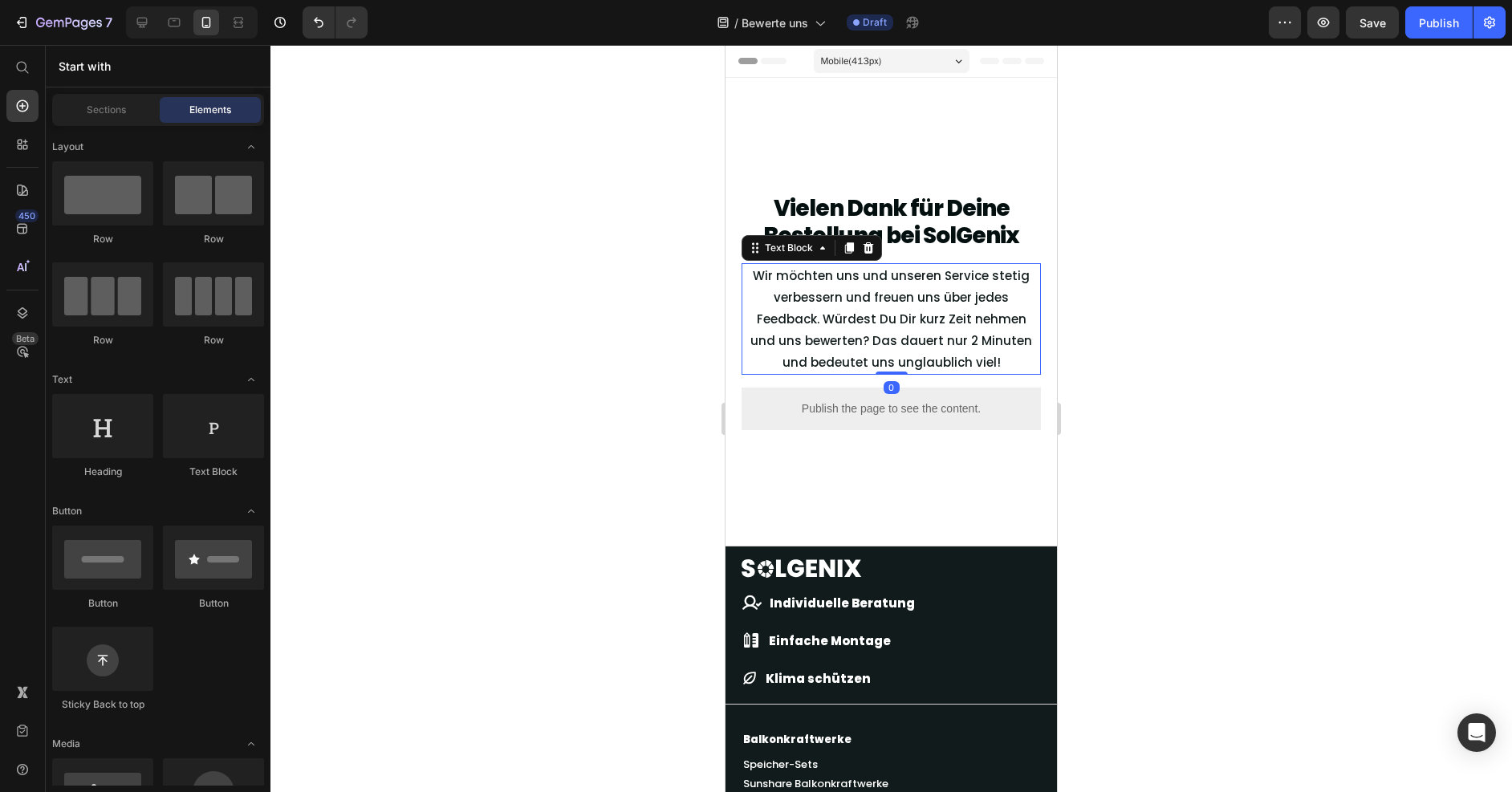 click on "Wir möchten uns und unseren Service stetig verbessern und freuen uns über jedes Feedback. Würdest Du Dir kurz Zeit nehmen und uns bewerten? Das dauert nur 2 Minuten und bedeutet uns unglaublich viel!" at bounding box center (891, 319) 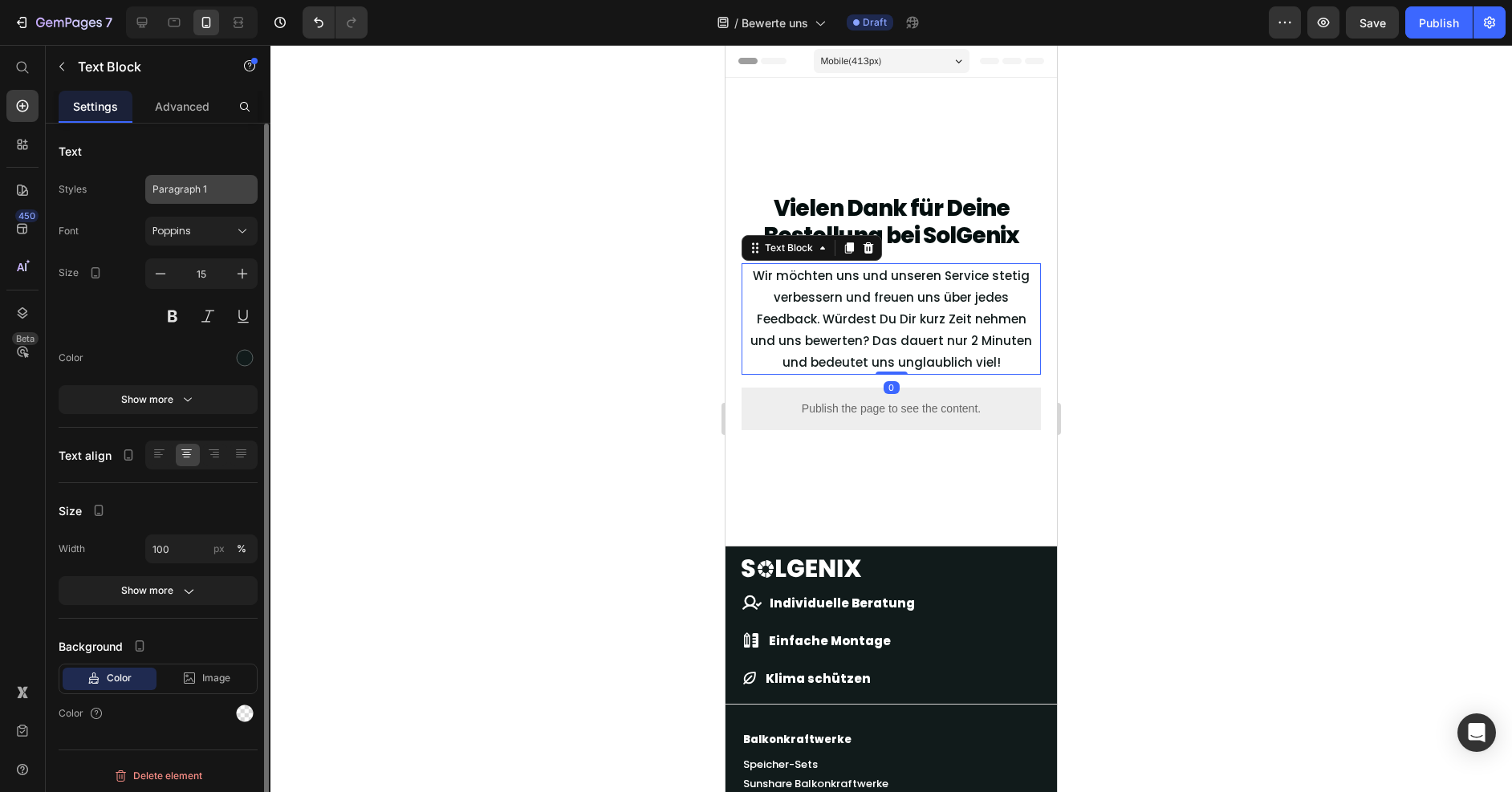 click on "Paragraph 1" at bounding box center [192, 189] 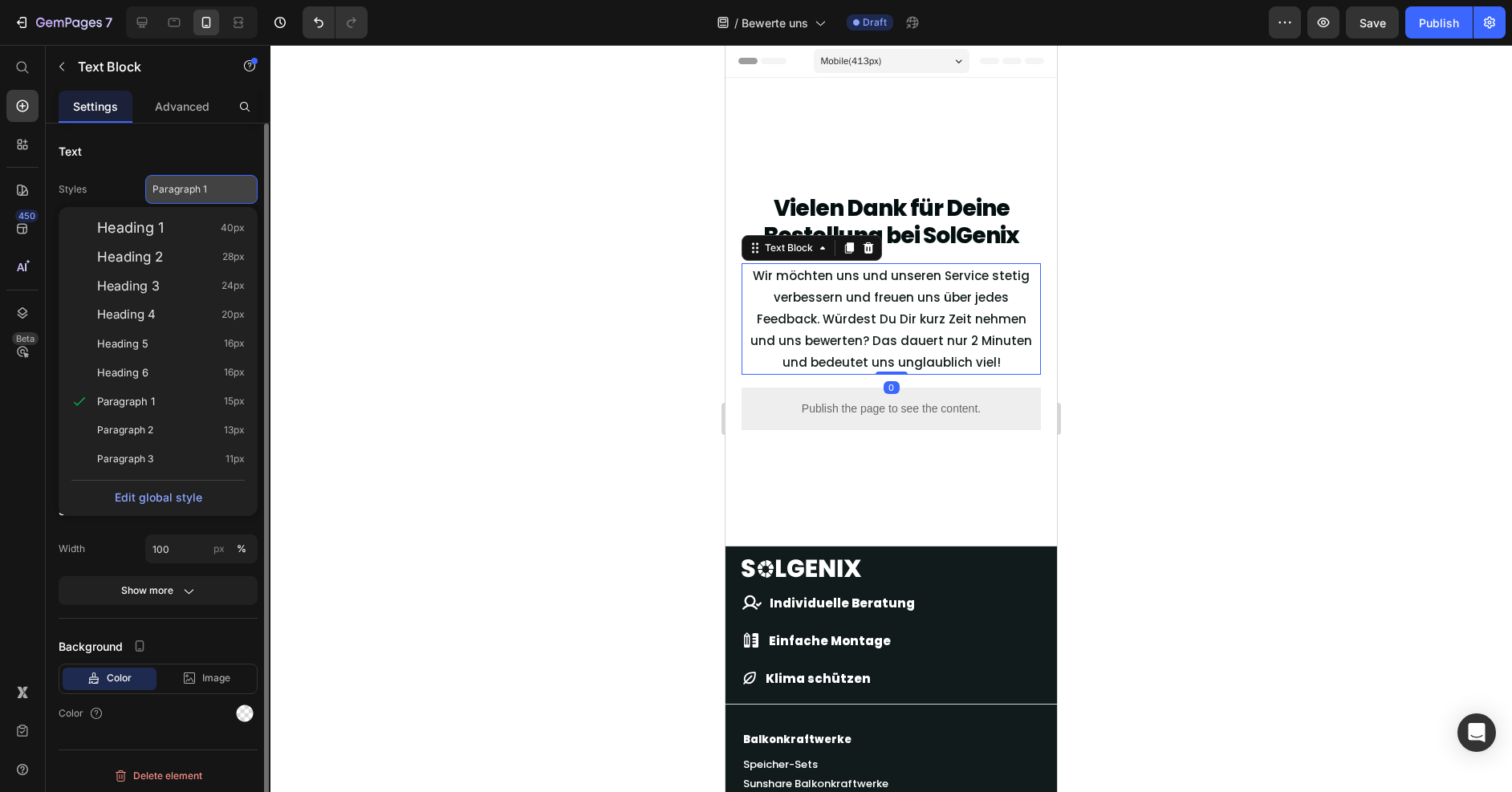 click on "Paragraph 1" at bounding box center [192, 189] 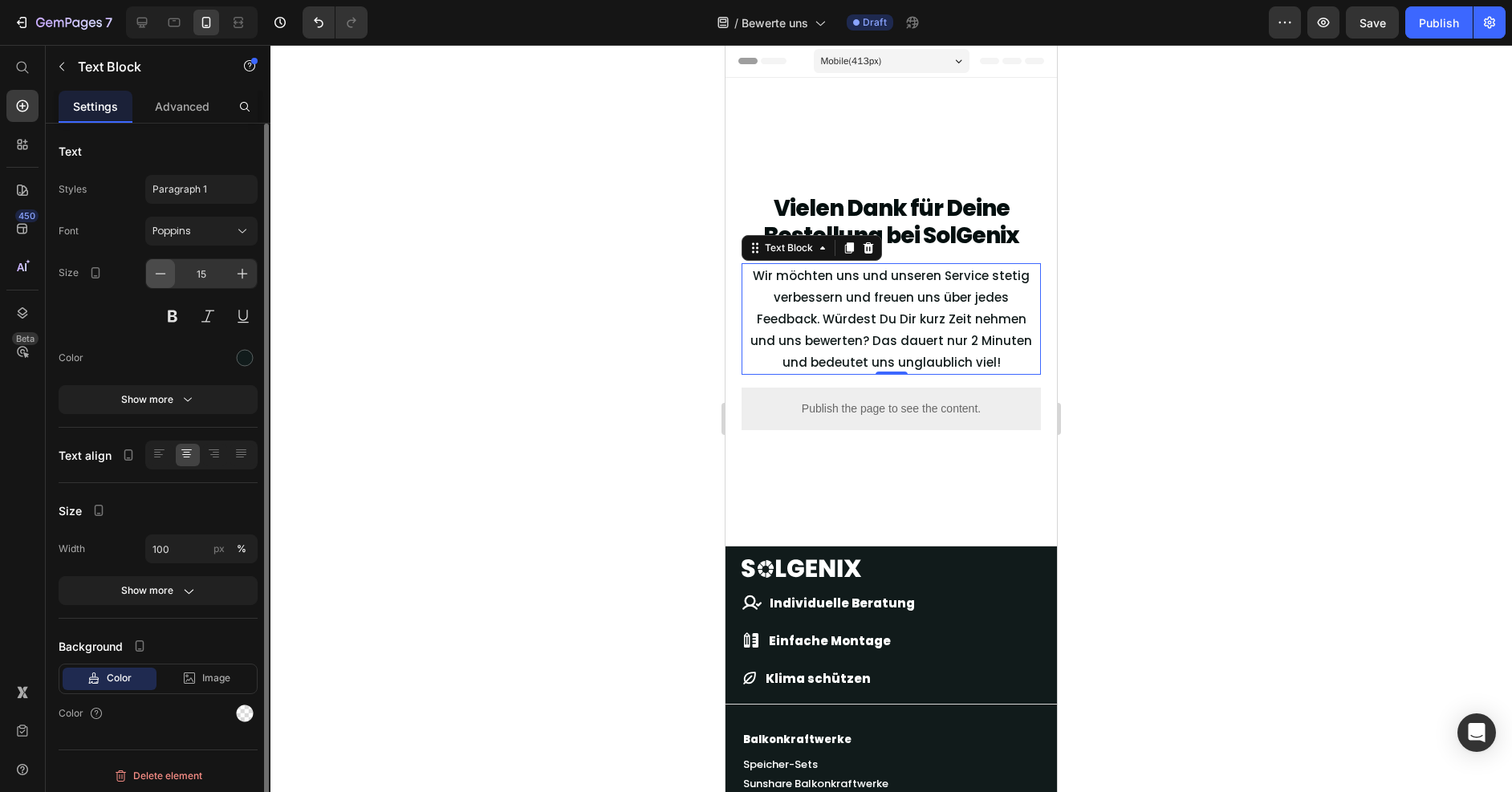 click at bounding box center (161, 274) 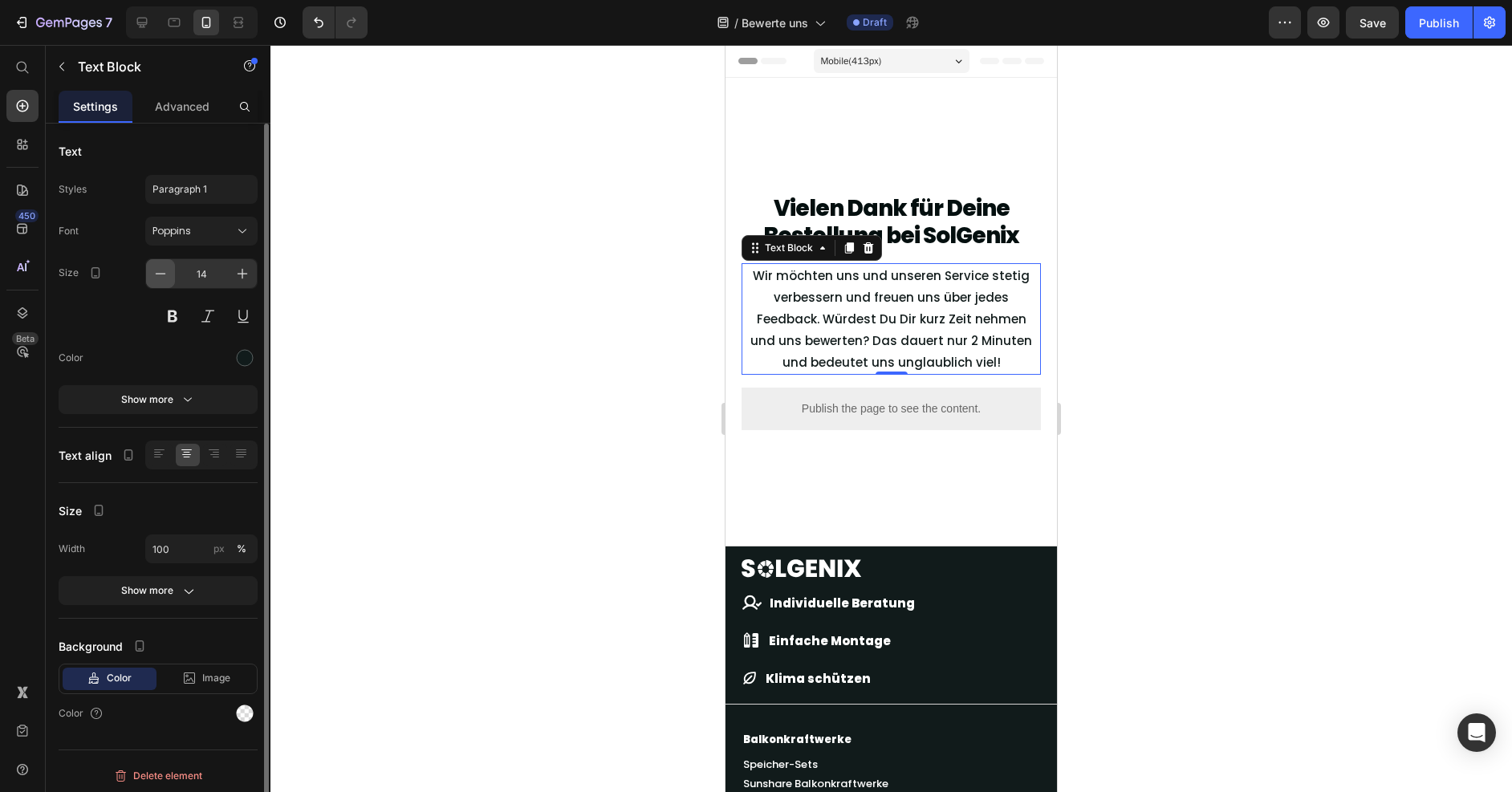 click at bounding box center (161, 274) 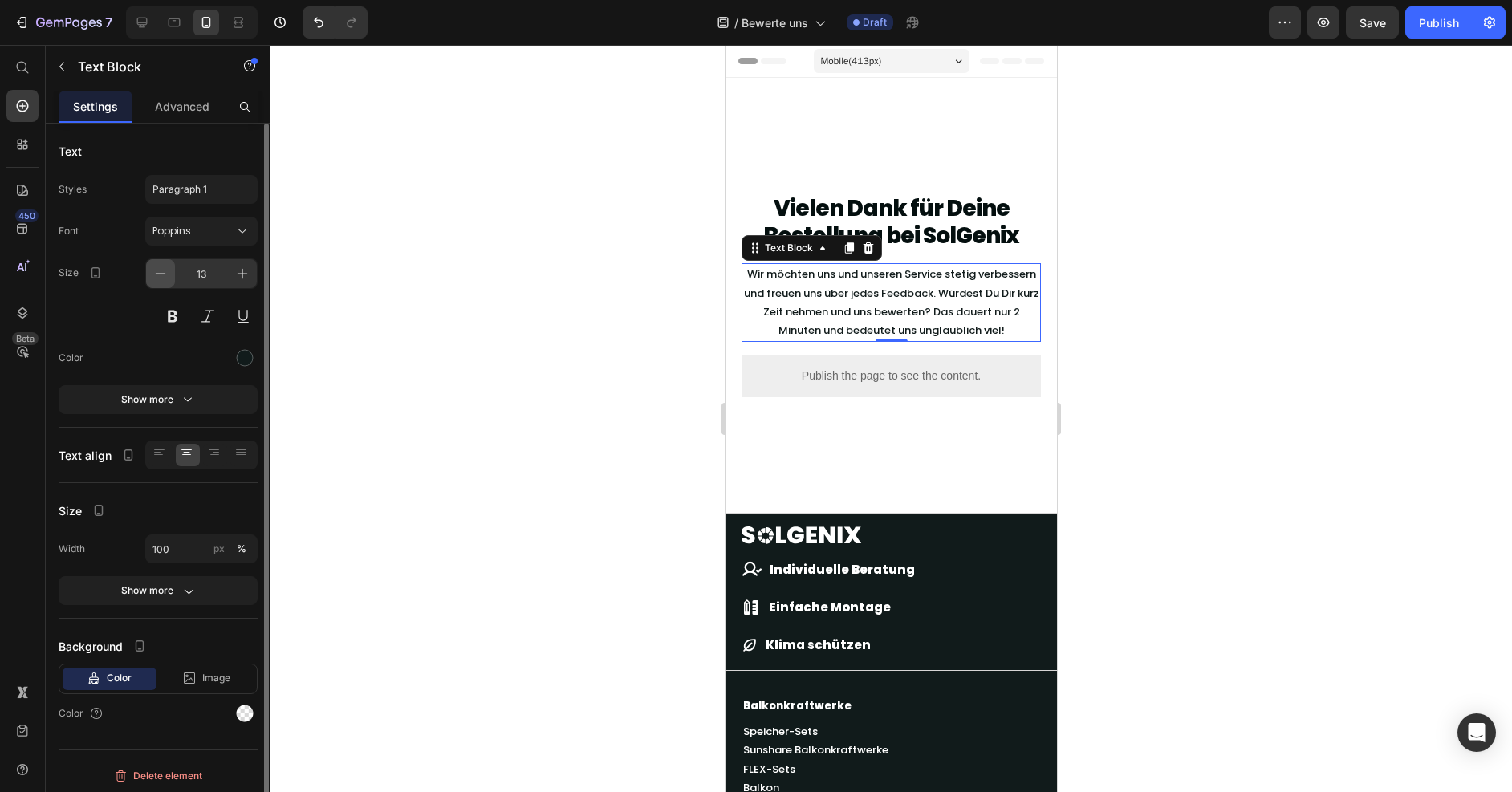 click at bounding box center [161, 274] 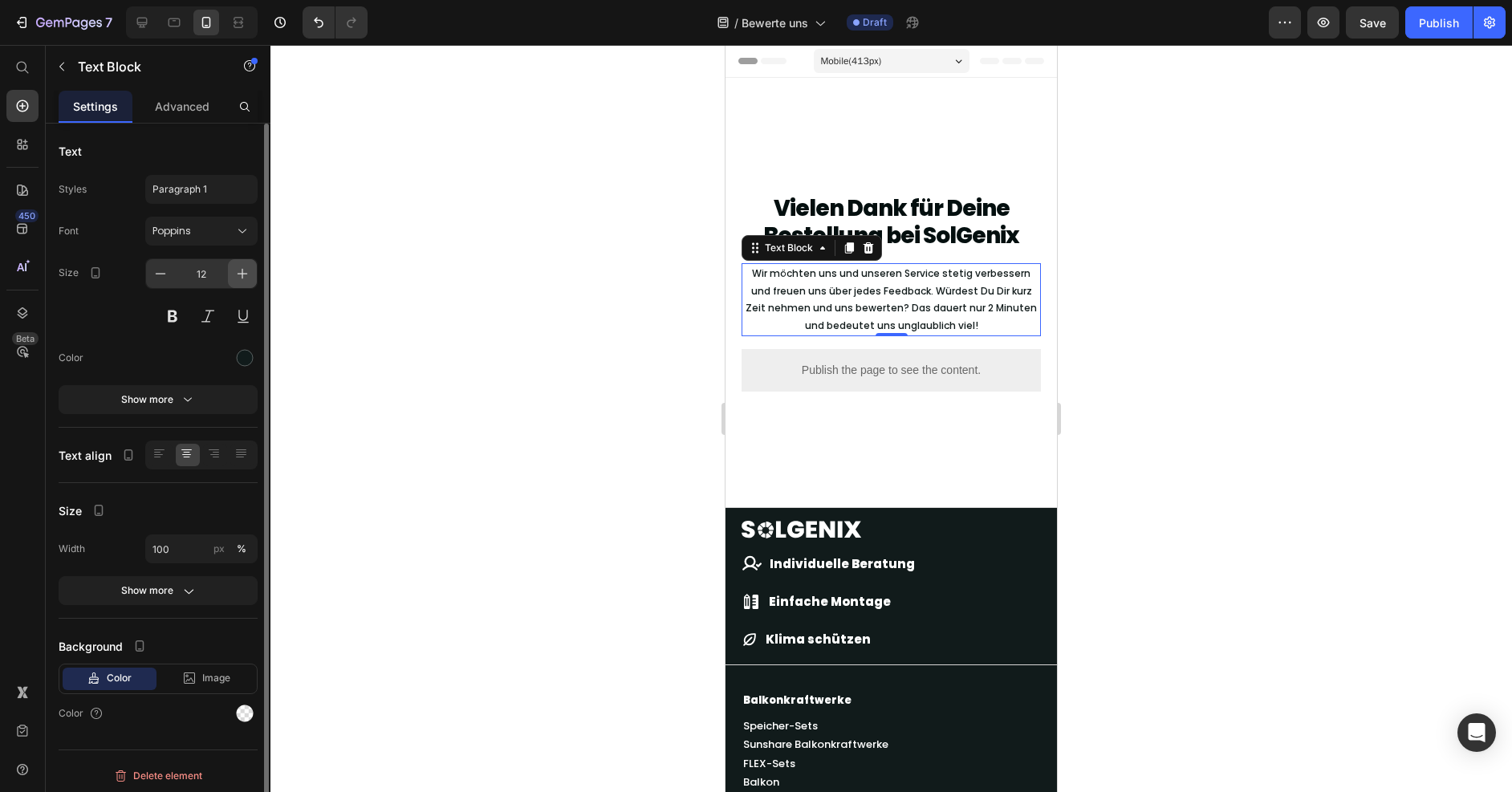 click 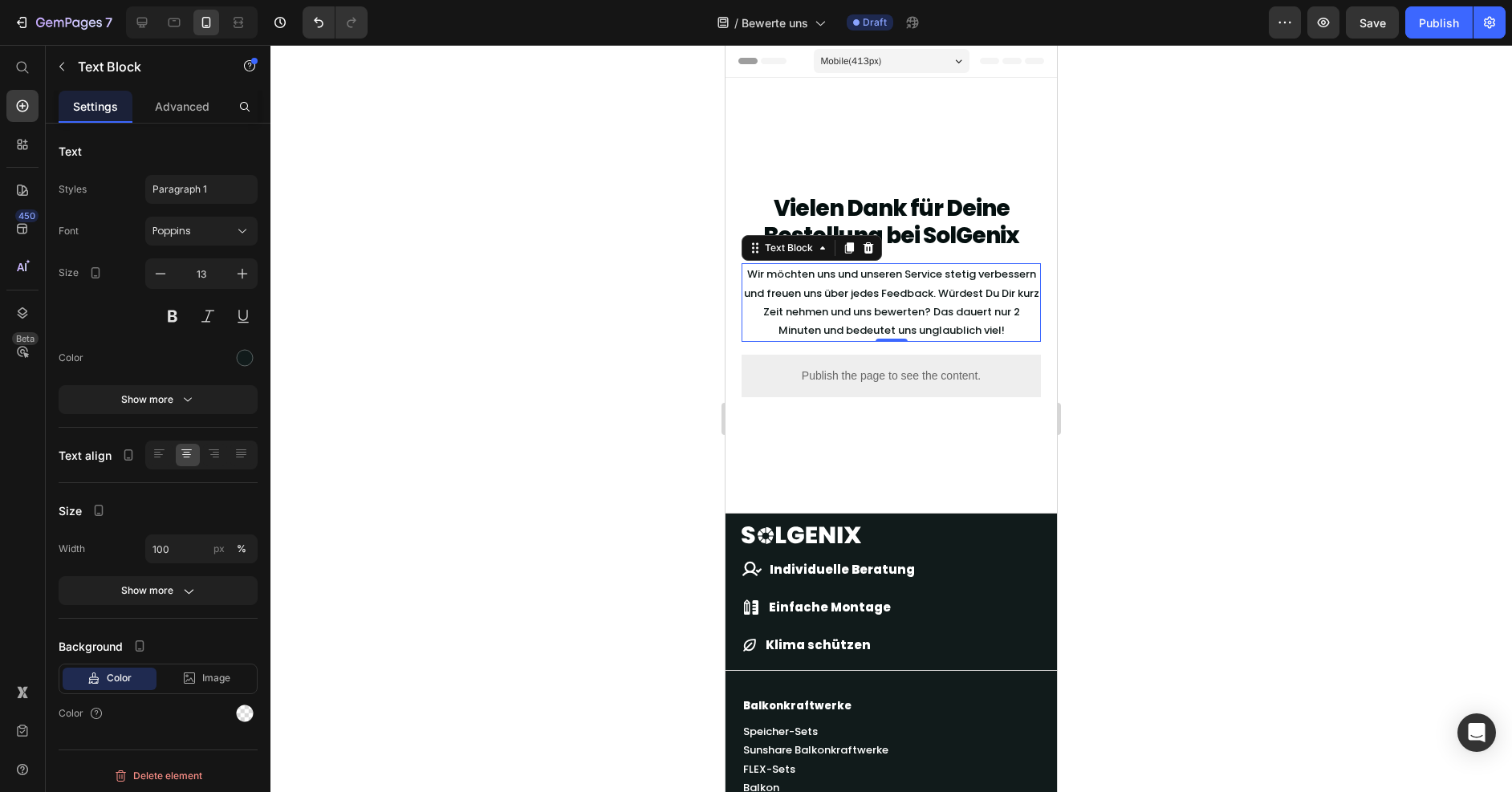 click 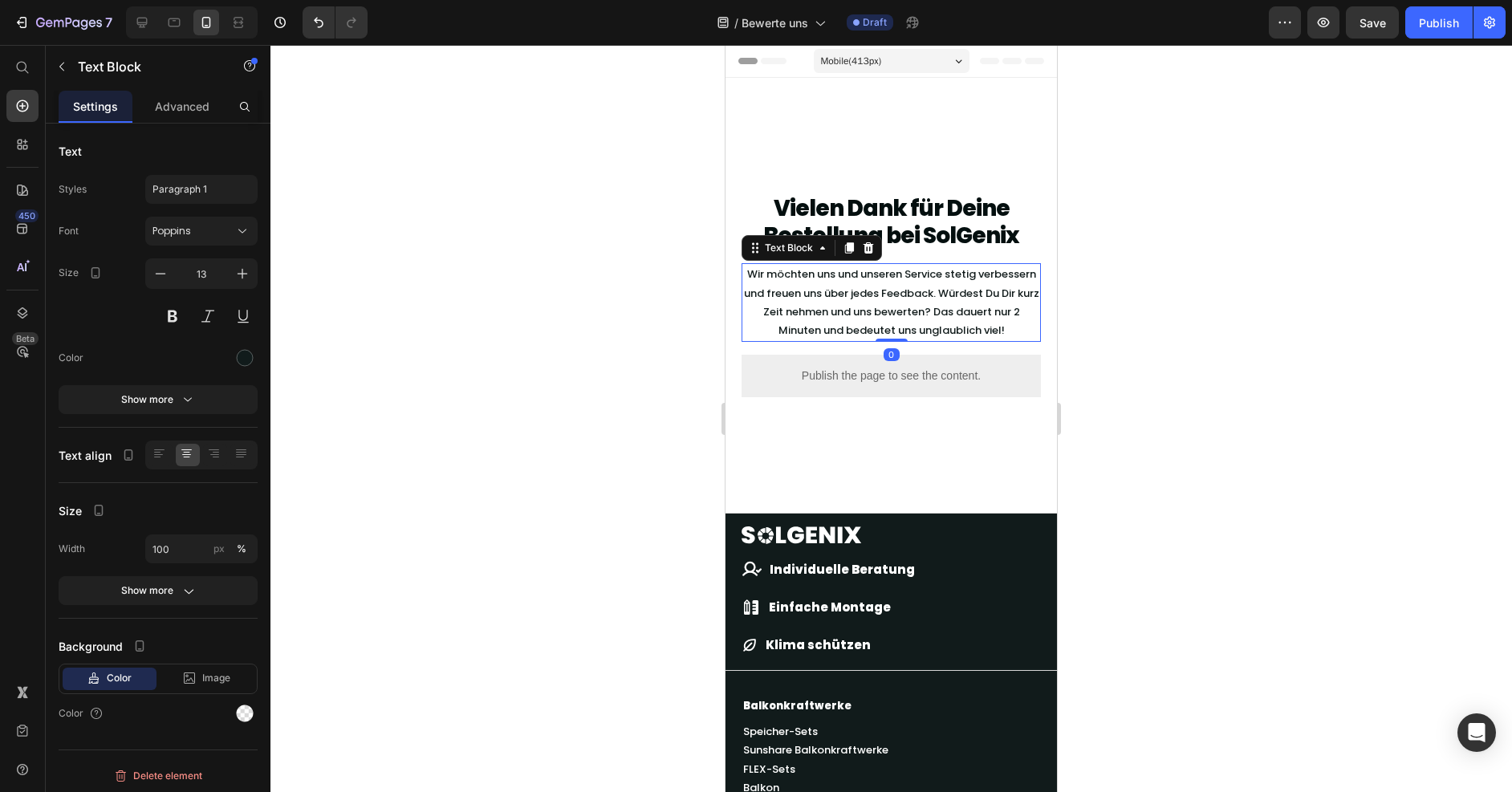click on "Wir möchten uns und unseren Service stetig verbessern und freuen uns über jedes Feedback. Würdest Du Dir kurz Zeit nehmen und uns bewerten? Das dauert nur 2 Minuten und bedeutet uns unglaublich viel!" at bounding box center (891, 303) 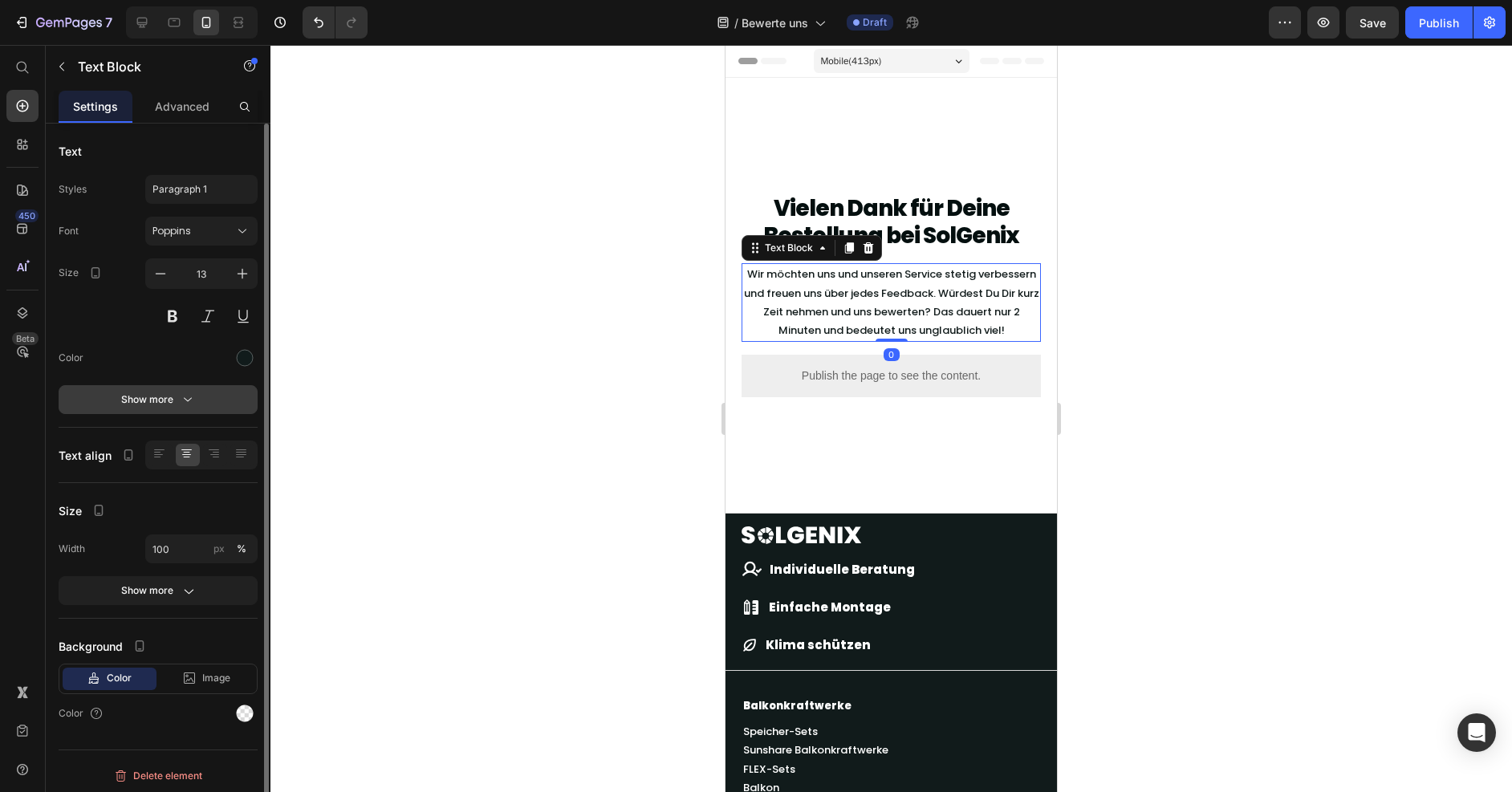 click 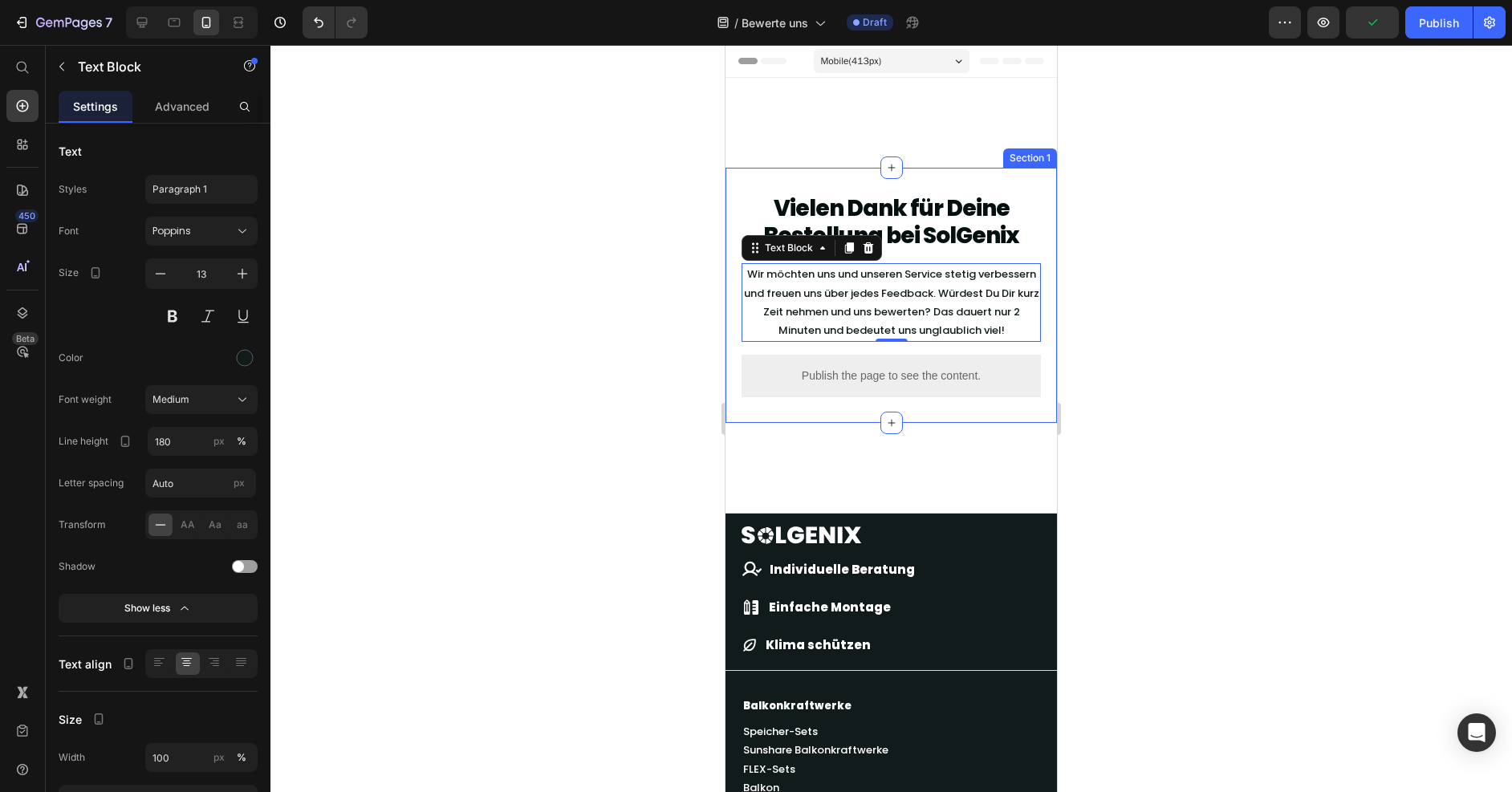 click 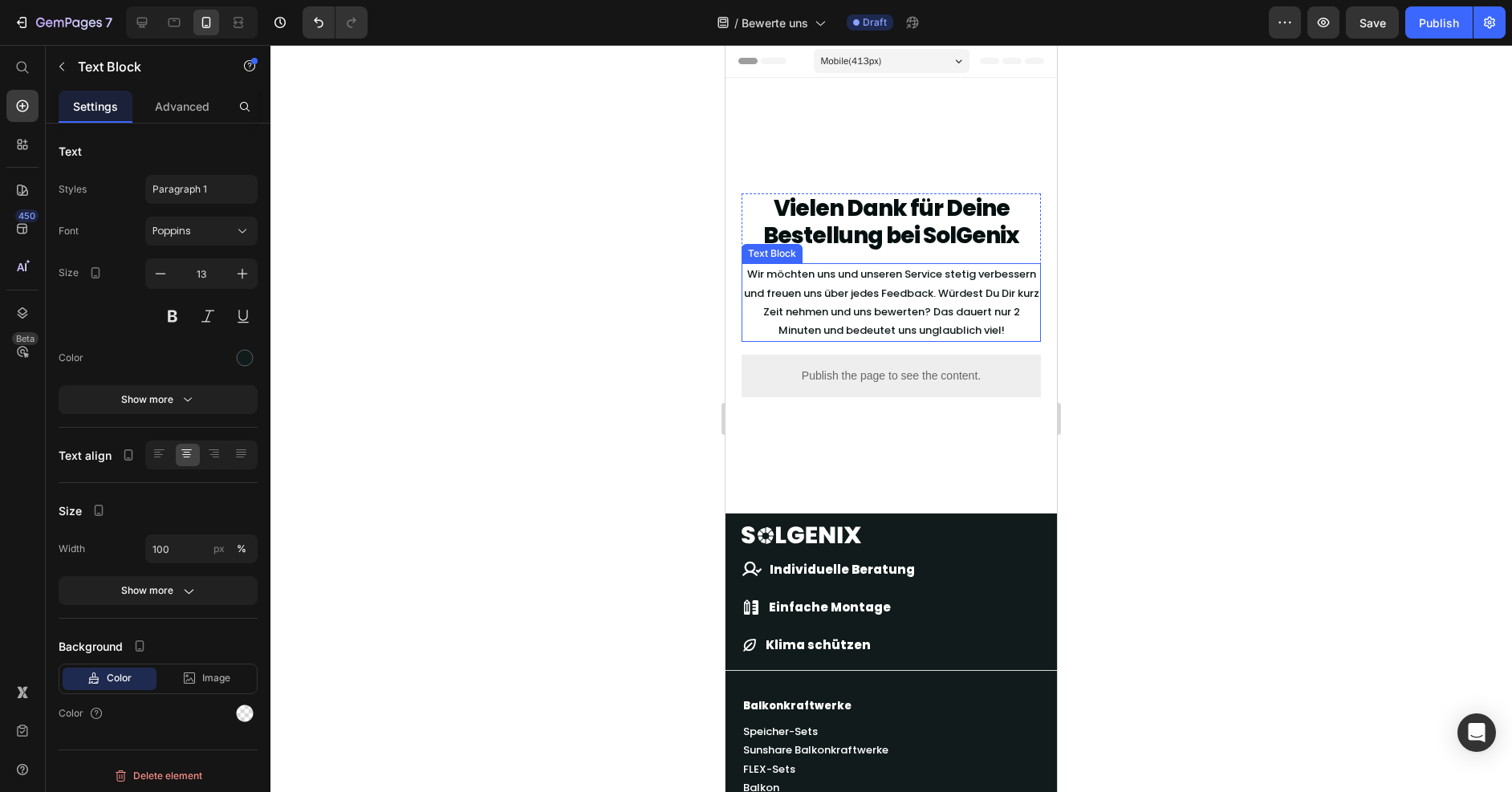 click on "Wir möchten uns und unseren Service stetig verbessern und freuen uns über jedes Feedback. Würdest Du Dir kurz Zeit nehmen und uns bewerten? Das dauert nur 2 Minuten und bedeutet uns unglaublich viel!" at bounding box center (891, 303) 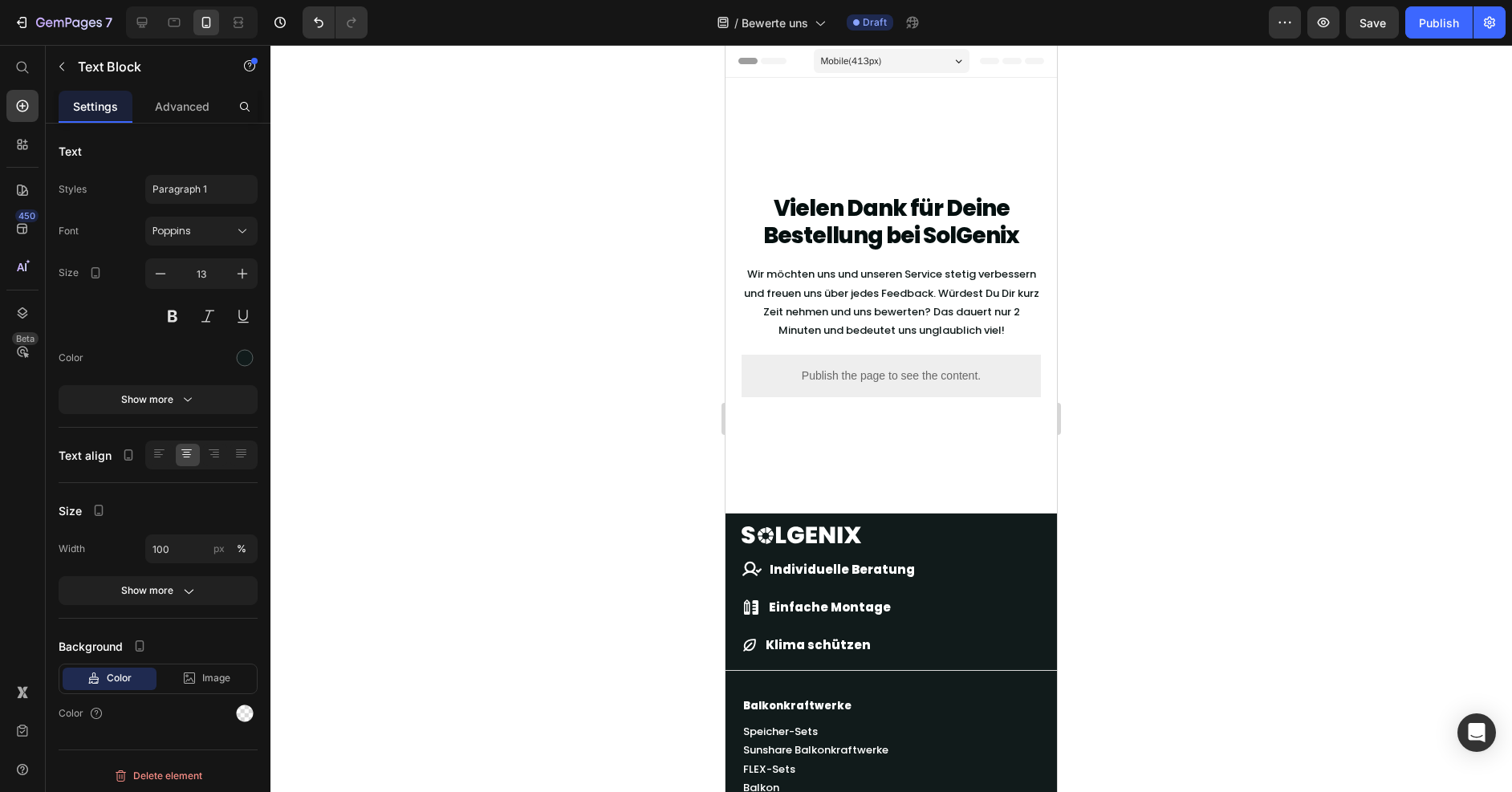 click on "Vielen Dank für Deine Bestellung bei SolGenix Heading Wir möchten uns und unseren Service stetig verbessern und freuen uns über jedes Feedback. Würdest Du Dir kurz Zeit nehmen und uns bewerten? Das dauert nur 2 Minuten und bedeutet uns unglaublich viel! Text Block Row
Publish the page to see the content.
Custom Code Section 1 Image
Icon Individuelle Beratung Text Block Row
Icon Einfache Montage Text Block Row
Icon Klima schützen Text Block Row Row Row Balkonkraftwerke Text Block Speicher-Sets Text Block Sunshare Balkonkraftwerke Text Block FLEX-Sets Text Block Balkon Text Block Flachdach/Garage Text Block Garten/Boden Text Block Schrägdach Text Block Wand/Fassade Text Block Ohne Halterung Text Block Solar-Zubehör Text Block Solarmodule Text Block Mikrowechselrichter Text Block Speicher Text Block Halterungen Text Block Kabel und Stecker Text Block Service Text Block Aufbauservice Text Block Anmeldung Text Block Förderungen Text Block" at bounding box center [891, 1008] 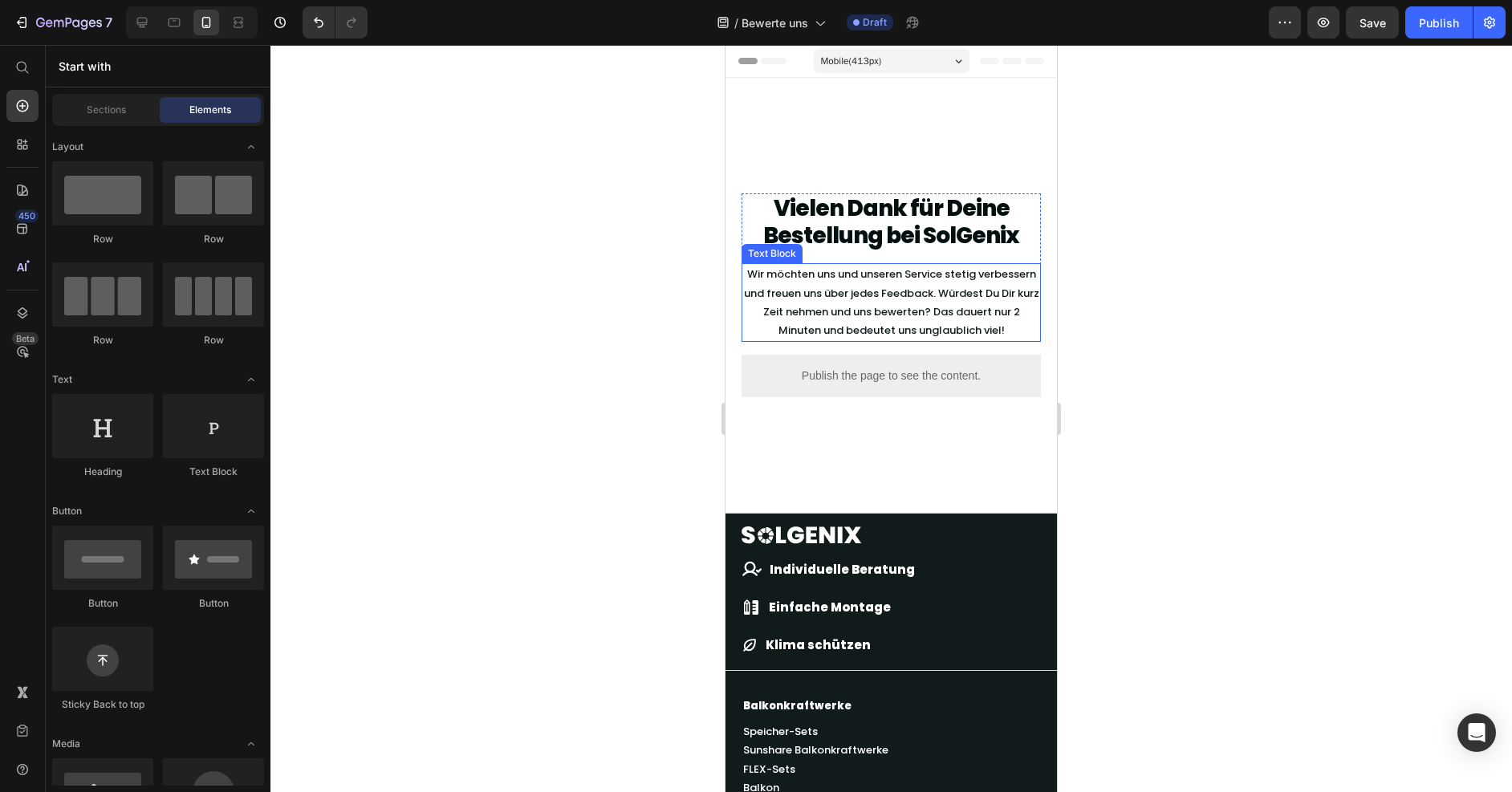 click on "Wir möchten uns und unseren Service stetig verbessern und freuen uns über jedes Feedback. Würdest Du Dir kurz Zeit nehmen und uns bewerten? Das dauert nur 2 Minuten und bedeutet uns unglaublich viel!" at bounding box center (891, 303) 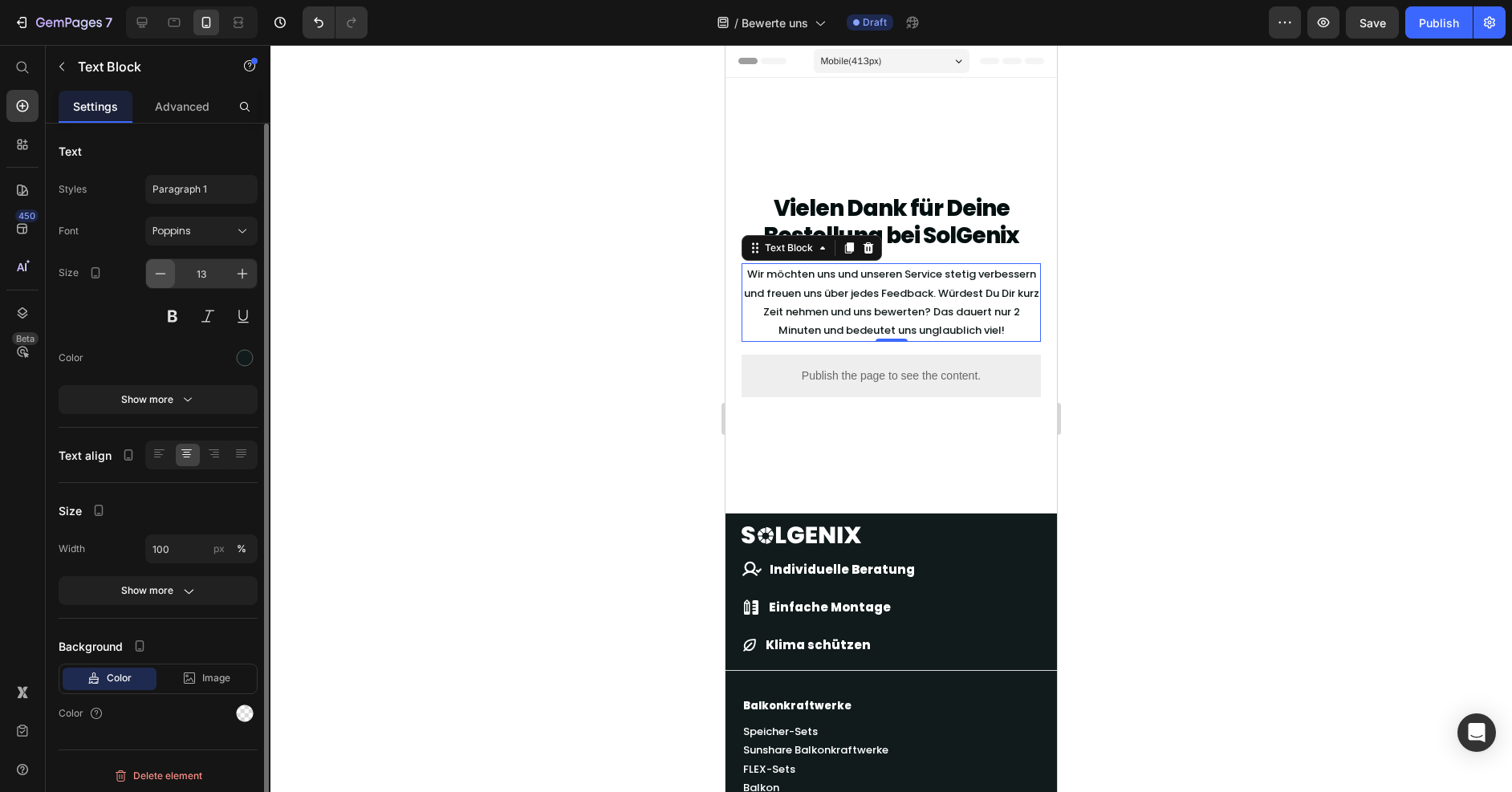 click 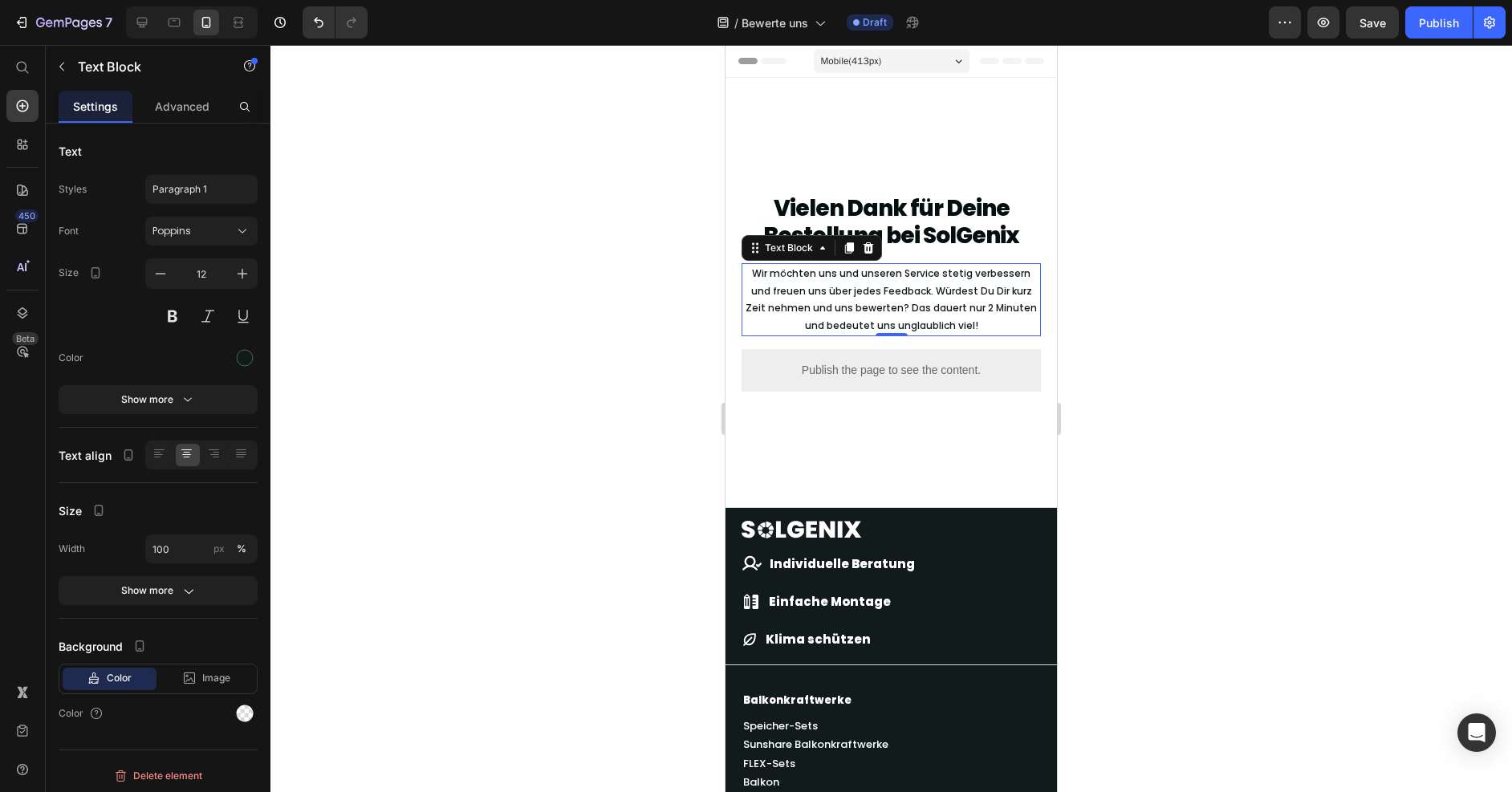 click 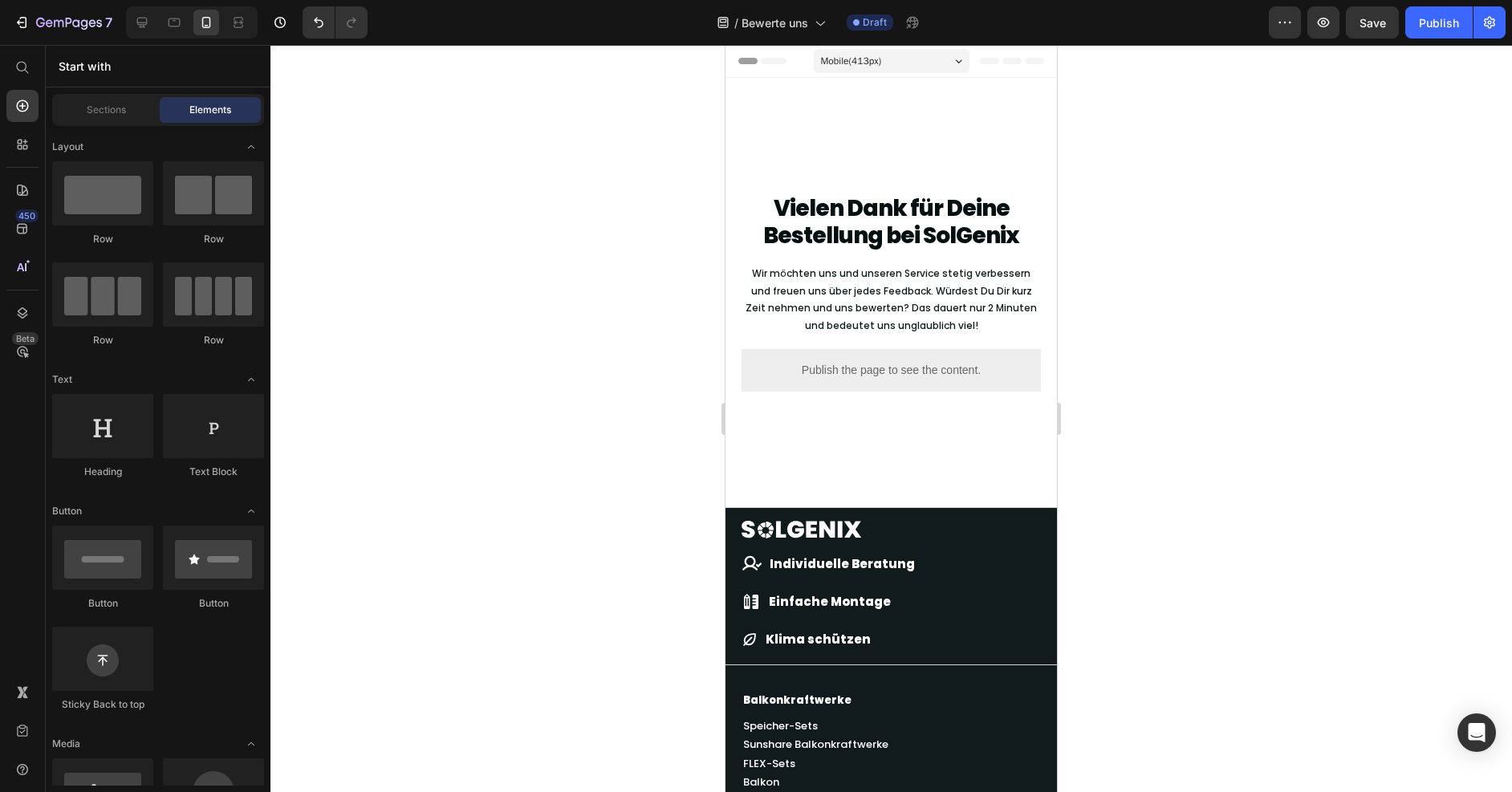 click on "Mobile  ( 413 px) iPhone 13 Mini iPhone 13 Pro iPhone 11 Pro Max iPhone 15 Pro Max Pixel 7 Galaxy S8+ Galaxy S20 Ultra iPad Mini iPad Air iPad Pro Header Vielen Dank für Deine Bestellung bei SolGenix Heading Wir möchten uns und unseren Service stetig verbessern und freuen uns über jedes Feedback. Würdest Du Dir kurz Zeit nehmen und uns bewerten? Das dauert nur 2 Minuten und bedeutet uns unglaublich viel! Text Block Row
Publish the page to see the content.
Custom Code Section 1 Image
Icon Individuelle Beratung Text Block Row
Icon Einfache Montage Text Block Row
Icon Klima schützen Text Block Row Row Row Balkonkraftwerke Text Block Speicher-Sets Text Block Sunshare Balkonkraftwerke Text Block FLEX-Sets Text Block Balkon Text Block Flachdach/Garage Text Block Garten/Boden Text Block Schrägdach Text Block Wand/Fassade Text Block Ohne Halterung Text Block Solarmodule Text Block Mikrowechselrichter Text Block Speicher" at bounding box center (891, 1095) 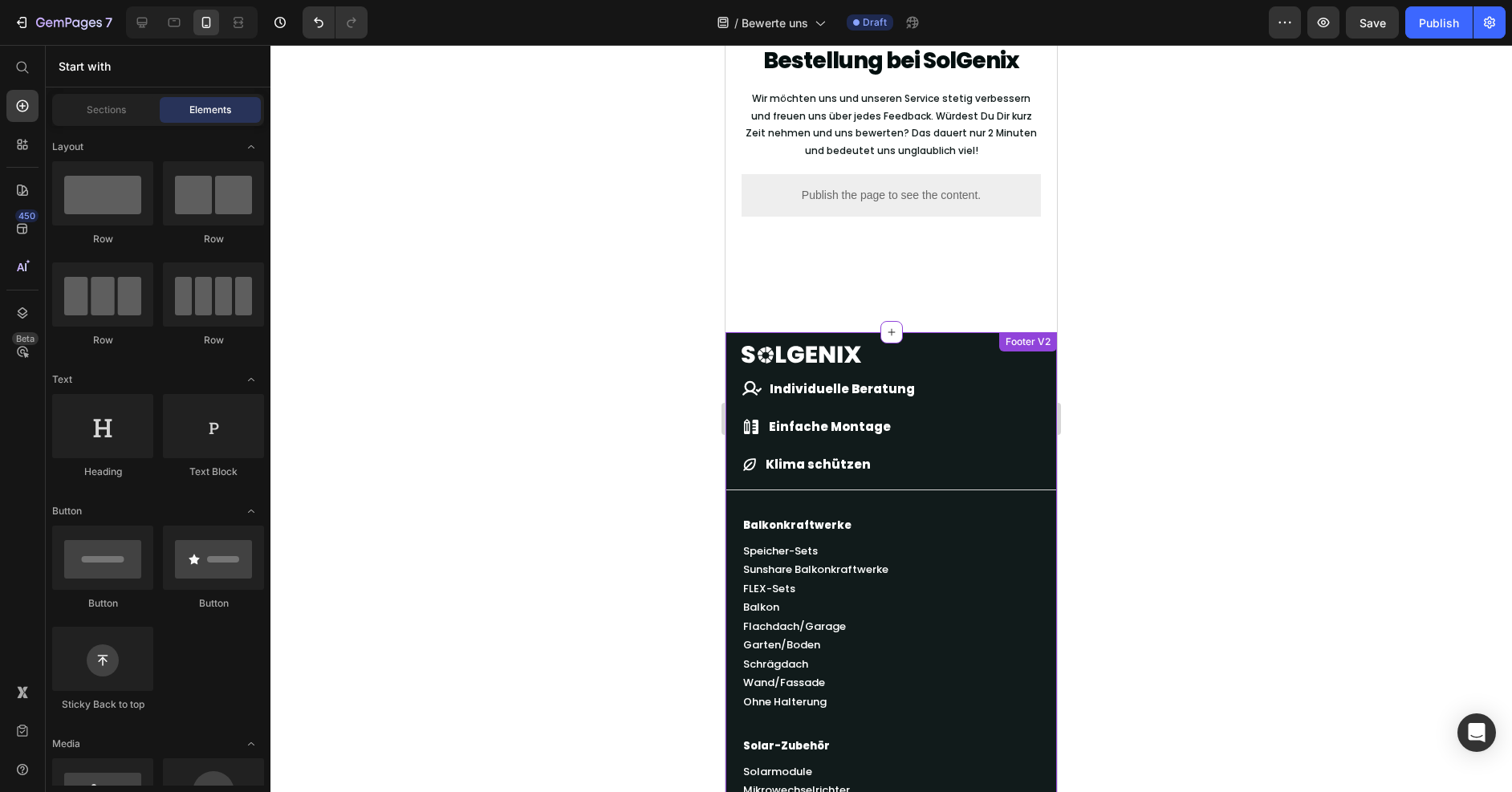 scroll, scrollTop: 0, scrollLeft: 0, axis: both 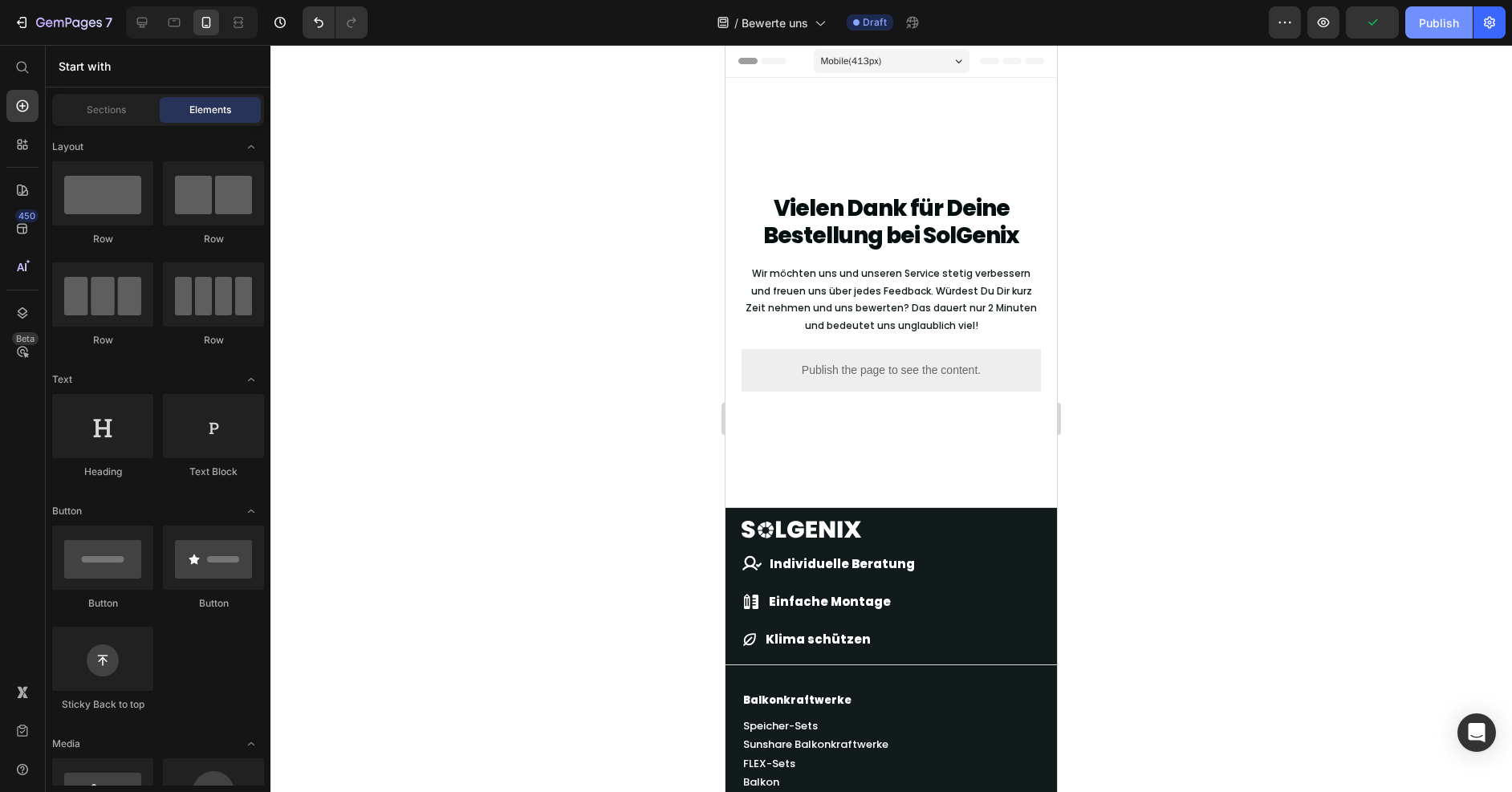 click on "Publish" 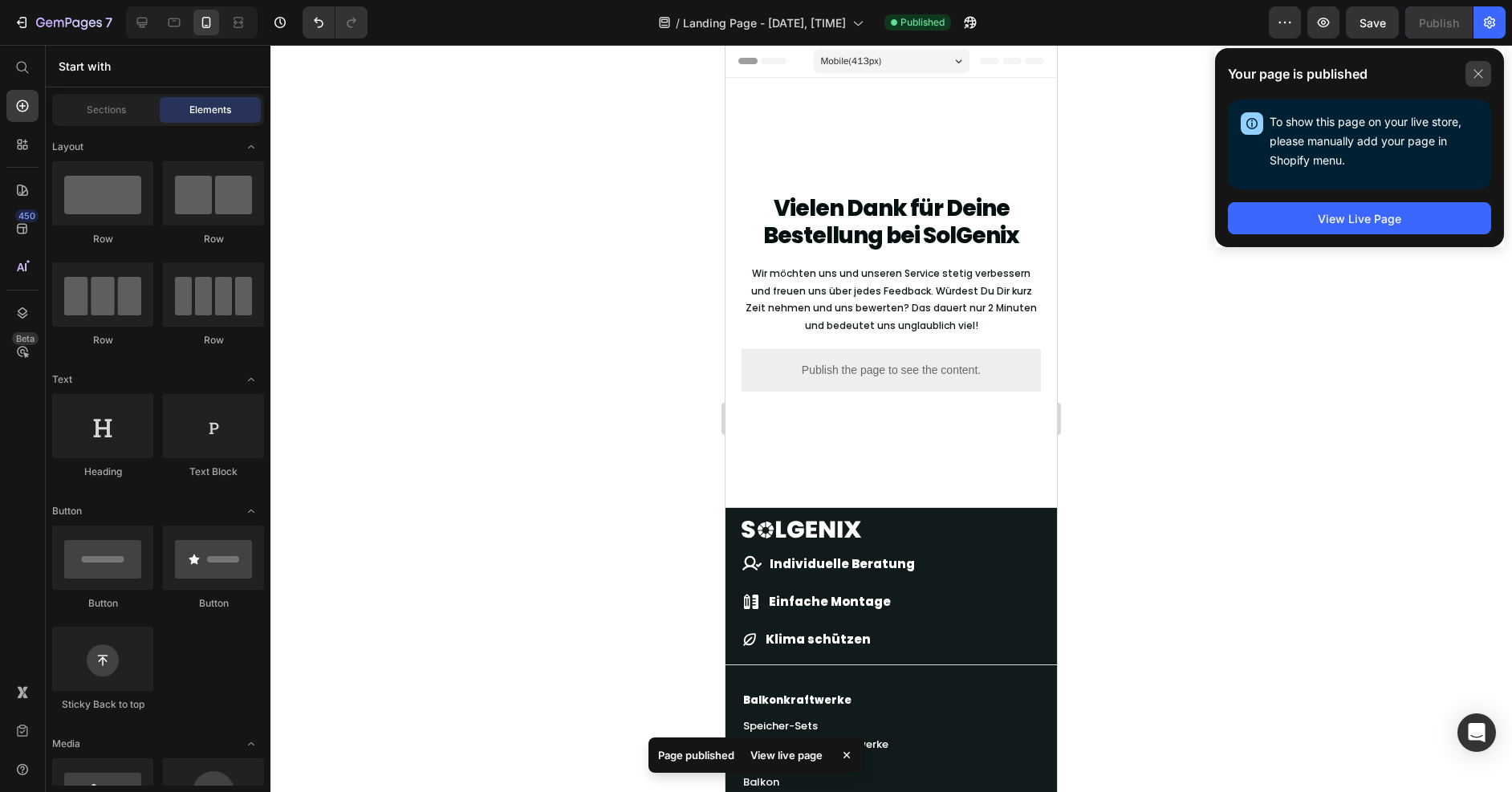 click 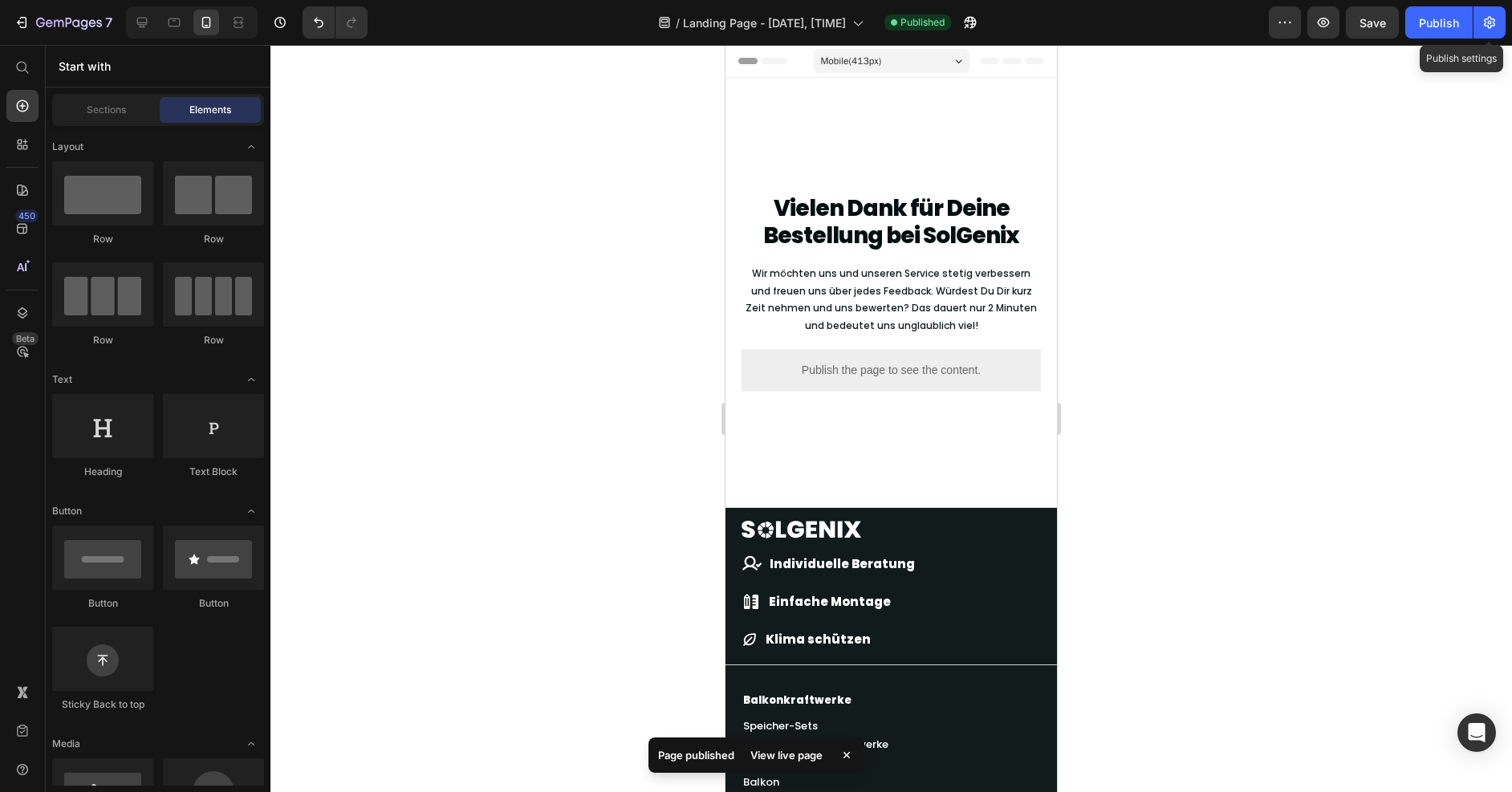 click on "[NUMBER] Version history  /  Landing Page - [DATE], [TIME] Published Preview  Save   Publish  Publish settings" 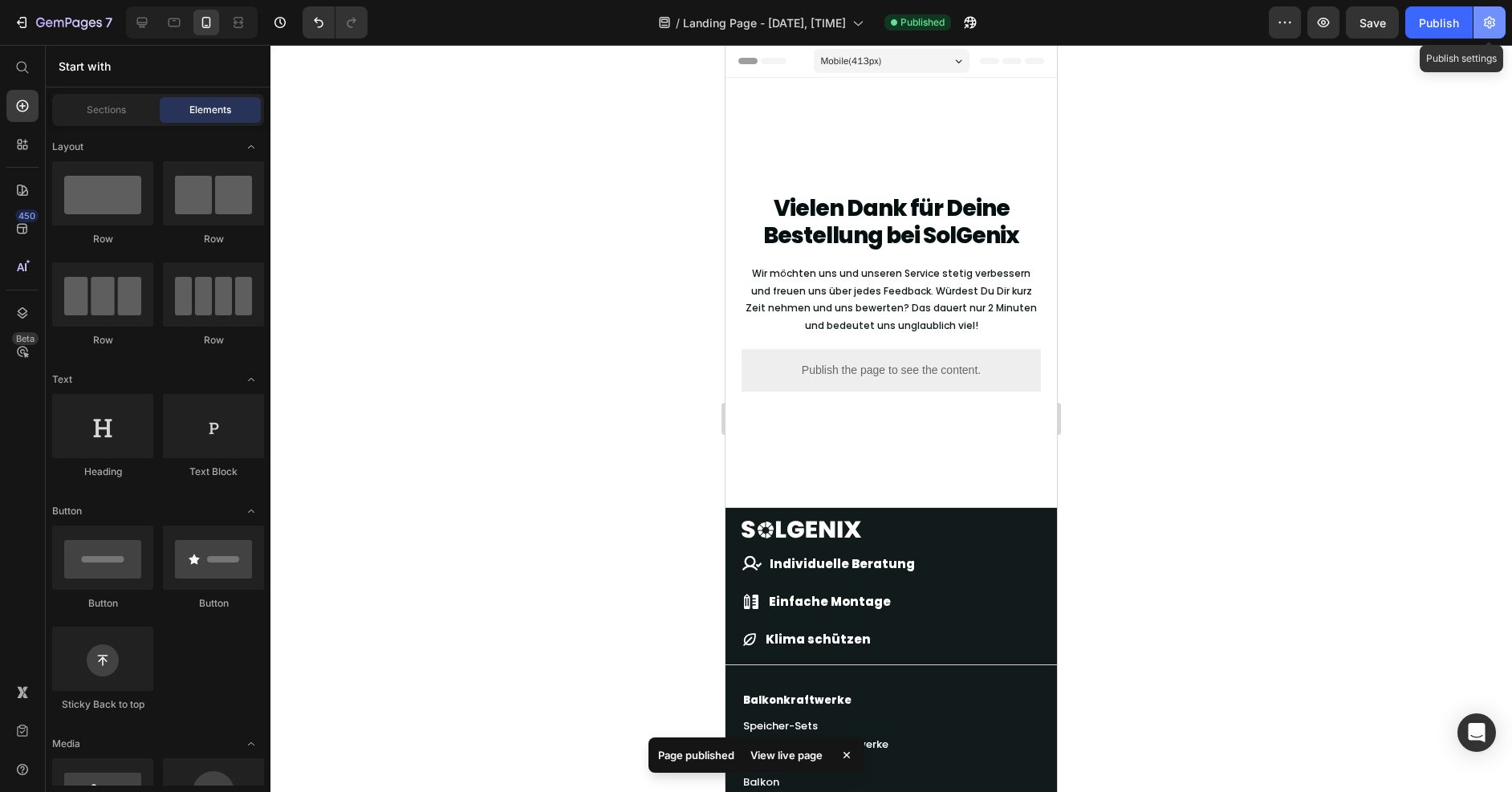 click 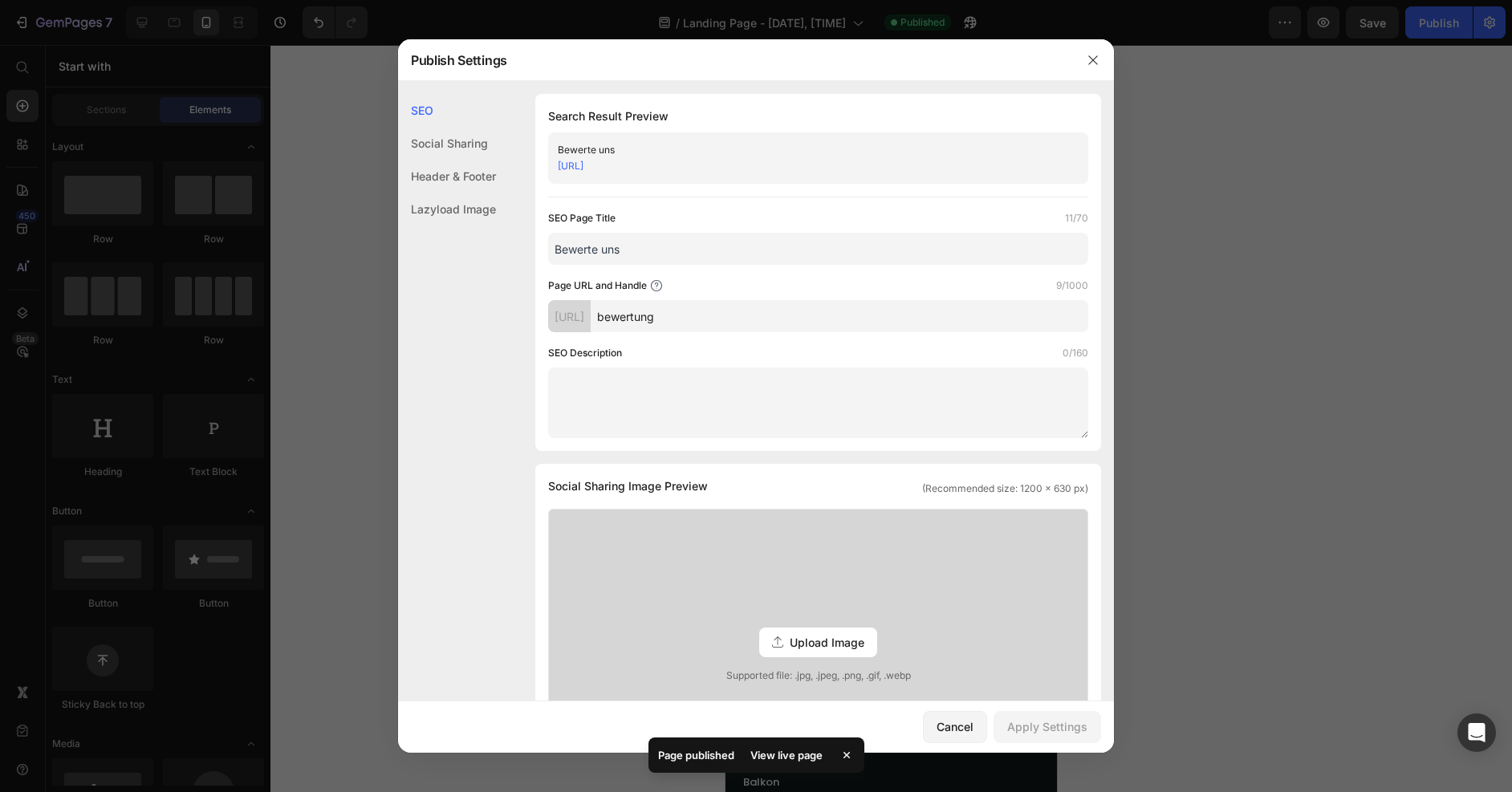 click on "Bewerte uns" at bounding box center [818, 249] 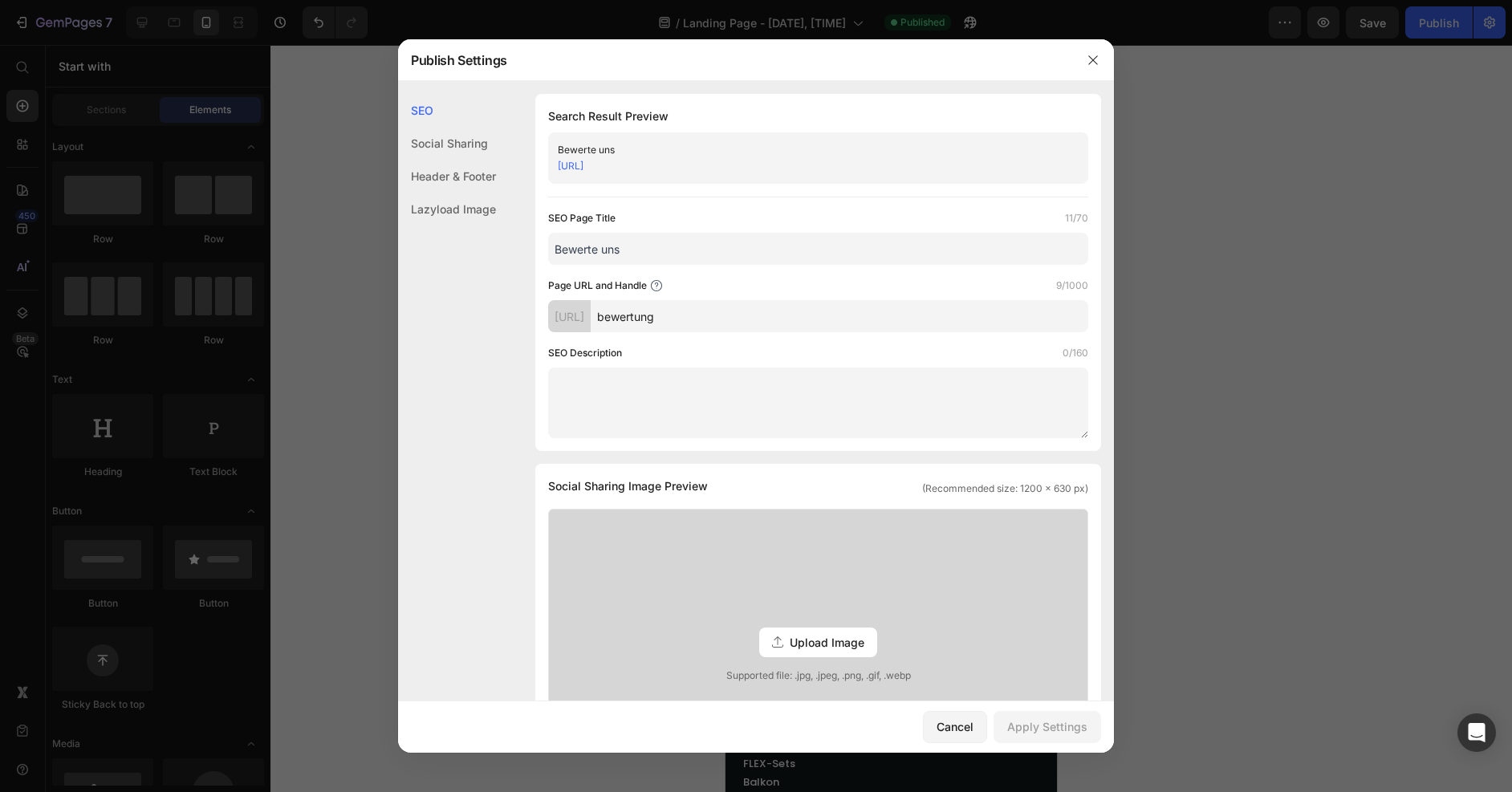 scroll, scrollTop: 550, scrollLeft: 0, axis: vertical 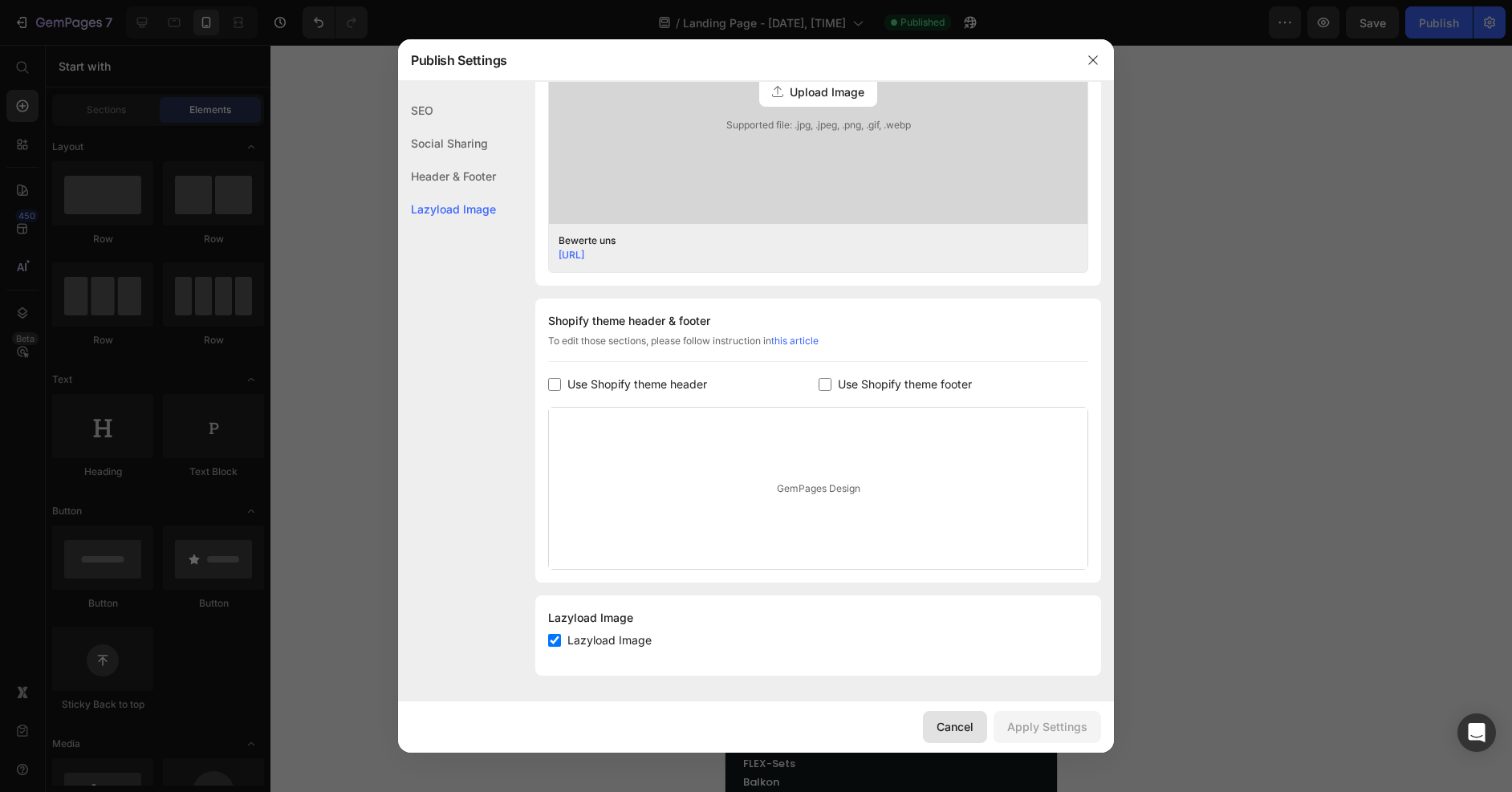 click on "Cancel" 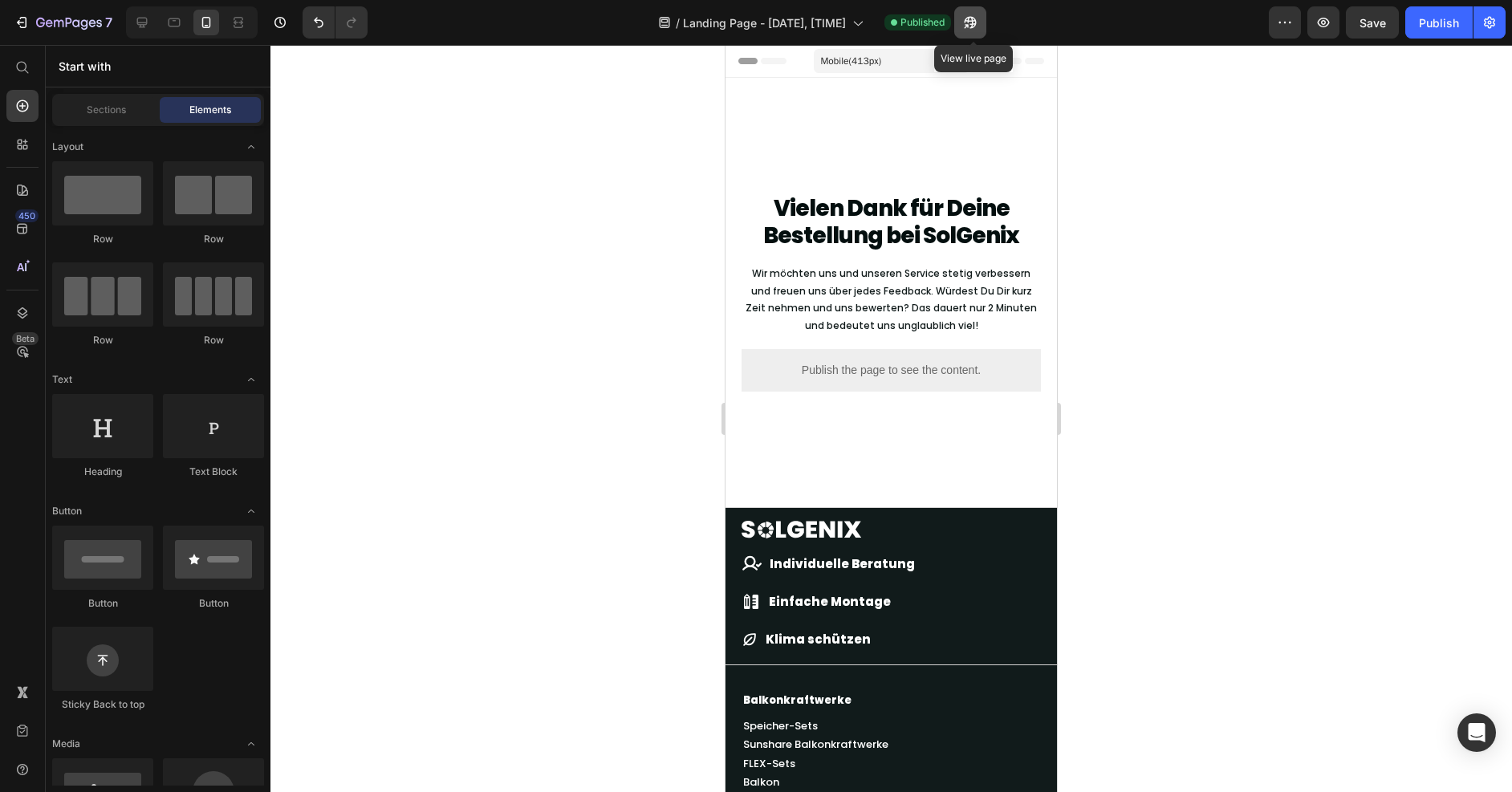 click 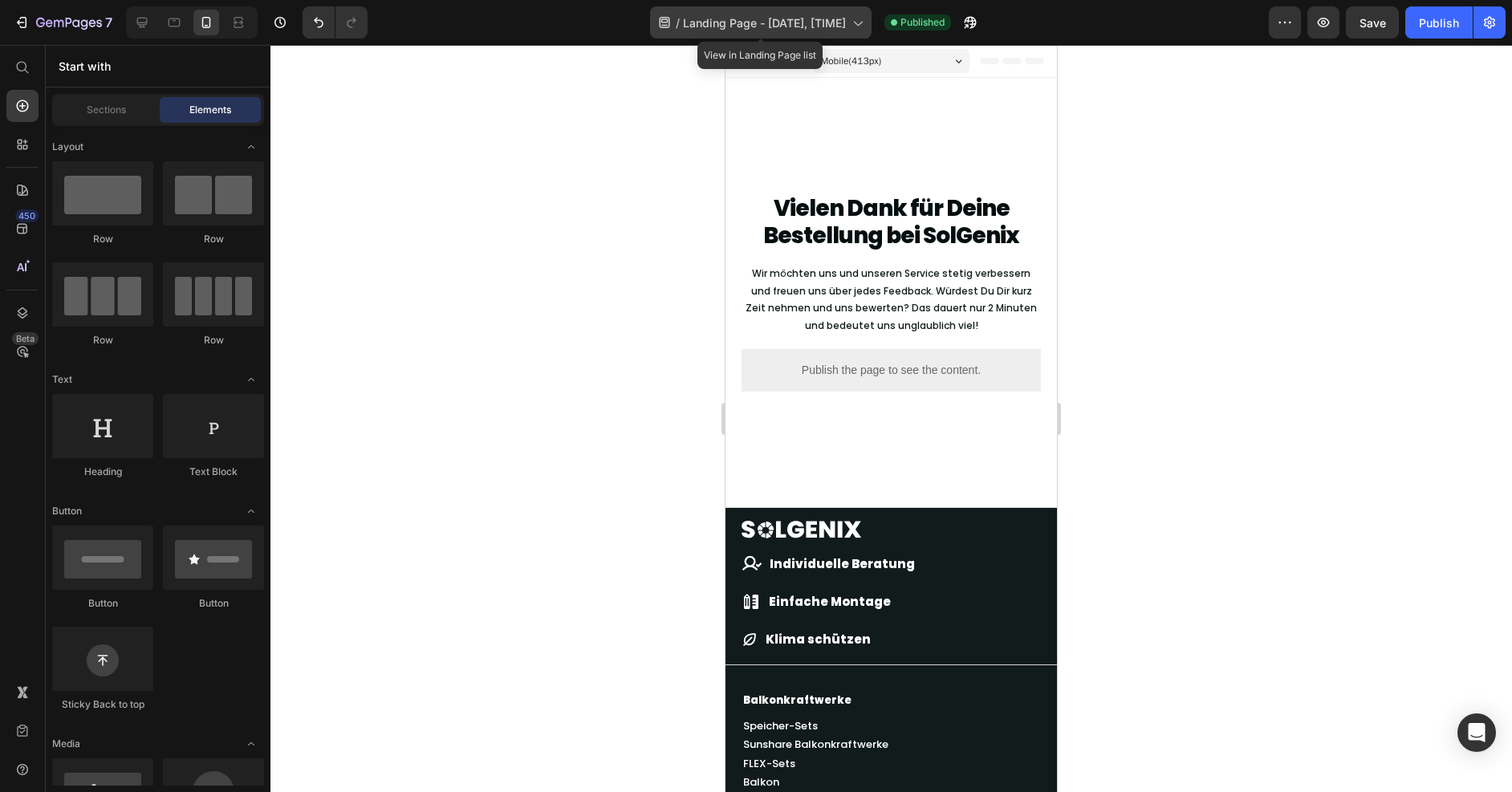 click on "Landing Page - [DATE], [TIME]" at bounding box center [764, 22] 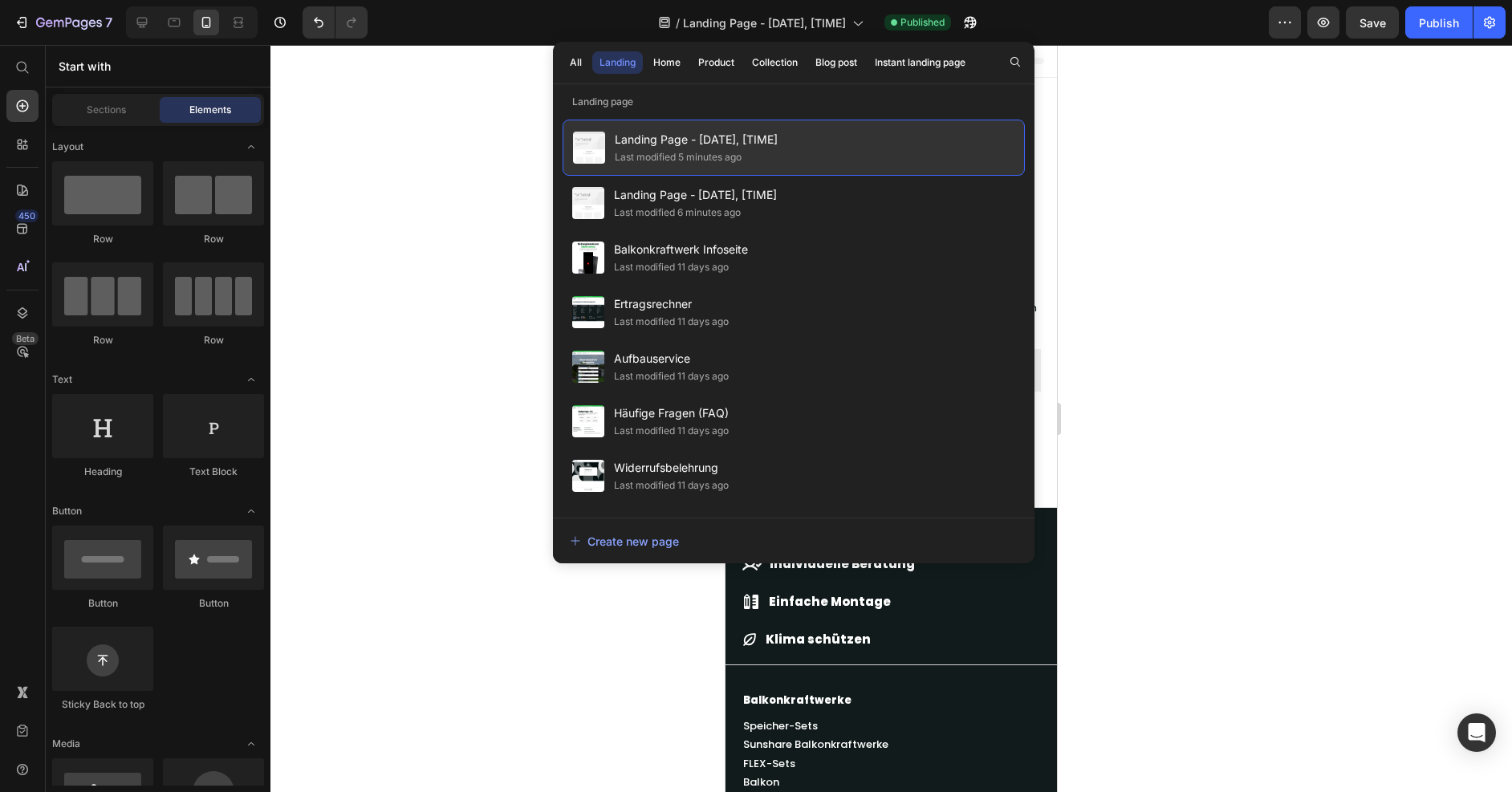 click on "Landing Page - [DATE], [TIME]" at bounding box center [696, 140] 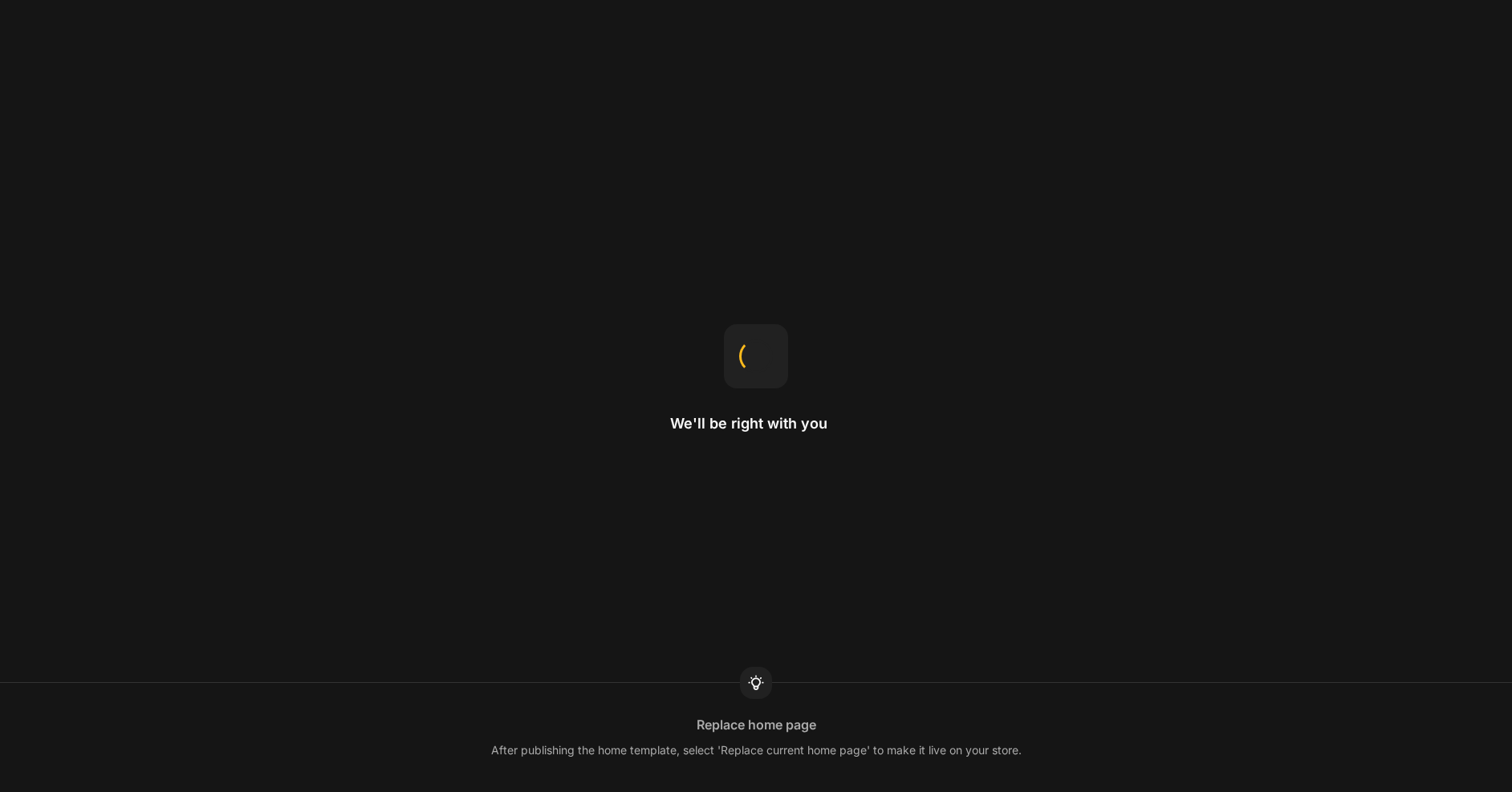 scroll, scrollTop: 0, scrollLeft: 0, axis: both 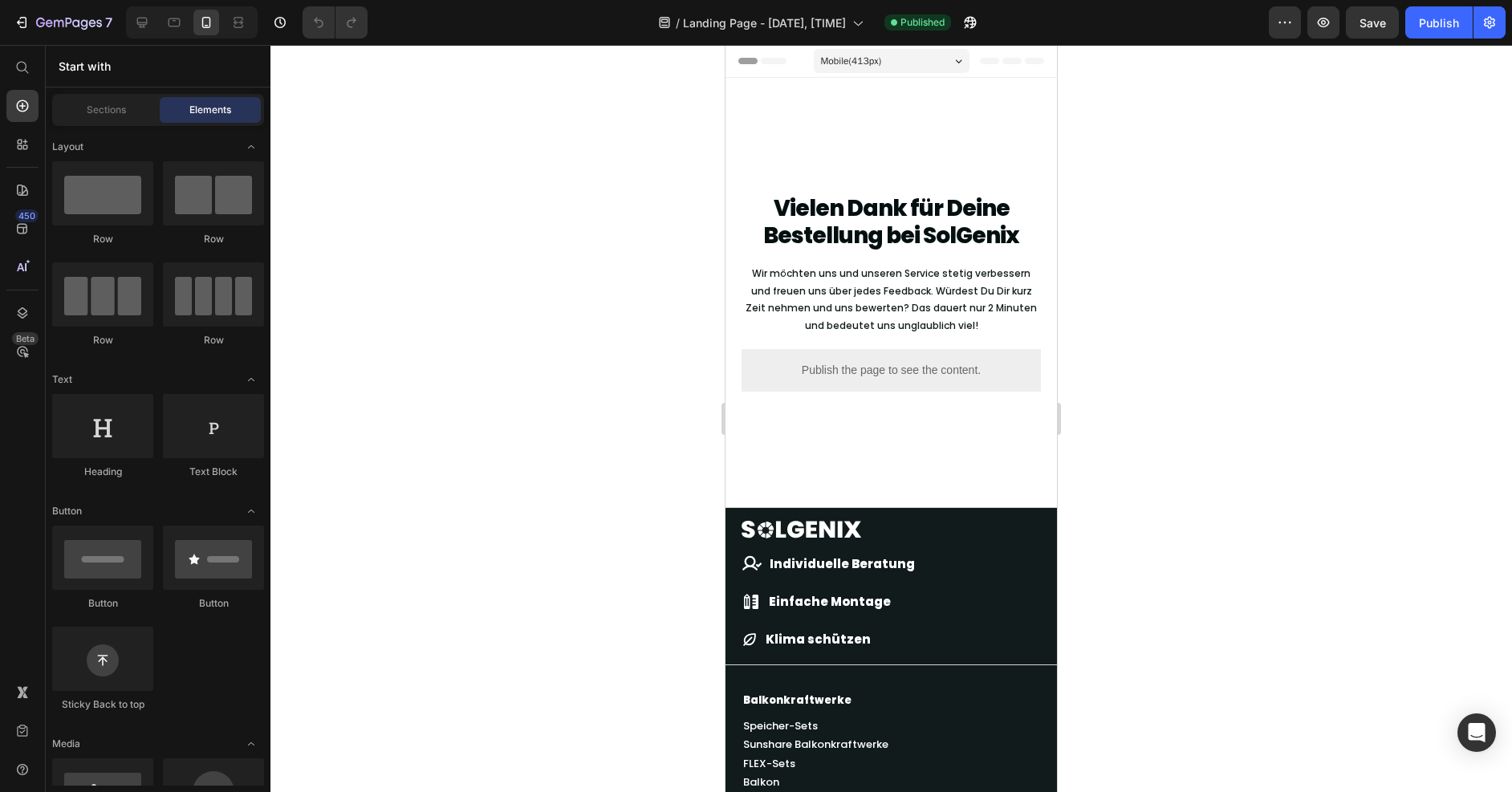 drag, startPoint x: 1253, startPoint y: 177, endPoint x: 1262, endPoint y: 160, distance: 19.23538 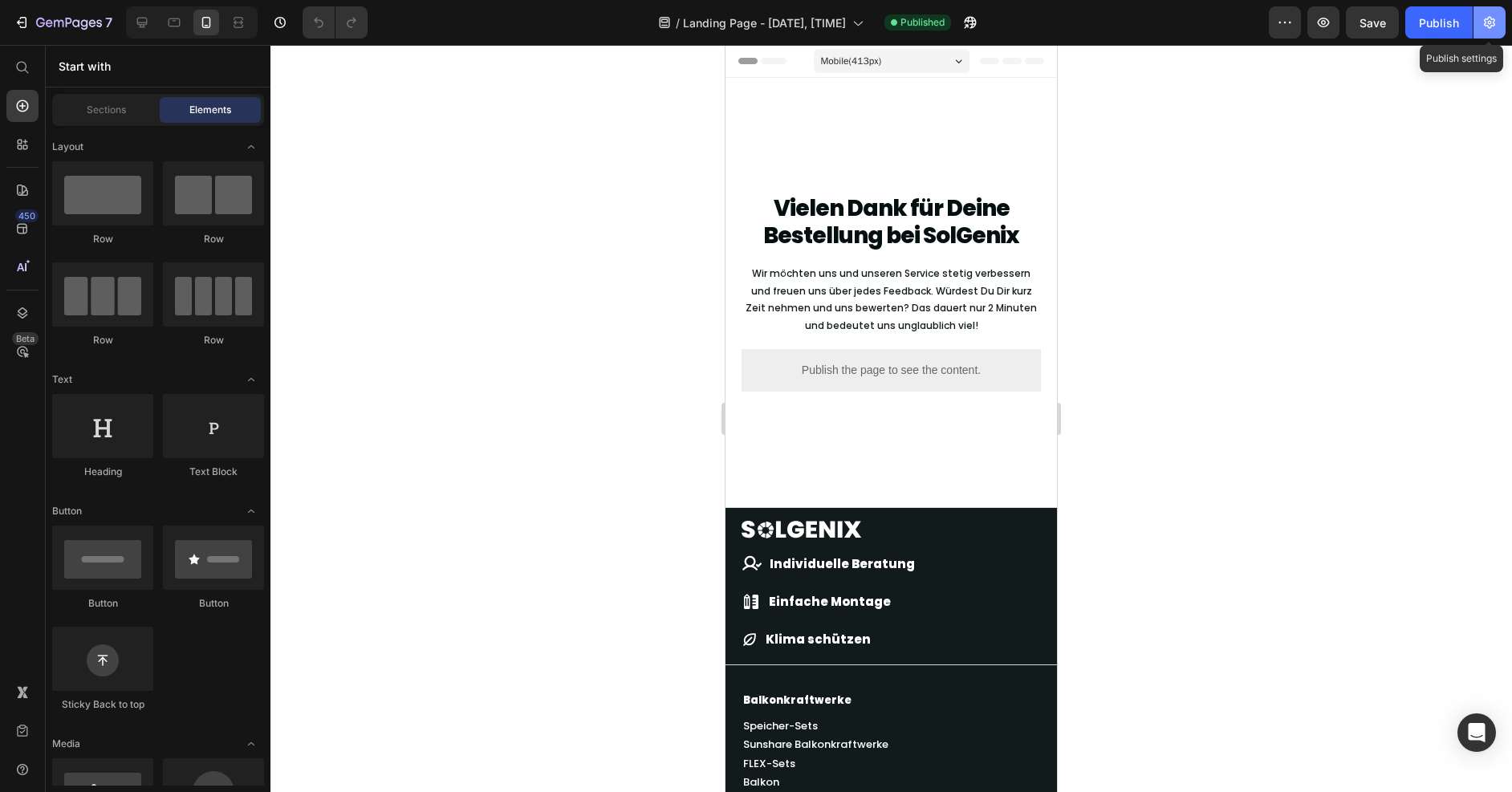 click 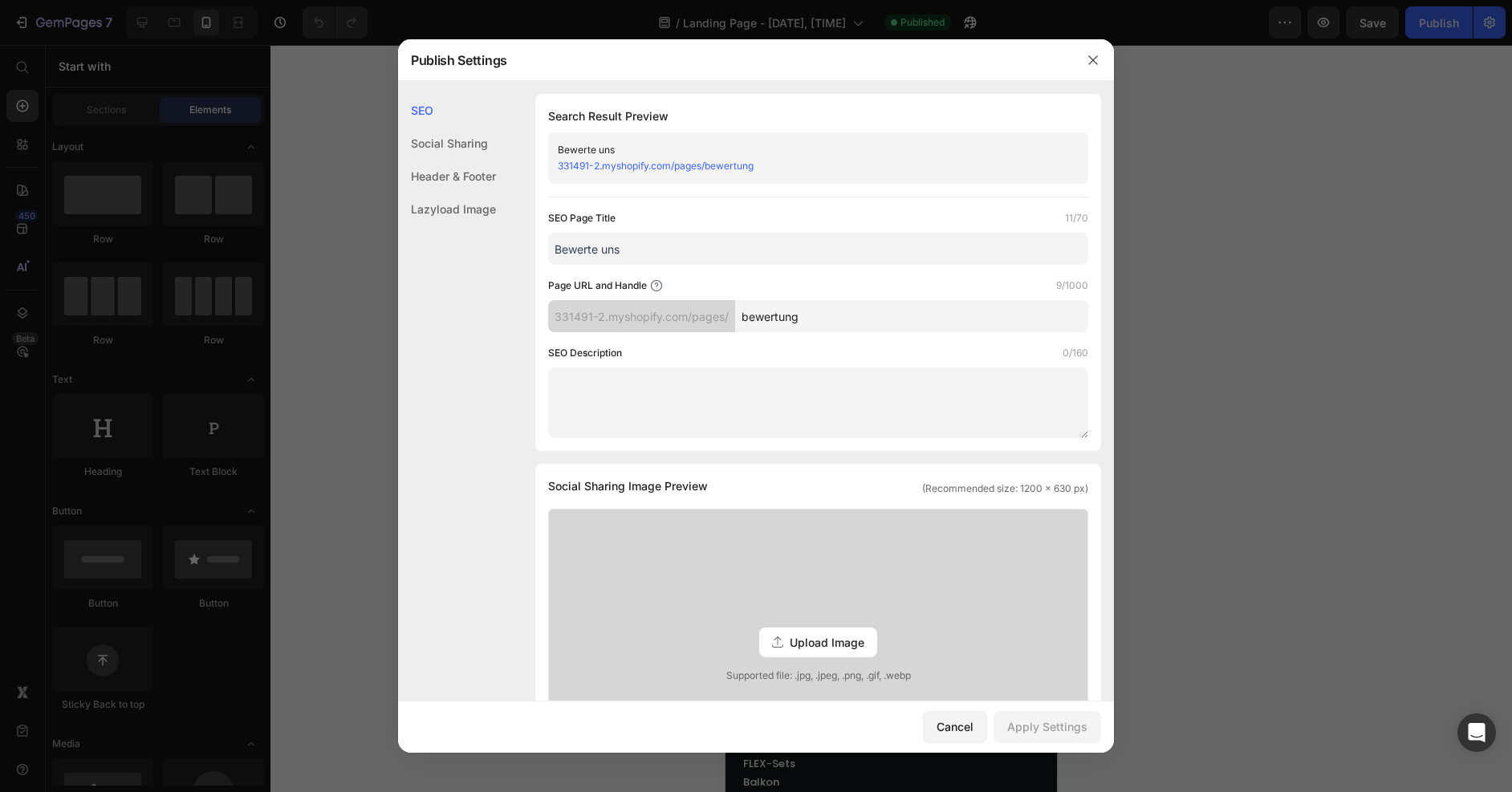 click on "Page URL and Handle  9/1000" at bounding box center (818, 286) 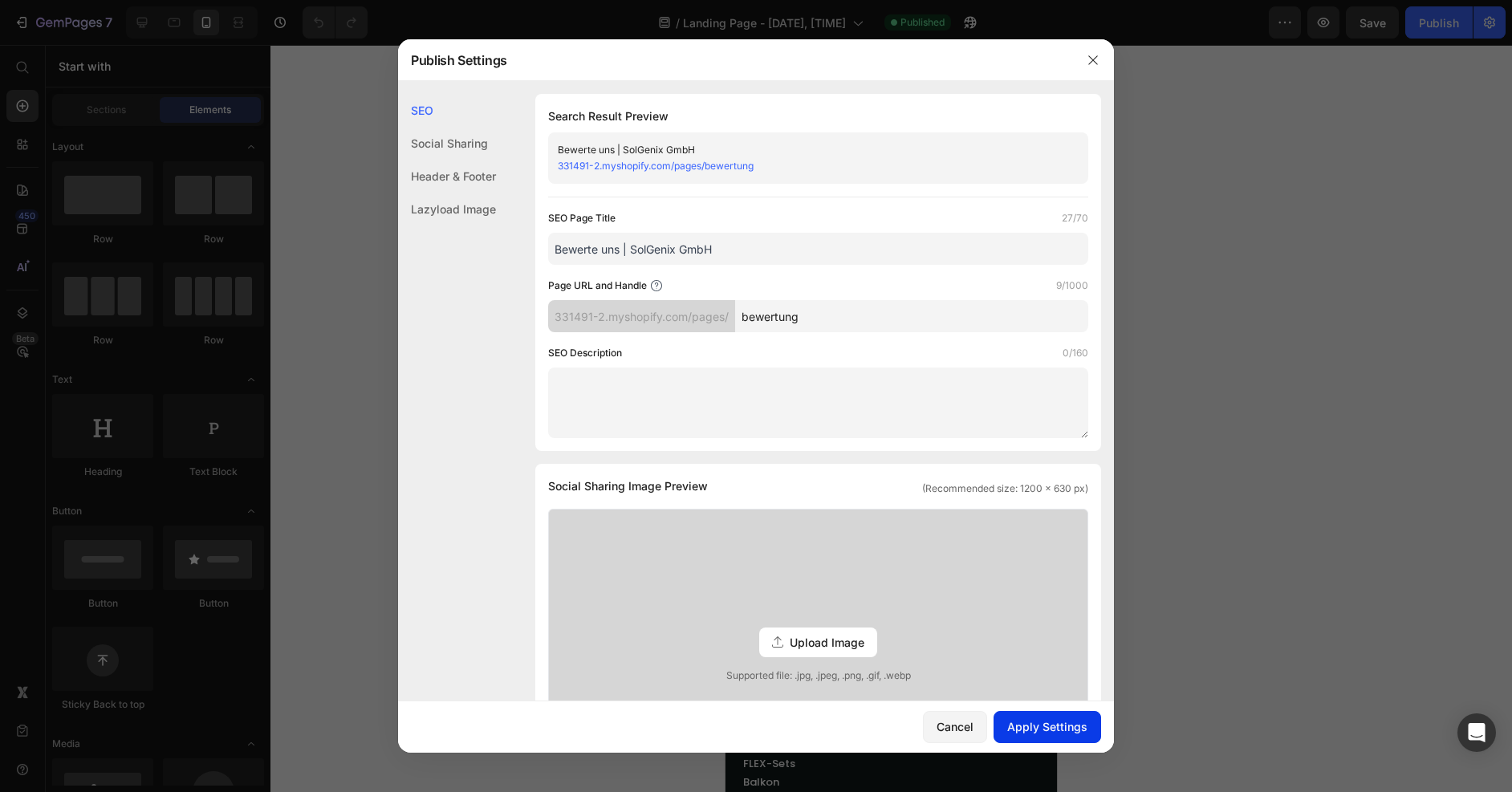 type on "Bewerte uns | SolGenix GmbH" 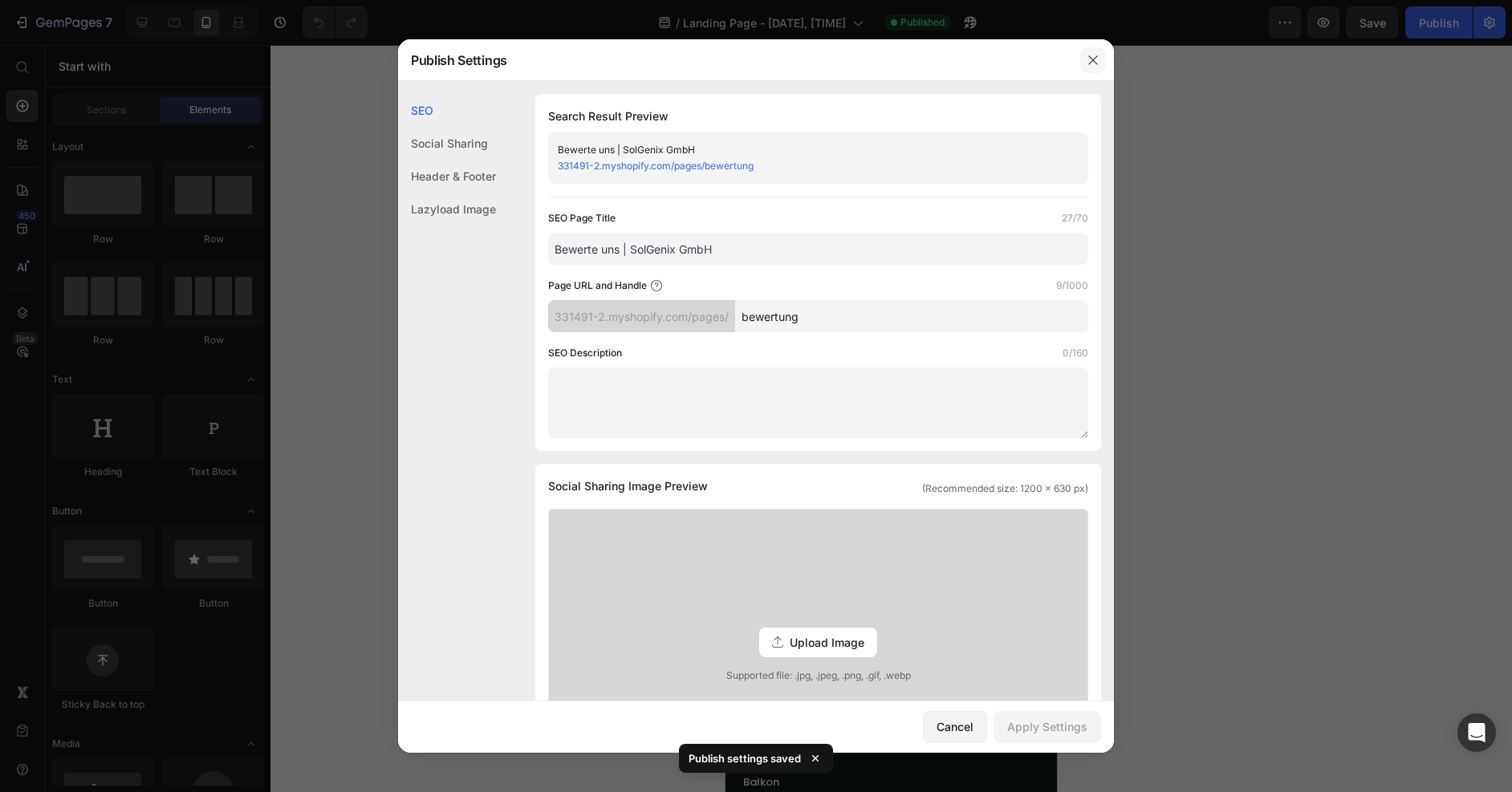 click at bounding box center [1093, 60] 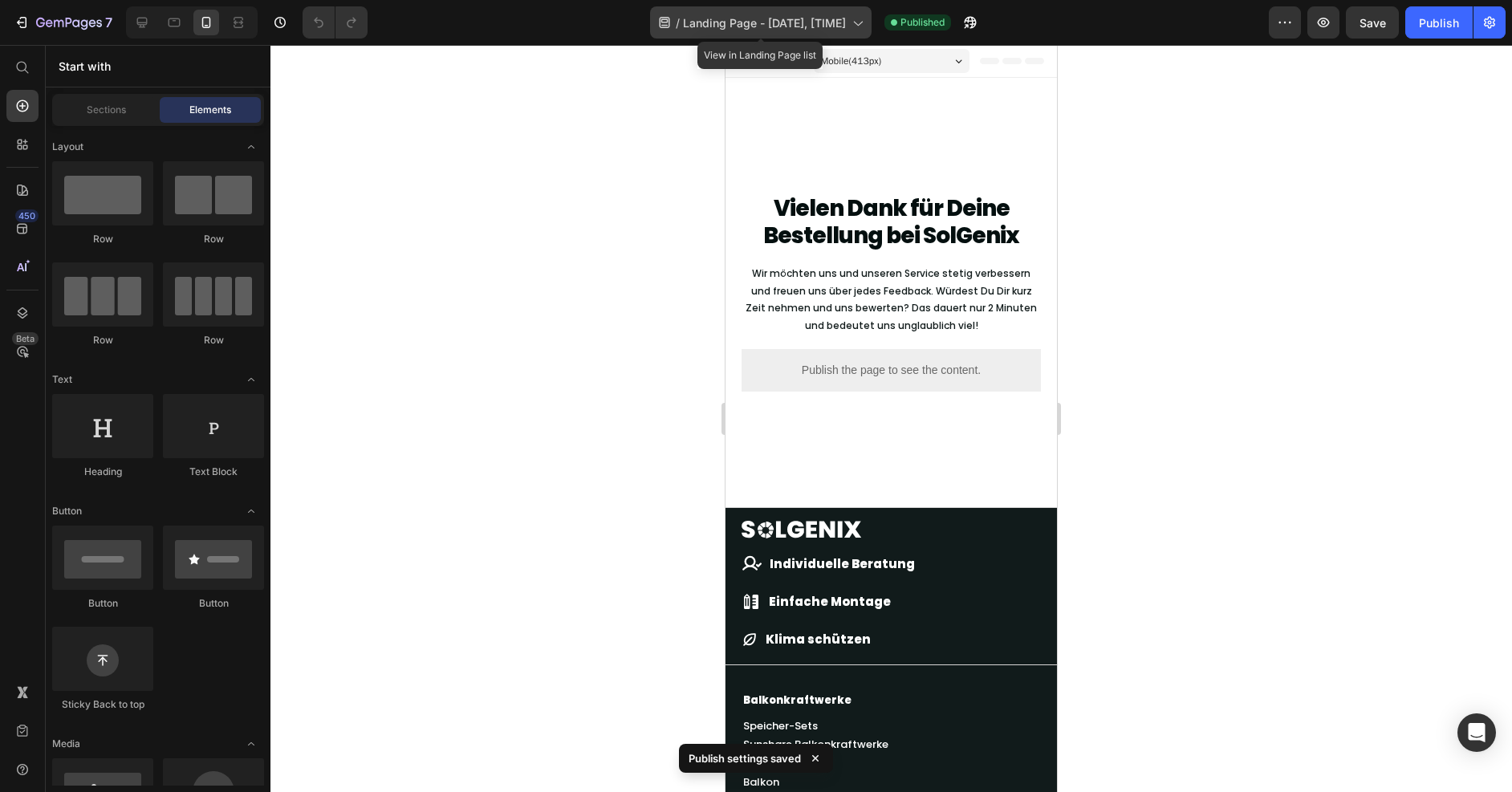 click on "/  Landing Page - [DATE] [TIME]" 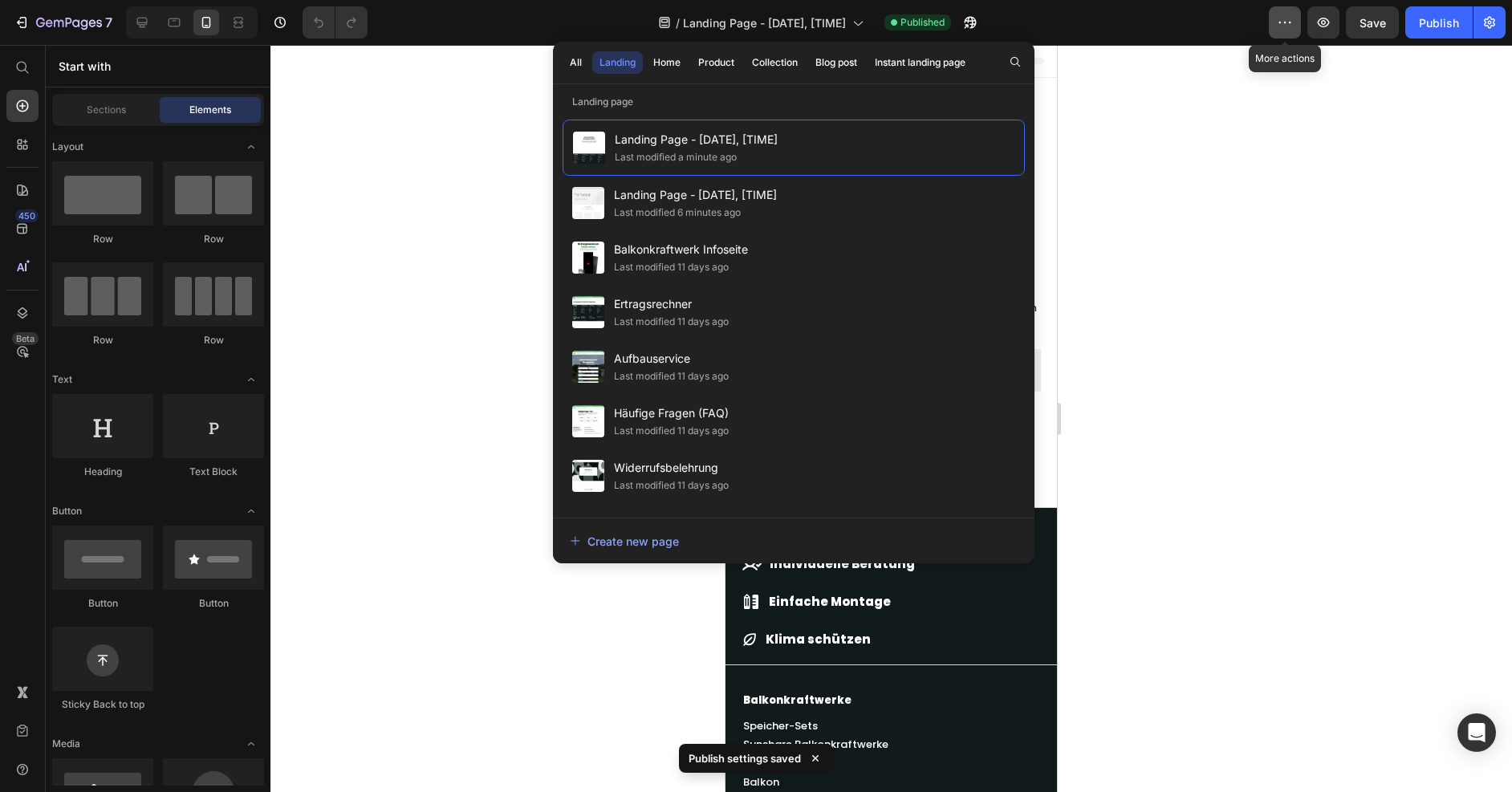 click 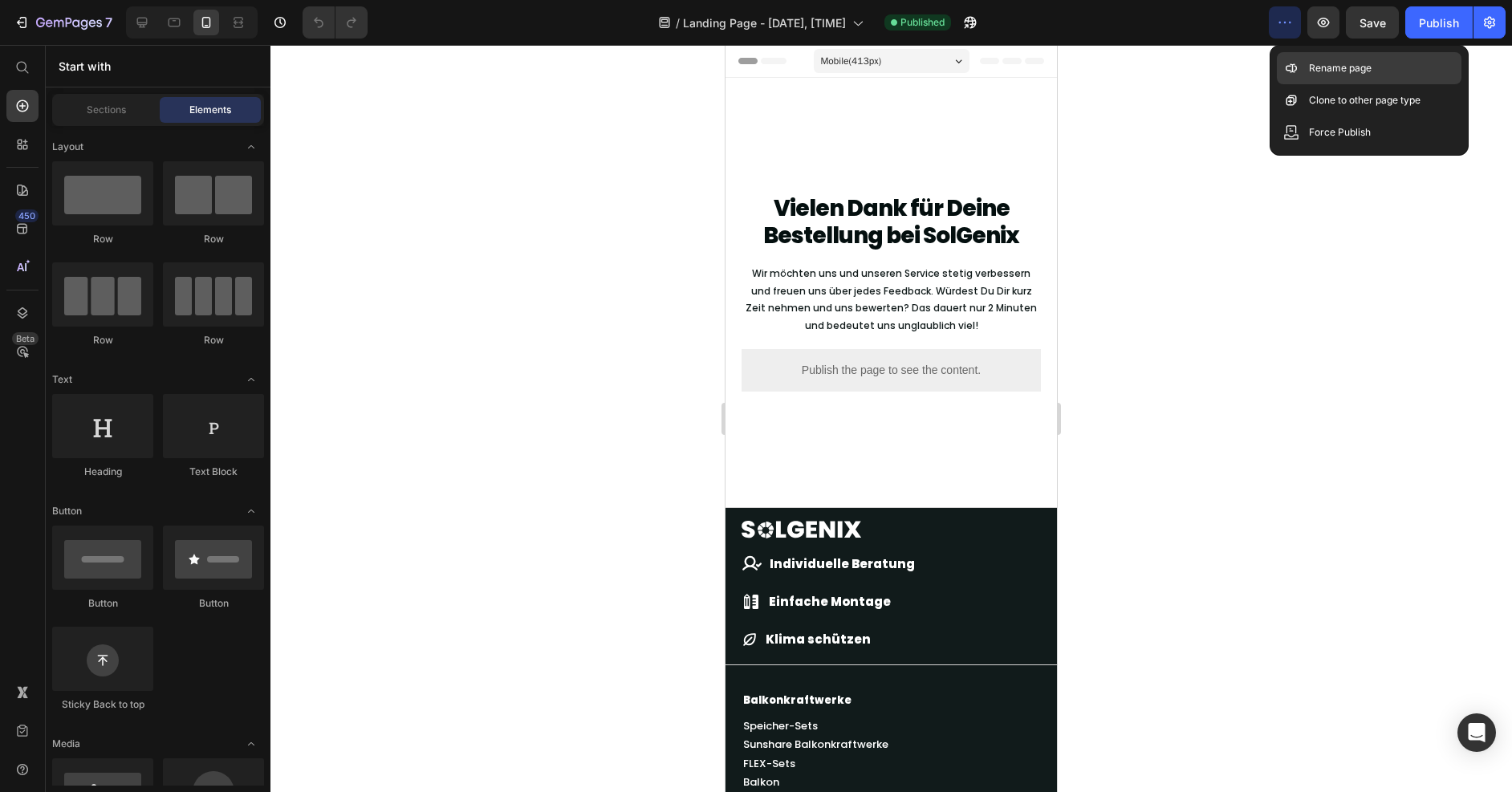 click on "Rename page" at bounding box center [1340, 68] 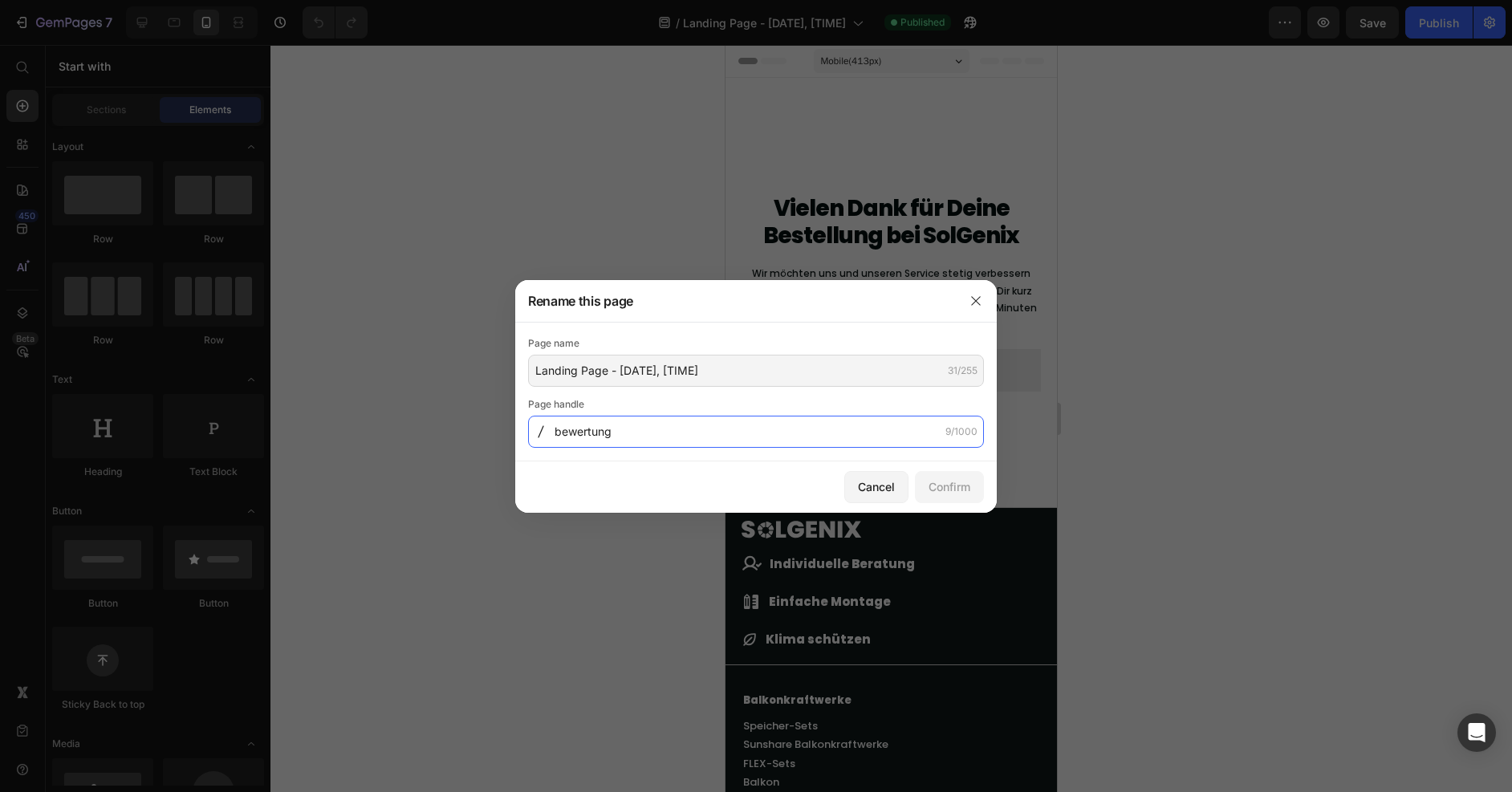 drag, startPoint x: 677, startPoint y: 423, endPoint x: 507, endPoint y: 420, distance: 170.02647 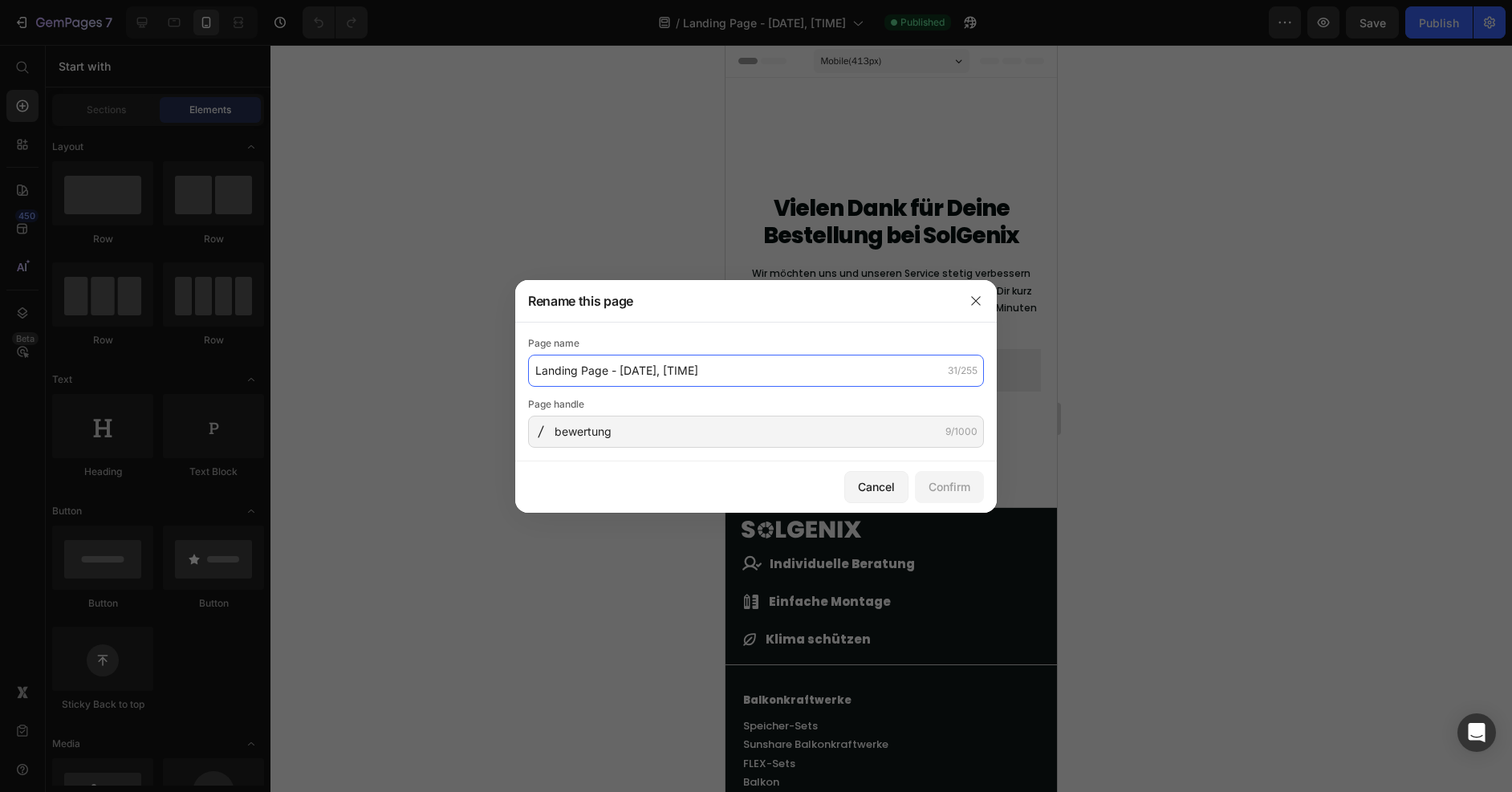 drag, startPoint x: 754, startPoint y: 383, endPoint x: 463, endPoint y: 377, distance: 291.06185 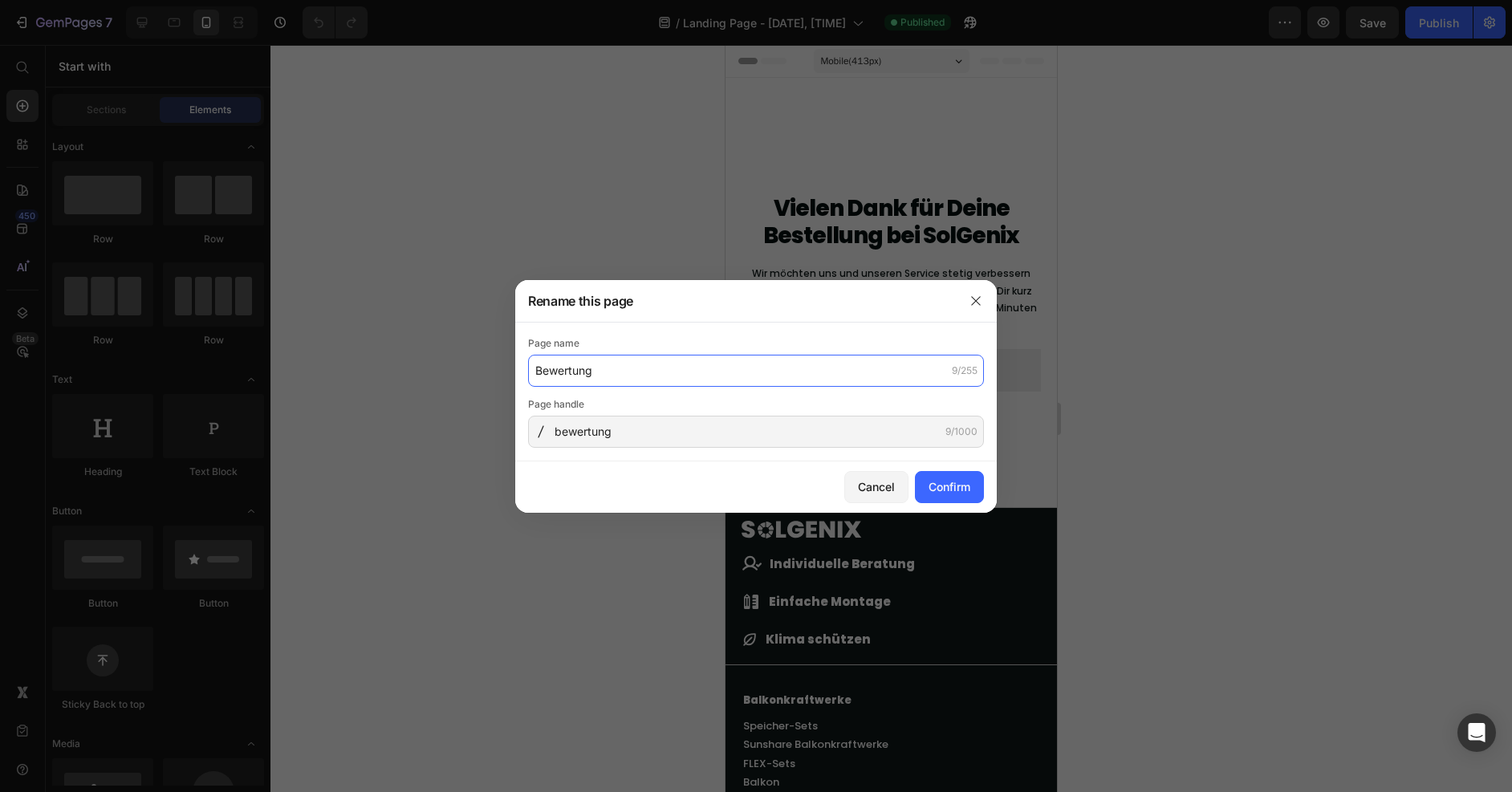 type on "Bewertung" 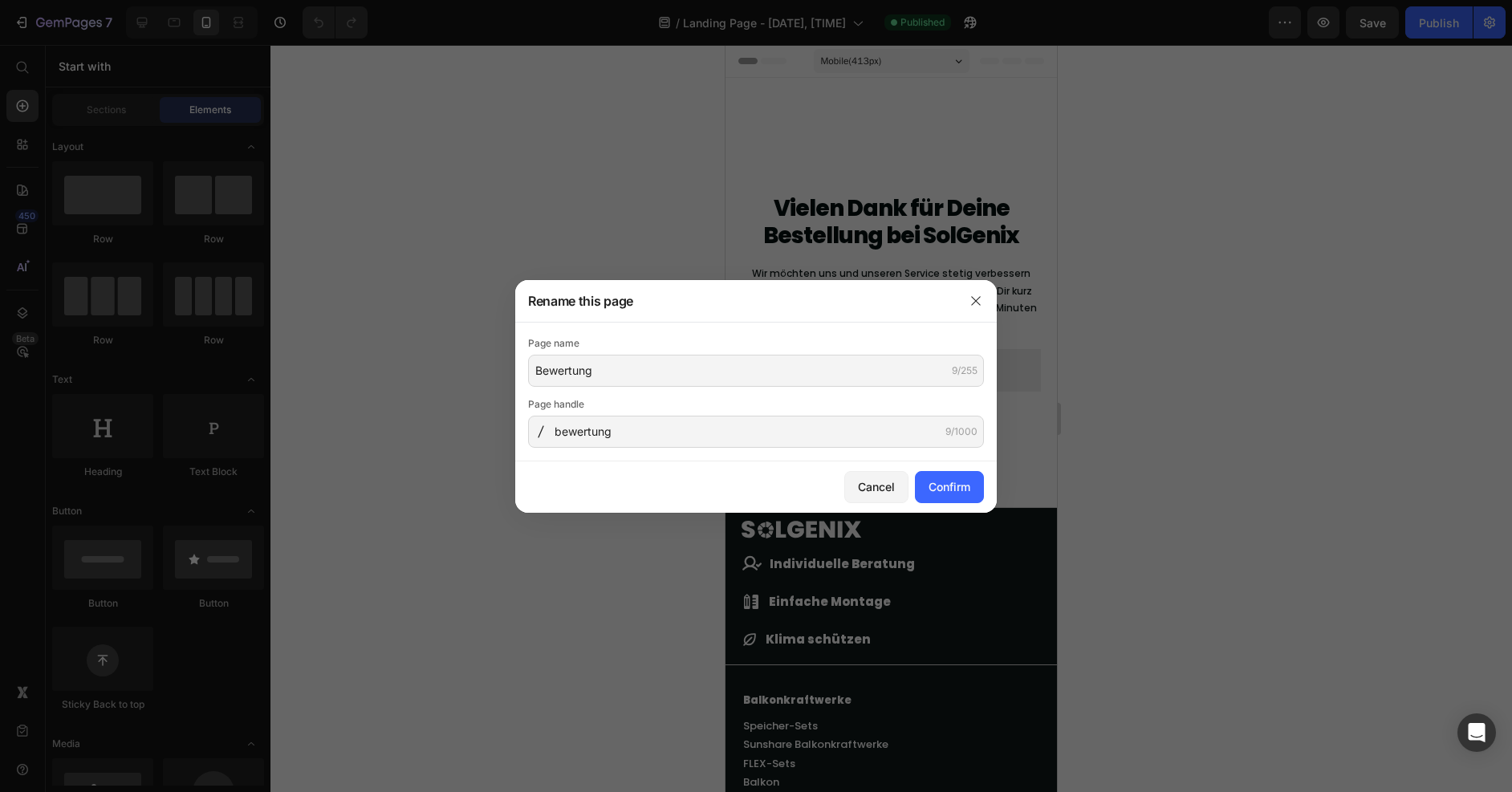 click on "Cancel Confirm" at bounding box center (756, 487) 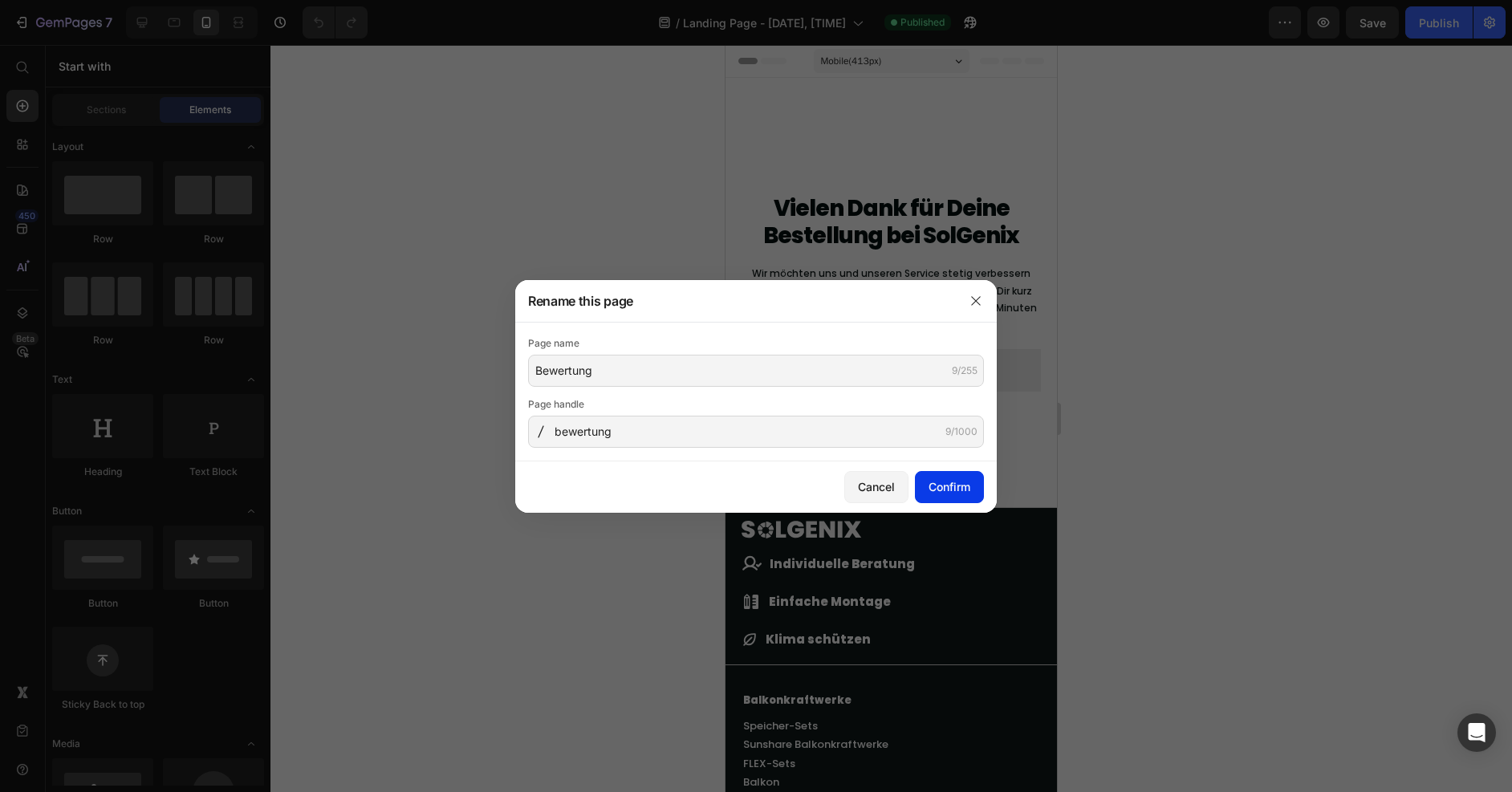 click on "Confirm" at bounding box center (949, 486) 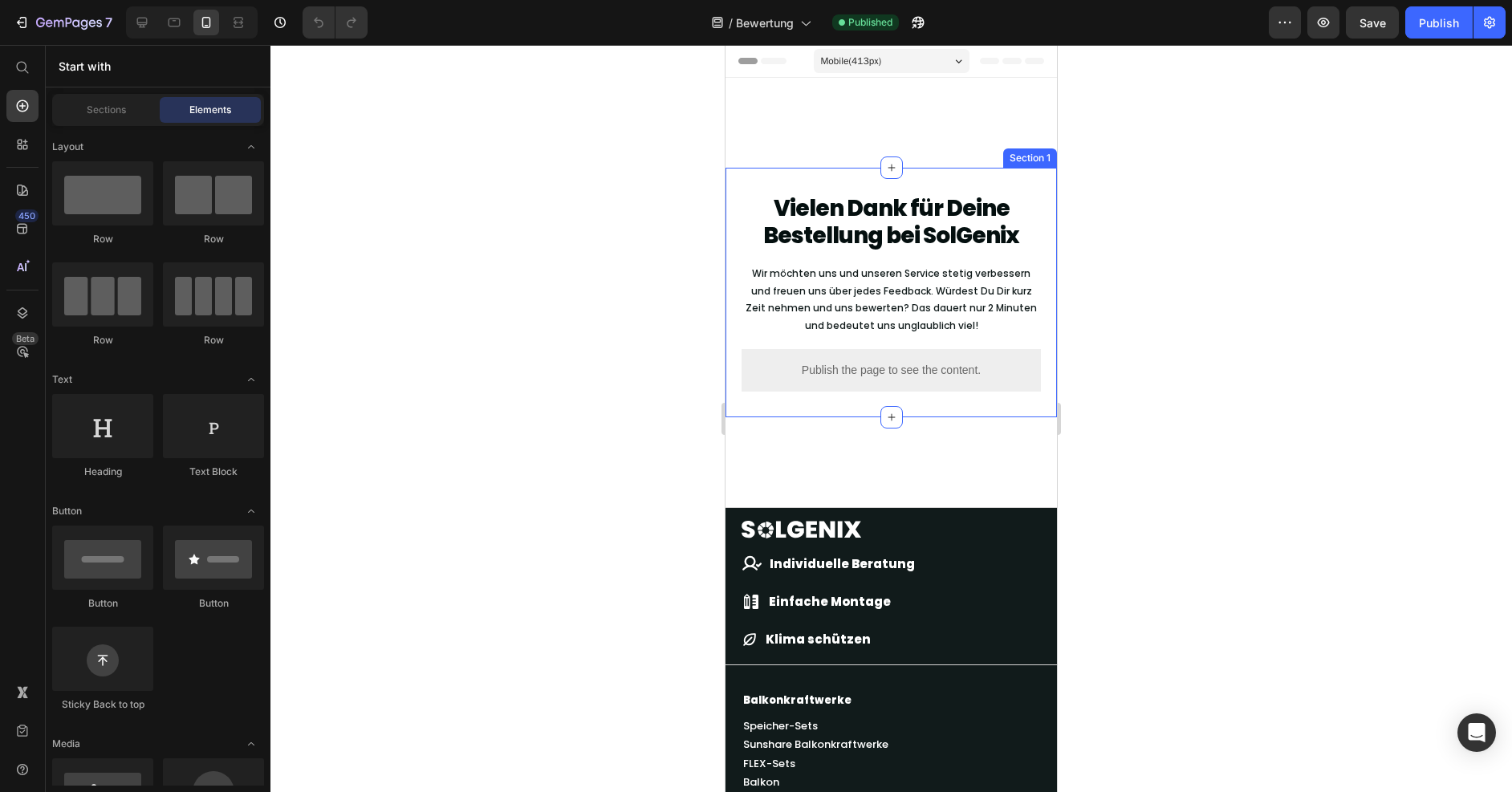 click on "Publish the page to see the content." at bounding box center [891, 370] 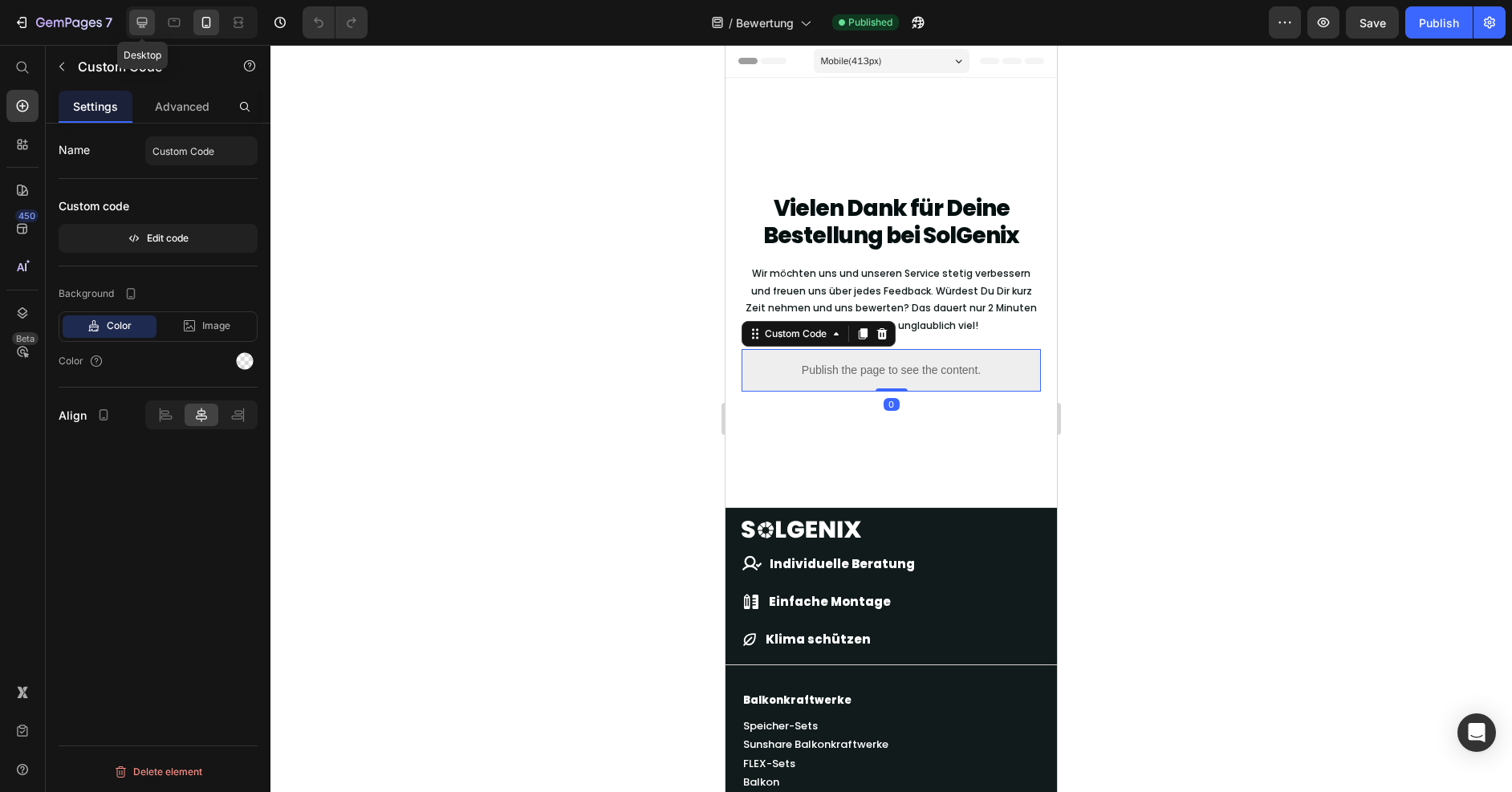 click 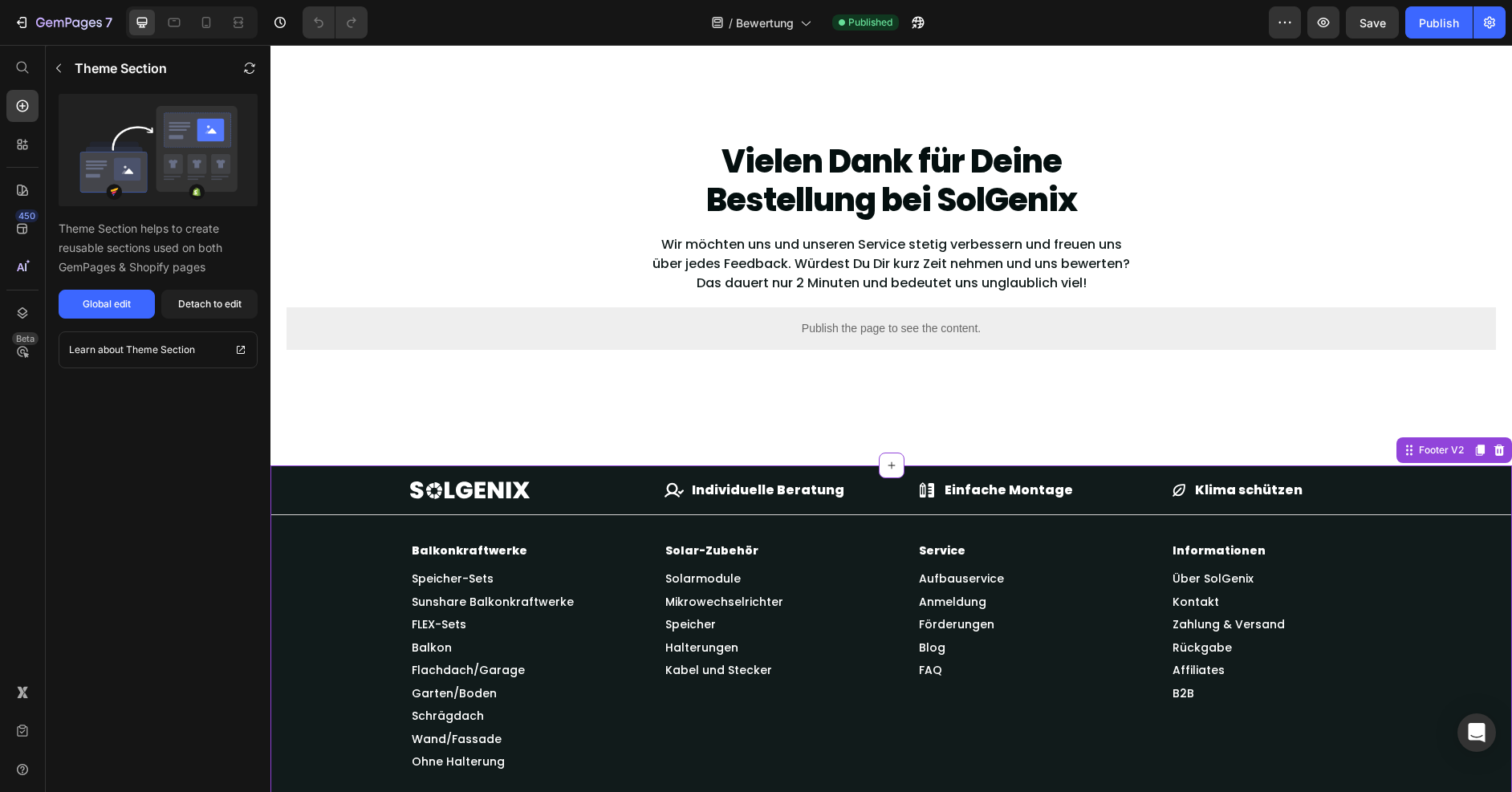 click on "Image
Icon Individuelle Beratung Text Block Row
Icon Einfache Montage Text Block Row
Icon Klima schützen Text Block Row Row Row Balkonkraftwerke Text Block Speicher-Sets Text Block Sunshare Balkonkraftwerke Text Block FLEX-Sets Text Block Balkon Text Block Flachdach/Garage Text Block Garten/Boden Text Block Schrägdach Text Block Wand/Fassade Text Block Ohne Halterung Text Block Solar-Zubehör Text Block Solarmodule Text Block Mikrowechselrichter Text Block Speicher Text Block Halterungen Text Block Kabel und Stecker Text Block Service Text Block Aufbauservice Text Block Anmeldung Text Block Förderungen Text Block Blog Text Block FAQ Text Block Informationen Text Block Über SolGenix Text Block Kontakt Text Block Zahlung & Versand Text Block Rückgabe Text Block Affiliates Text Block B2B Text Block Row Sicher bezahlen Text Block Image Image Image Image Image Image Row Image Image
Row Image" at bounding box center [891, 686] 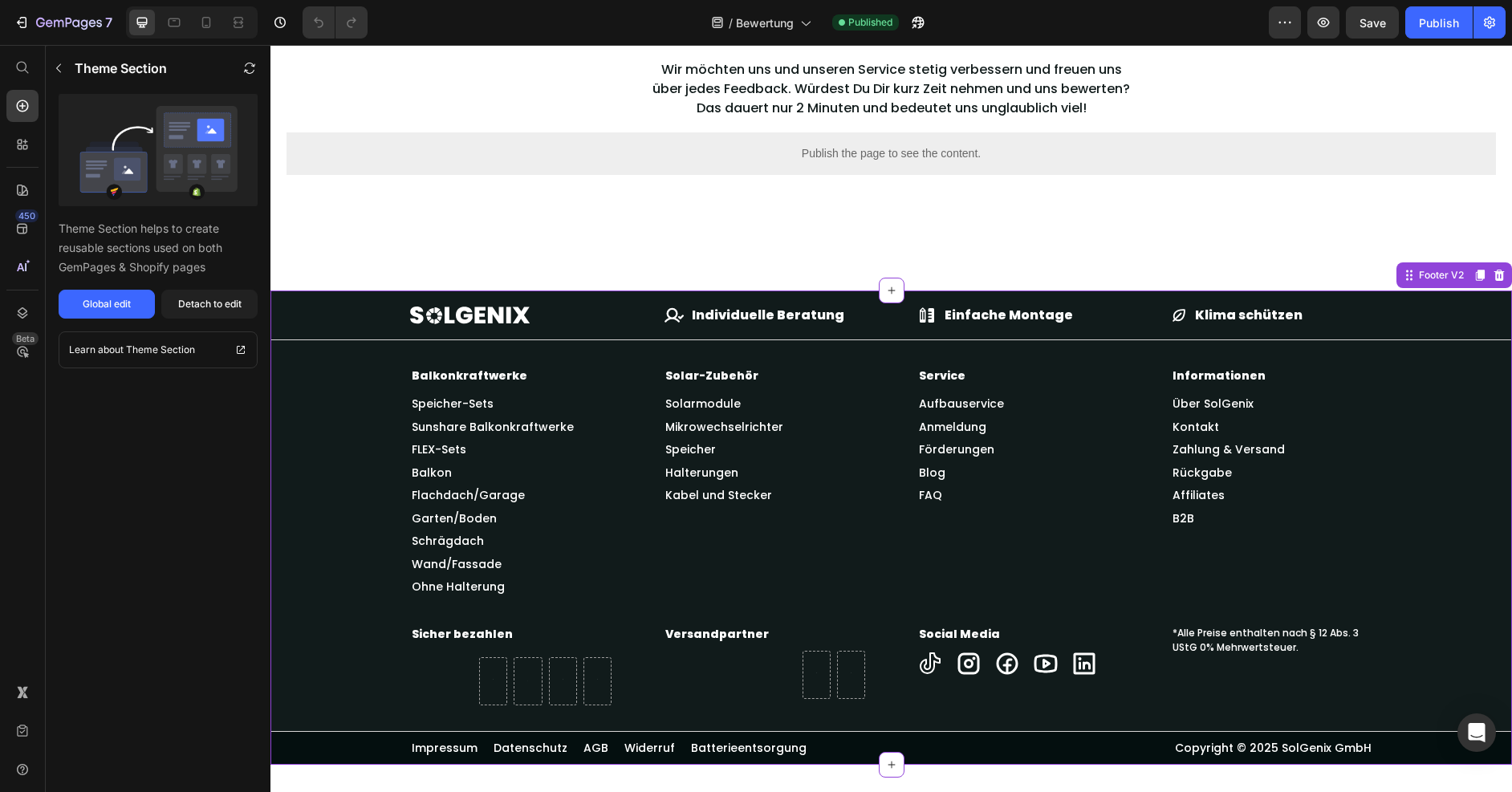 scroll, scrollTop: 259, scrollLeft: 0, axis: vertical 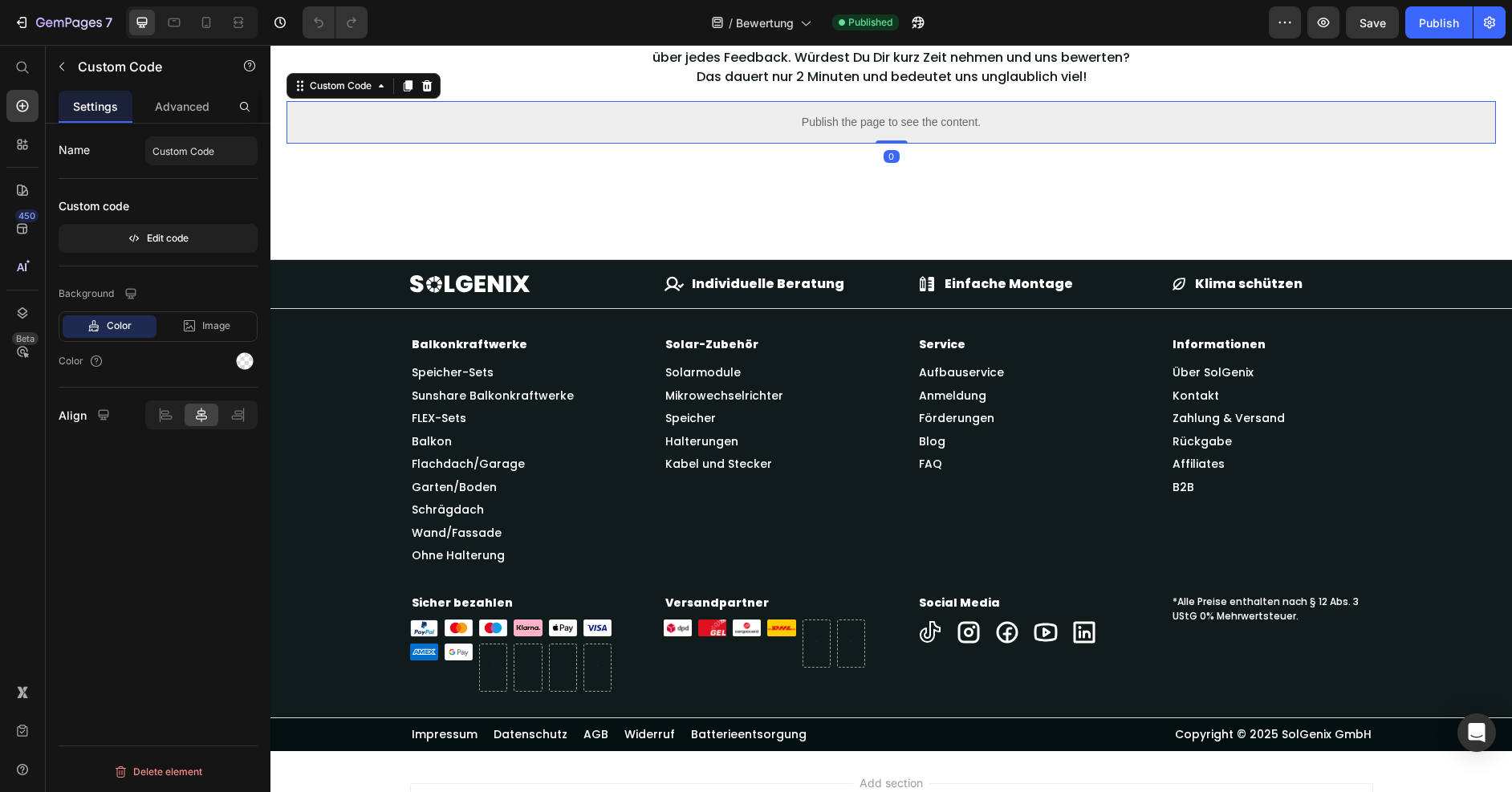 click on "Publish the page to see the content." at bounding box center (891, 122) 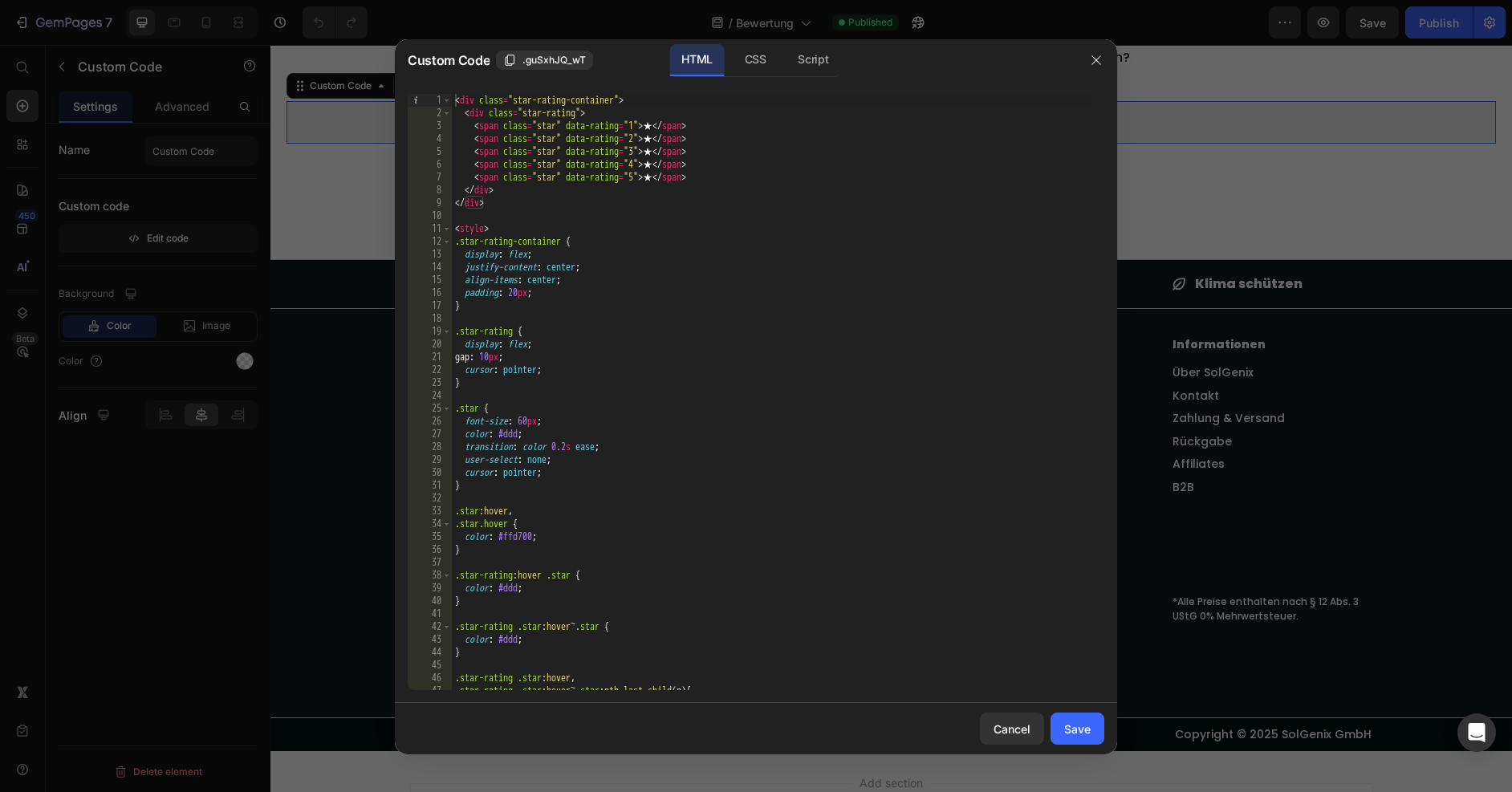 click on "< div   class = "star-rating-container" >    < div   class = "star-rating" >      < span   class = "star"   data-rating = "1" > ★ </ span >      < span   class = "star"   data-rating = "2" > ★ </ span >      < span   class = "star"   data-rating = "3" > ★ </ span >      < span   class = "star"   data-rating = "4" > ★ </ span >      < span   class = "star"   data-rating = "5" > ★ </ span >    </ div > </ div > < style > .star-rating-container   {    display :   flex ;    justify-content :   center ;    align-items :   center ;    padding :   20 px ; } .star-rating   {    display :   flex ;   gap :   10 px ;    cursor :   pointer ; } .star   {    font-size :   60 px ;    color :   #ddd ;    transition :   color   0.2 s   ease ;    user-select :   none ;    cursor :   pointer ; } .star :hover , .star.hover   {    color :   #ffd700 ; } .star-rating :hover   .star   {    color :   #ddd ; } .star-rating   .star :hover  ~  .star   {    color :   #ddd ; } .star-rating   .star :hover , .star-rating   .star (" at bounding box center [772, 404] 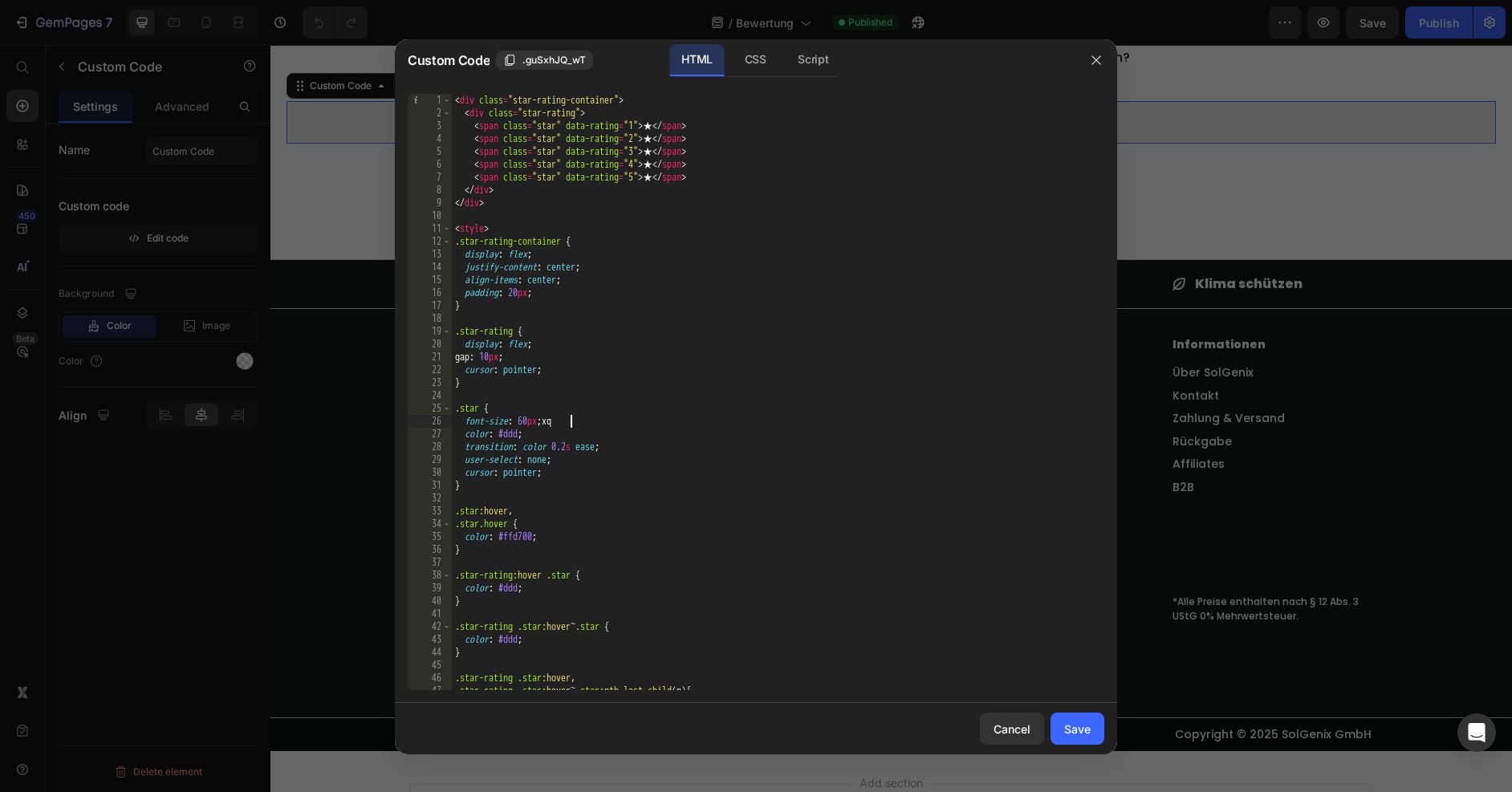 scroll, scrollTop: 0, scrollLeft: 9, axis: horizontal 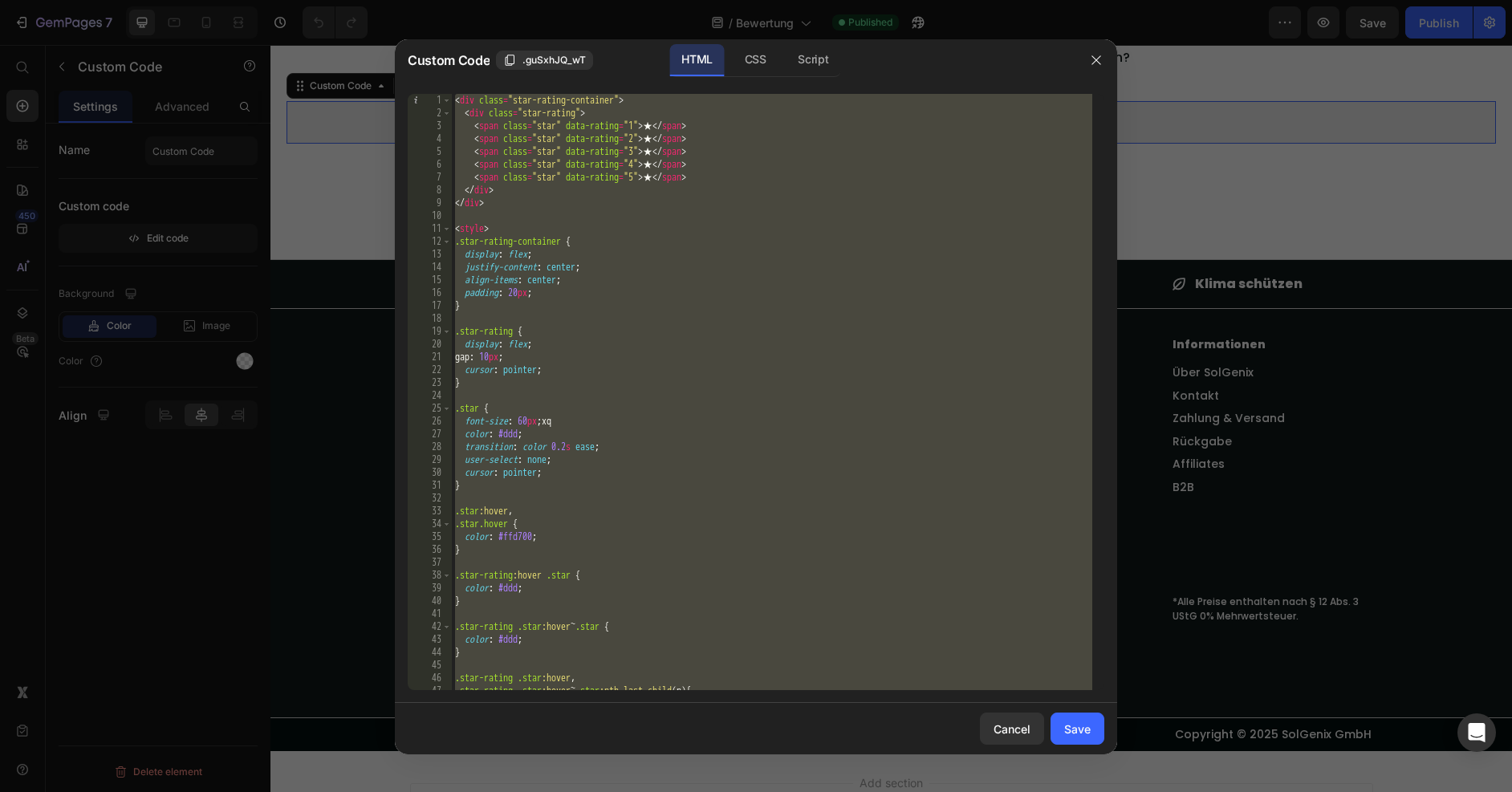 paste 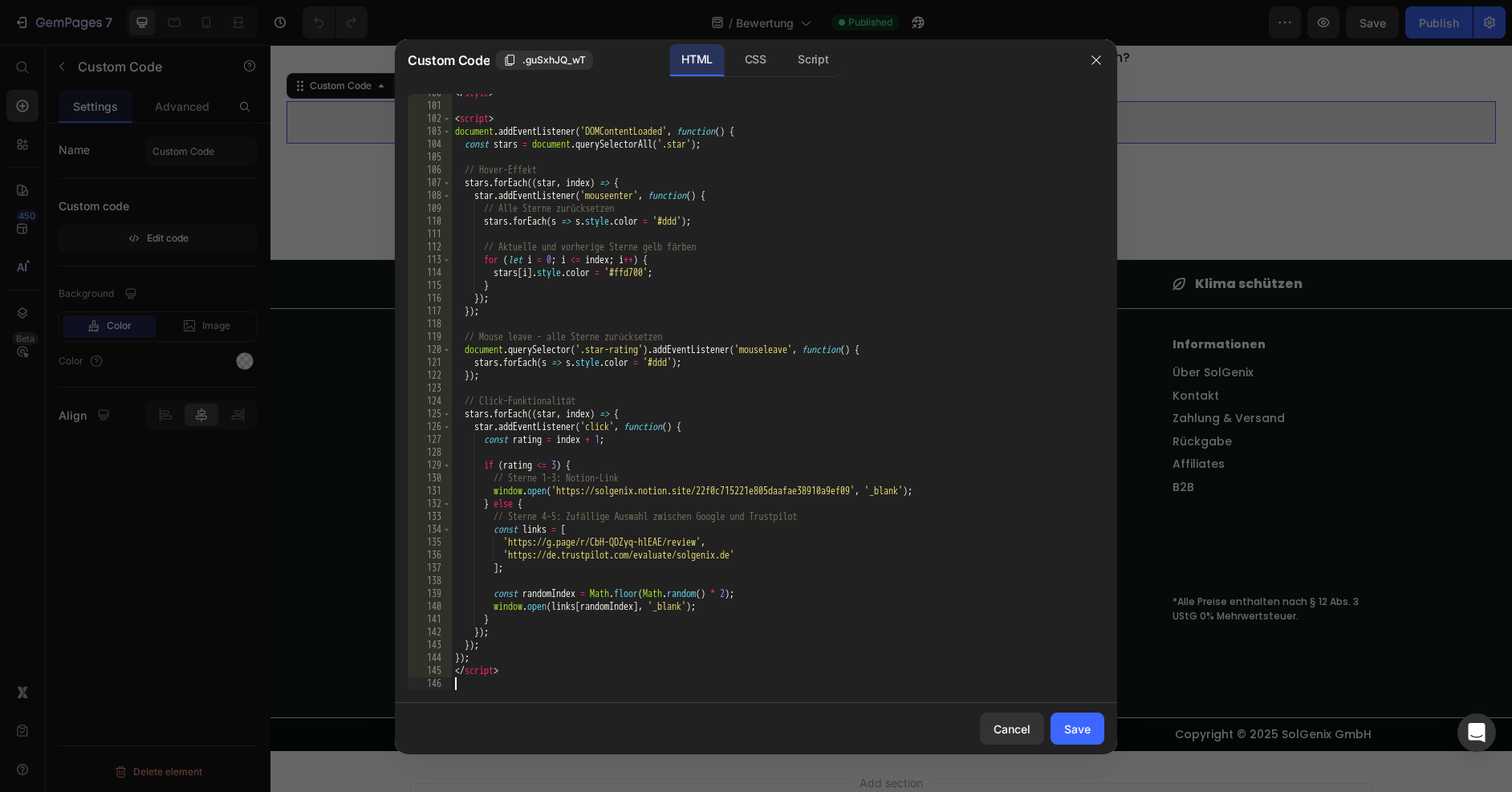 scroll, scrollTop: 0, scrollLeft: 0, axis: both 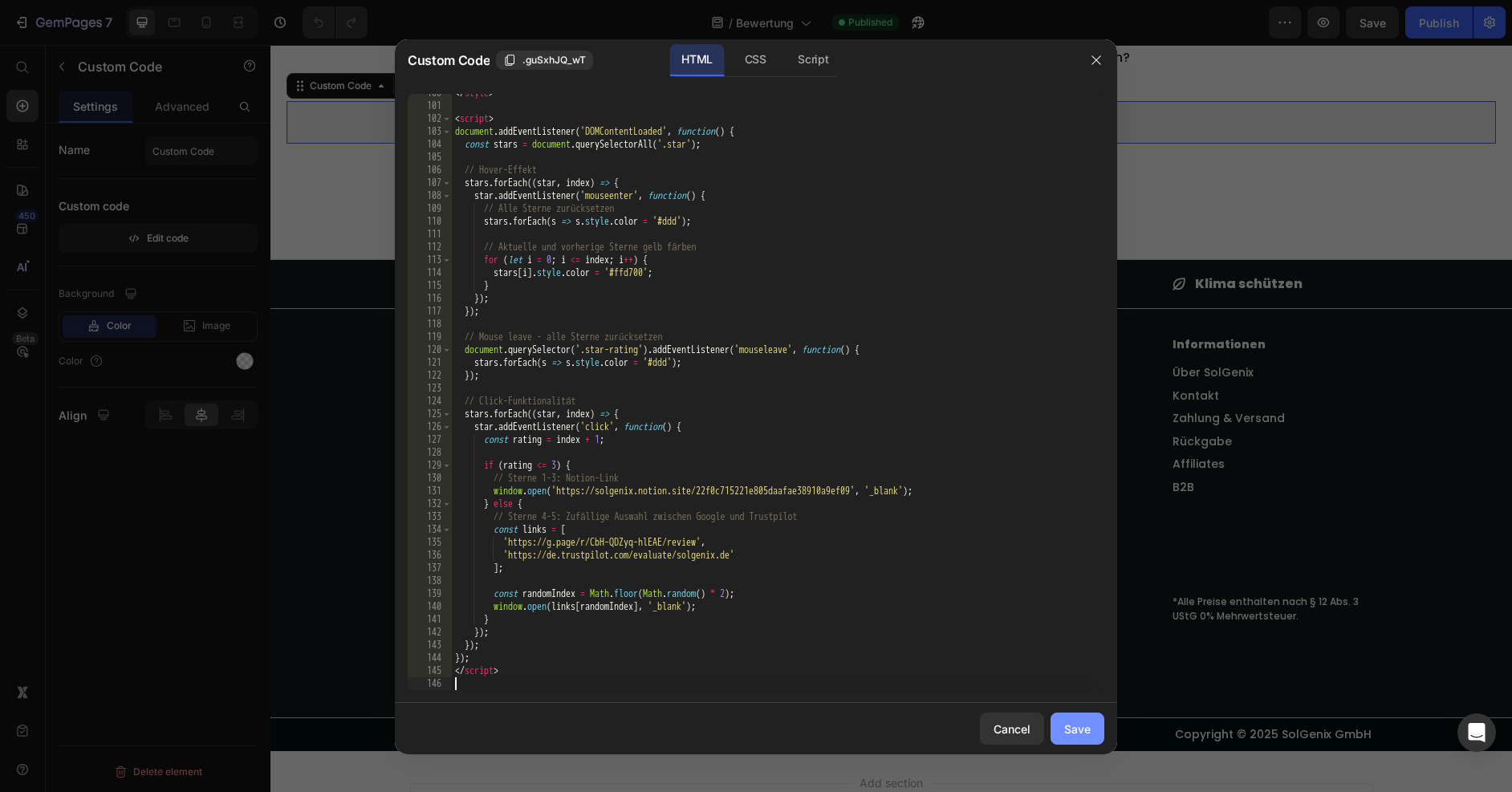 type 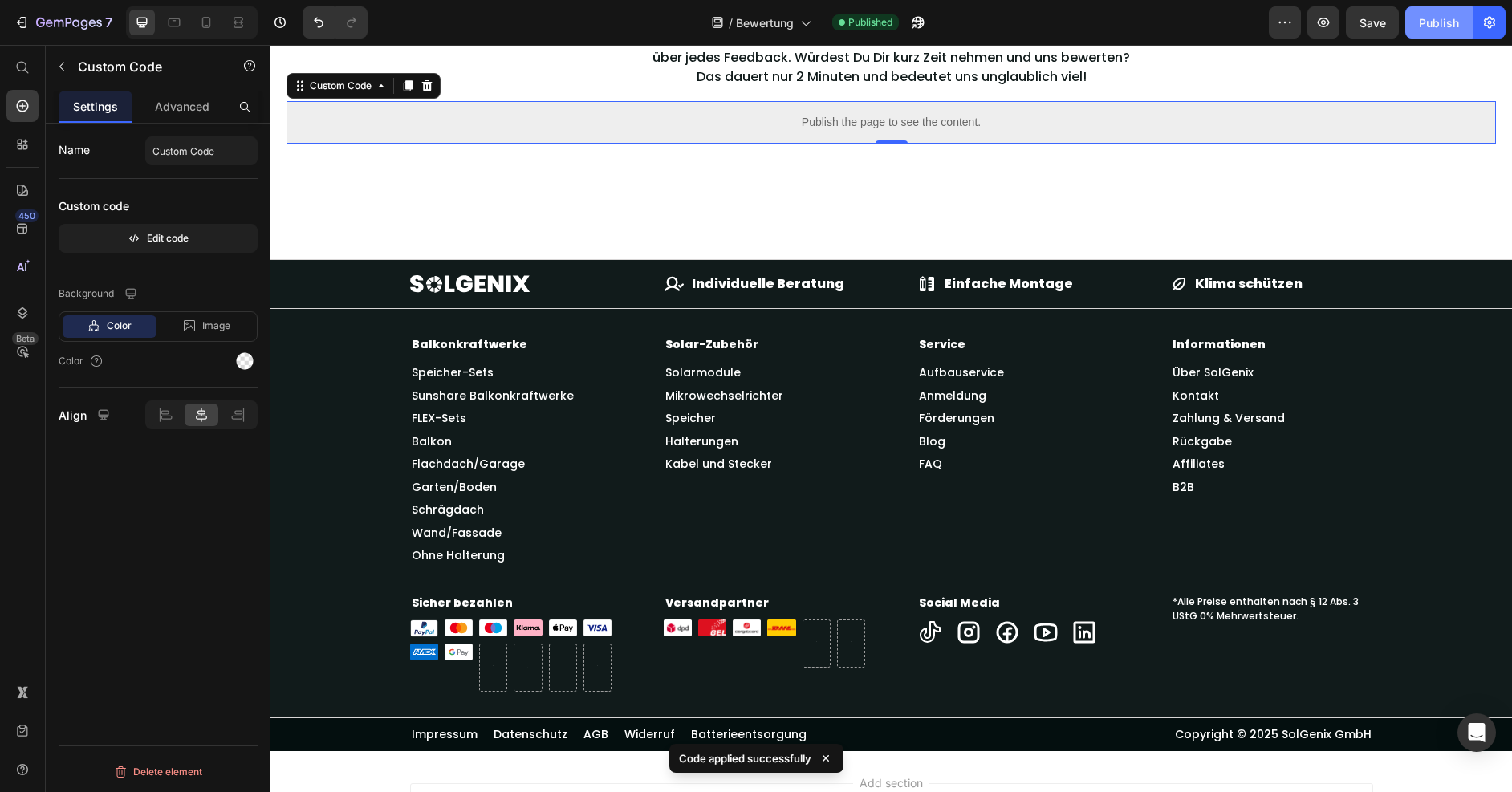 click on "Publish" at bounding box center (1439, 22) 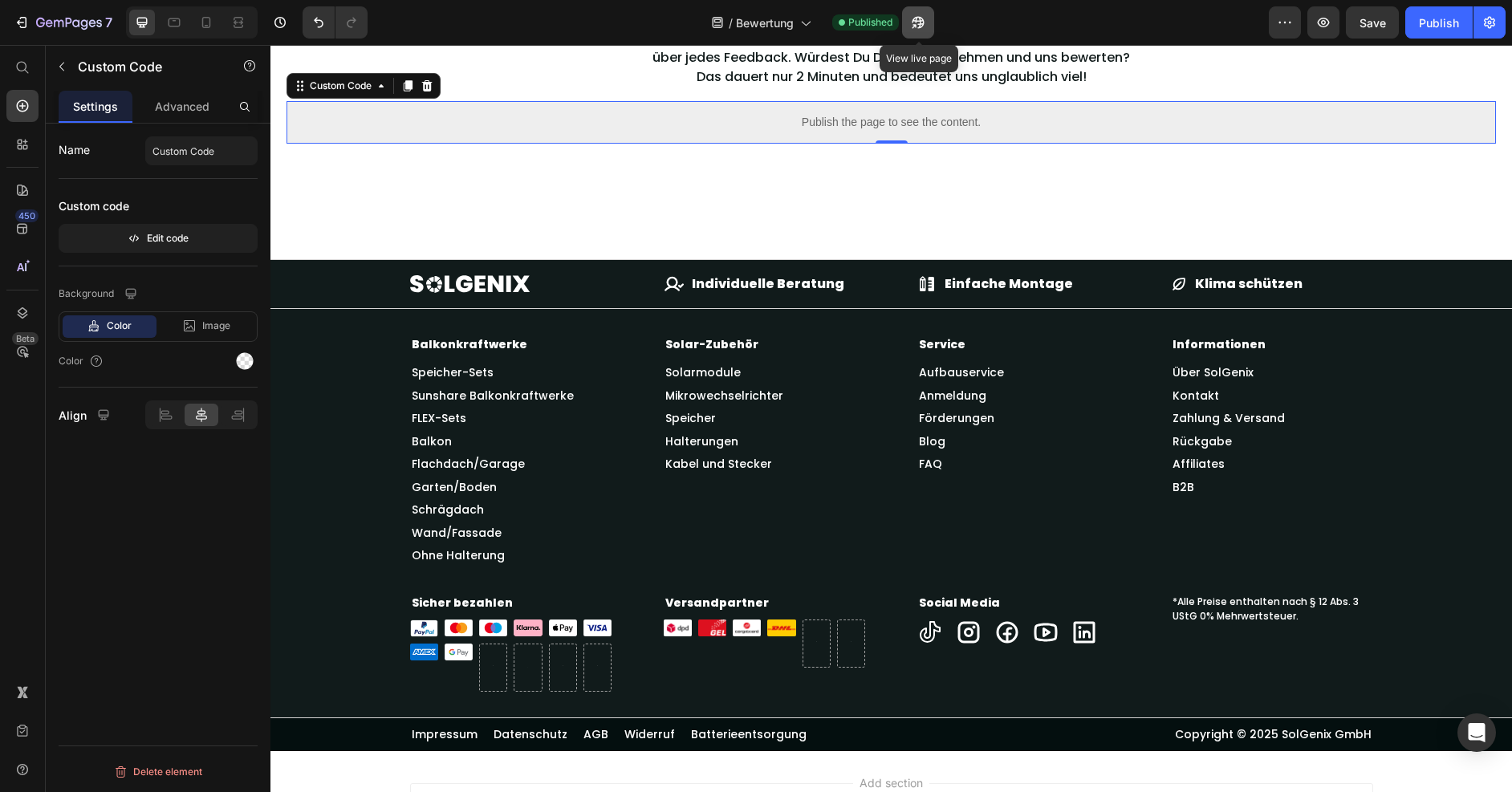 click 